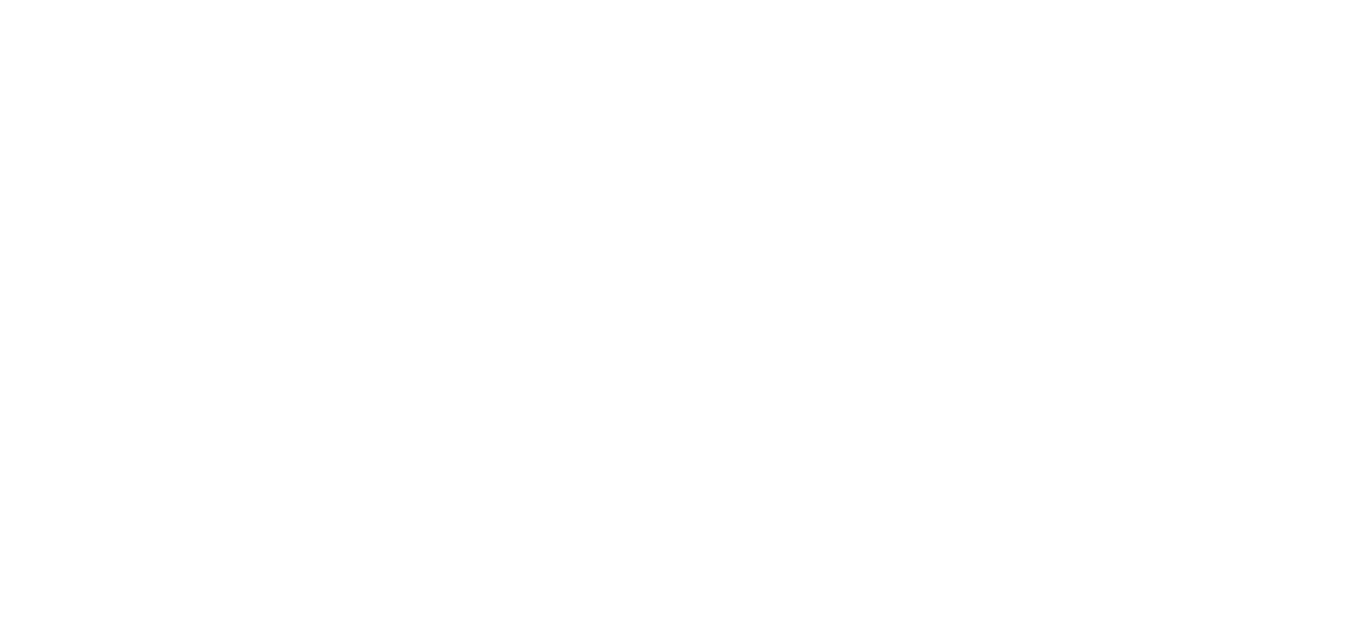 scroll, scrollTop: 0, scrollLeft: 0, axis: both 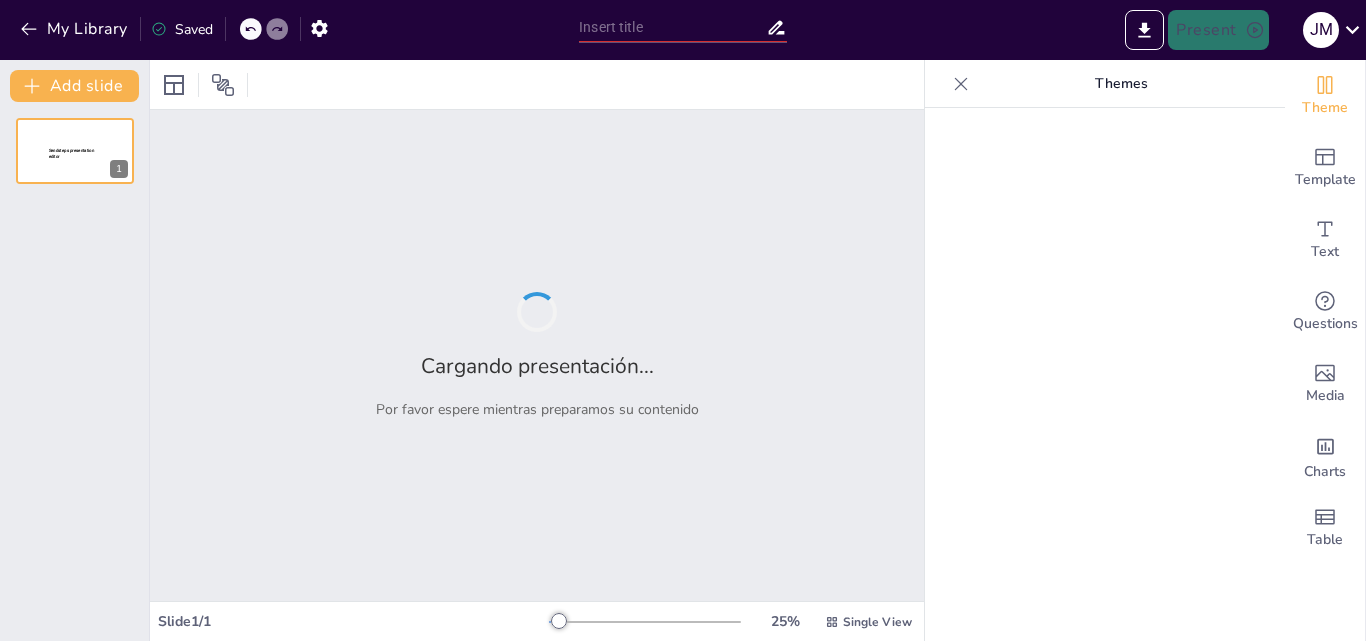 type on "New Sendsteps" 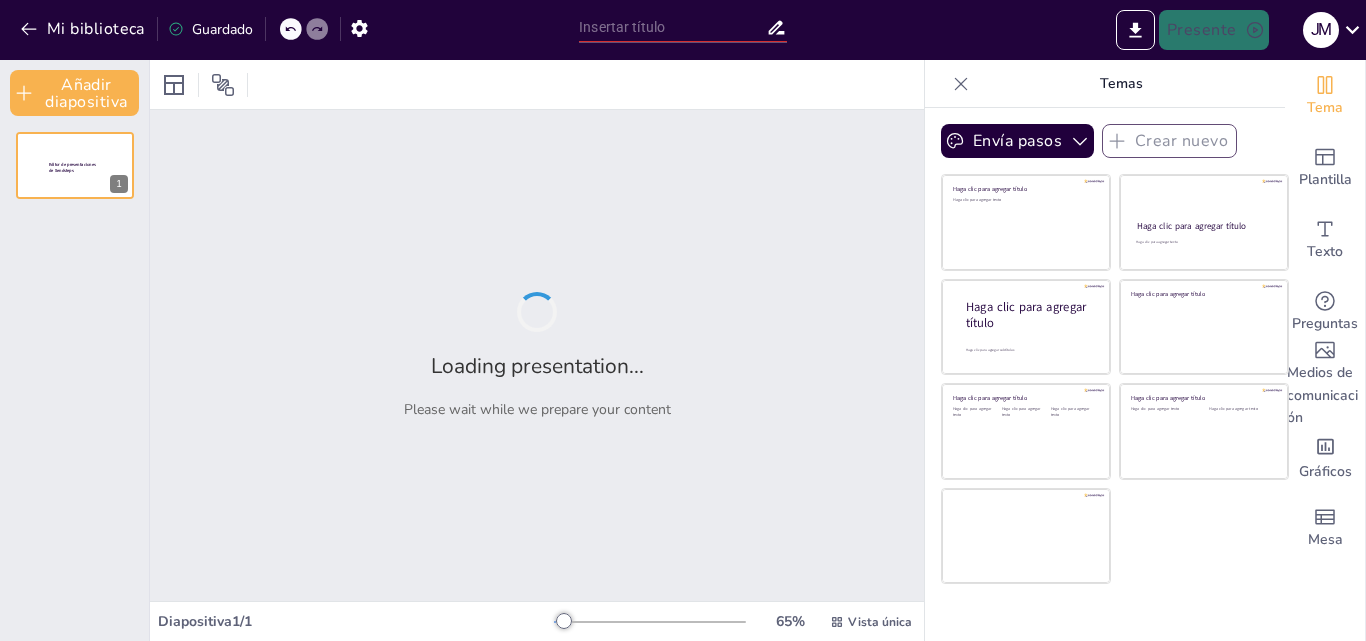 type on "New Sendsteps" 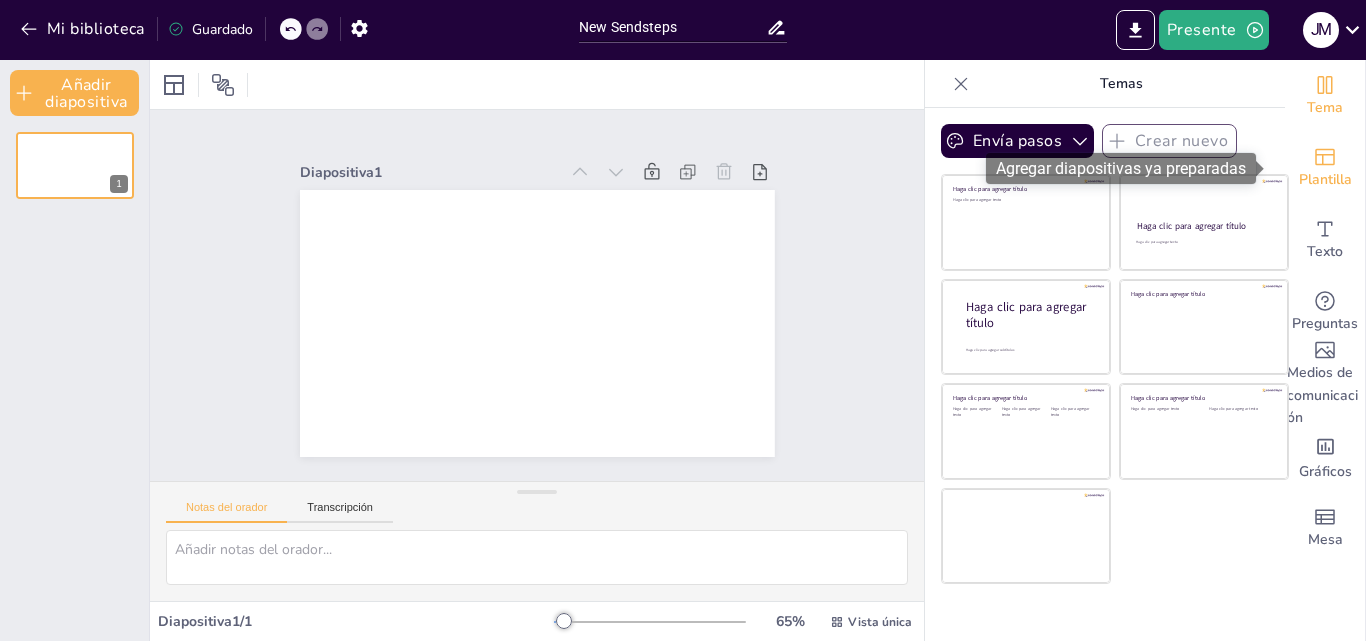 click on "Plantilla" at bounding box center [1325, 179] 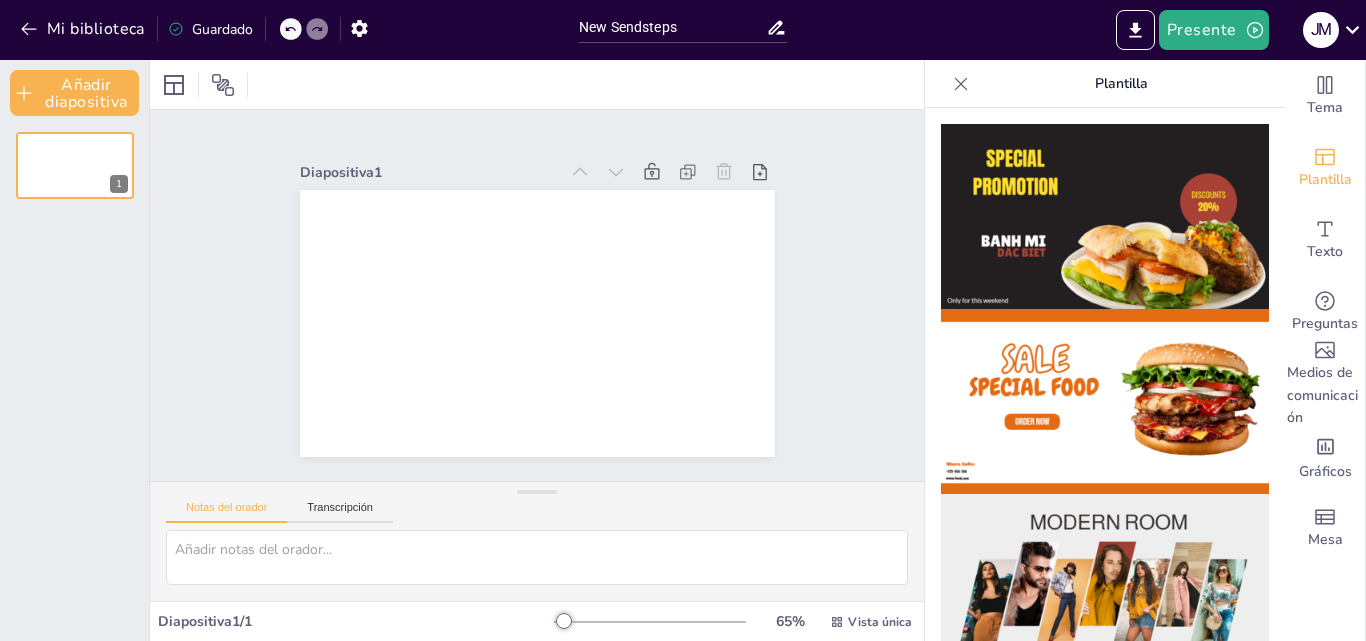 click at bounding box center [1105, 374] 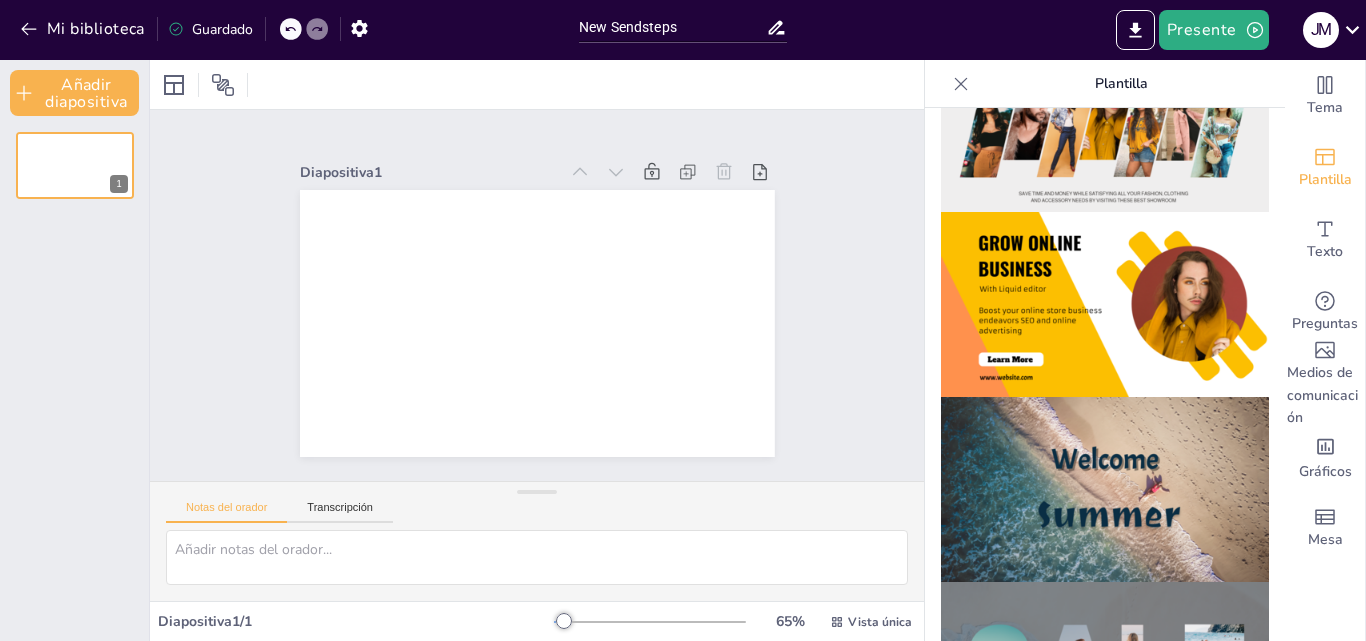 click at bounding box center [1105, 304] 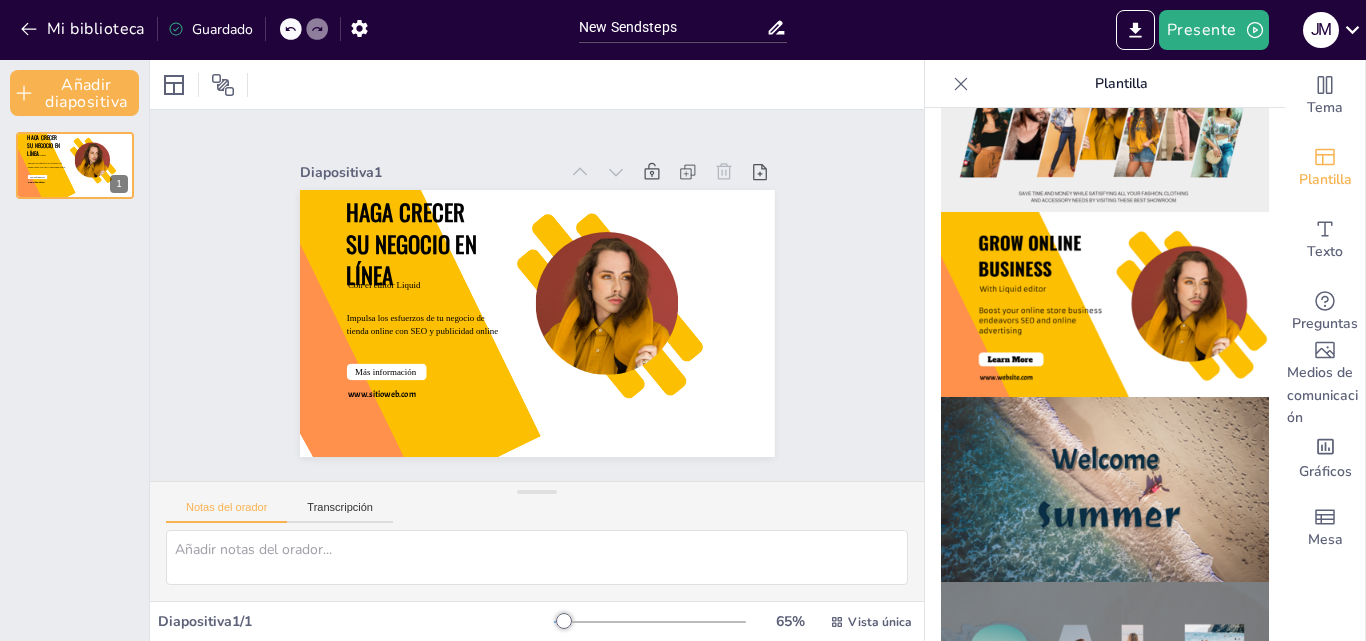 click 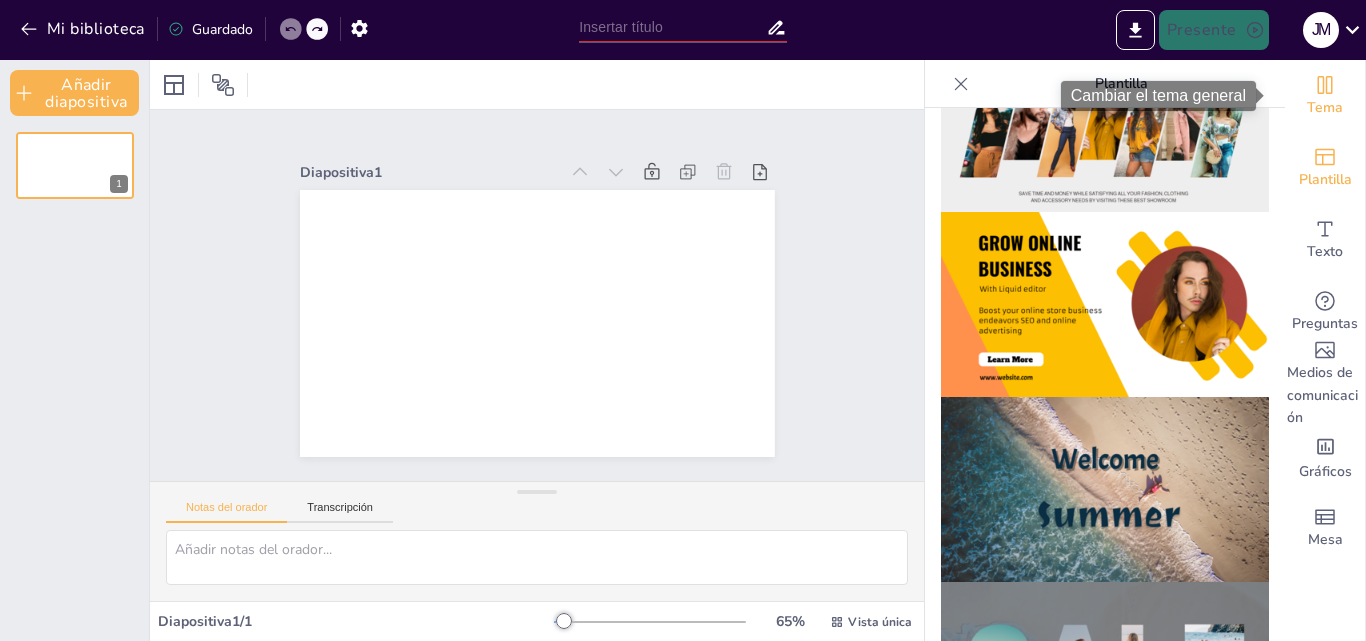 click on "Tema" at bounding box center [1325, 107] 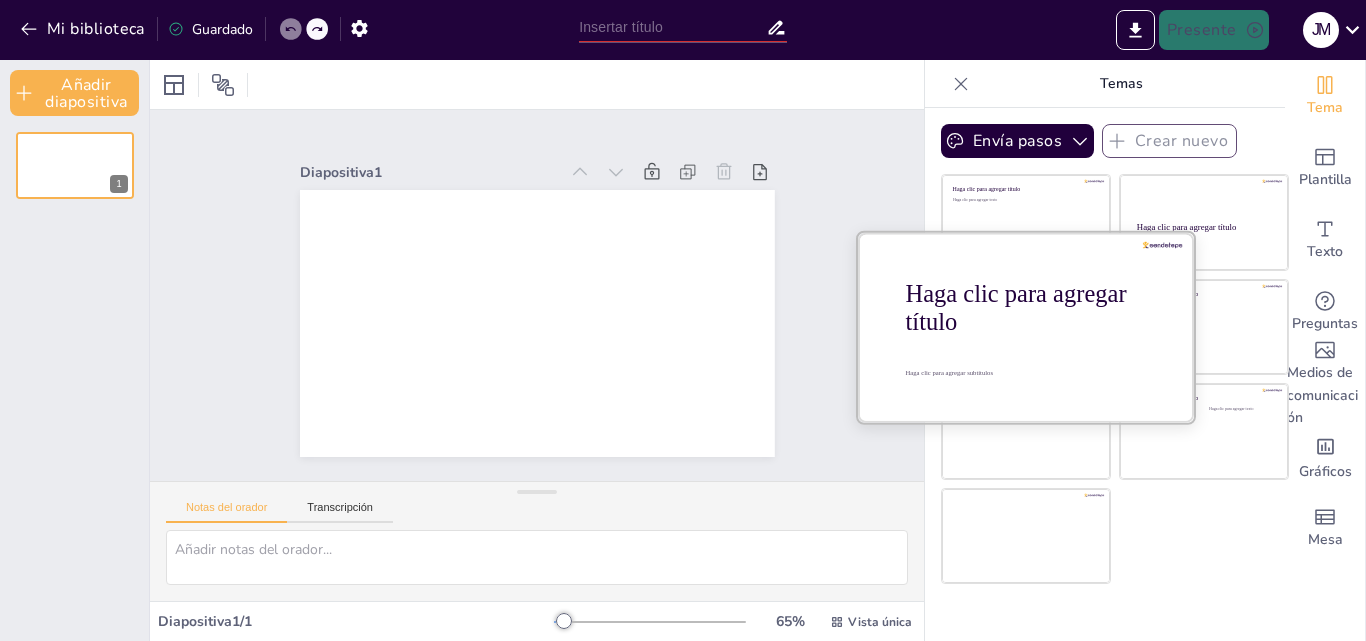 click at bounding box center (1026, 326) 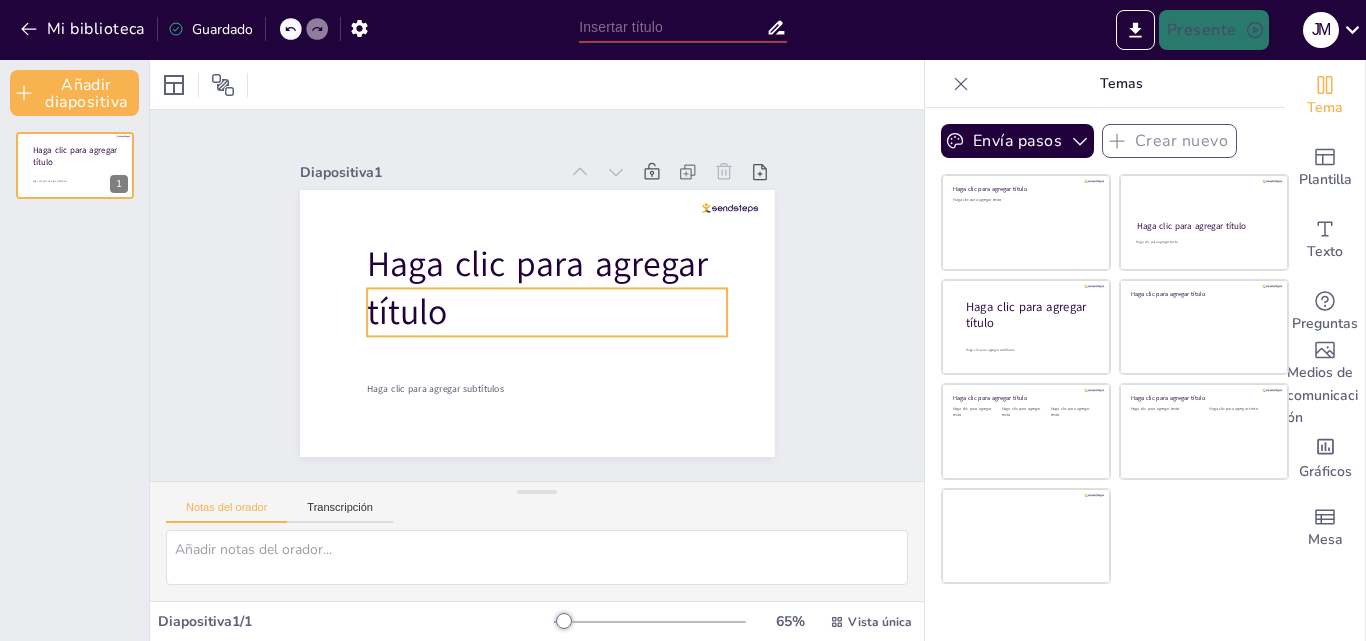 click on "Haga clic para agregar título" at bounding box center (541, 270) 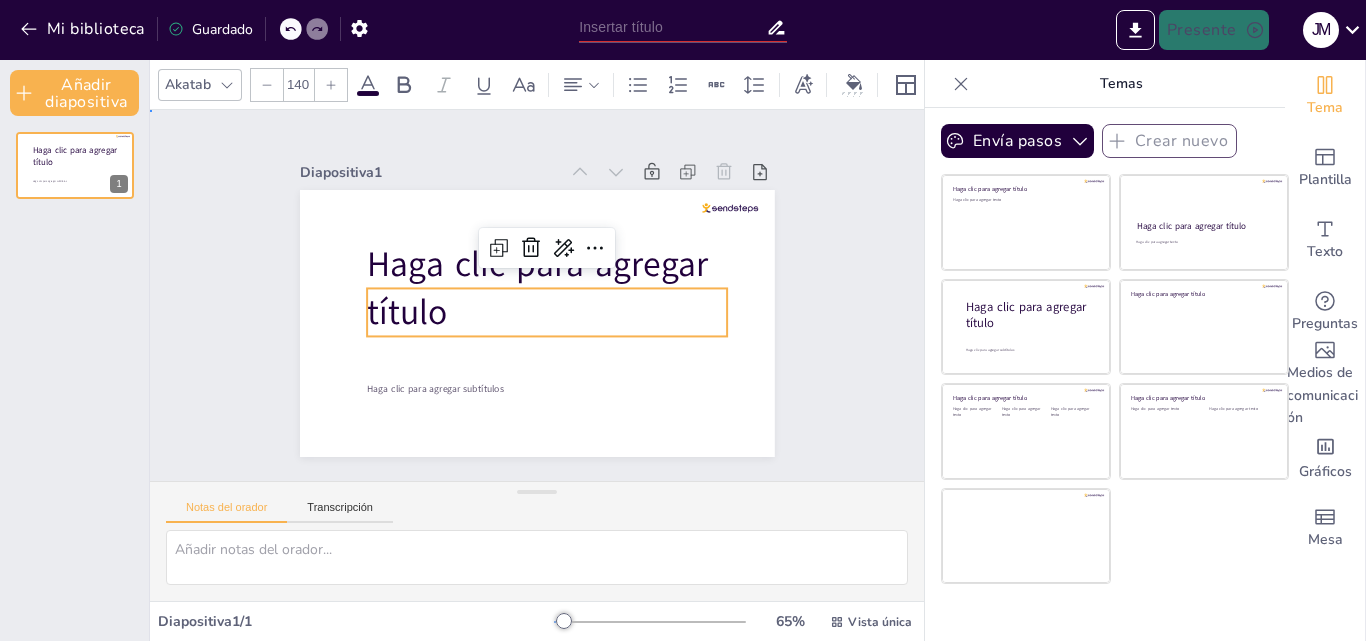 click on "Haga clic para agregar título" at bounding box center [543, 274] 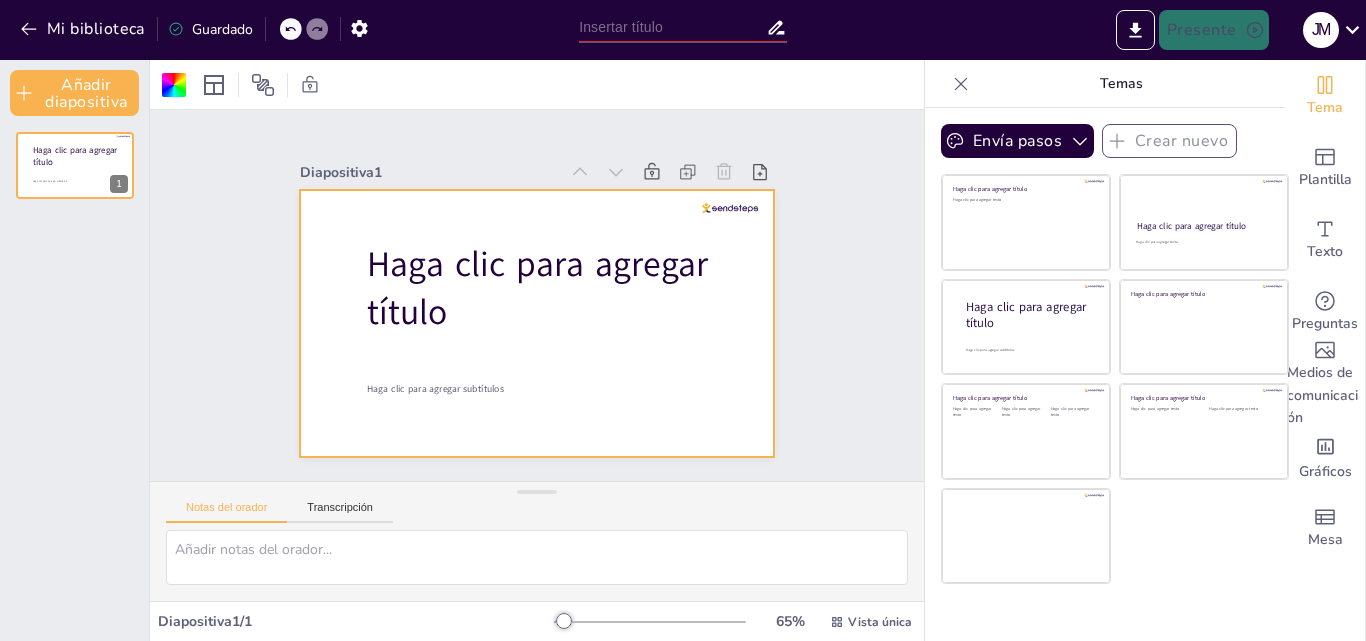click on "Haga clic para agregar título" at bounding box center [542, 273] 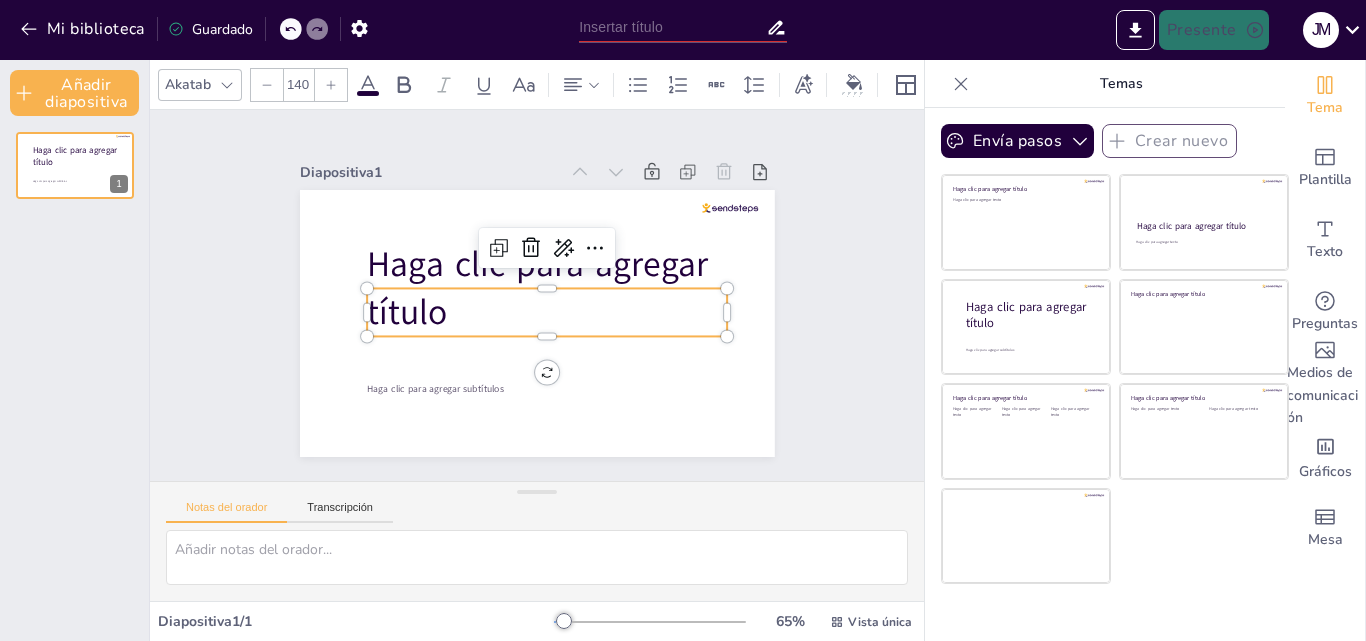 click on "Haga clic para agregar título" at bounding box center (549, 294) 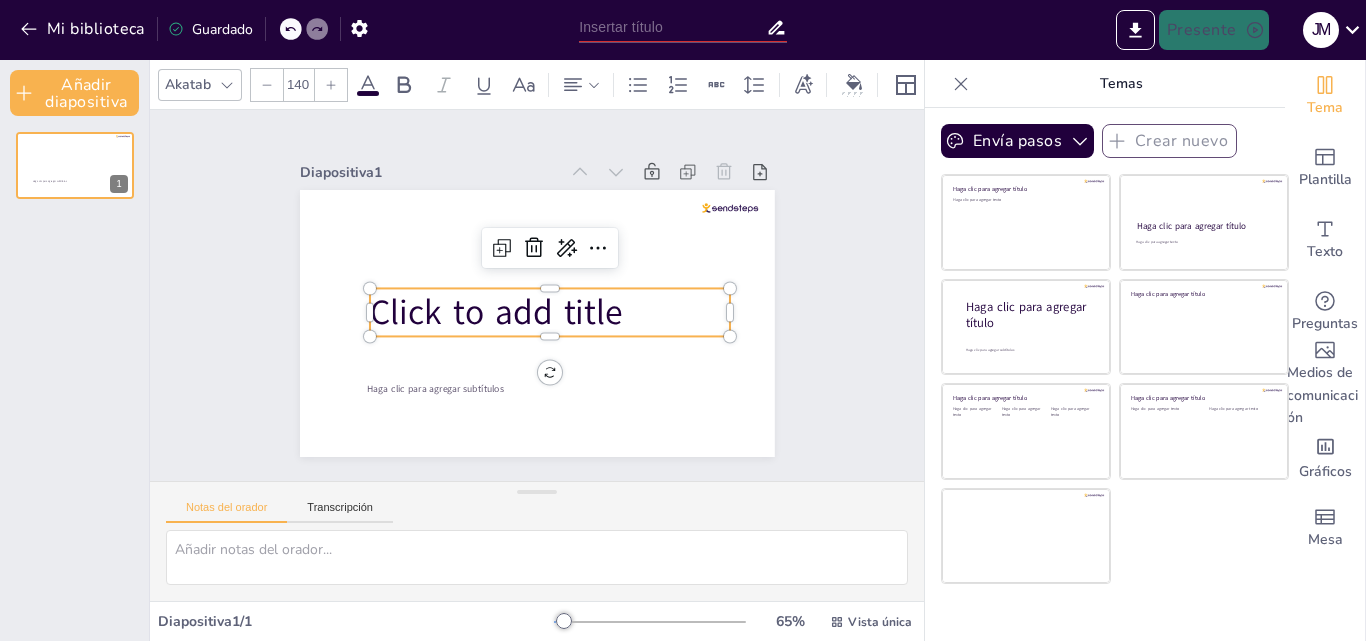 type 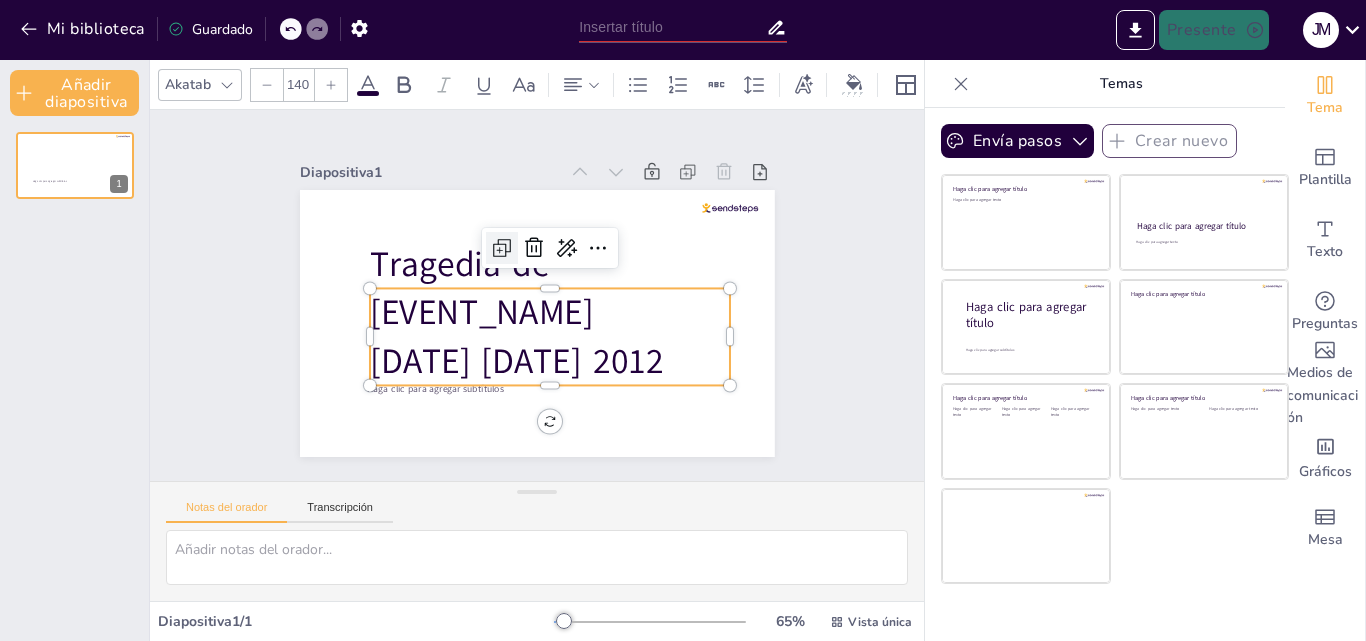 click 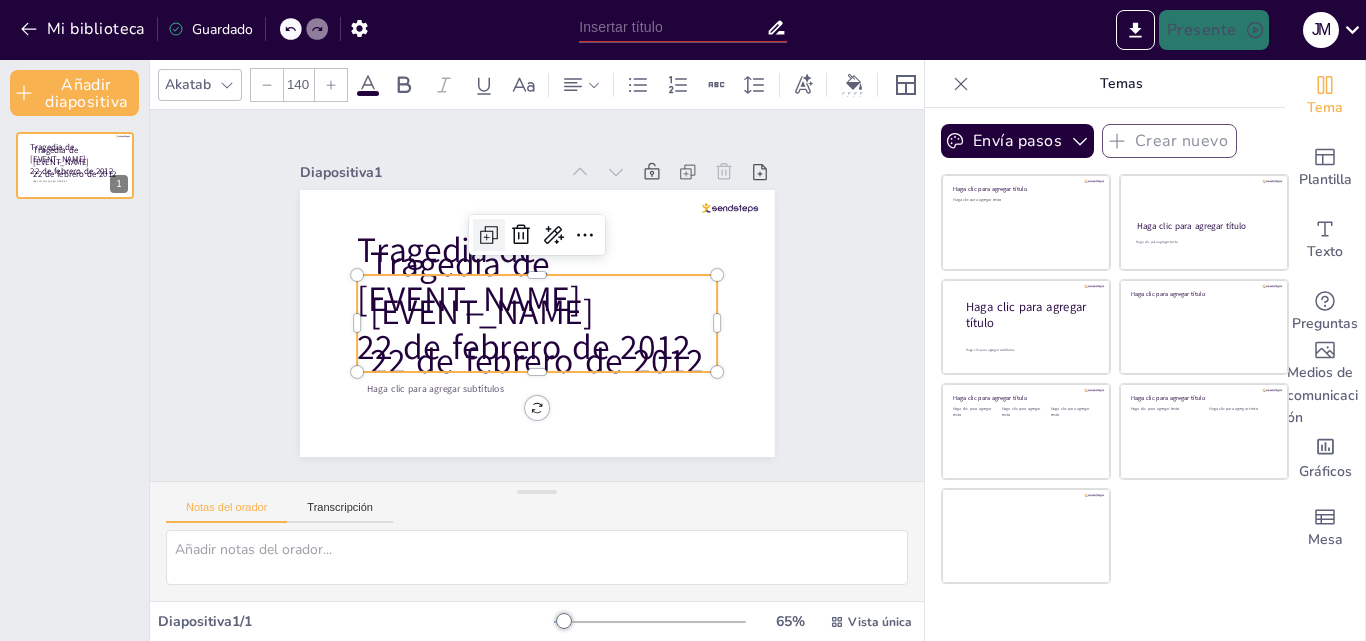 click 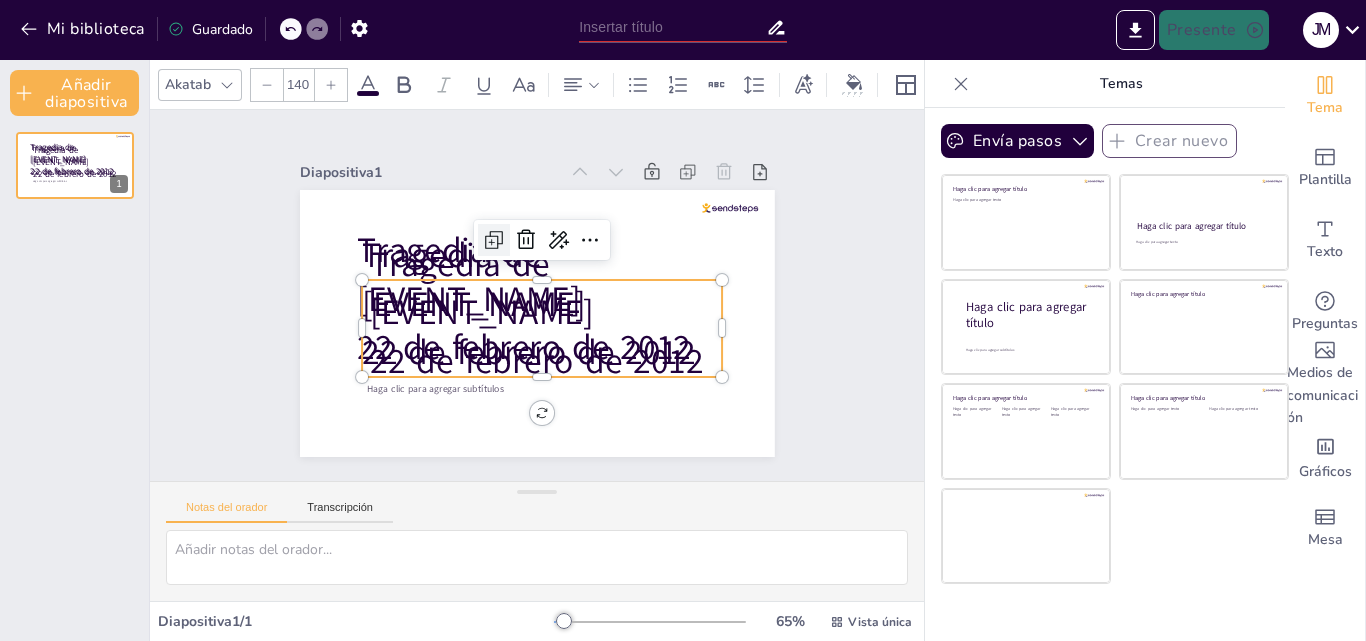 click 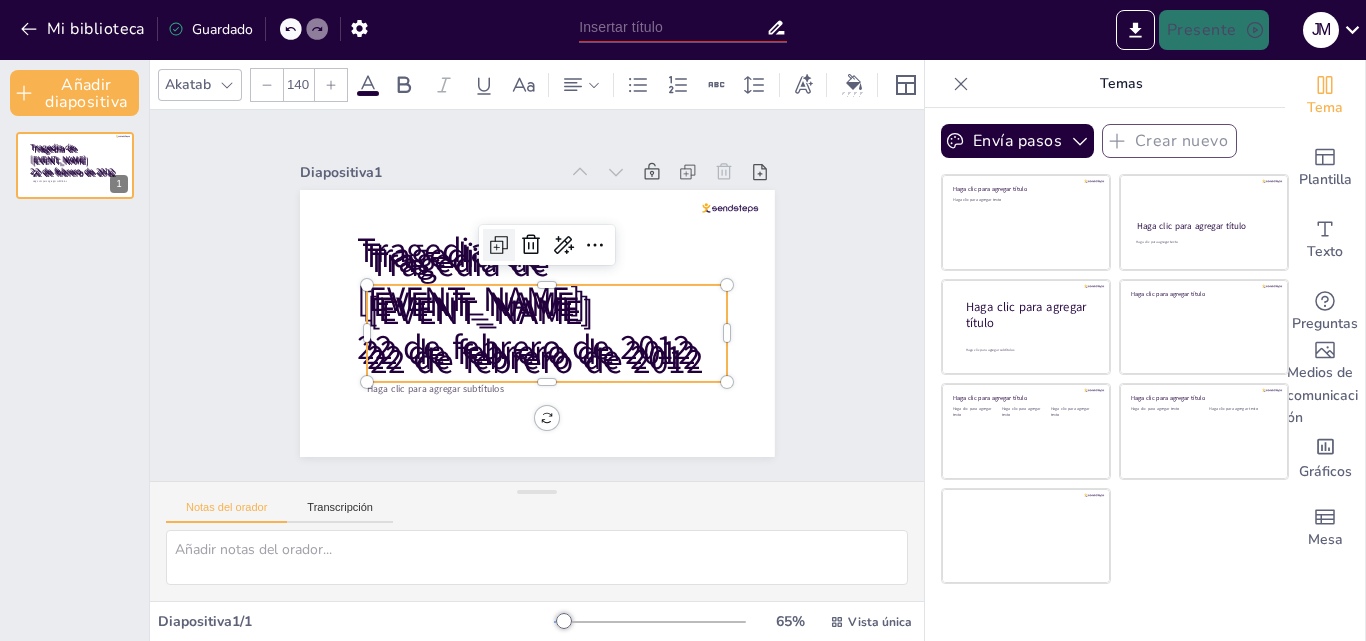 click 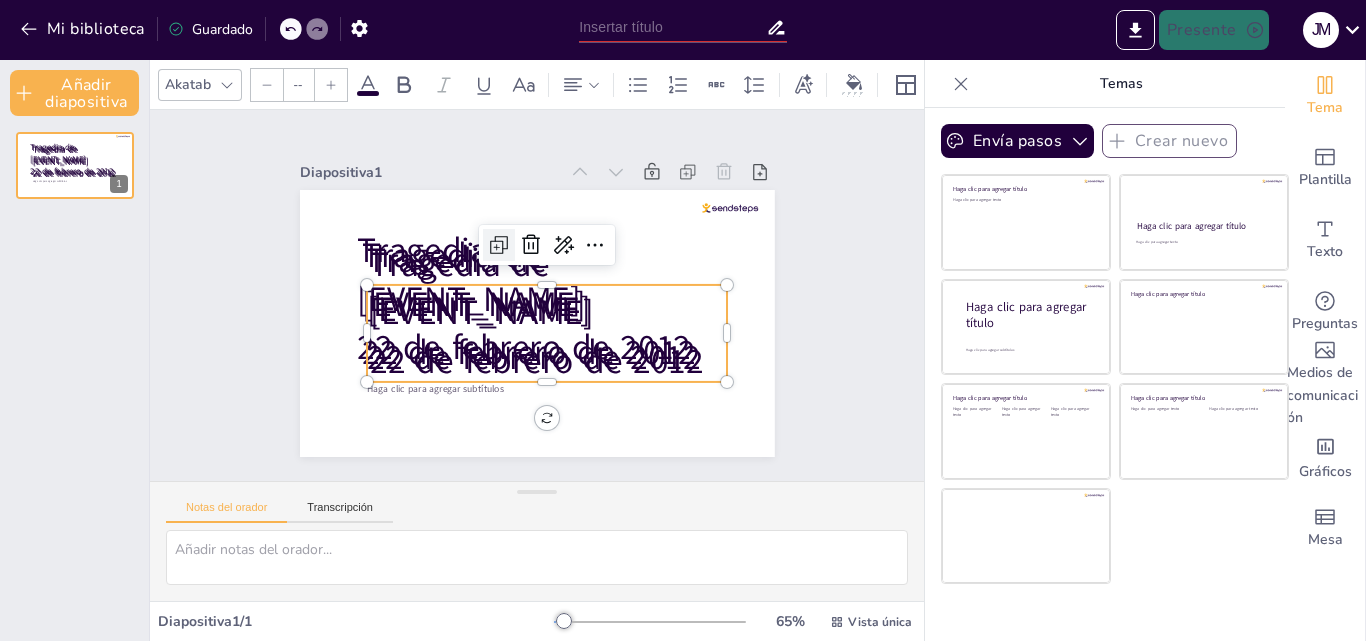 type on "140" 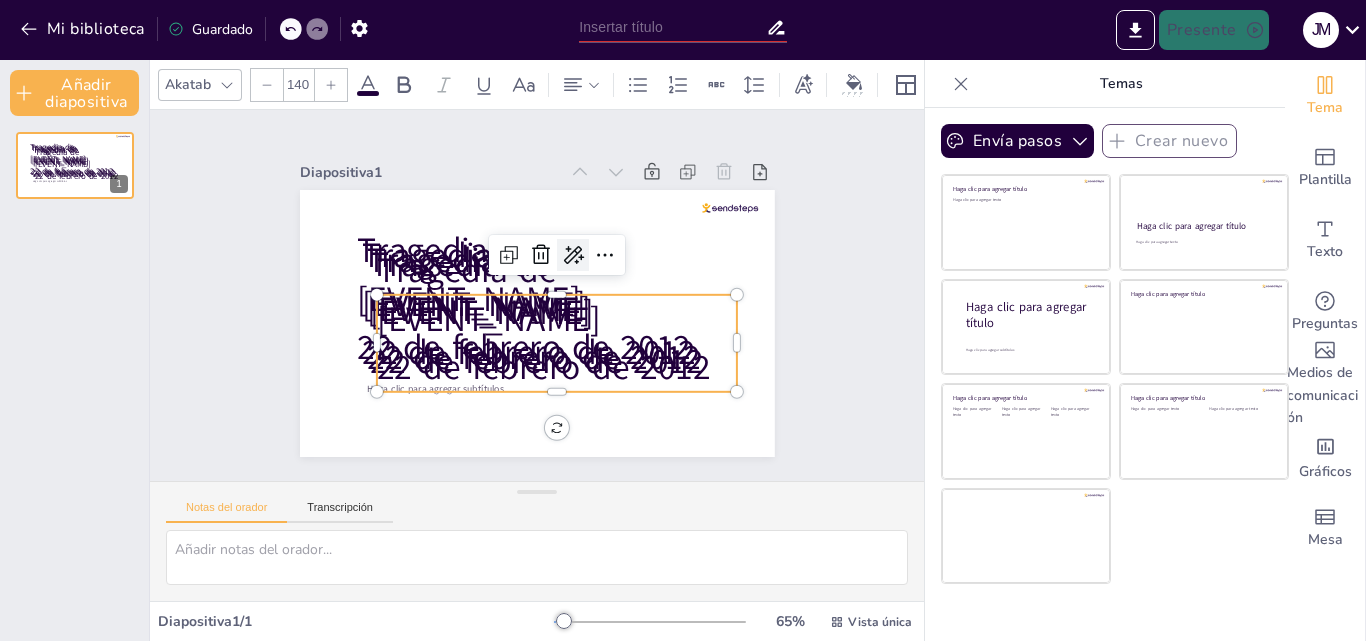 click 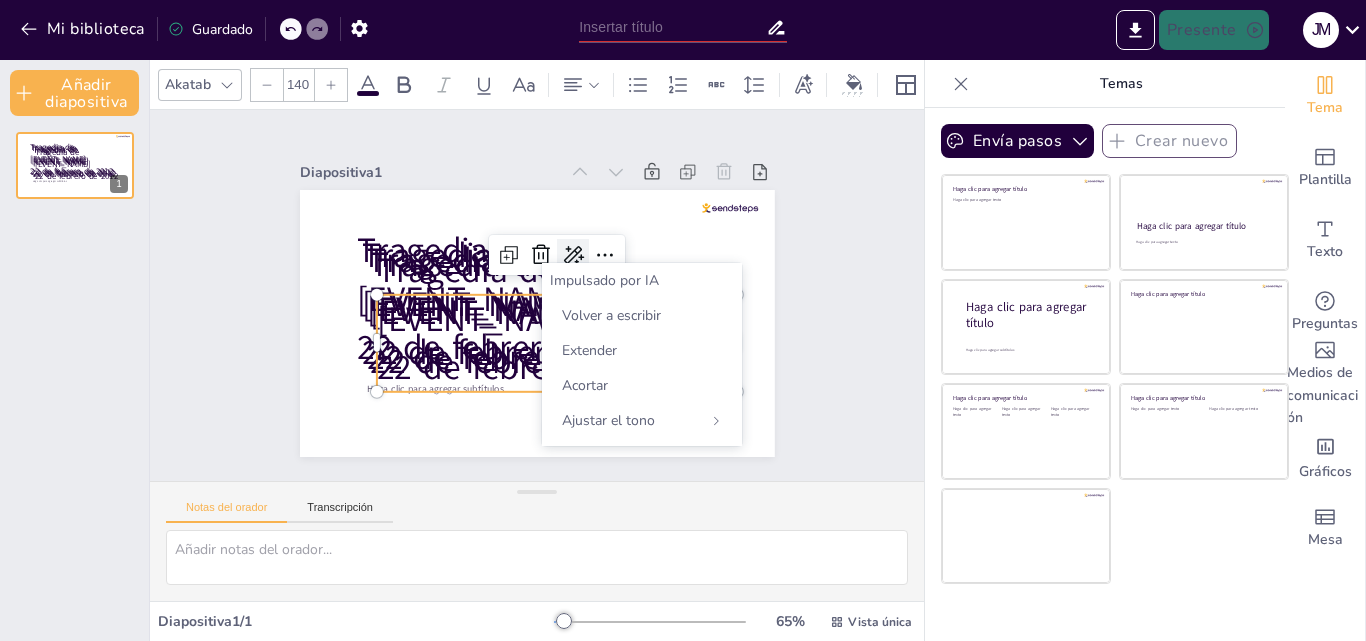 click 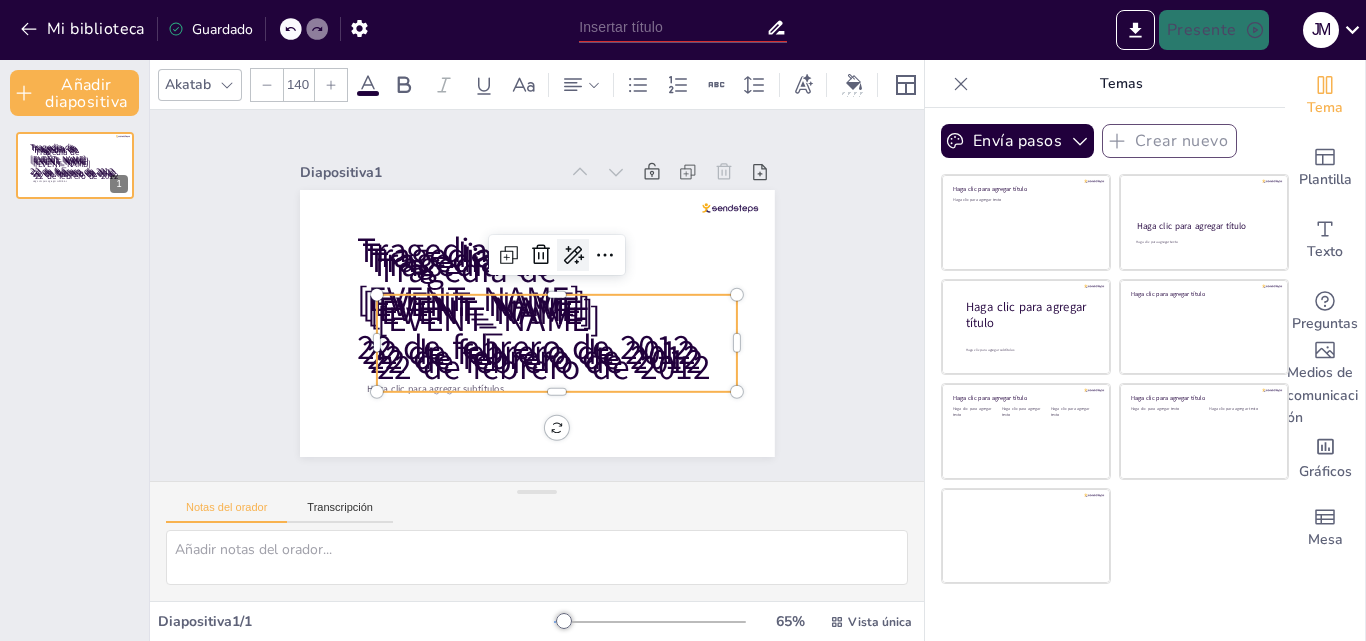 click 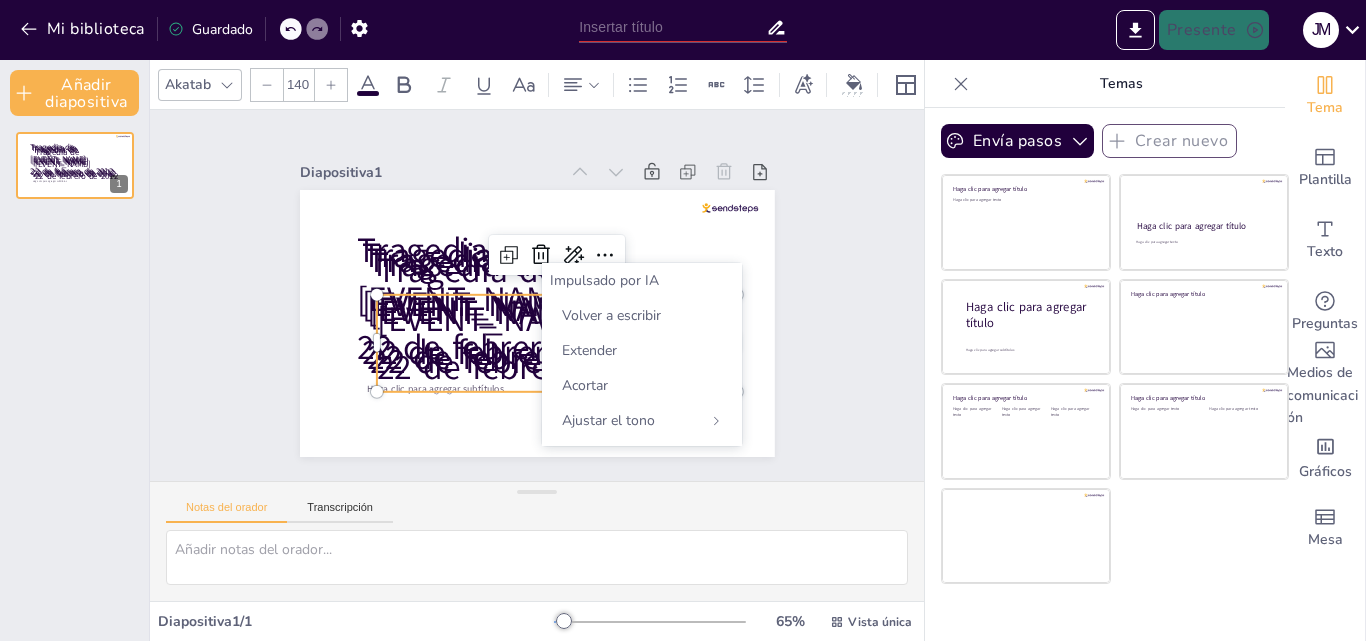 click 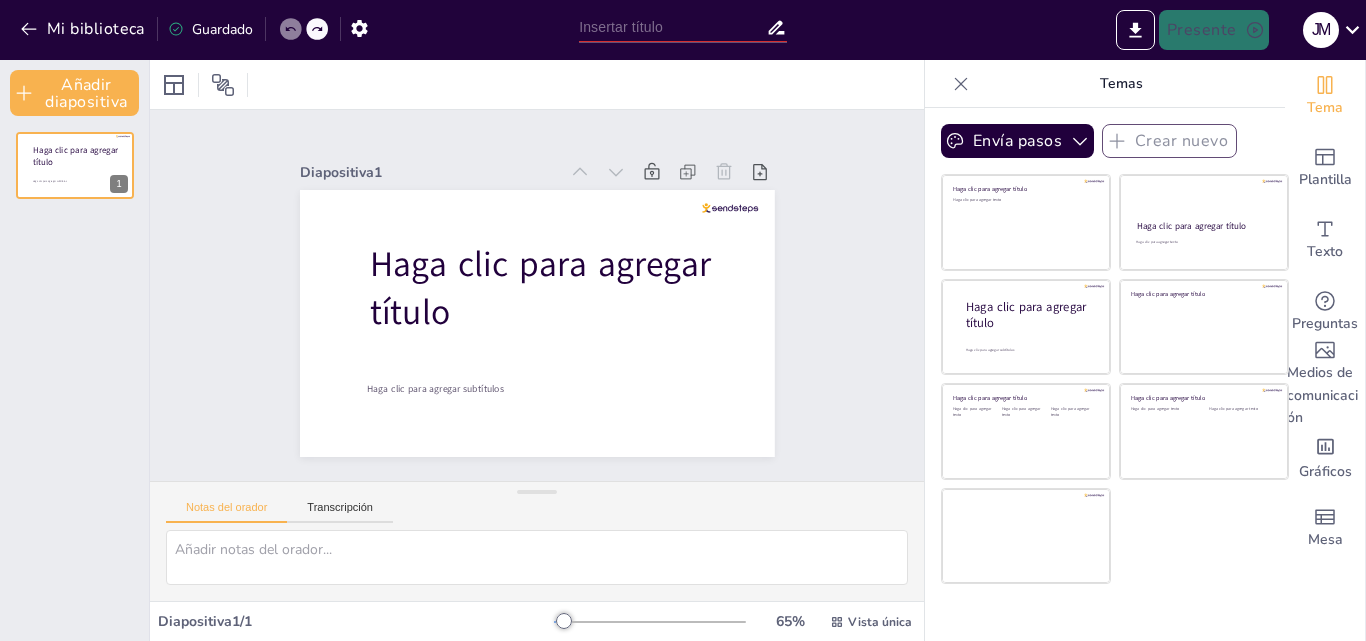 click 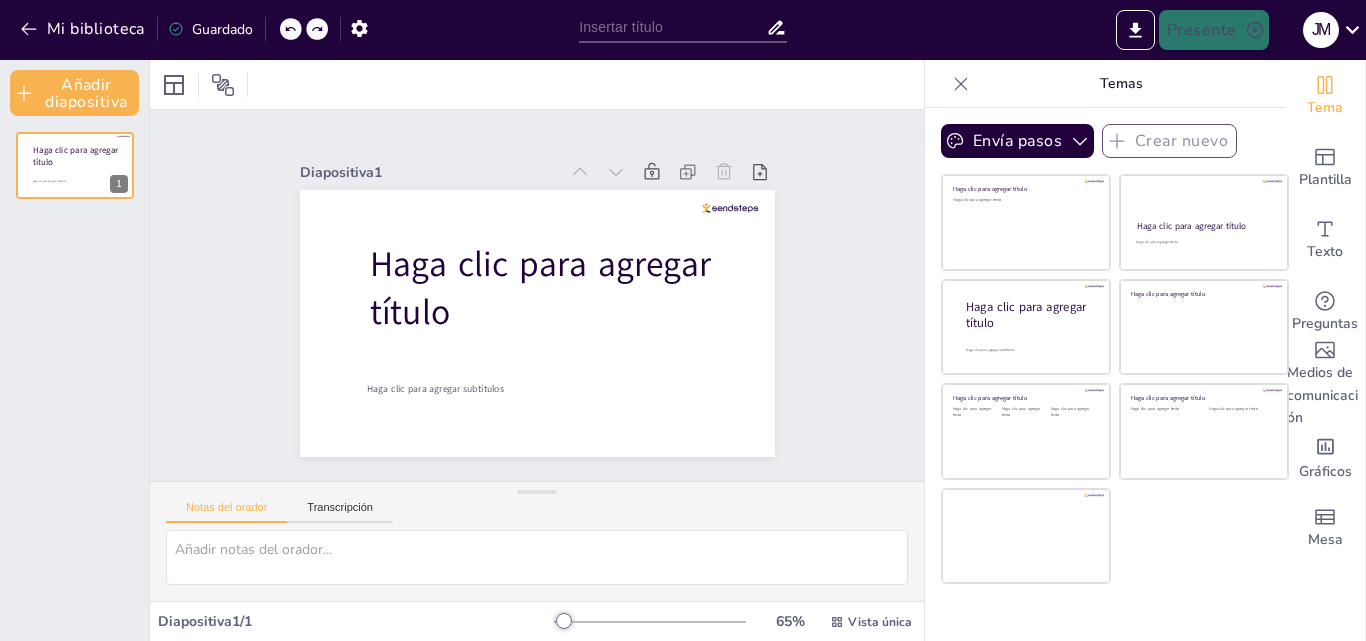 click 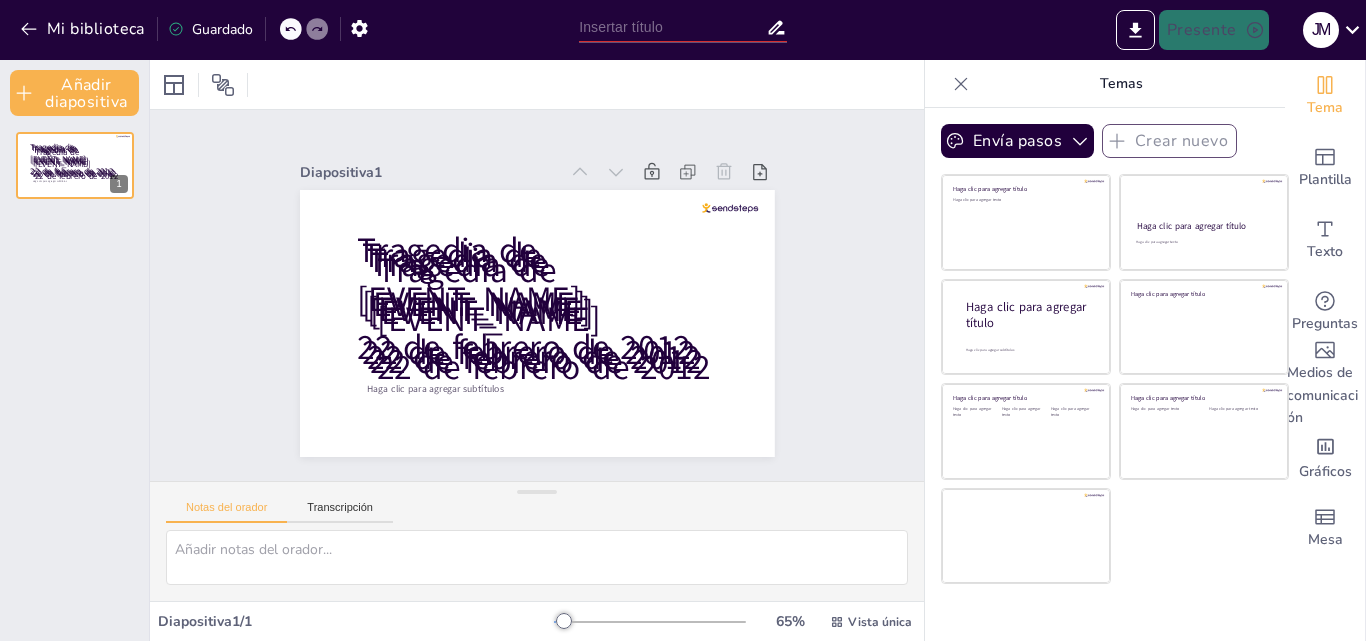 click 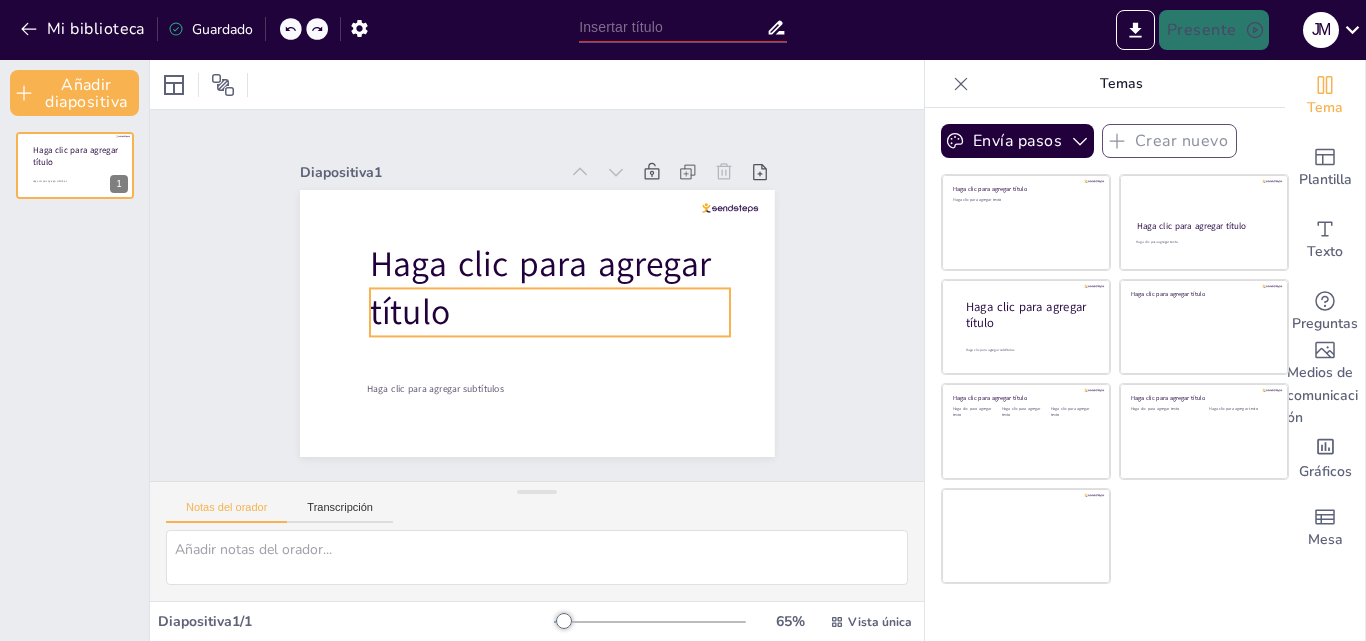 click on "Haga clic para agregar título" at bounding box center (541, 275) 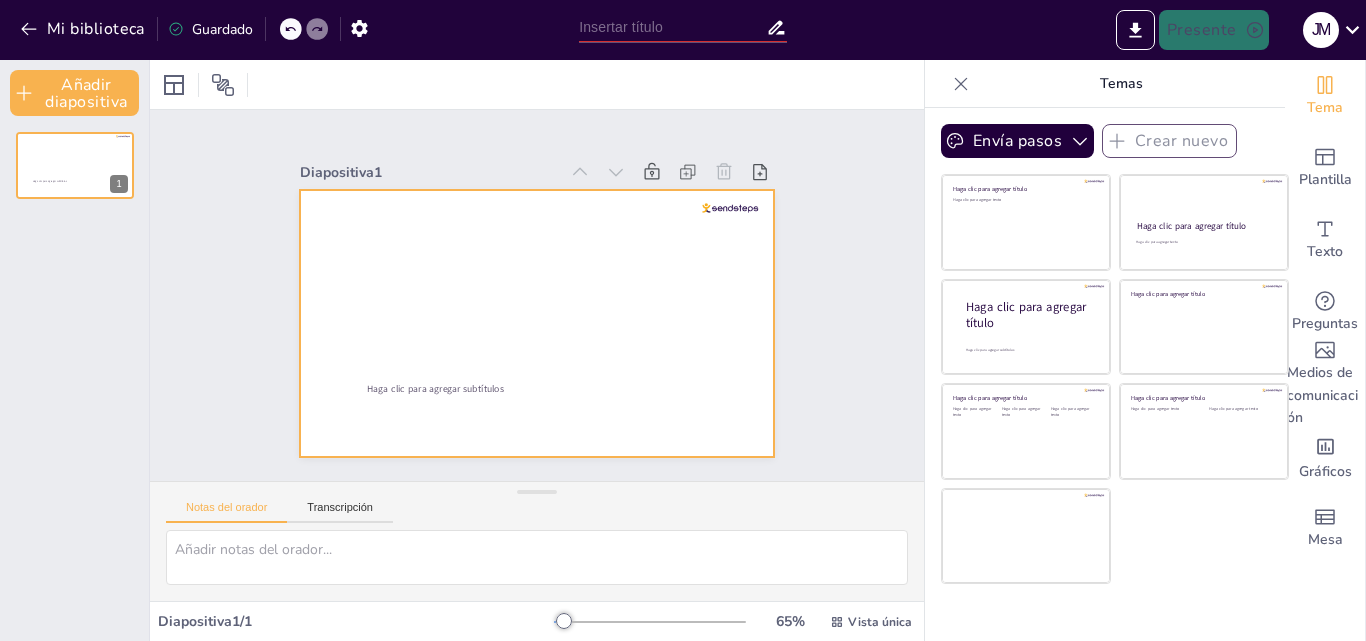 click at bounding box center (558, 276) 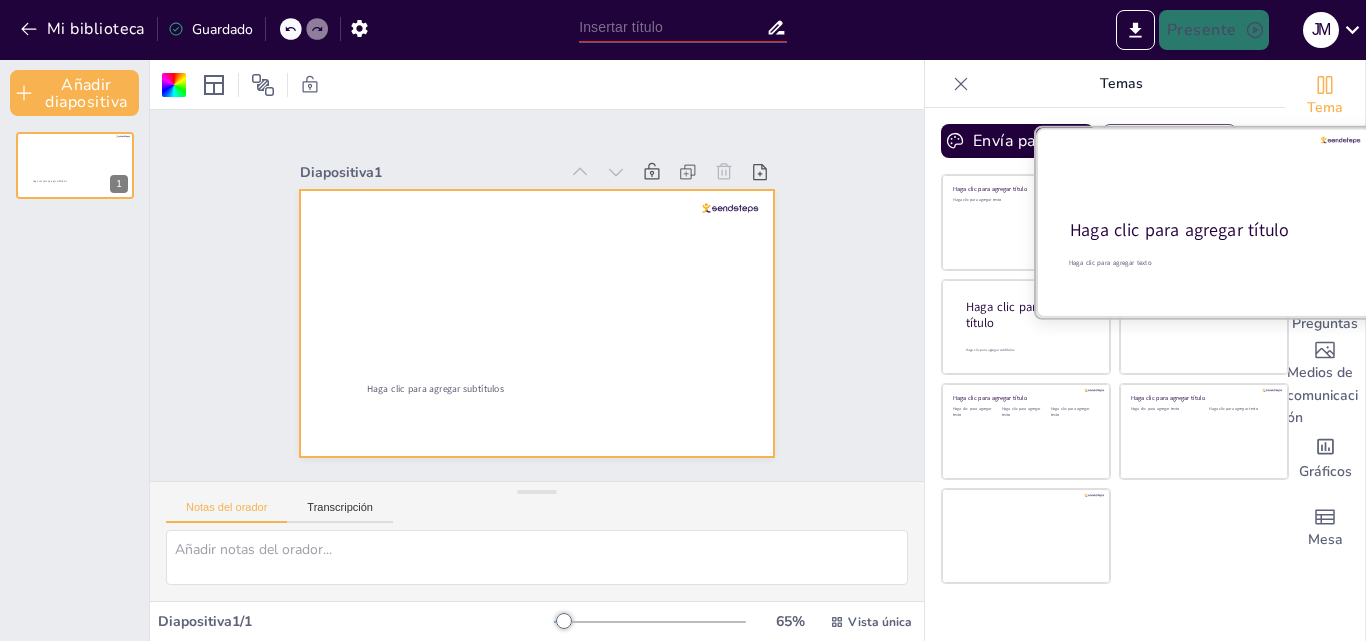 click on "Haga clic para agregar título" at bounding box center (1179, 231) 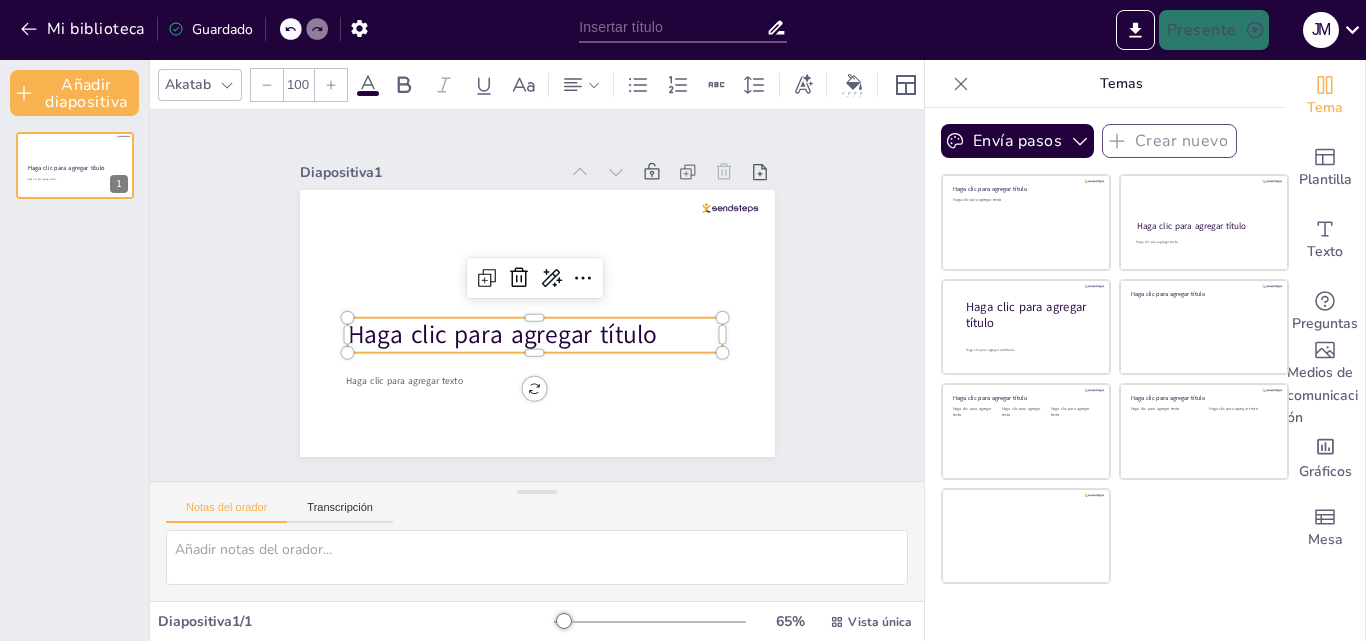 click on "Haga clic para agregar título" at bounding box center [491, 322] 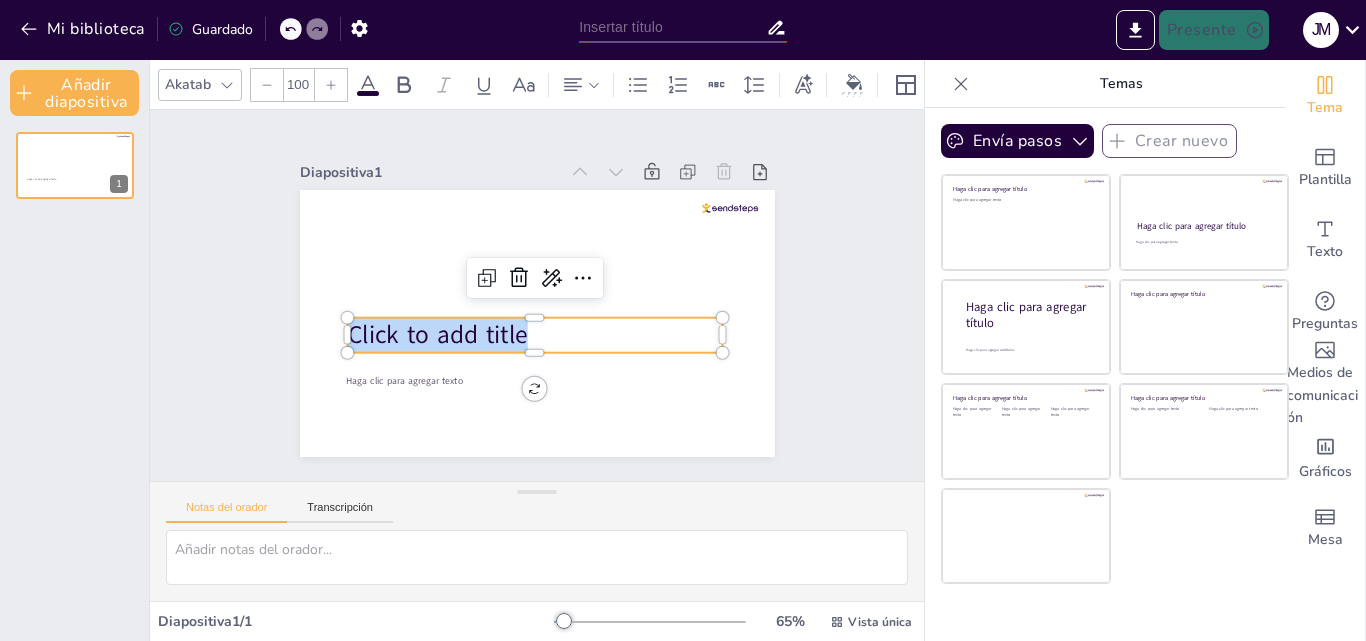 click on "Click to add title" at bounding box center [515, 328] 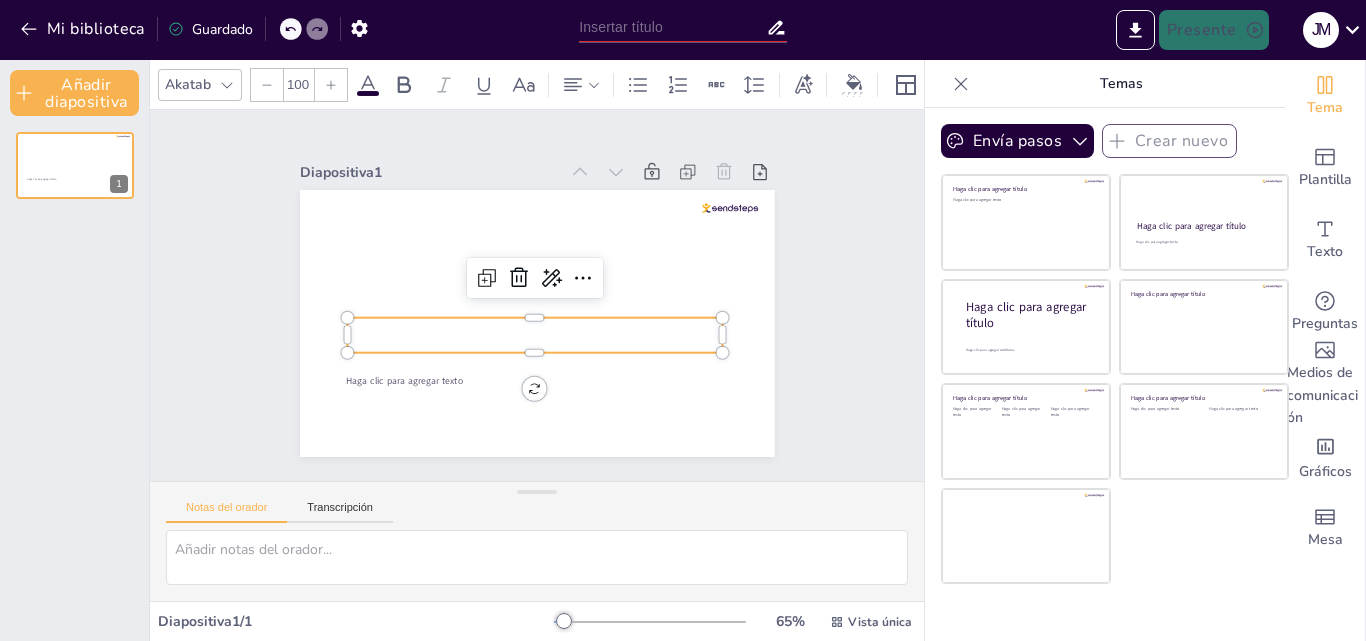type 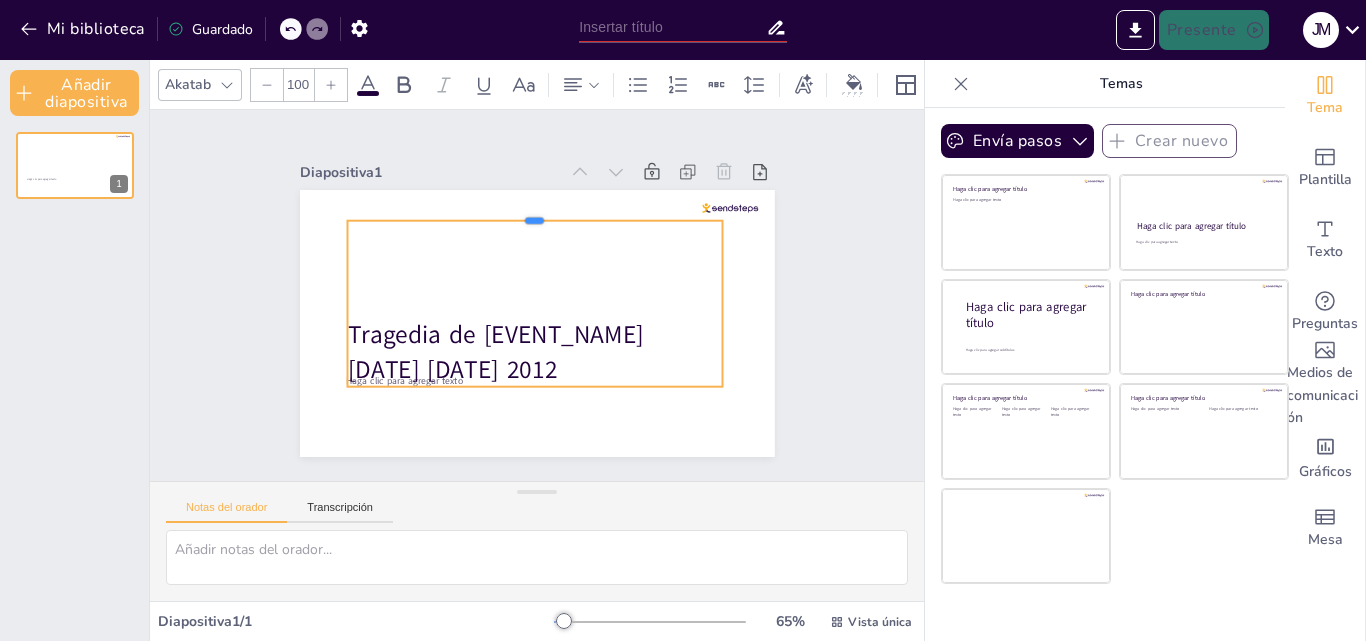 drag, startPoint x: 518, startPoint y: 306, endPoint x: 522, endPoint y: 209, distance: 97.082436 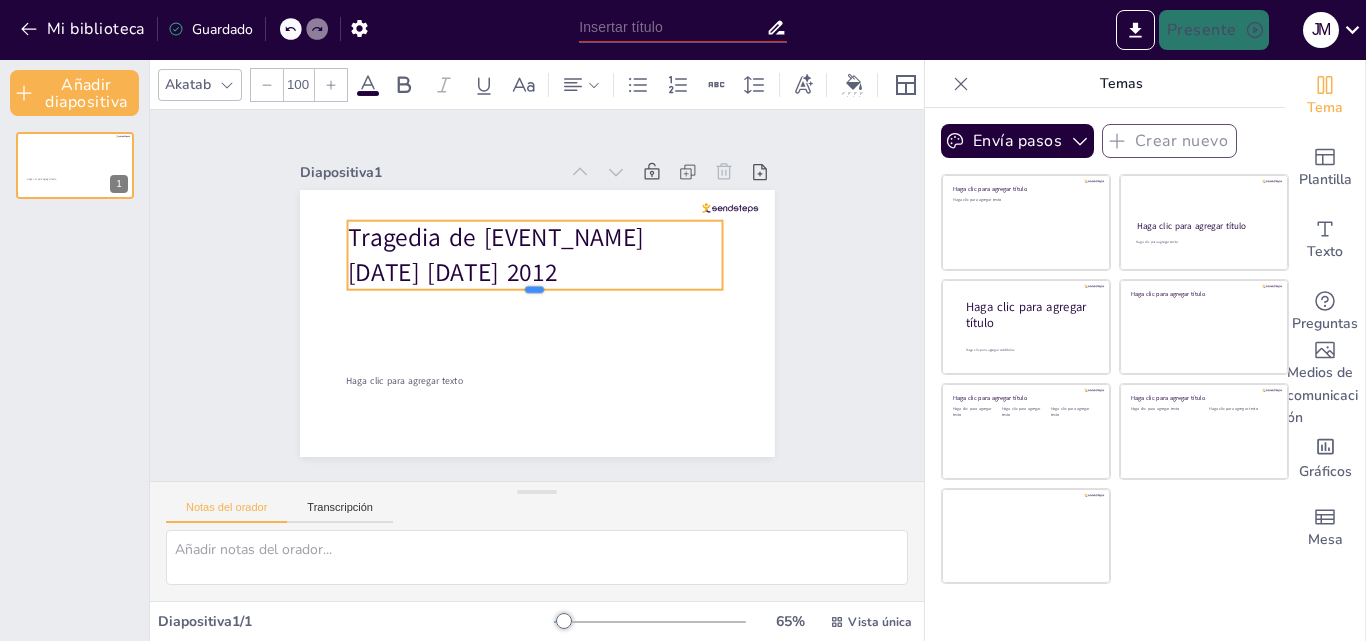 drag, startPoint x: 520, startPoint y: 380, endPoint x: 523, endPoint y: 279, distance: 101.04455 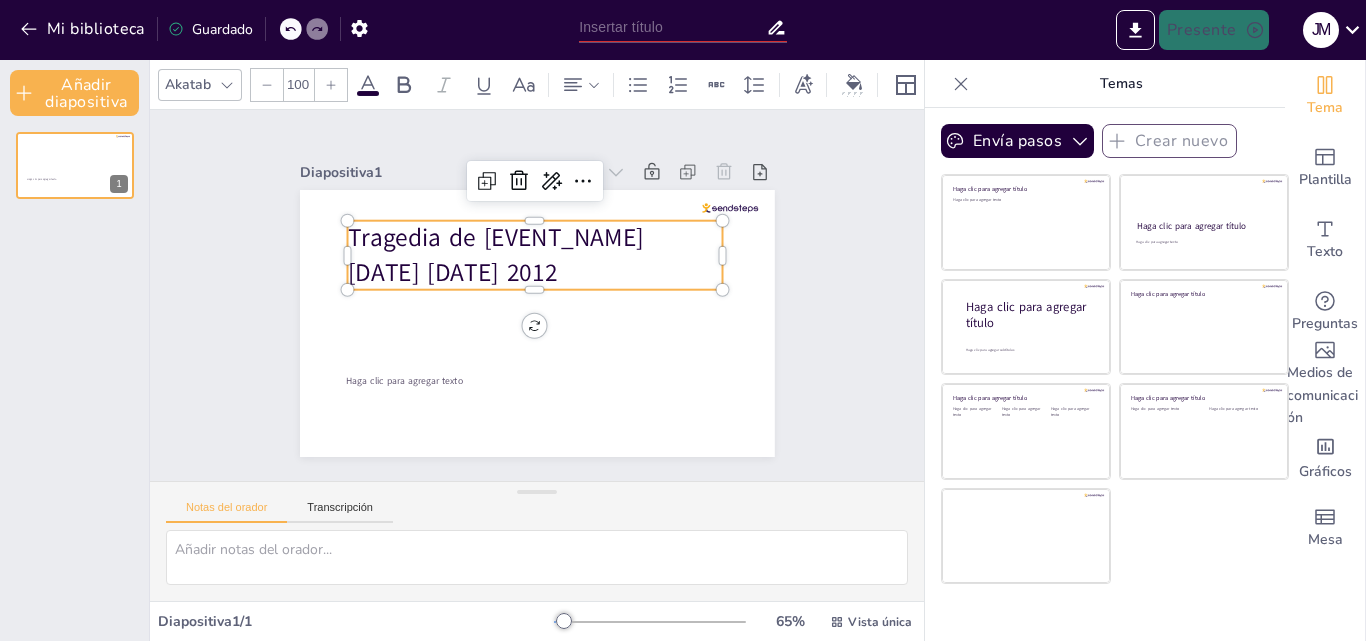 click on "Tragedia de [EVENT_NAME]" at bounding box center [607, 287] 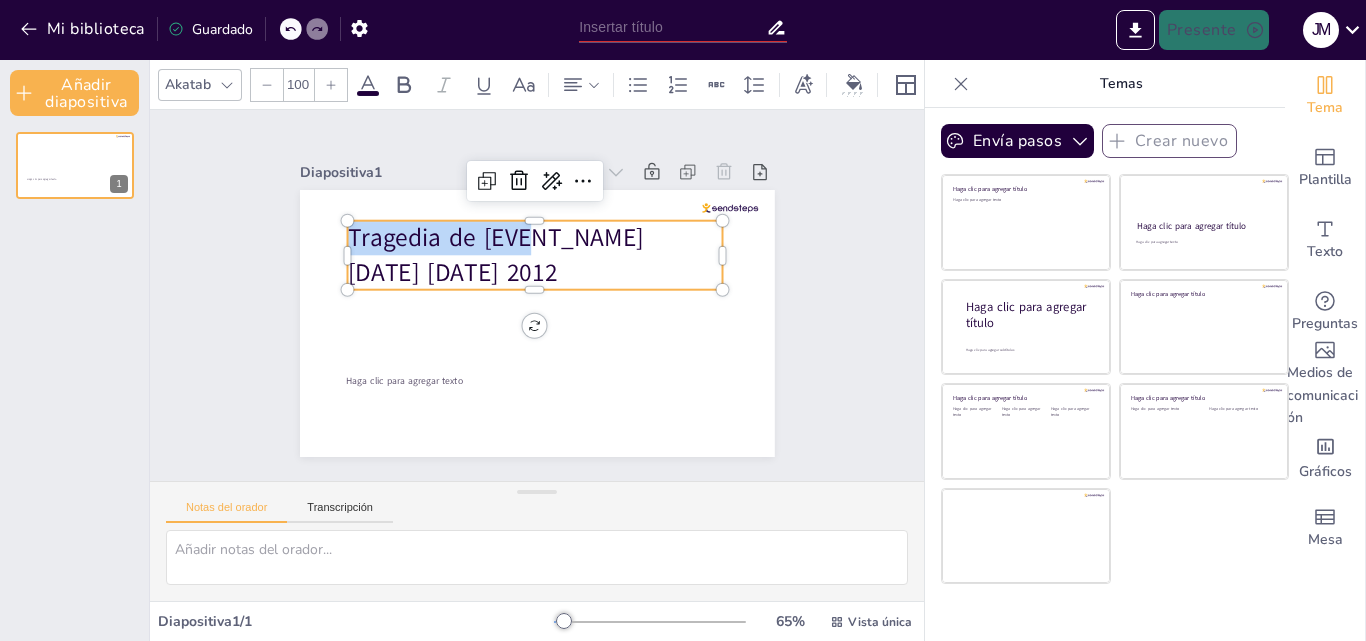 click on "Tragedia de [EVENT_NAME]" at bounding box center [551, 226] 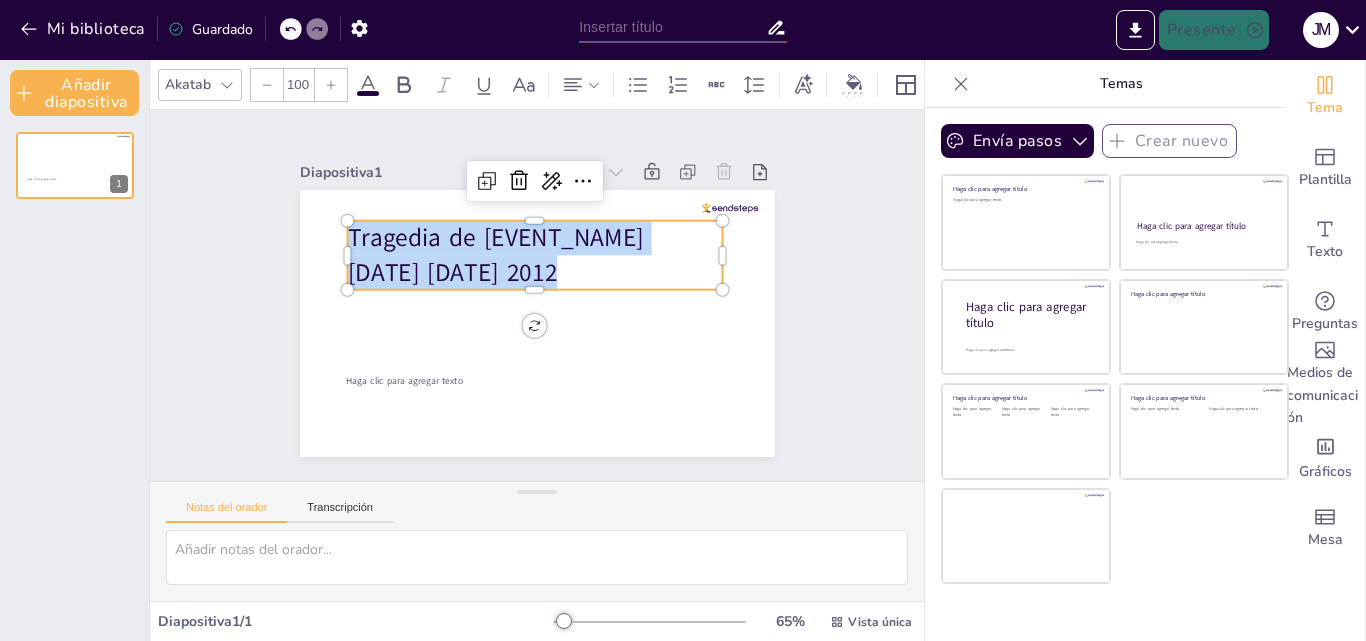 click 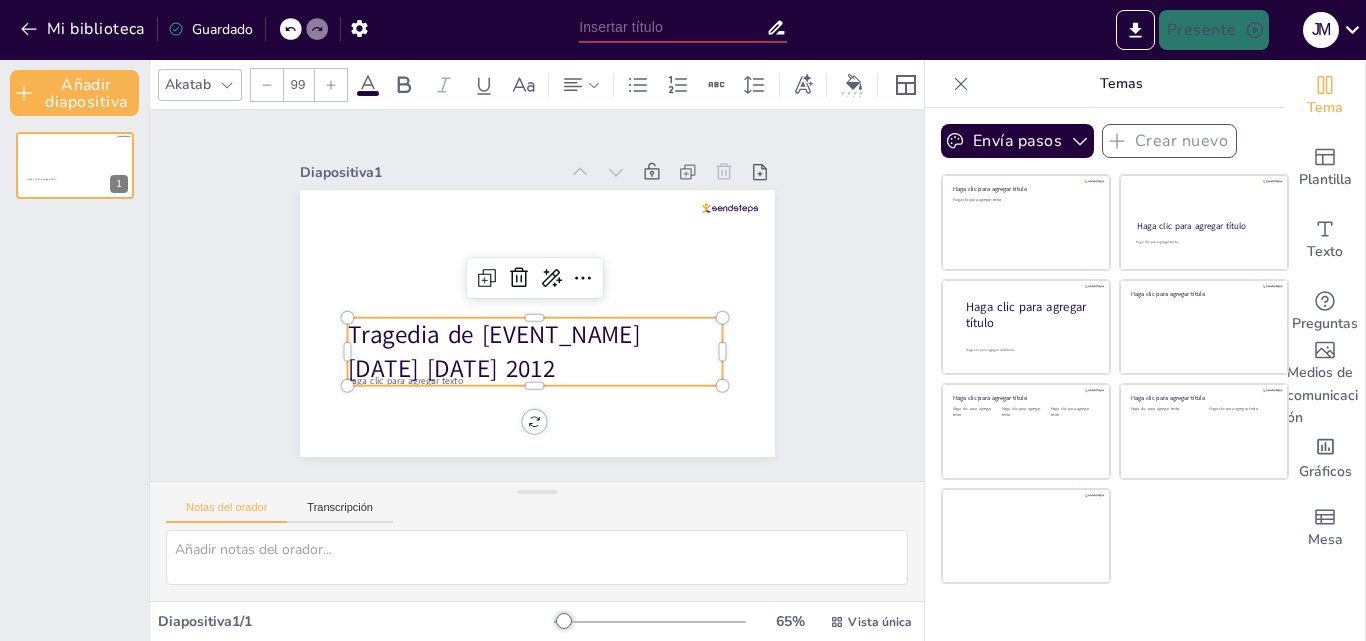 click 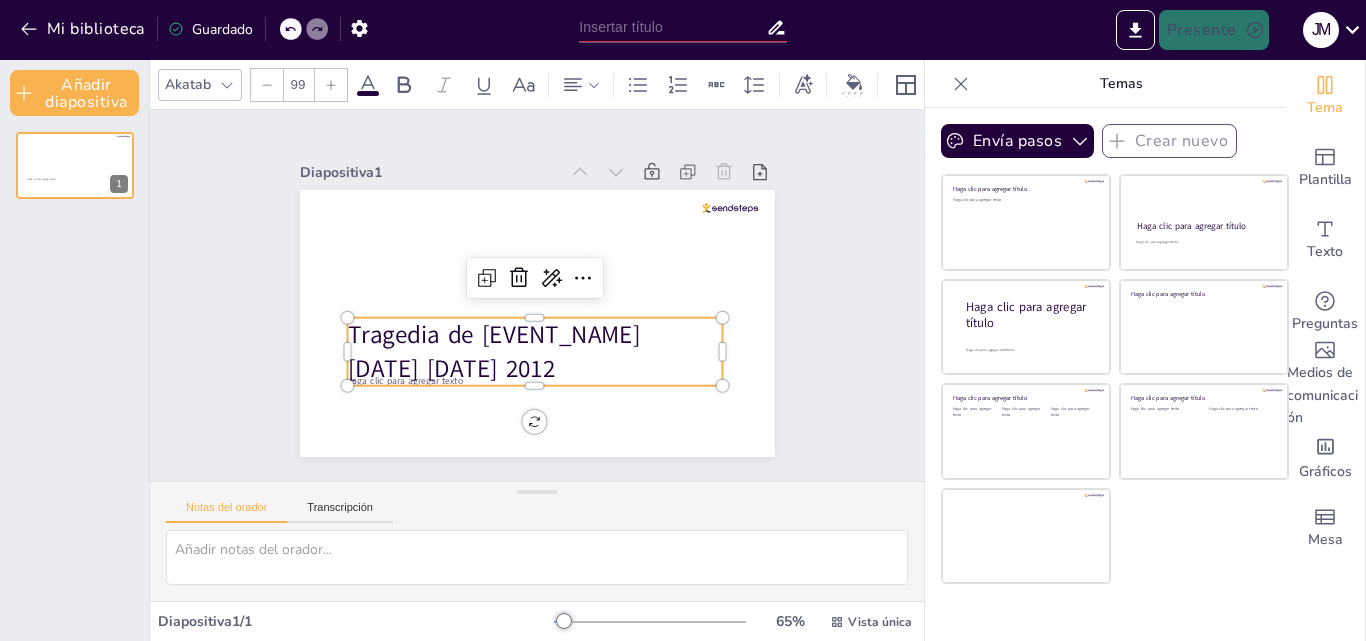 click 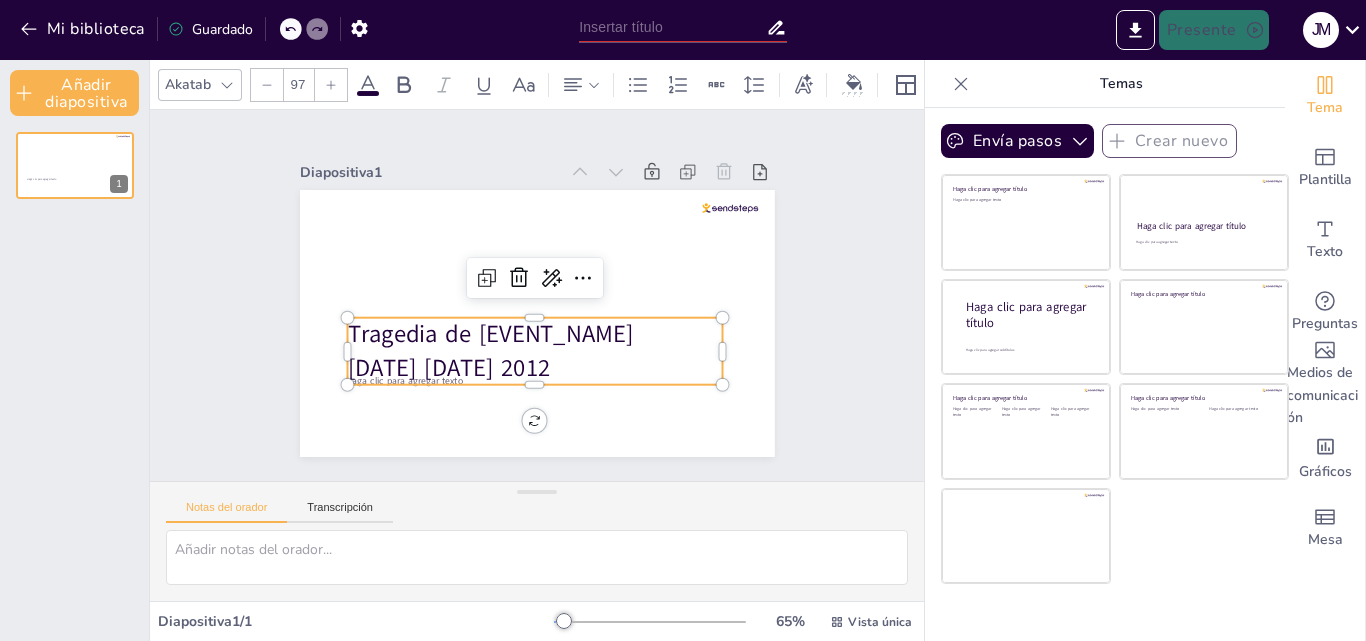 click 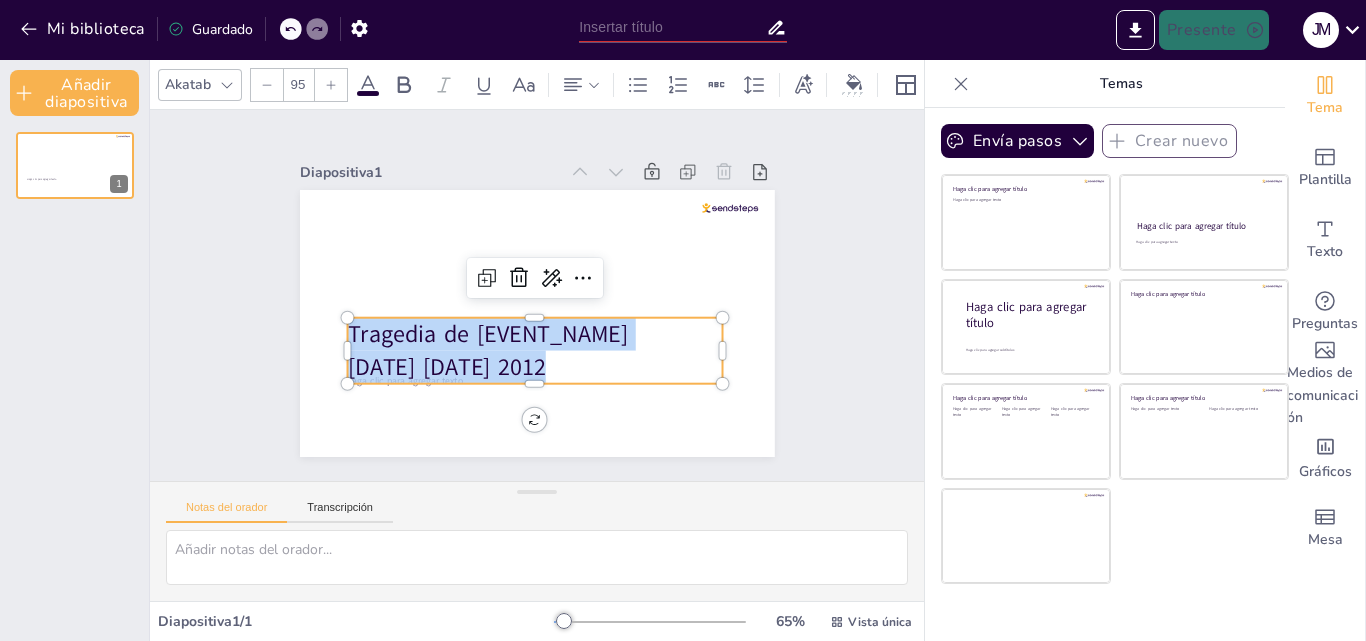 click 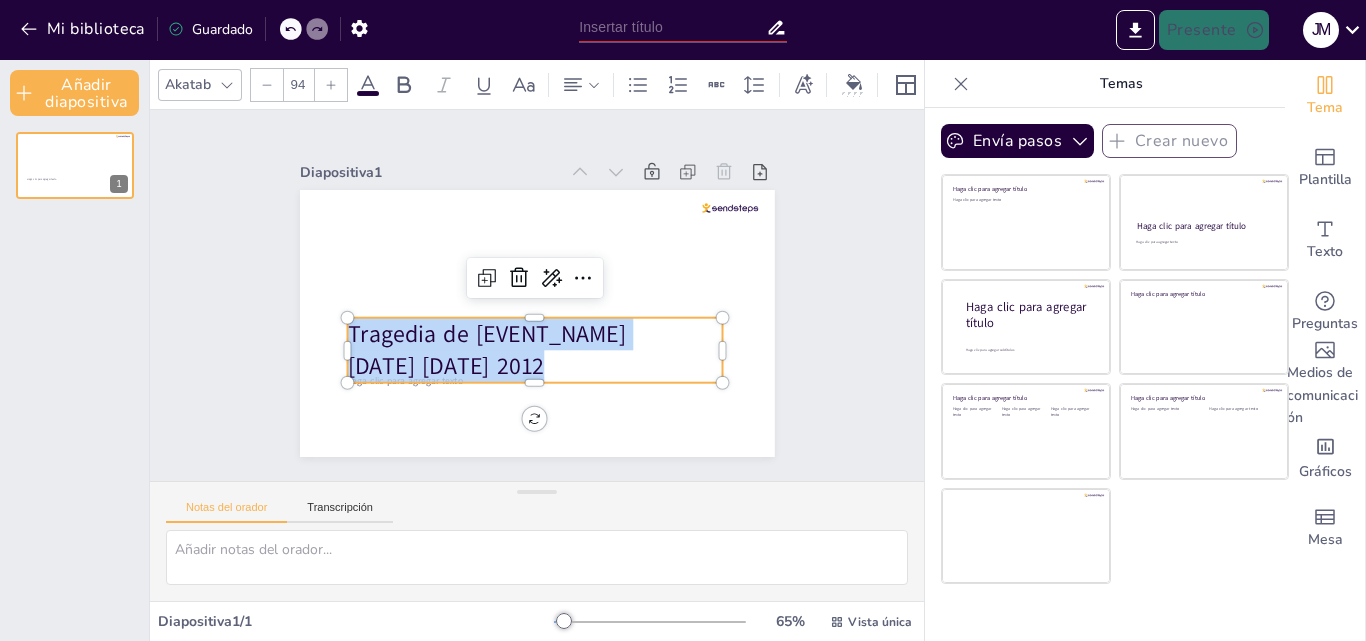 click 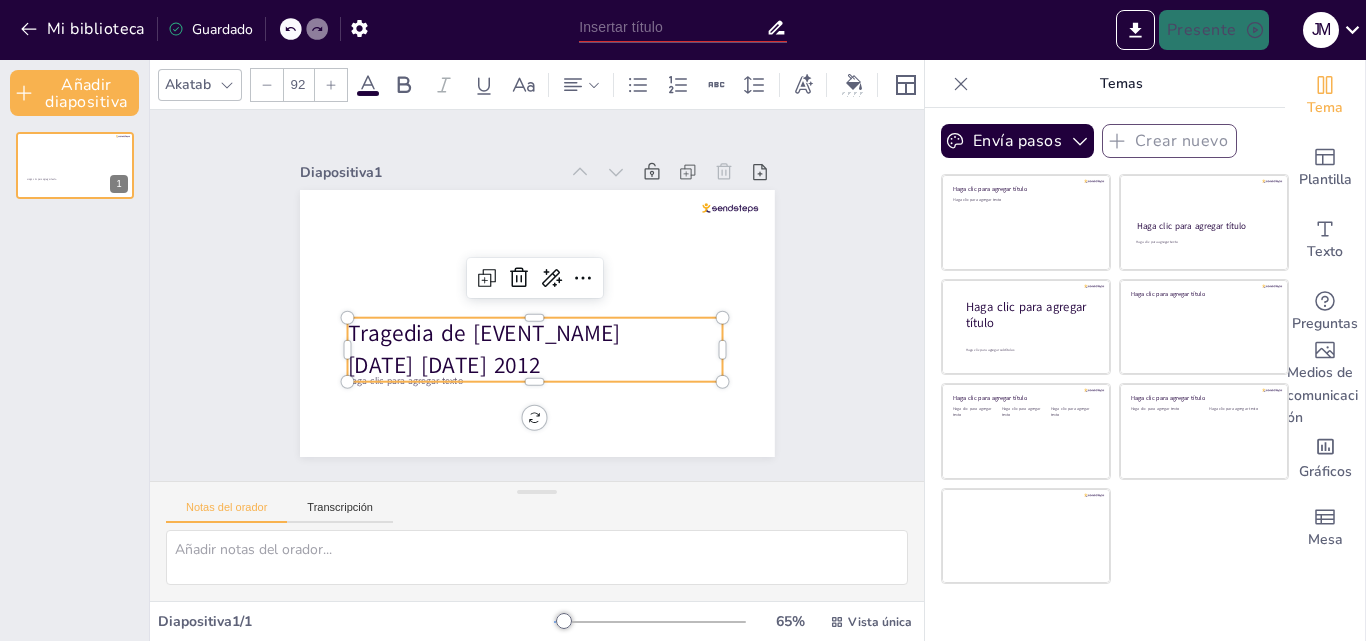 click 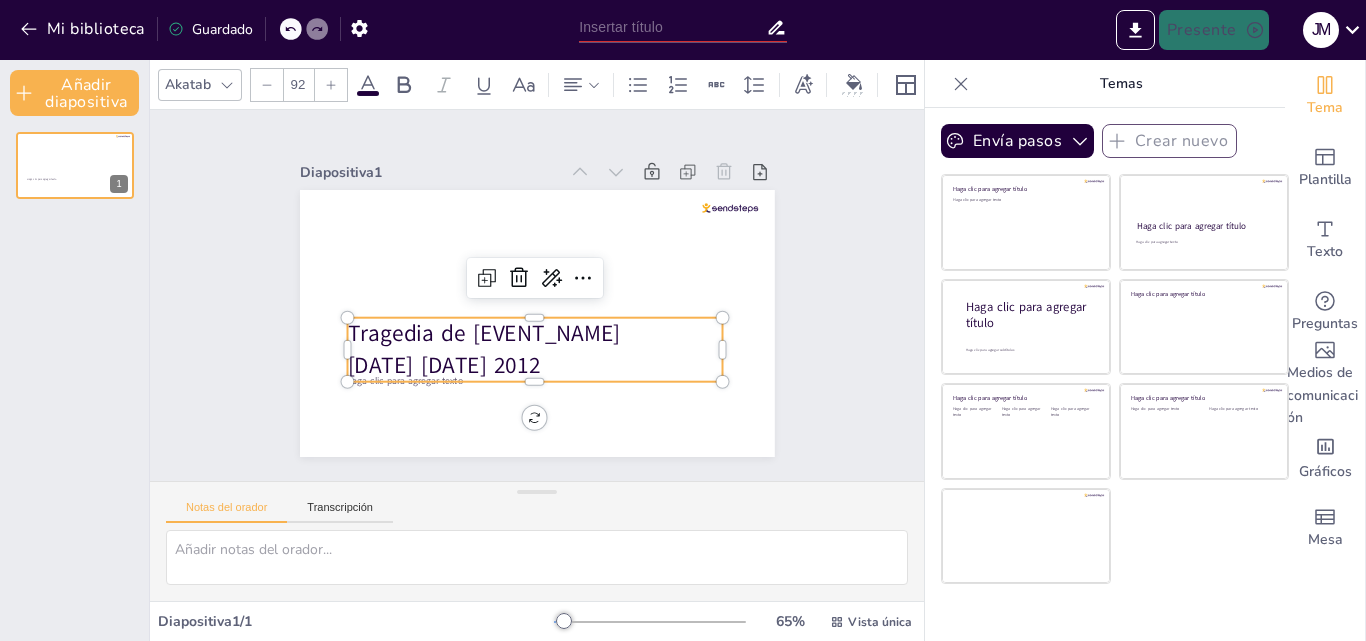 click 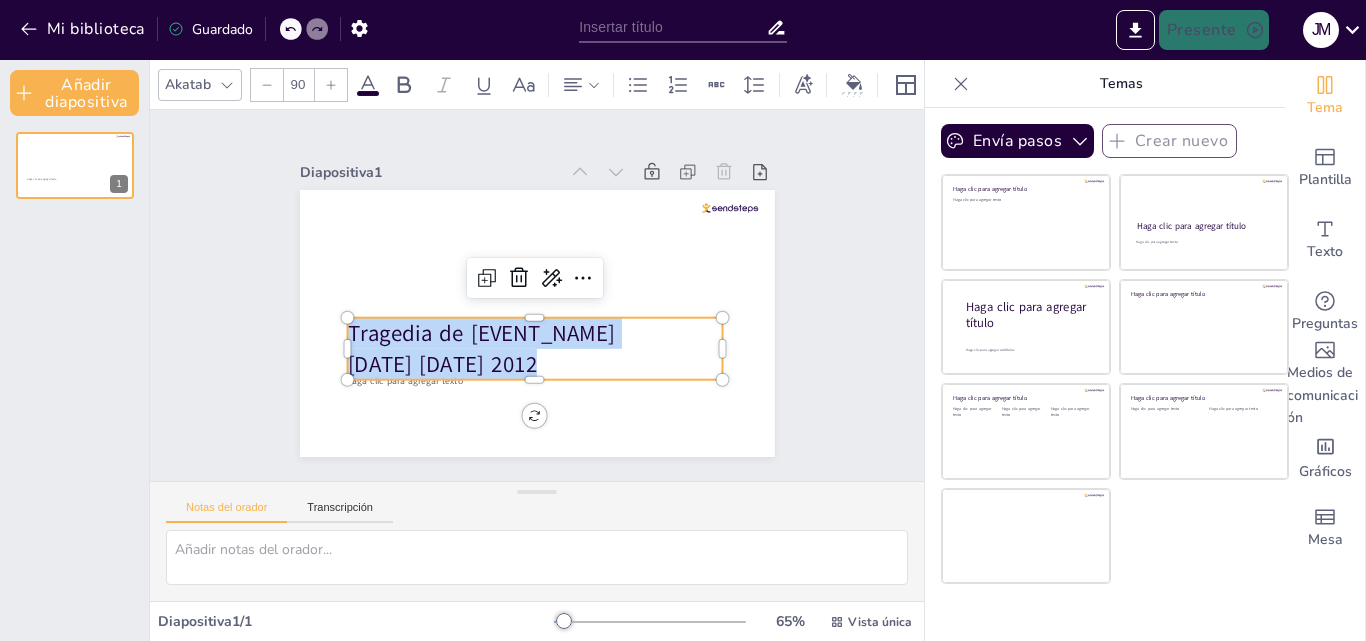 click 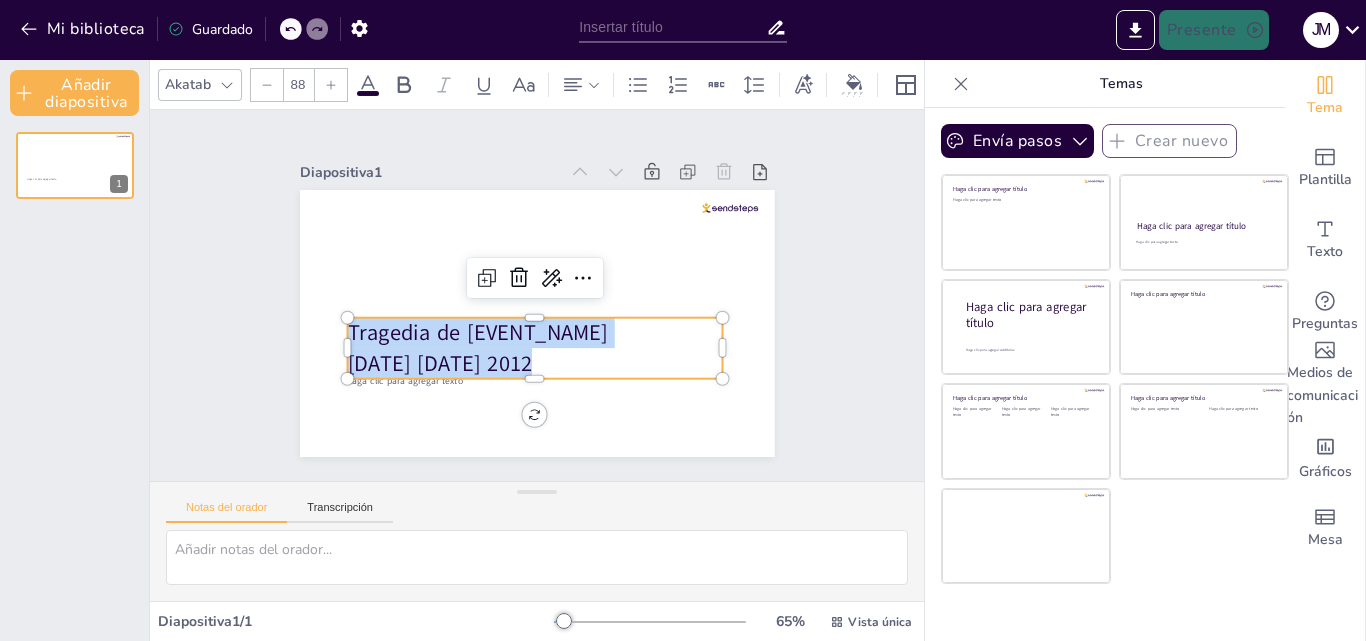 click 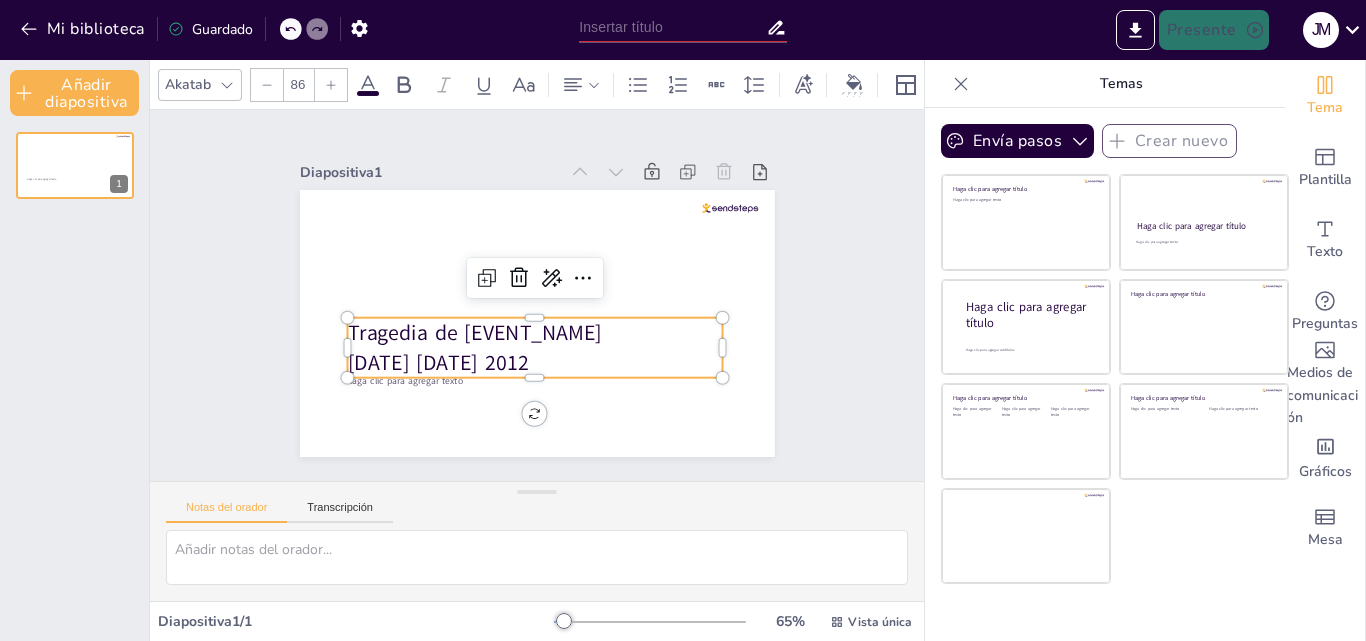 click 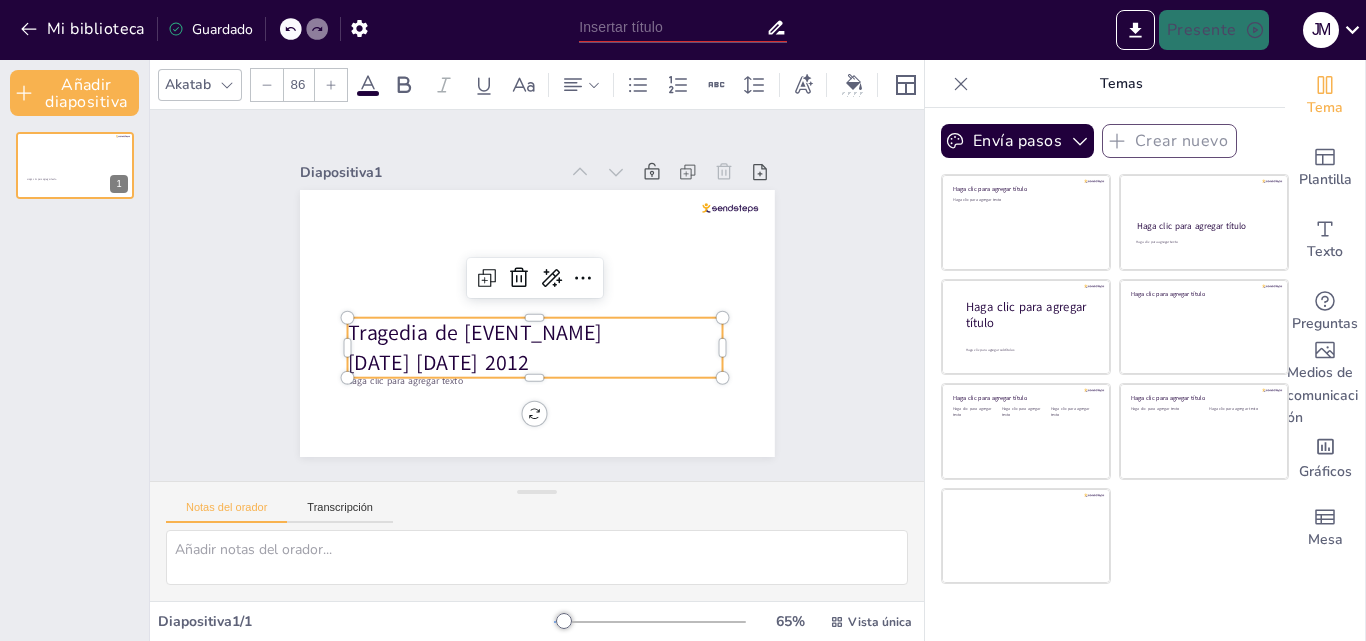 type on "84" 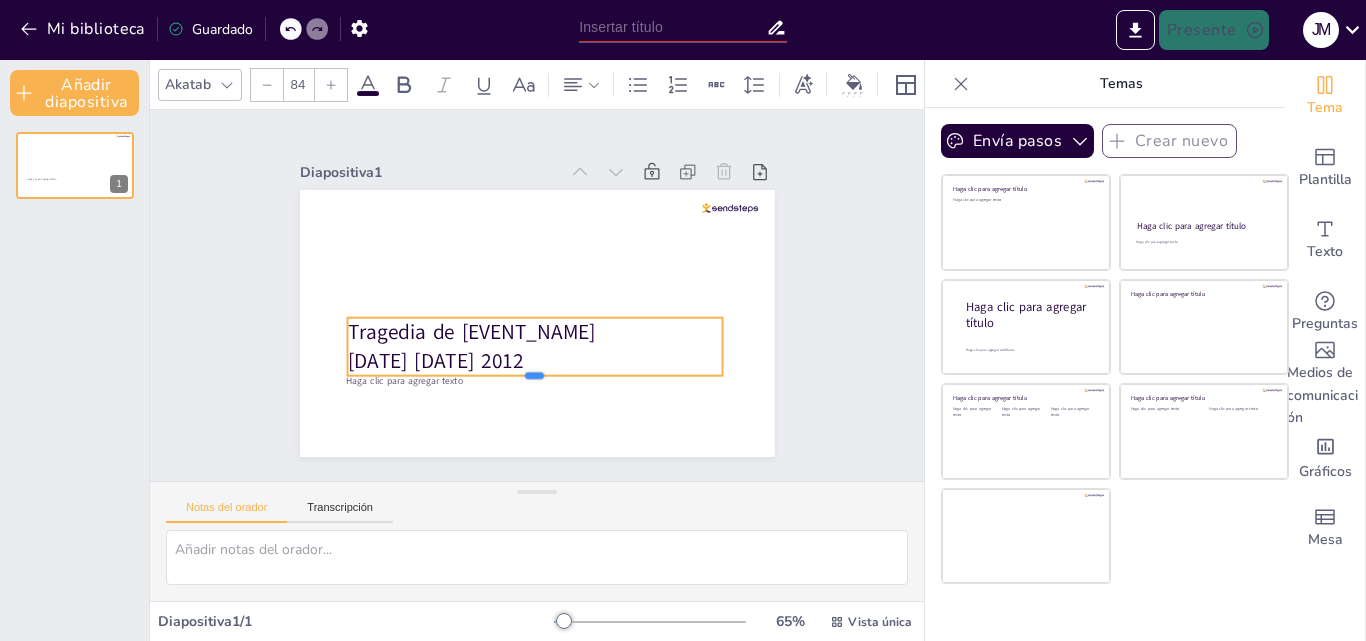 drag, startPoint x: 518, startPoint y: 372, endPoint x: 631, endPoint y: 334, distance: 119.218285 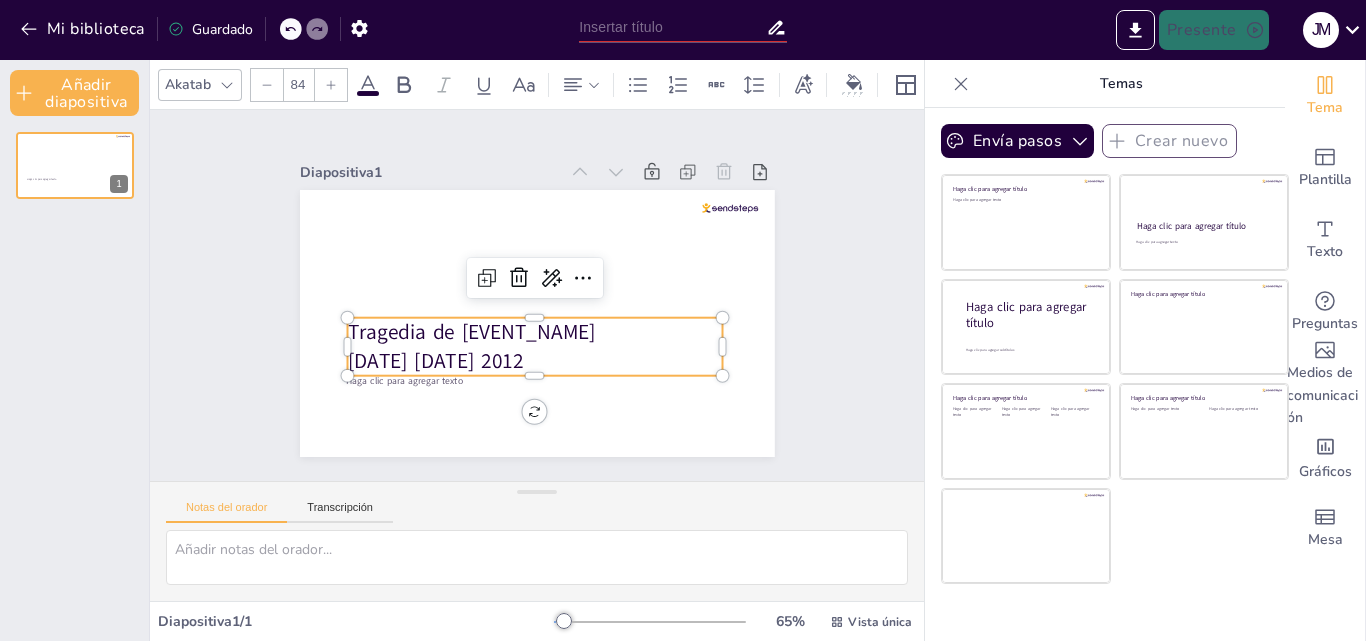 click on "Tragedia de [EVENT_NAME]" at bounding box center [527, 331] 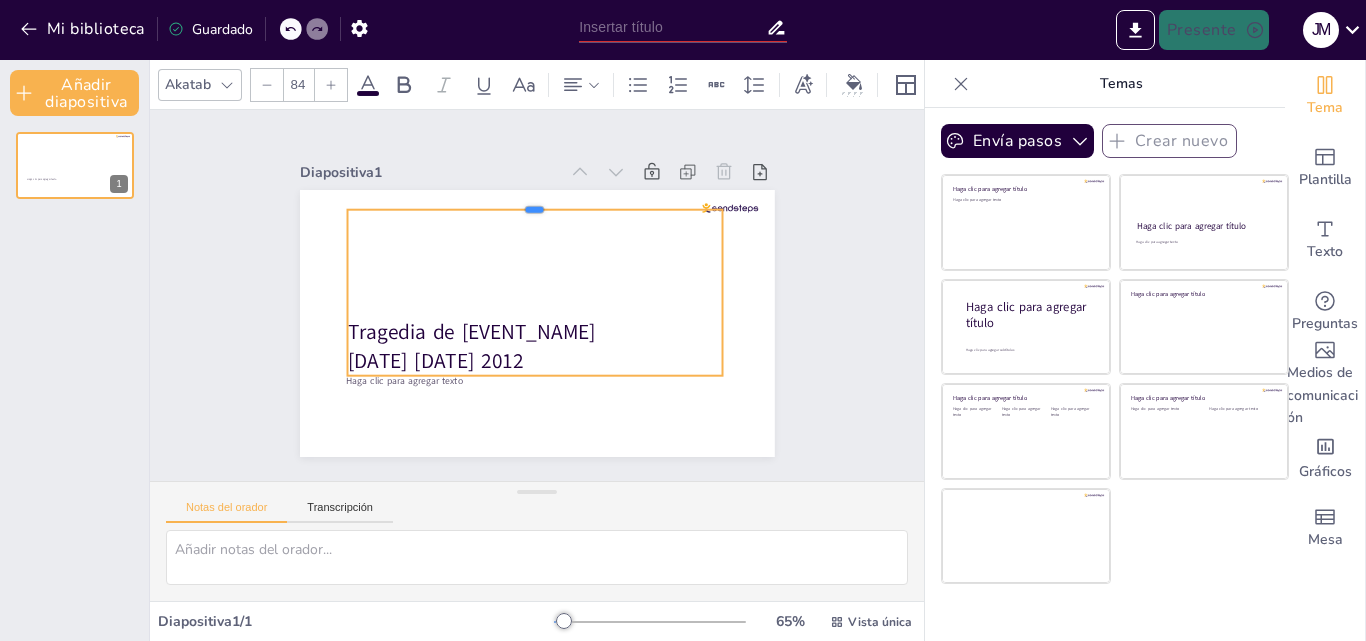 drag, startPoint x: 525, startPoint y: 309, endPoint x: 526, endPoint y: 201, distance: 108.00463 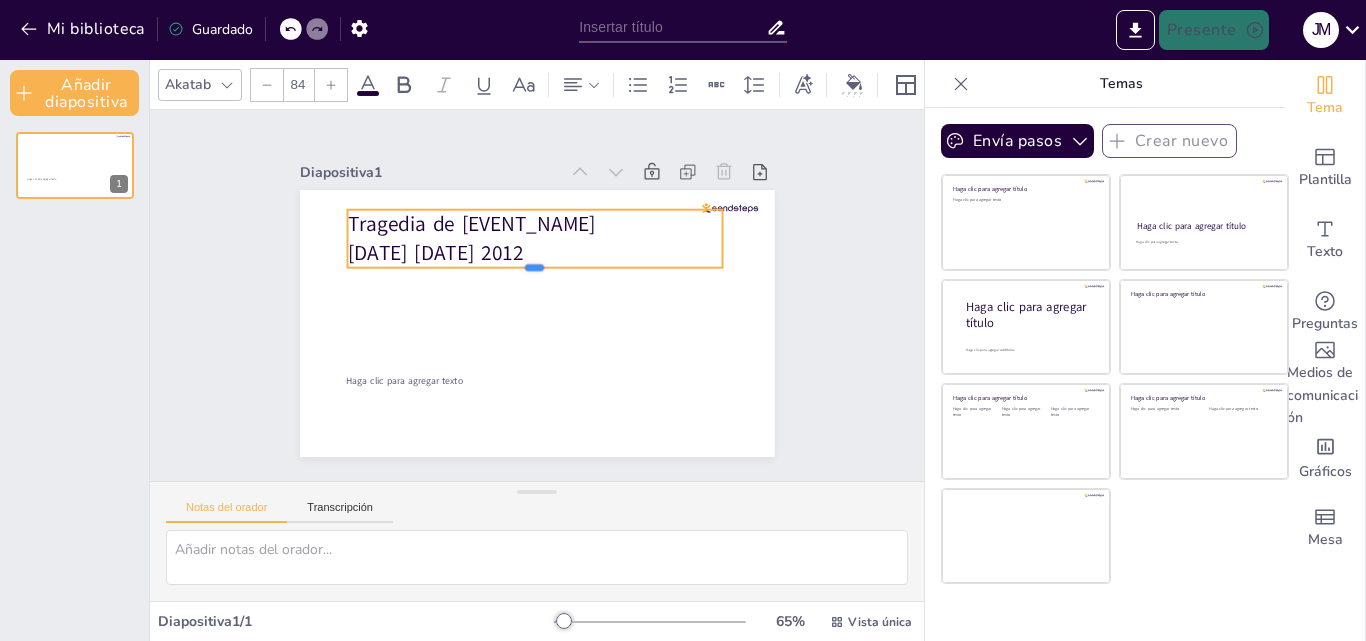 drag, startPoint x: 520, startPoint y: 370, endPoint x: 526, endPoint y: 255, distance: 115.15642 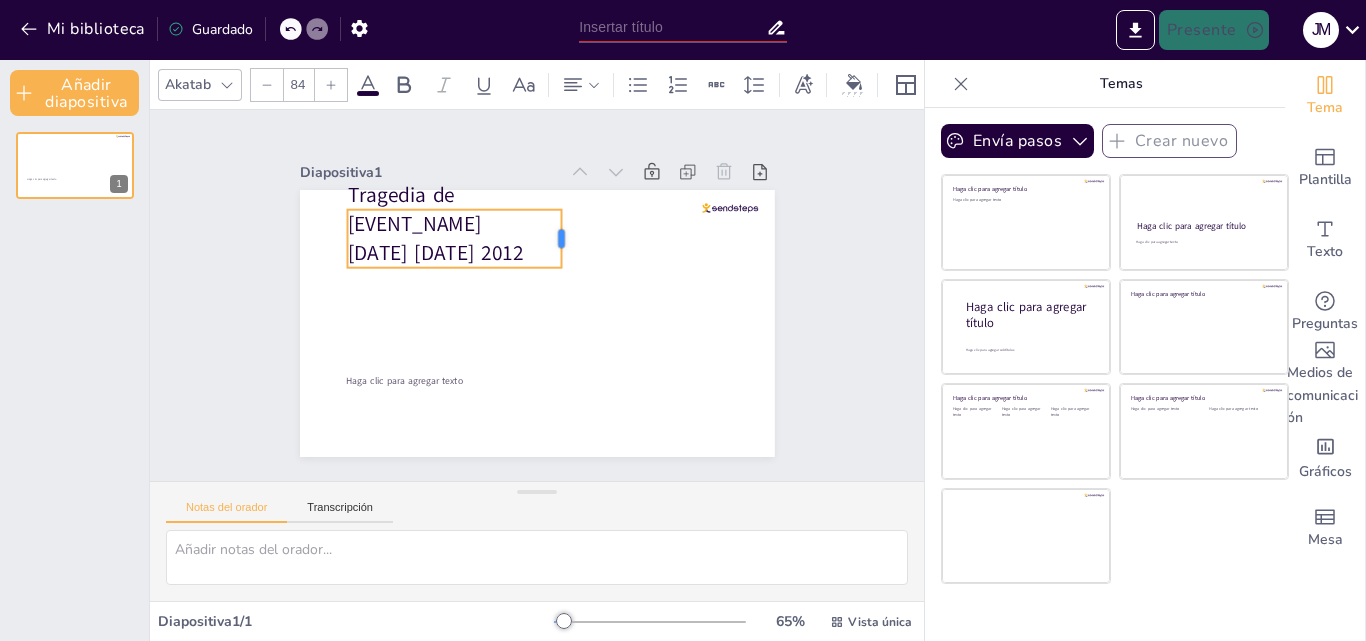 drag, startPoint x: 710, startPoint y: 232, endPoint x: 549, endPoint y: 226, distance: 161.11176 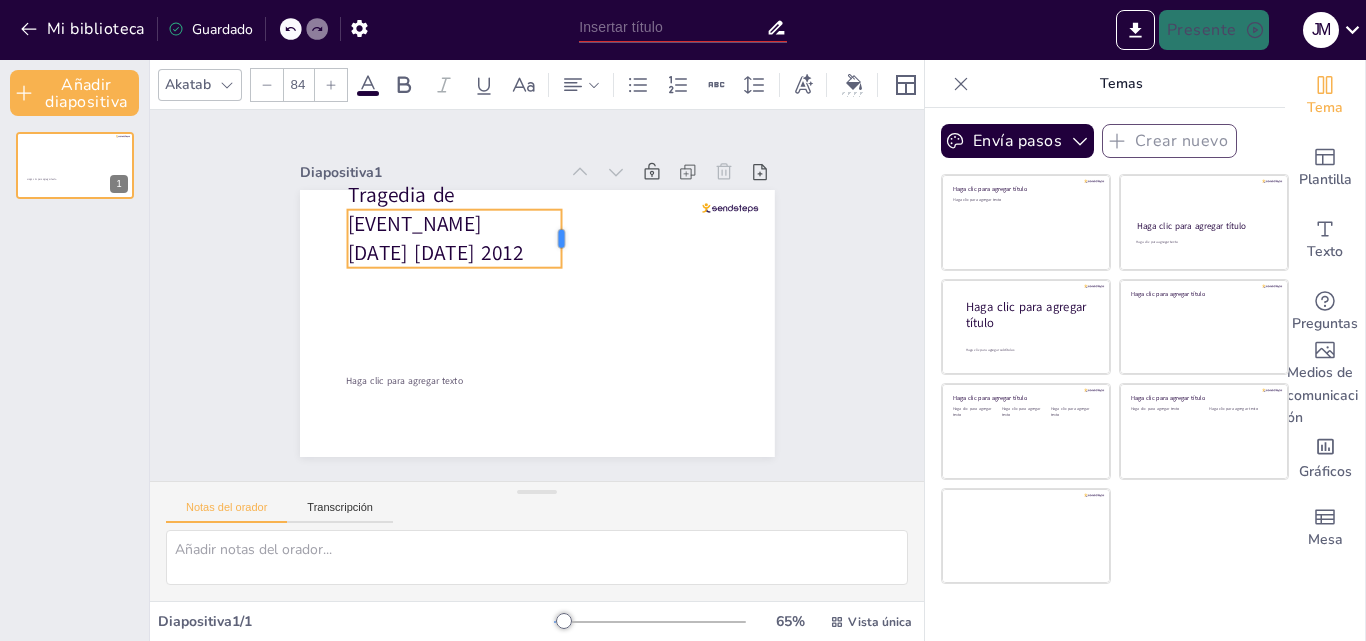 click at bounding box center [599, 275] 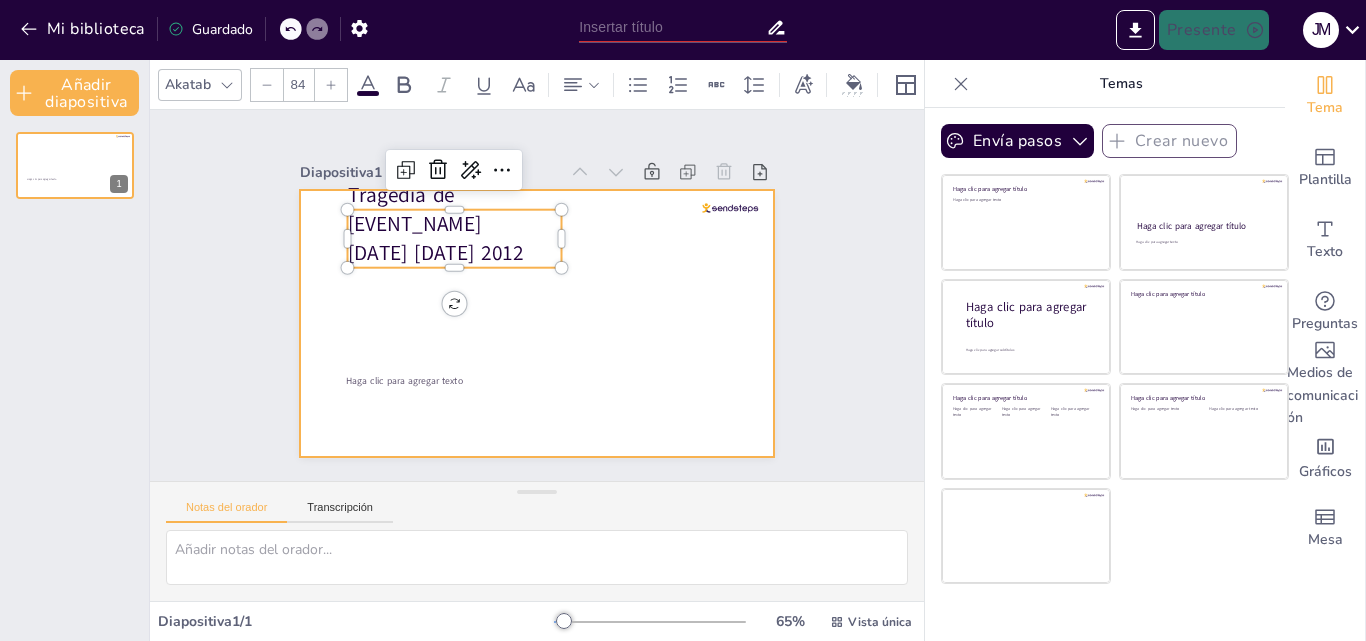 click at bounding box center (525, 321) 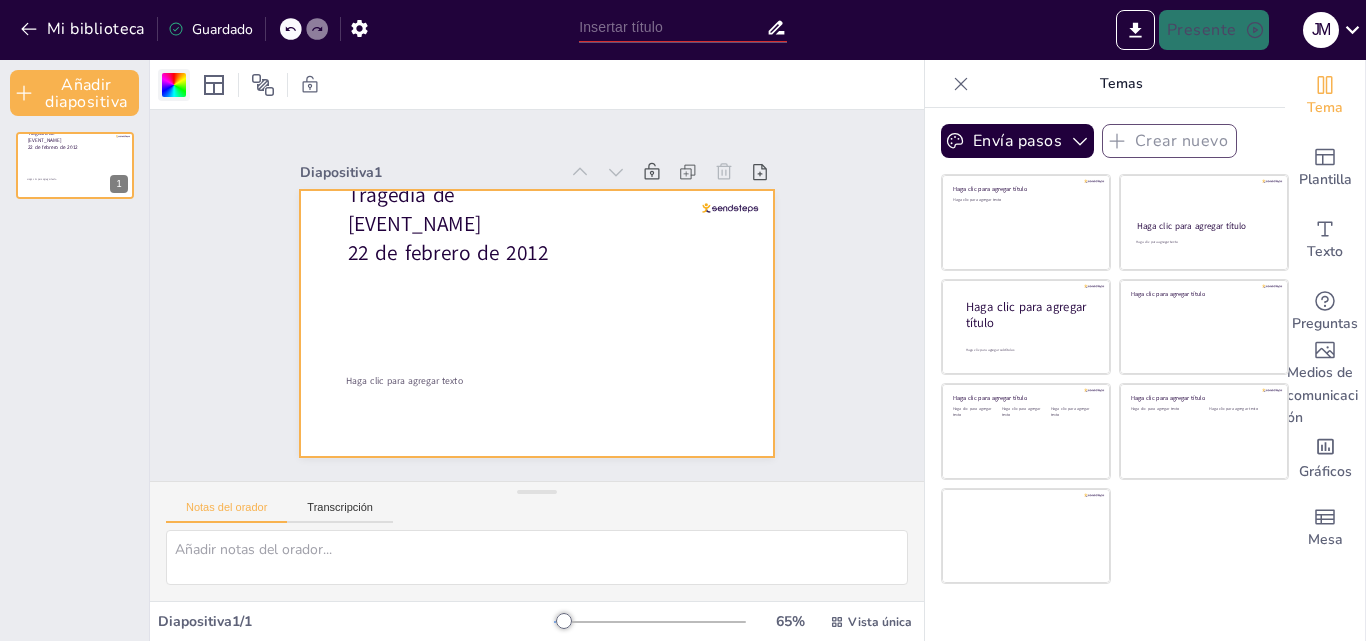 click at bounding box center (174, 85) 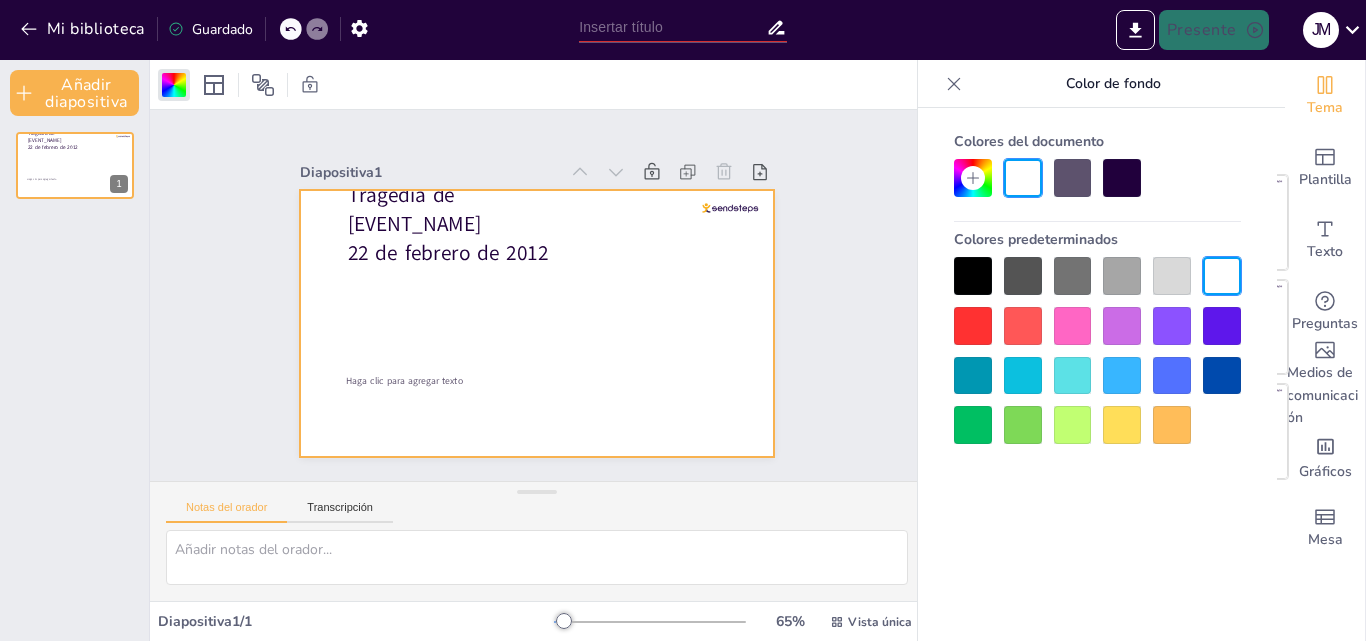 click at bounding box center (1122, 425) 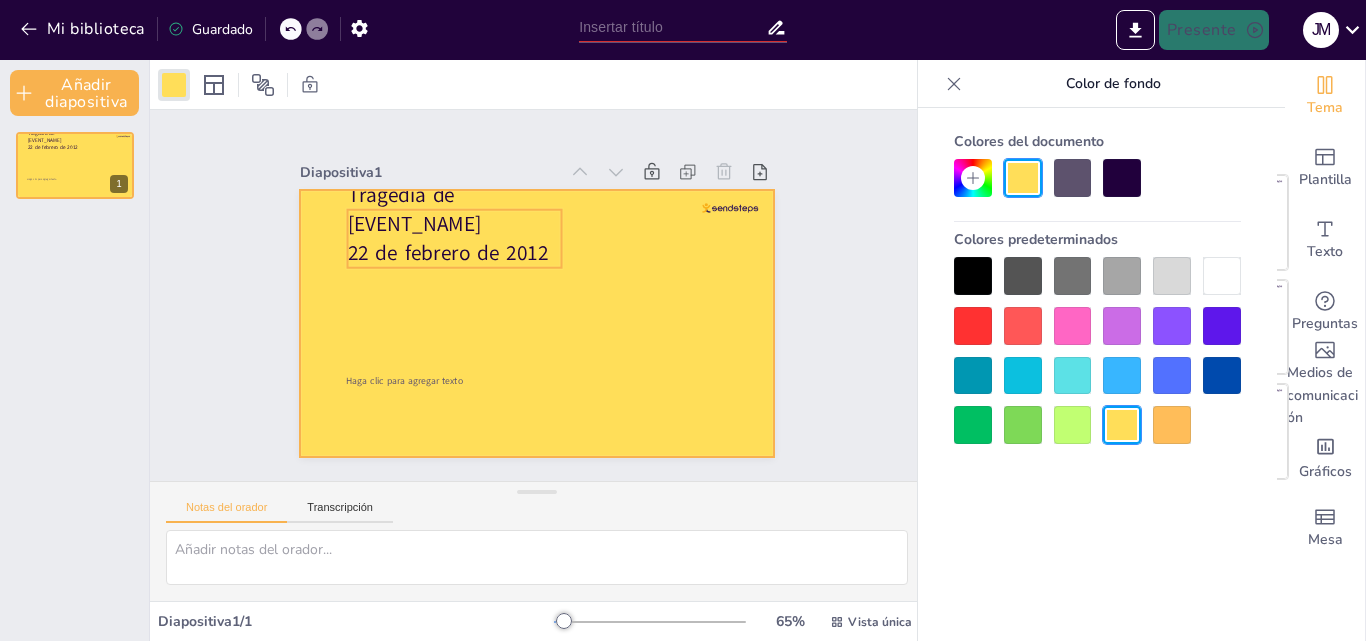 click on "22 de febrero de 2012" at bounding box center (465, 227) 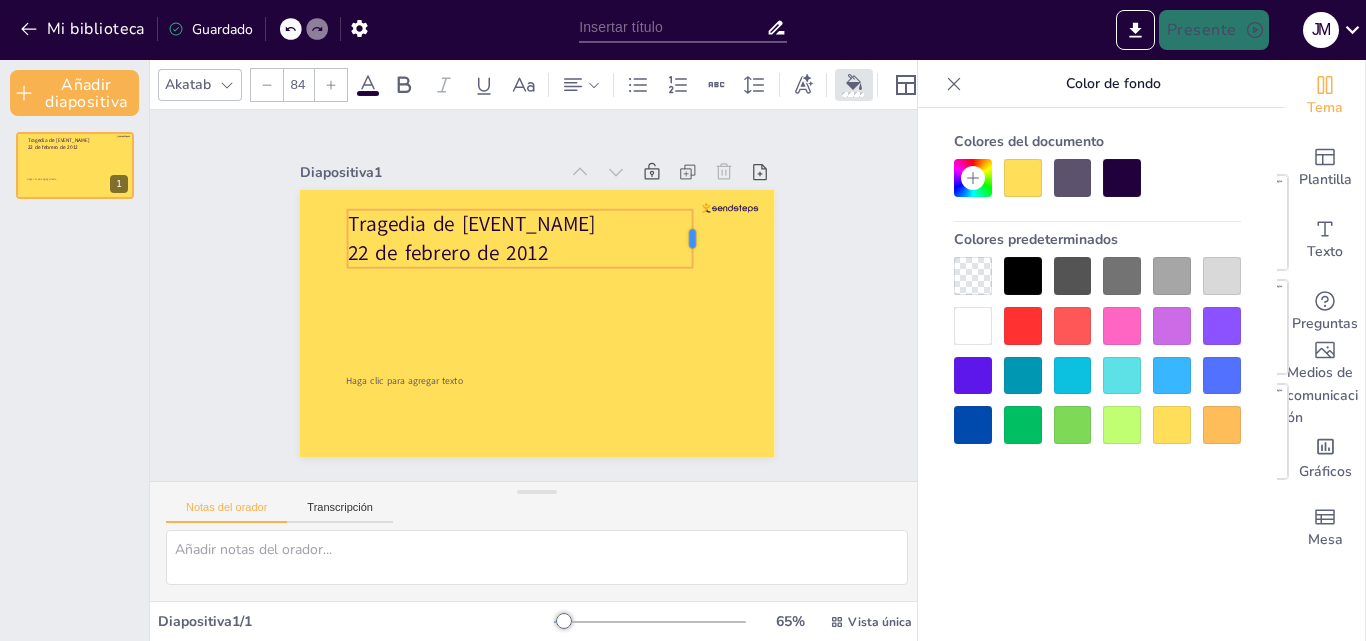 drag, startPoint x: 548, startPoint y: 234, endPoint x: 679, endPoint y: 224, distance: 131.38112 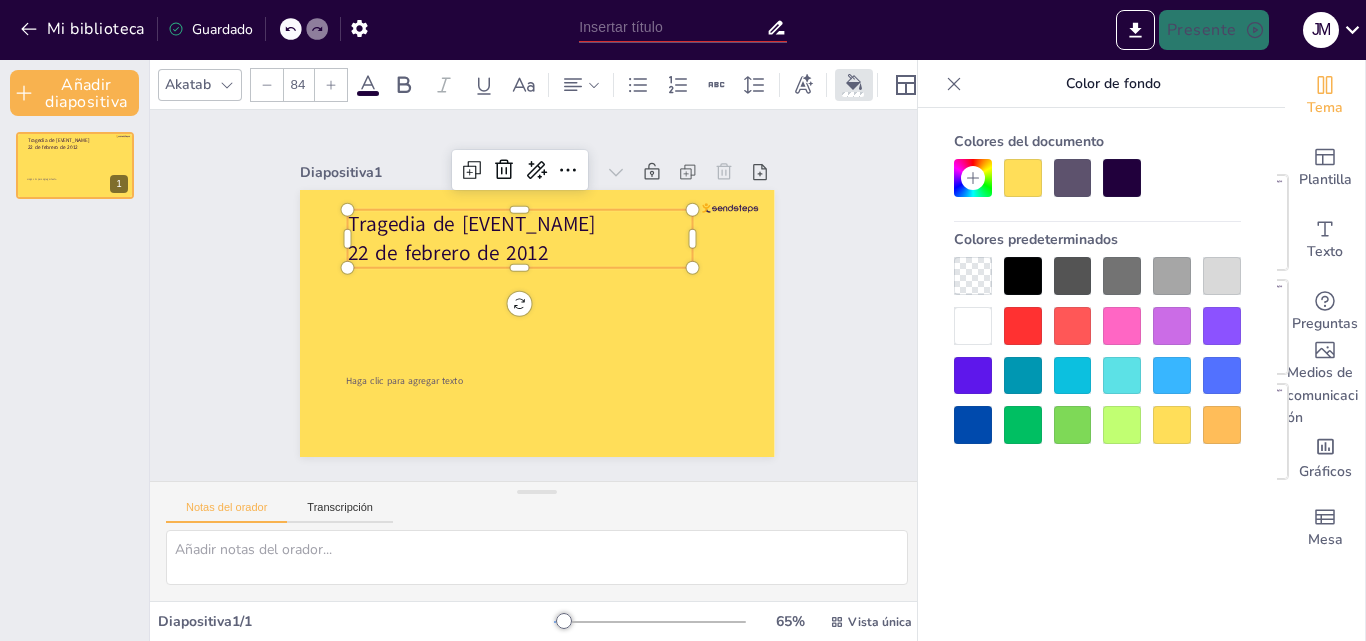 click on "22 de febrero de 2012" at bounding box center (575, 387) 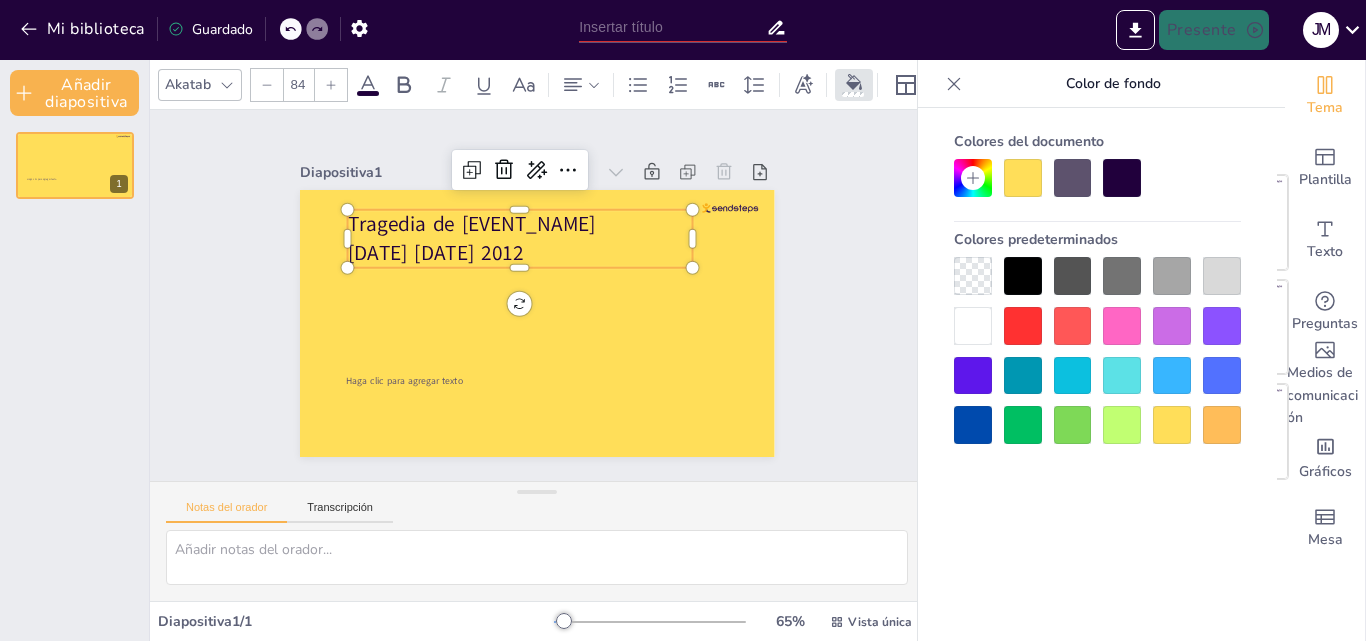click on "[DATE] [DATE] 2012" at bounding box center (562, 402) 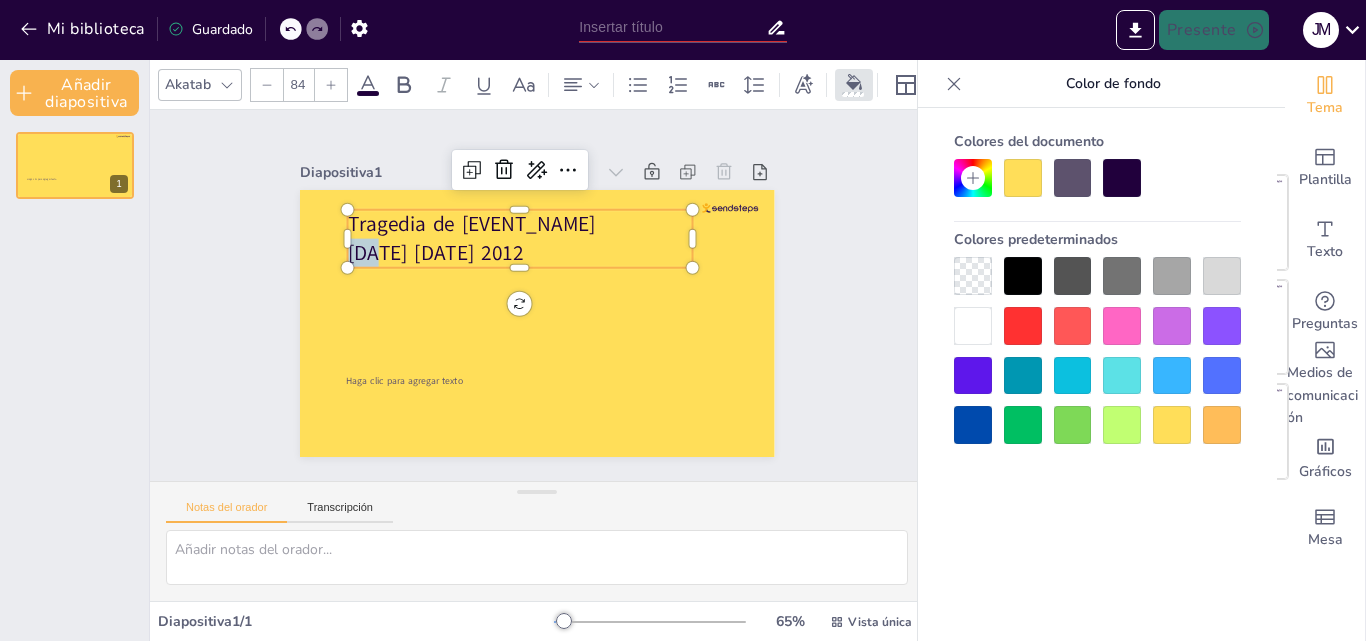 click on "[DATE] [DATE] 2012" at bounding box center (429, 321) 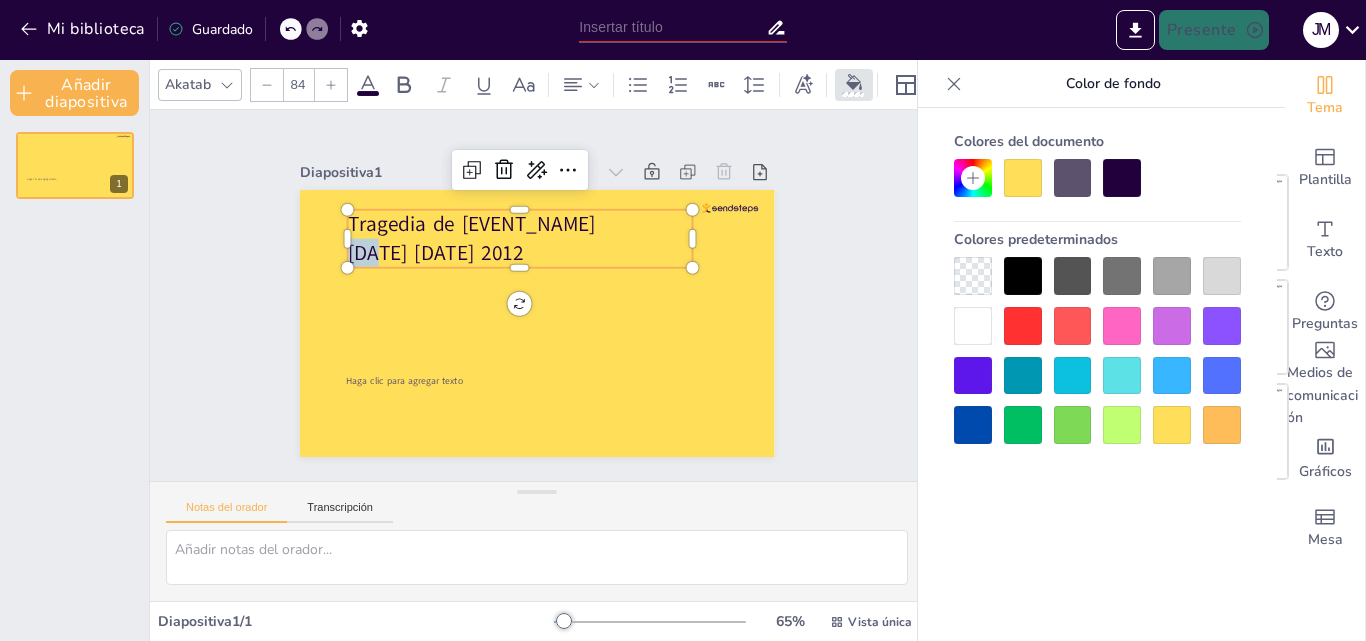 click on "[DATE] [DATE] 2012" at bounding box center [461, 216] 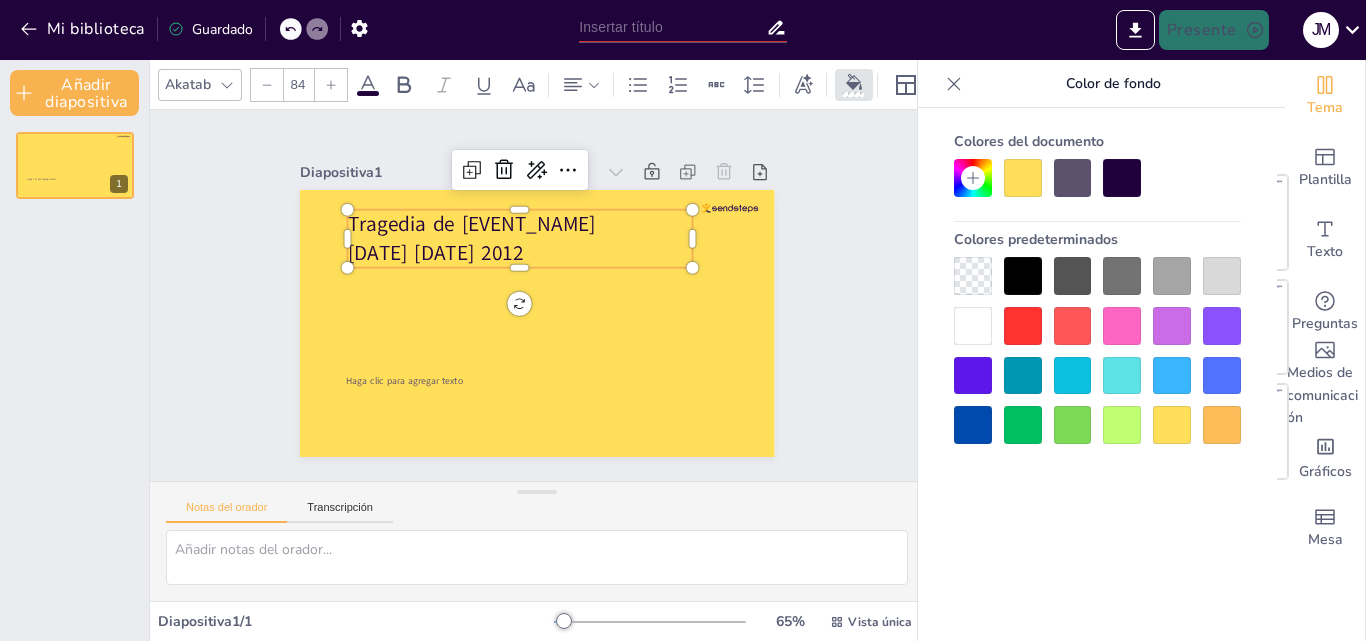 type 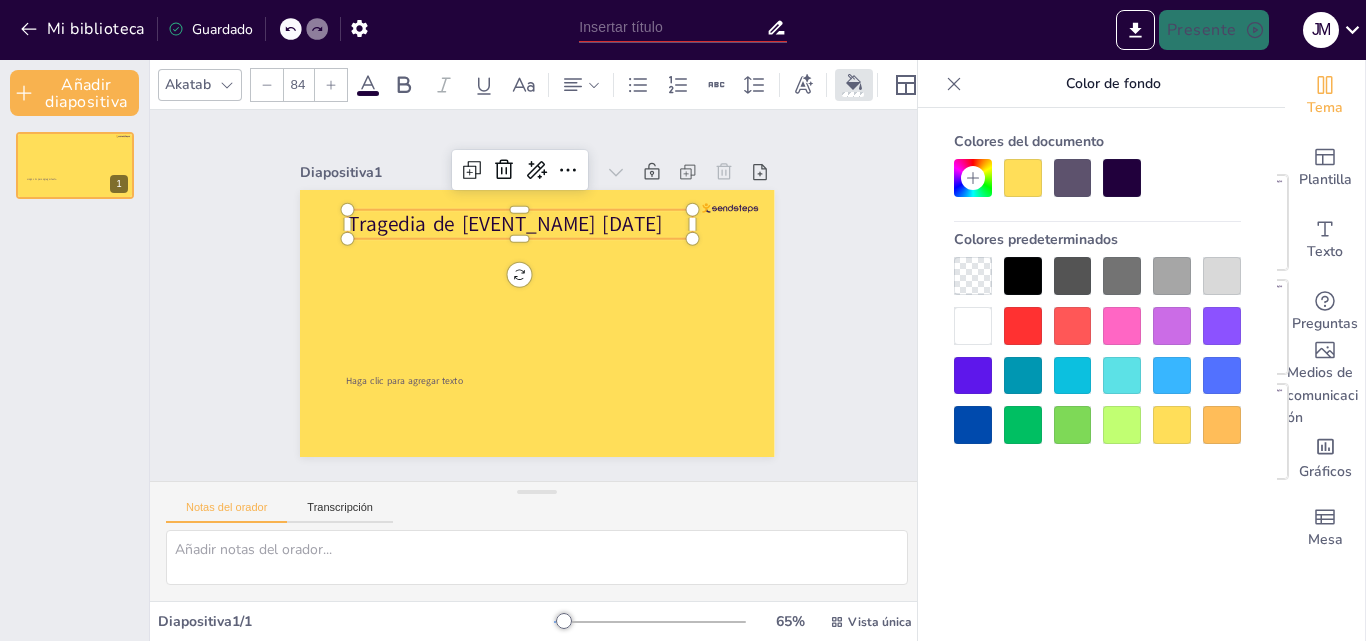 click on "Tragedia de [EVENT_NAME] [DATE]" at bounding box center (544, 218) 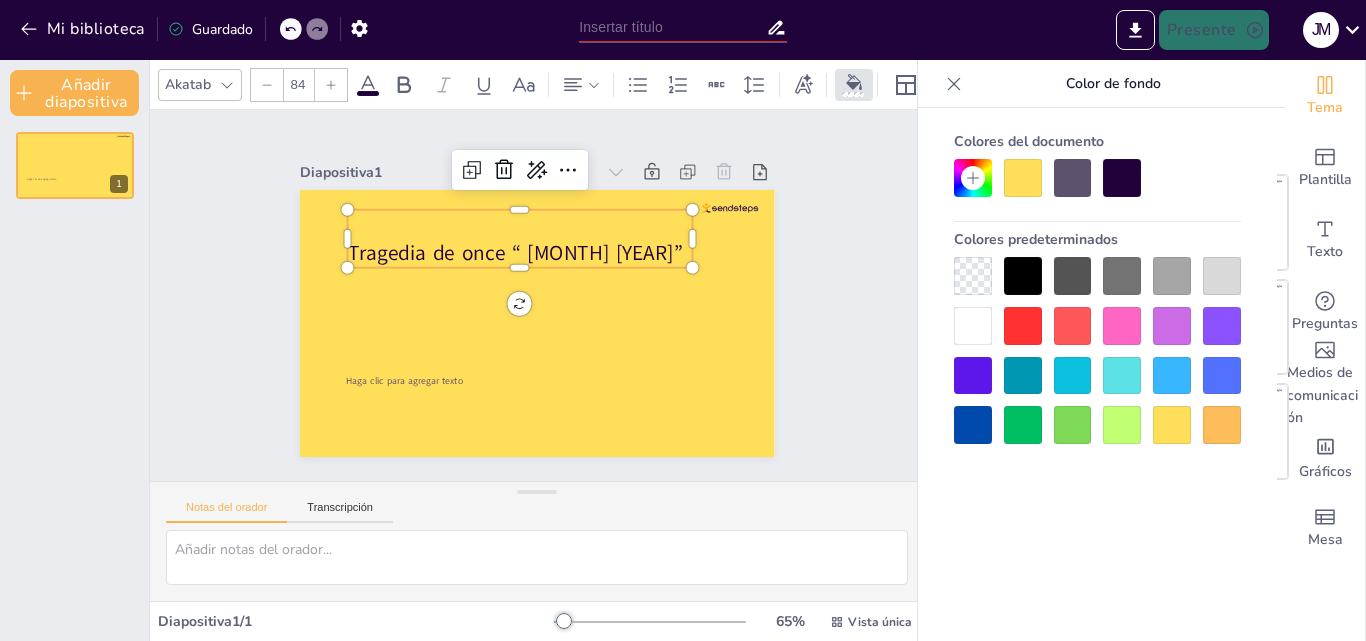 click on "Tragedia de once “ [MONTH] [YEAR]”" at bounding box center (524, 249) 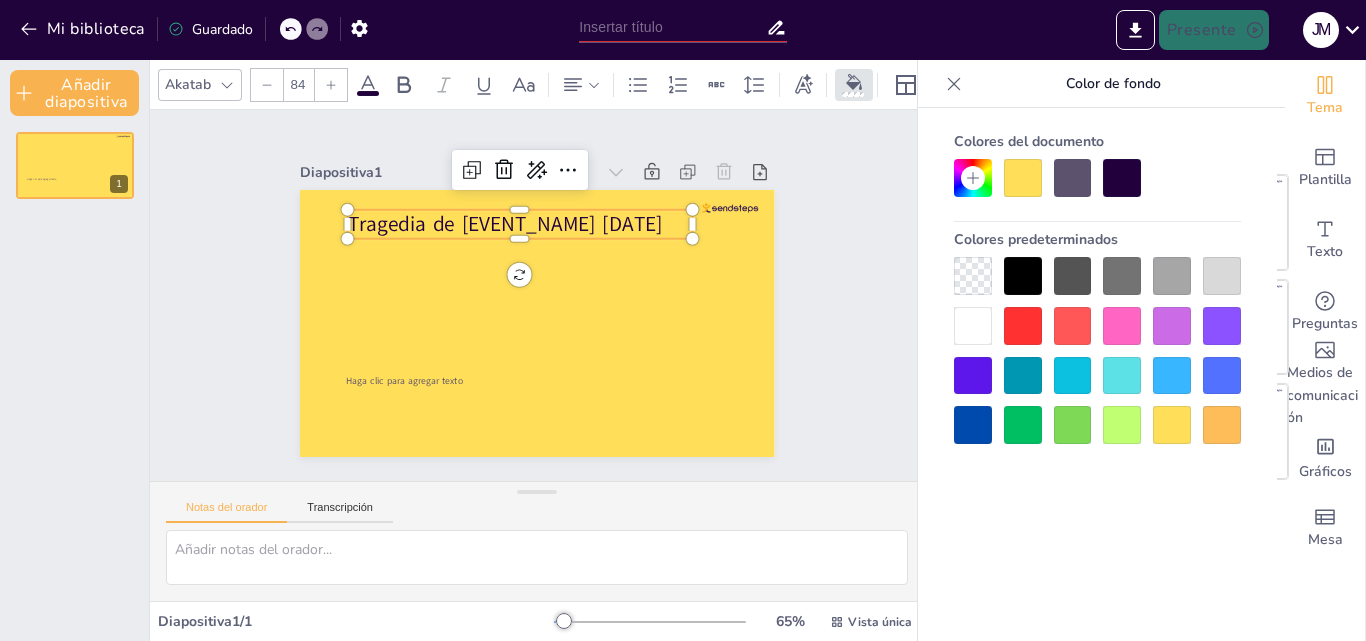 click on "Tragedia de [EVENT_NAME] [DATE]" at bounding box center [554, 371] 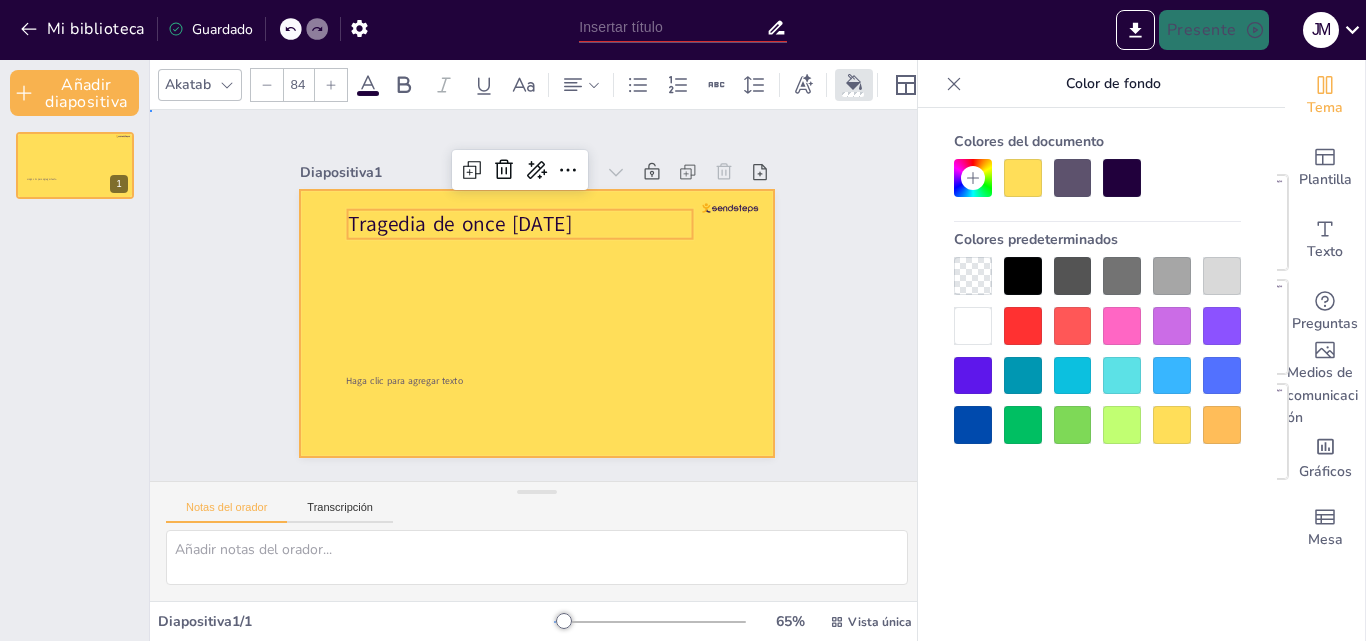 click at bounding box center (516, 314) 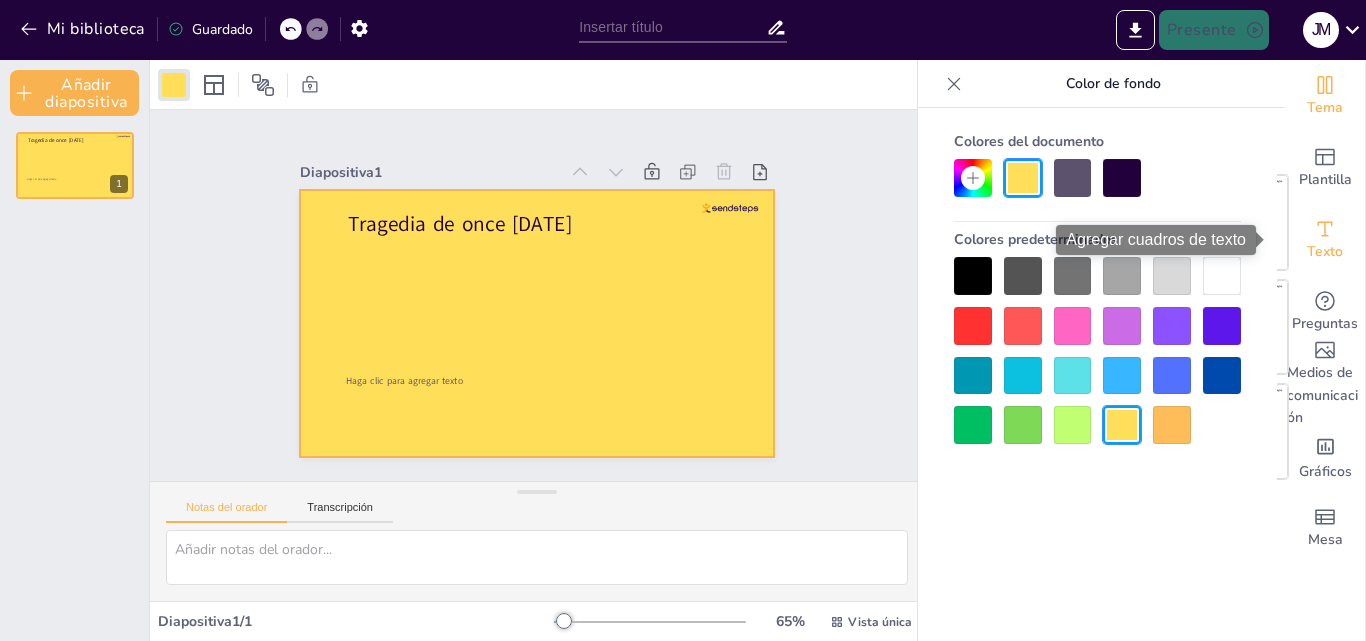 click on "Texto" at bounding box center [1325, 251] 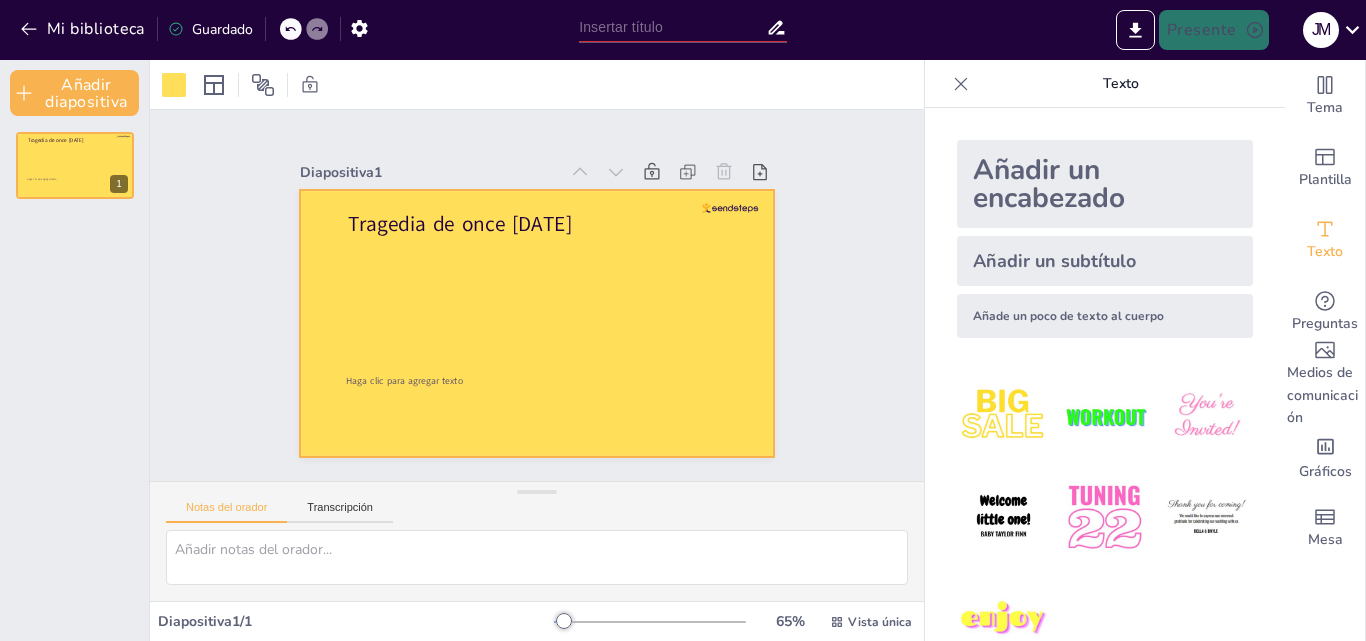 click on "Añadir un subtítulo" at bounding box center (1054, 261) 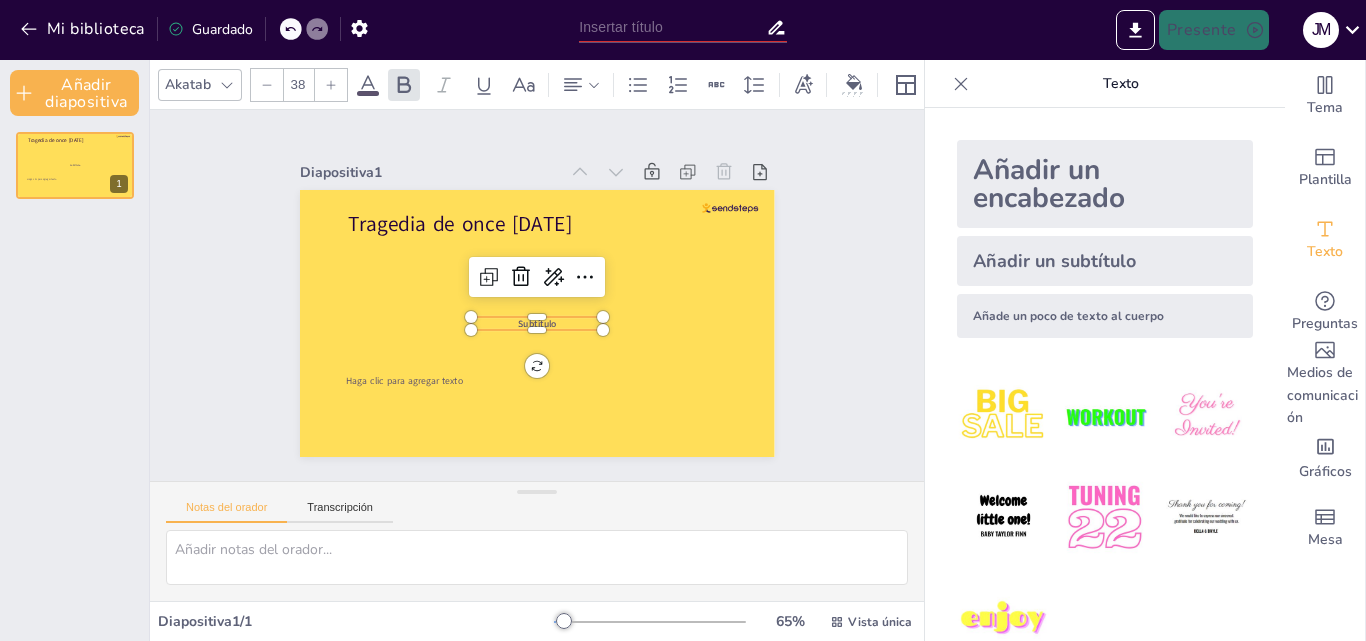 click at bounding box center [528, 253] 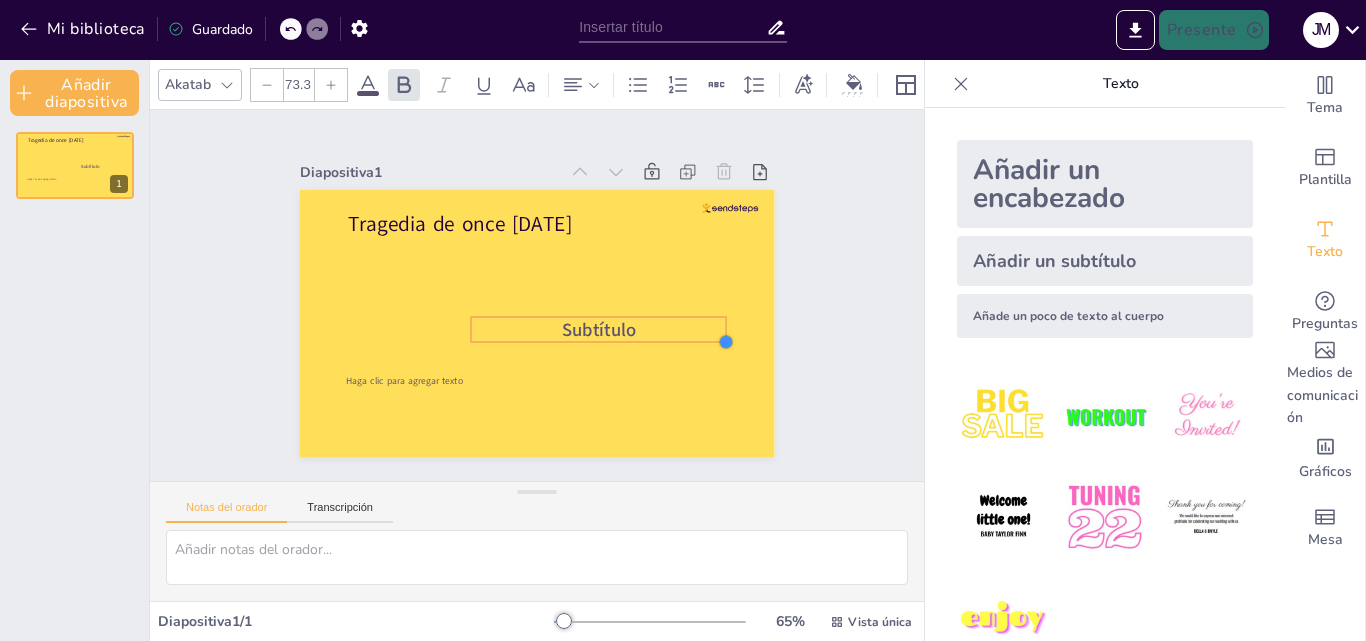 drag, startPoint x: 590, startPoint y: 316, endPoint x: 713, endPoint y: 306, distance: 123.40584 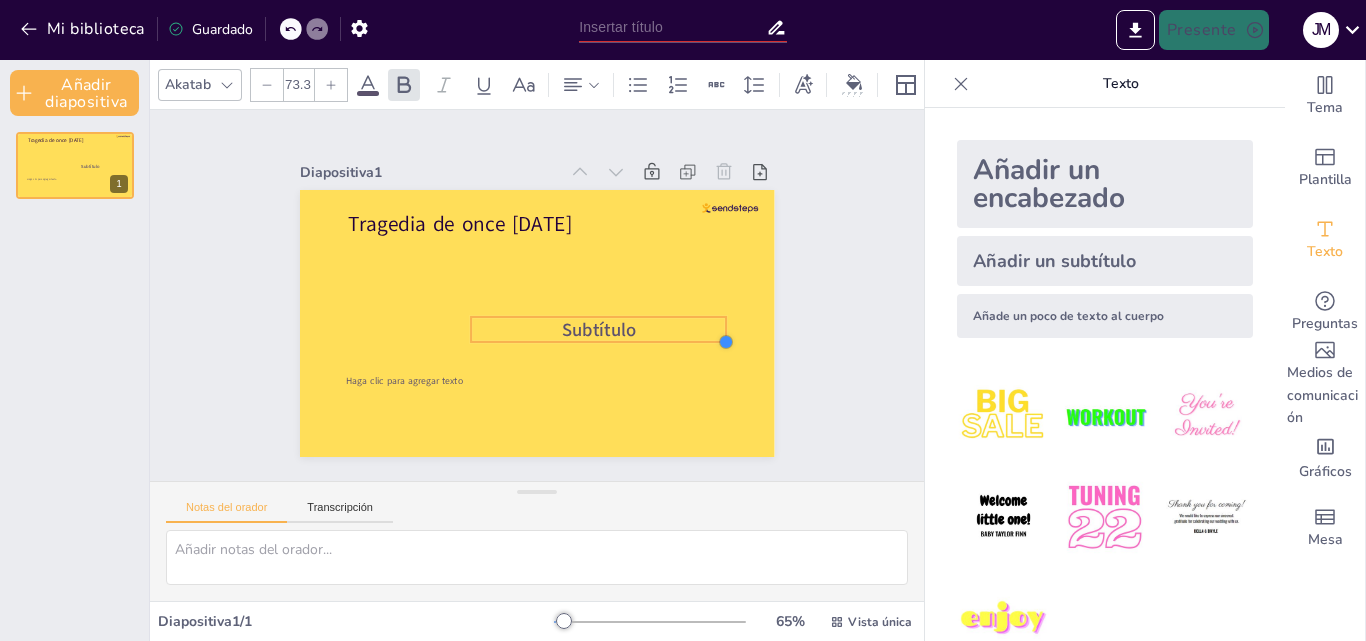 click on "Haga clic para agregar texto Tragedia de [EVENT_NAME] [DATE] Subtítulo" at bounding box center [525, 321] 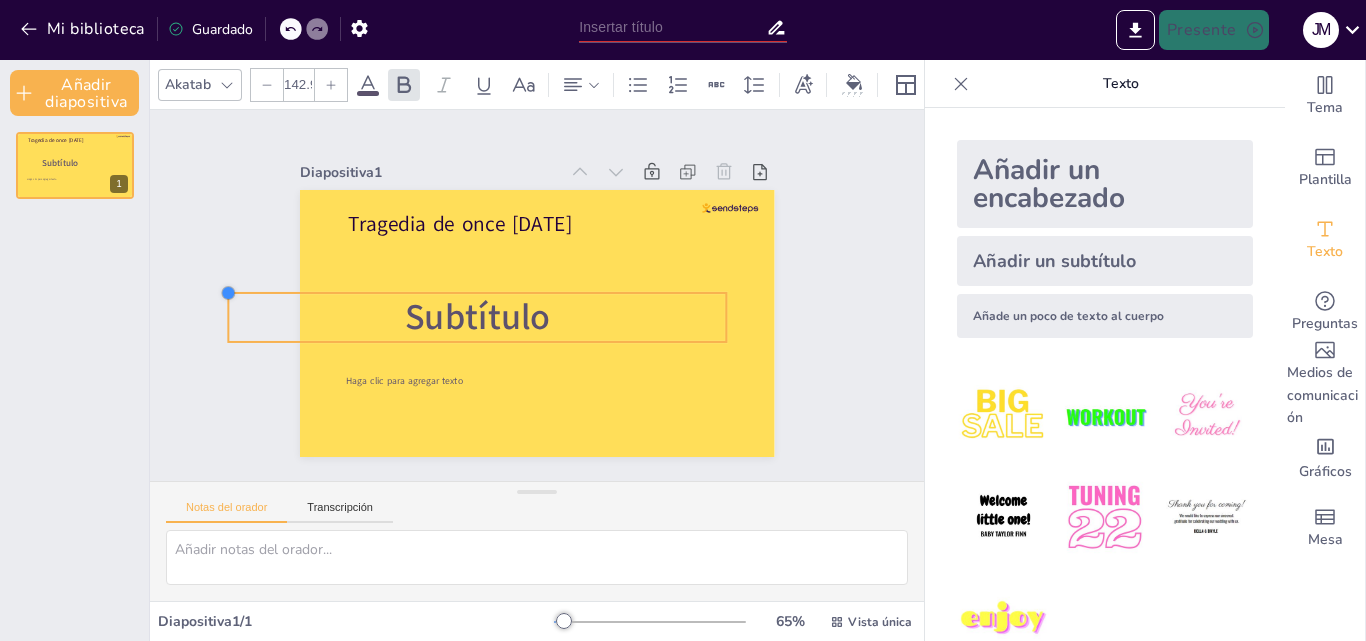 type on "140" 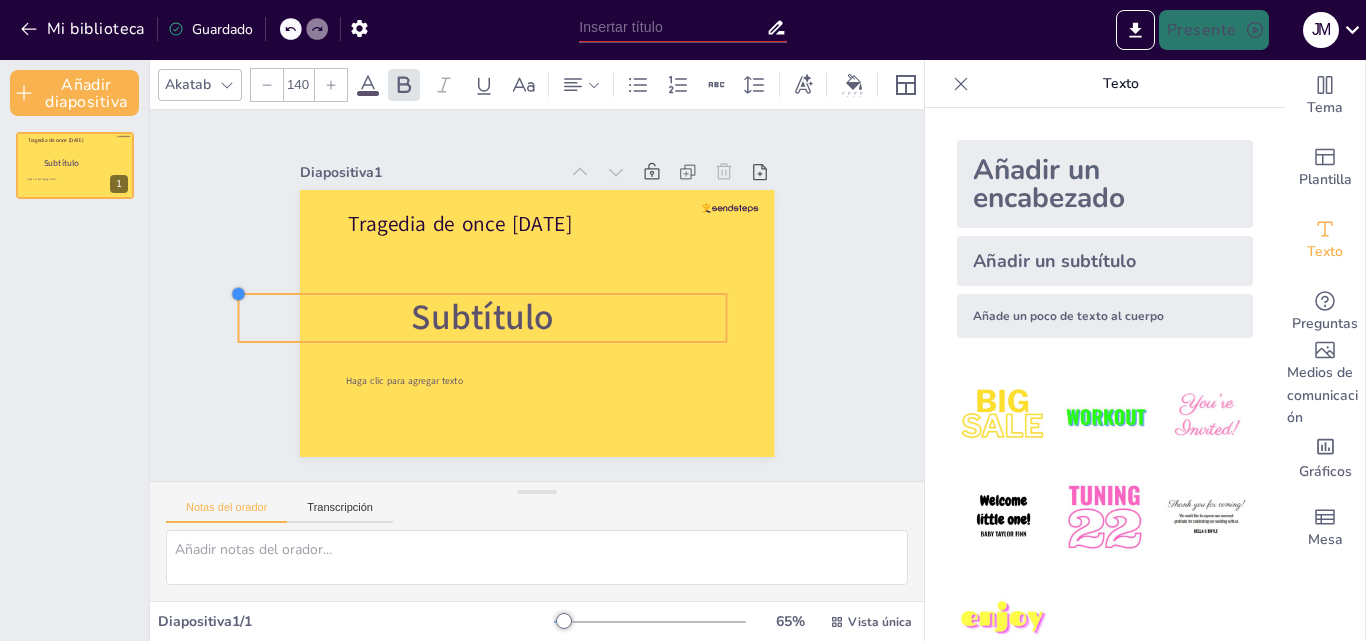 drag, startPoint x: 461, startPoint y: 317, endPoint x: 705, endPoint y: 294, distance: 245.08162 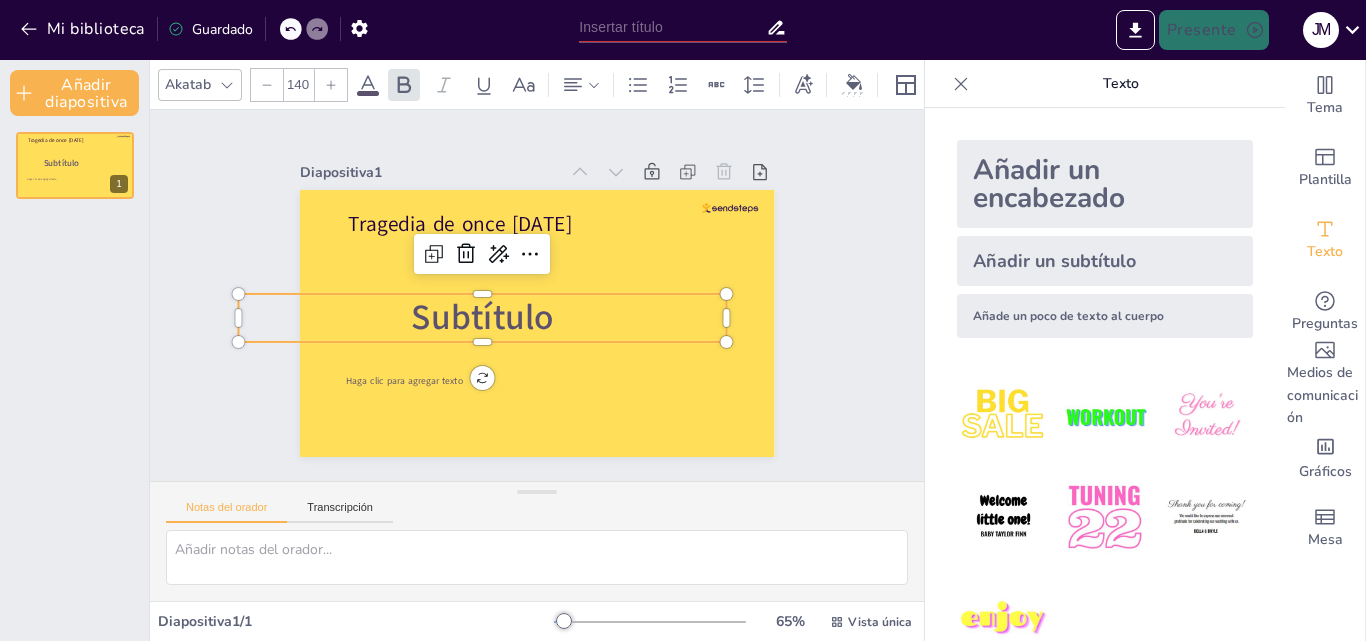 click at bounding box center (844, 273) 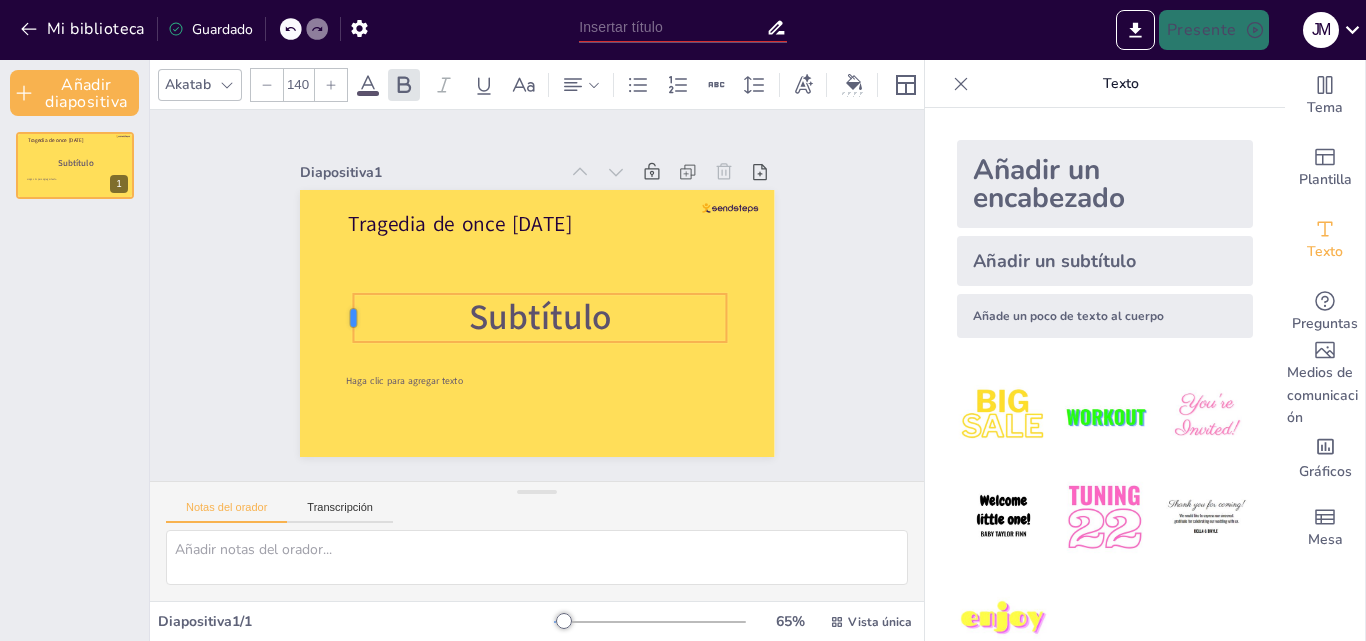 drag, startPoint x: 223, startPoint y: 309, endPoint x: 338, endPoint y: 288, distance: 116.901665 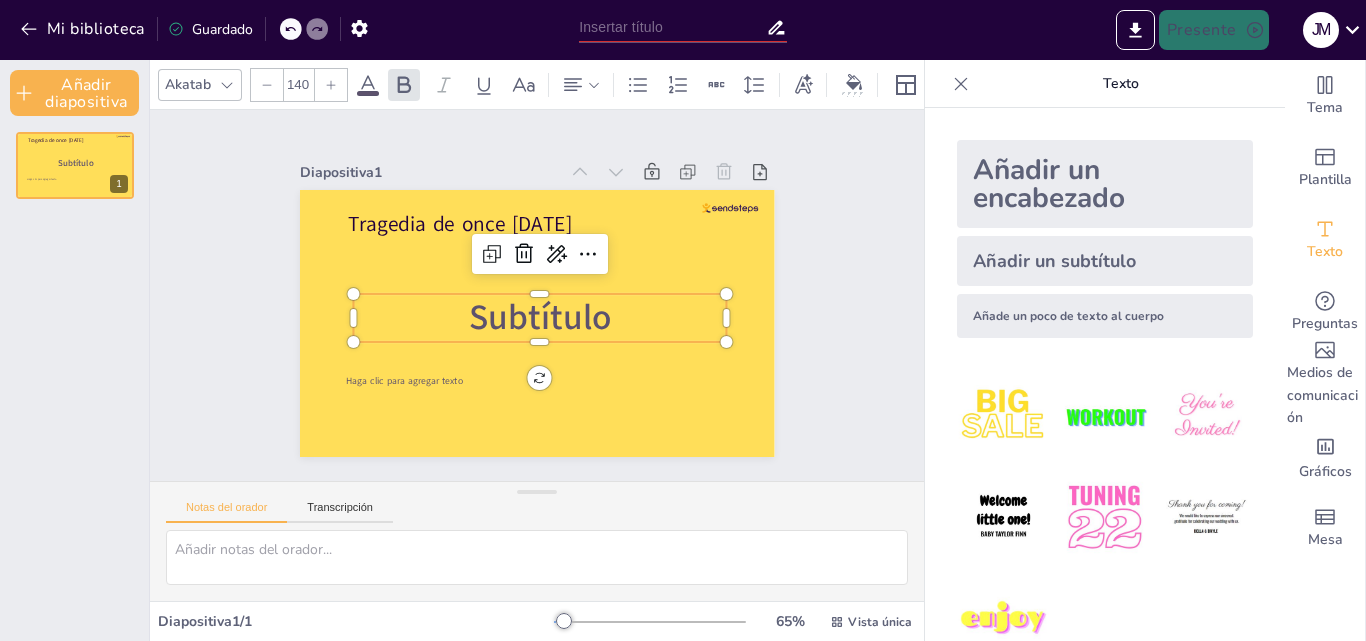 click on "Subtítulo" at bounding box center (518, 284) 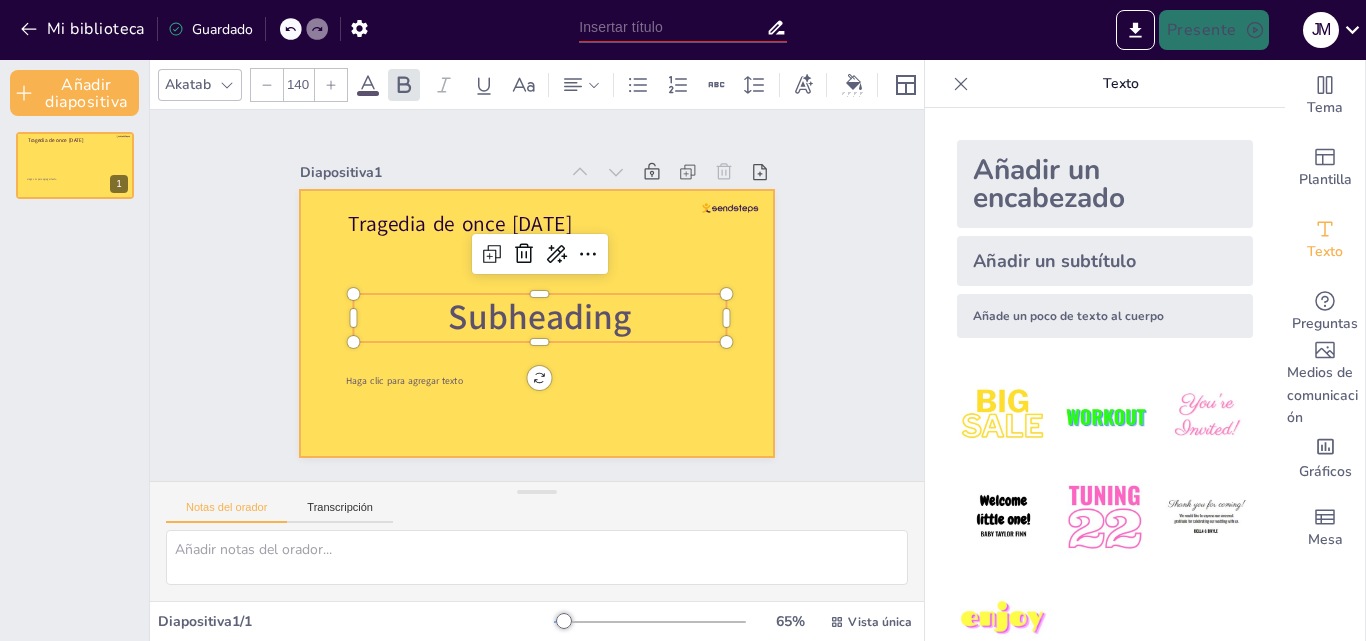 type 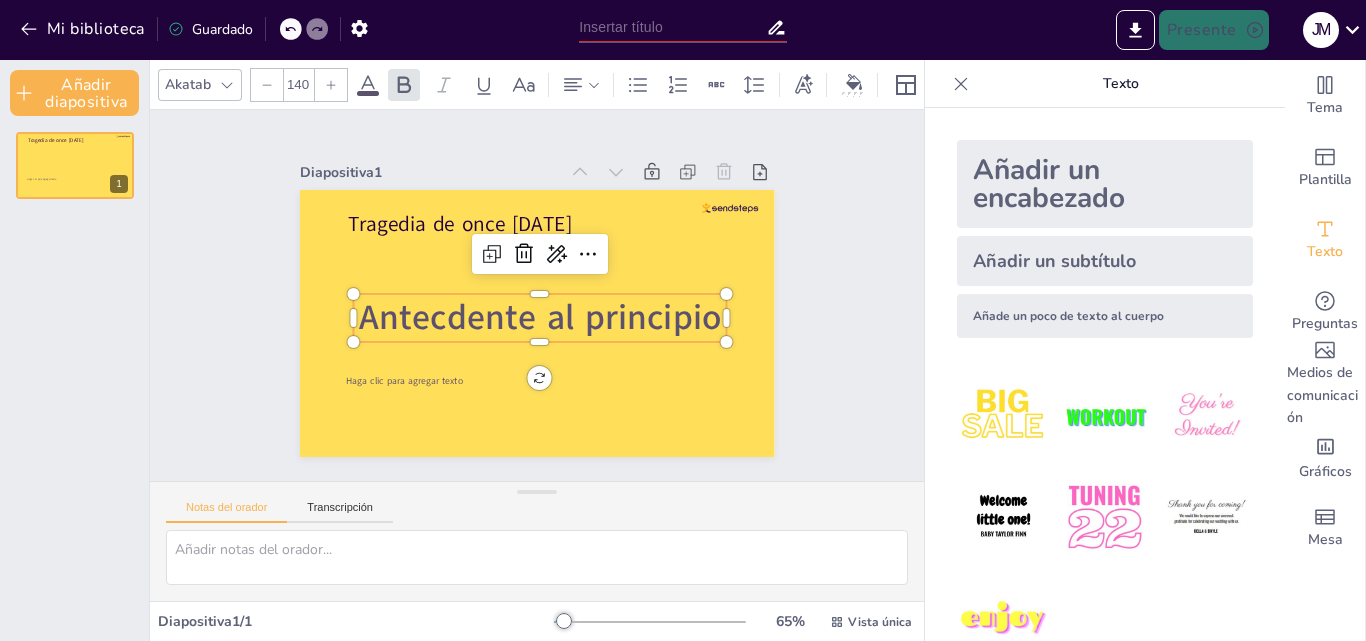 click on "Antecdente al principio" at bounding box center (517, 286) 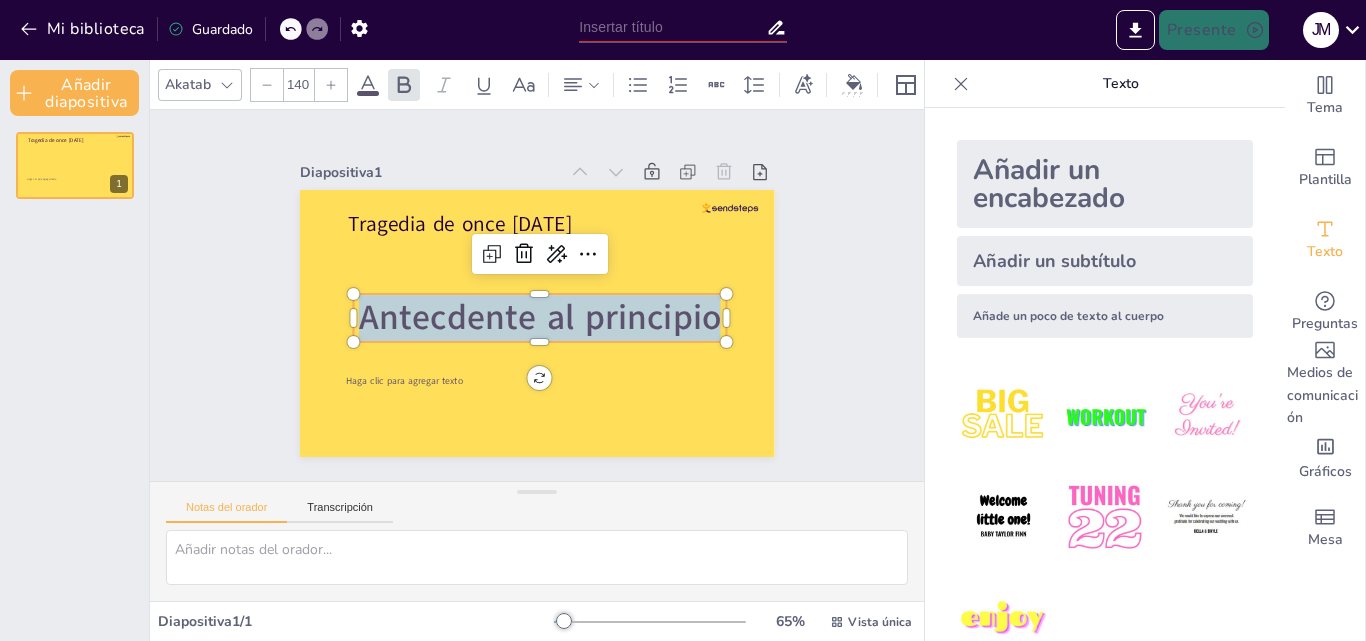 click on "Antecdente al principio" at bounding box center [534, 318] 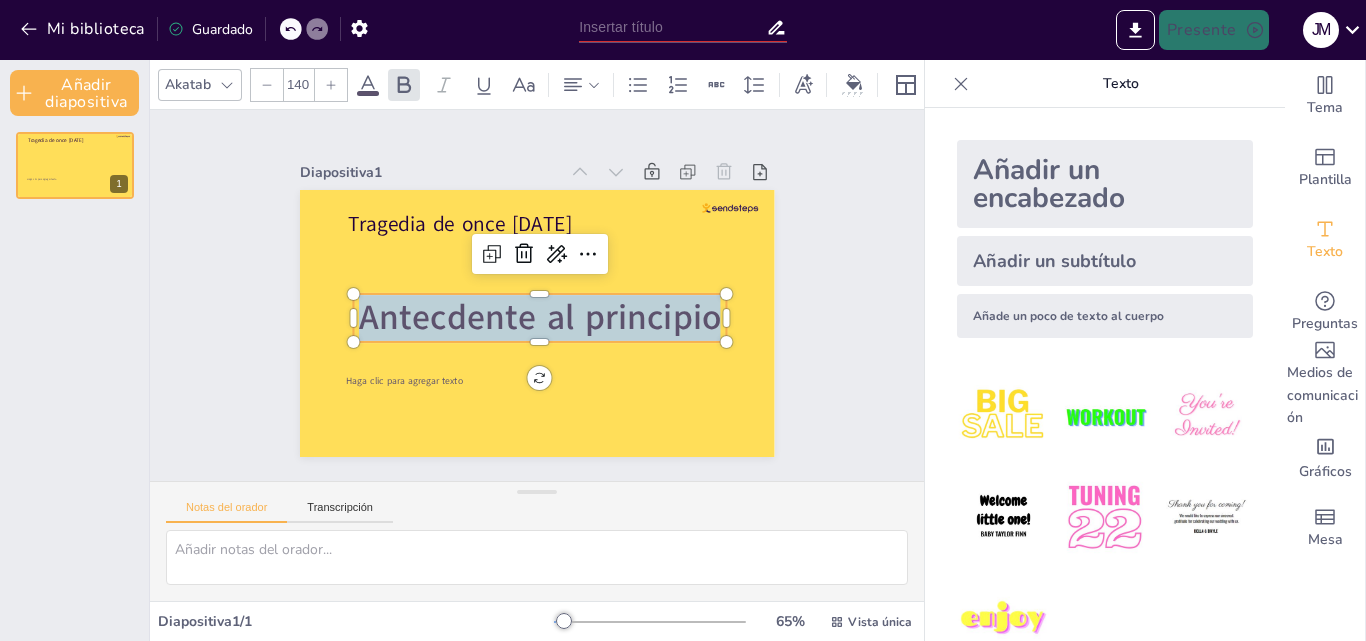 click 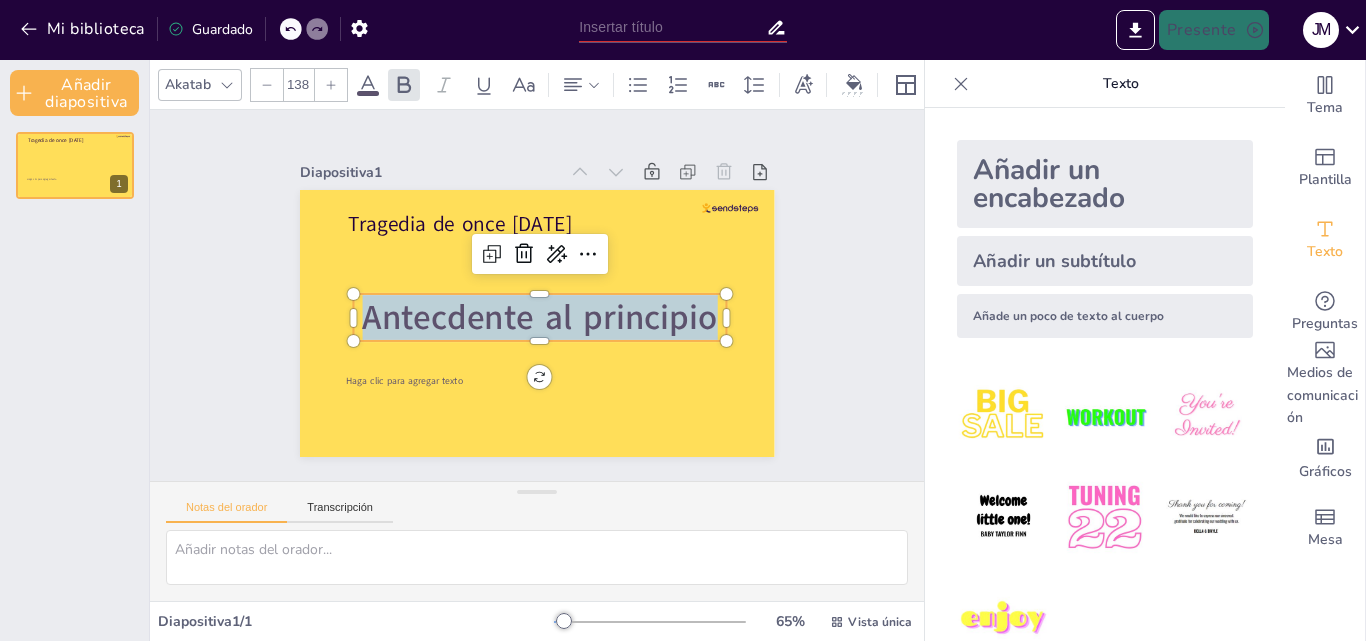 click 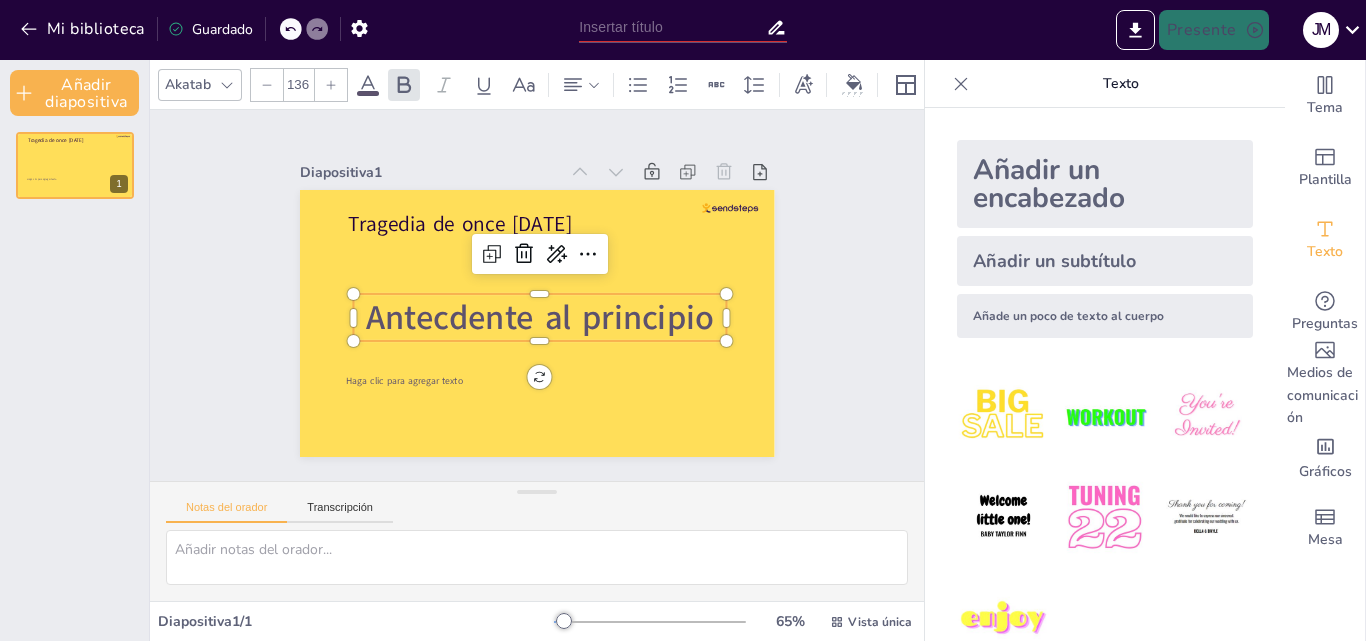 click 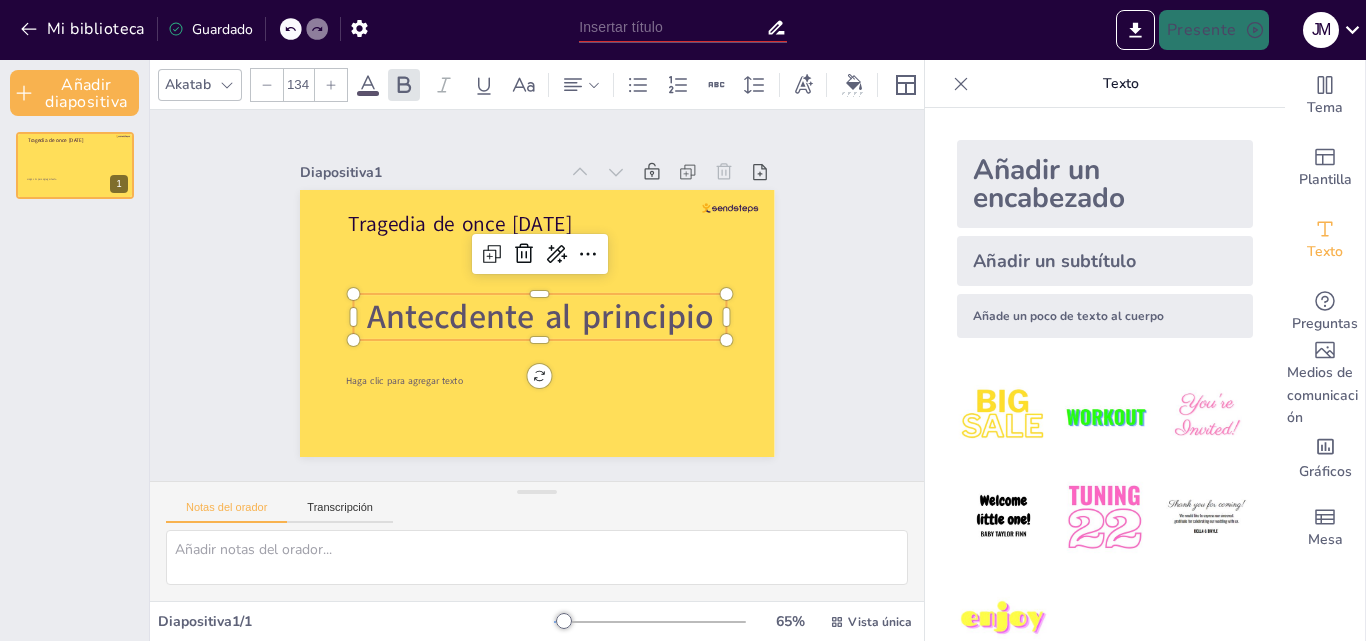 click 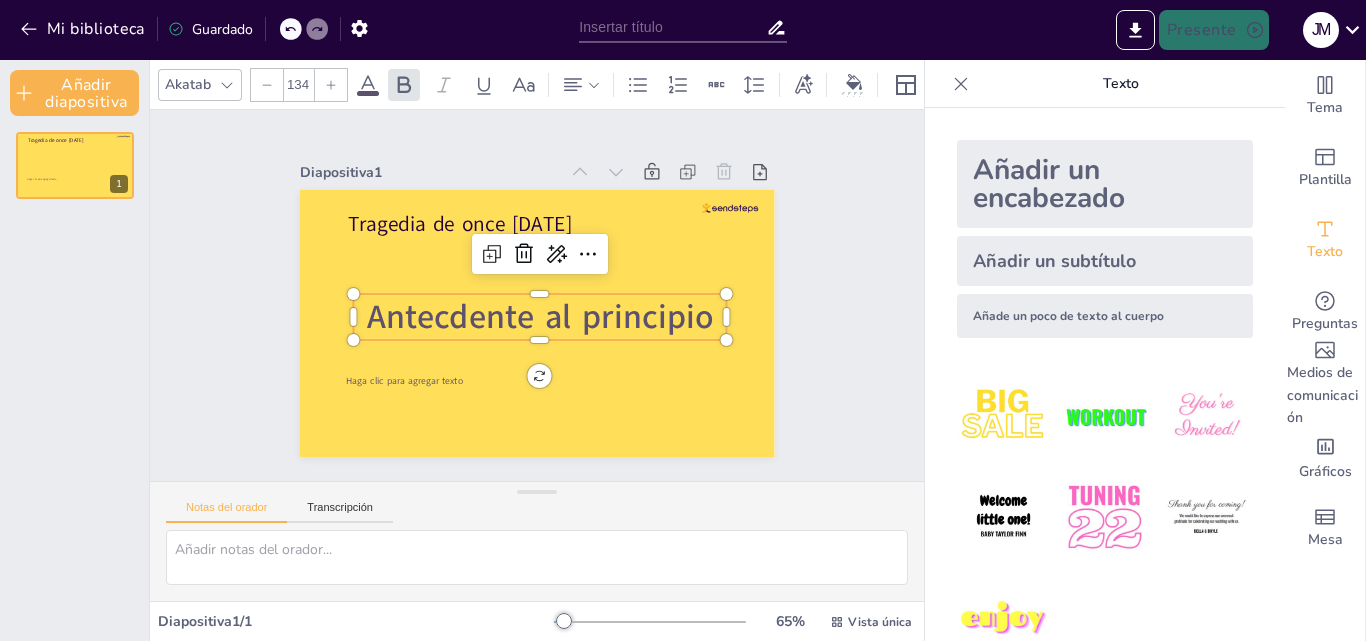 click 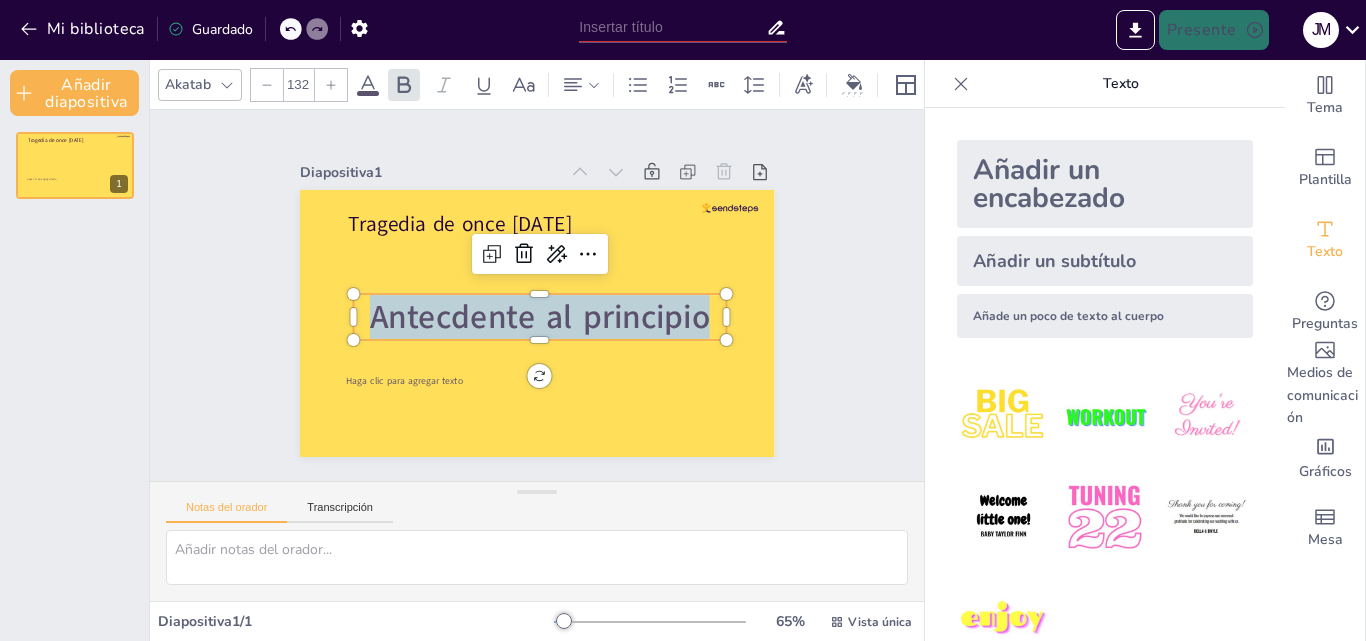 click 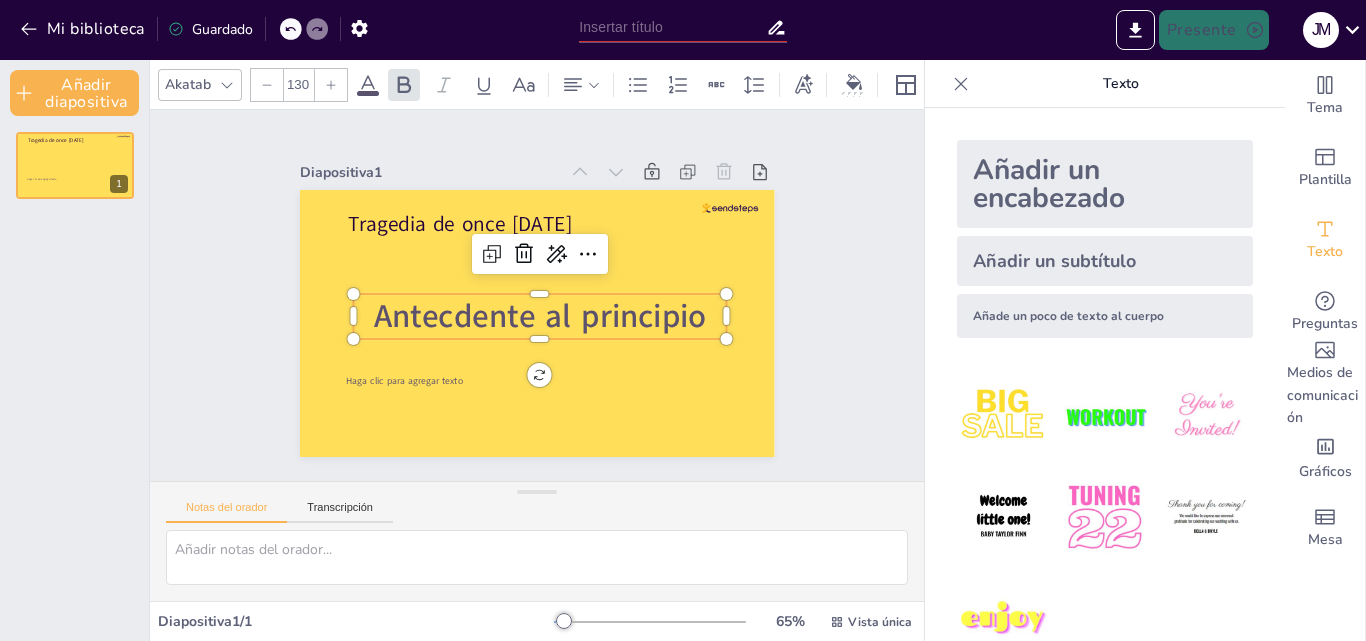 click 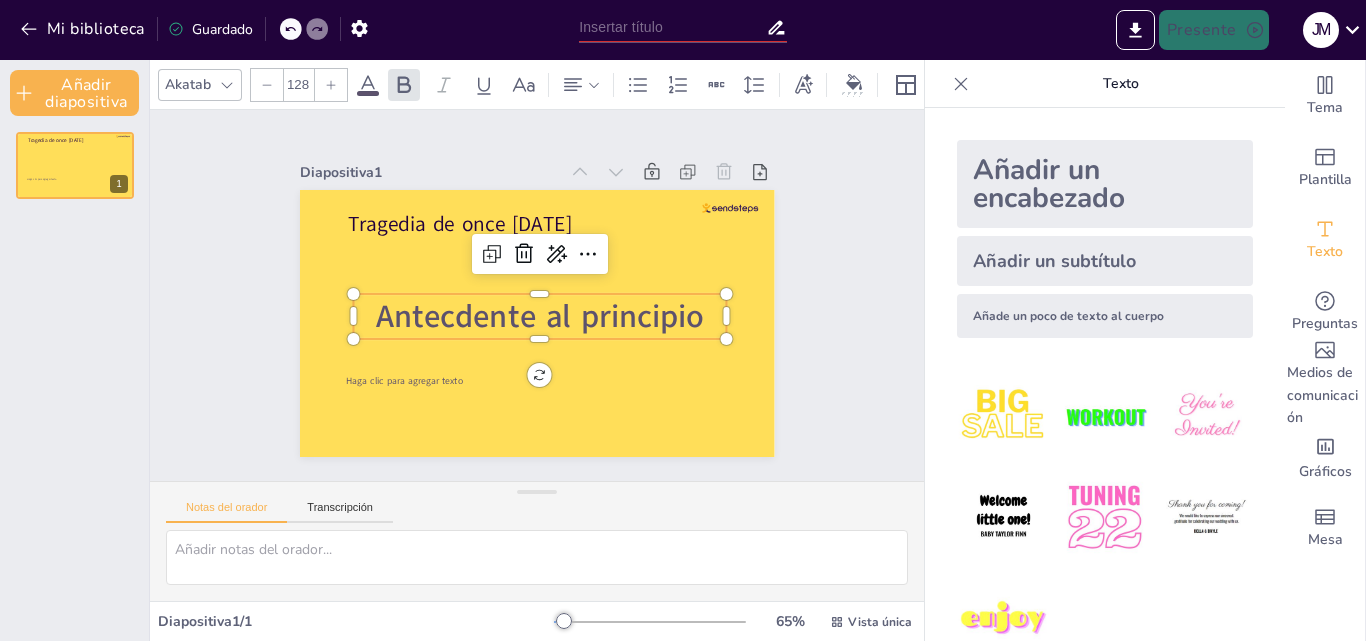 click 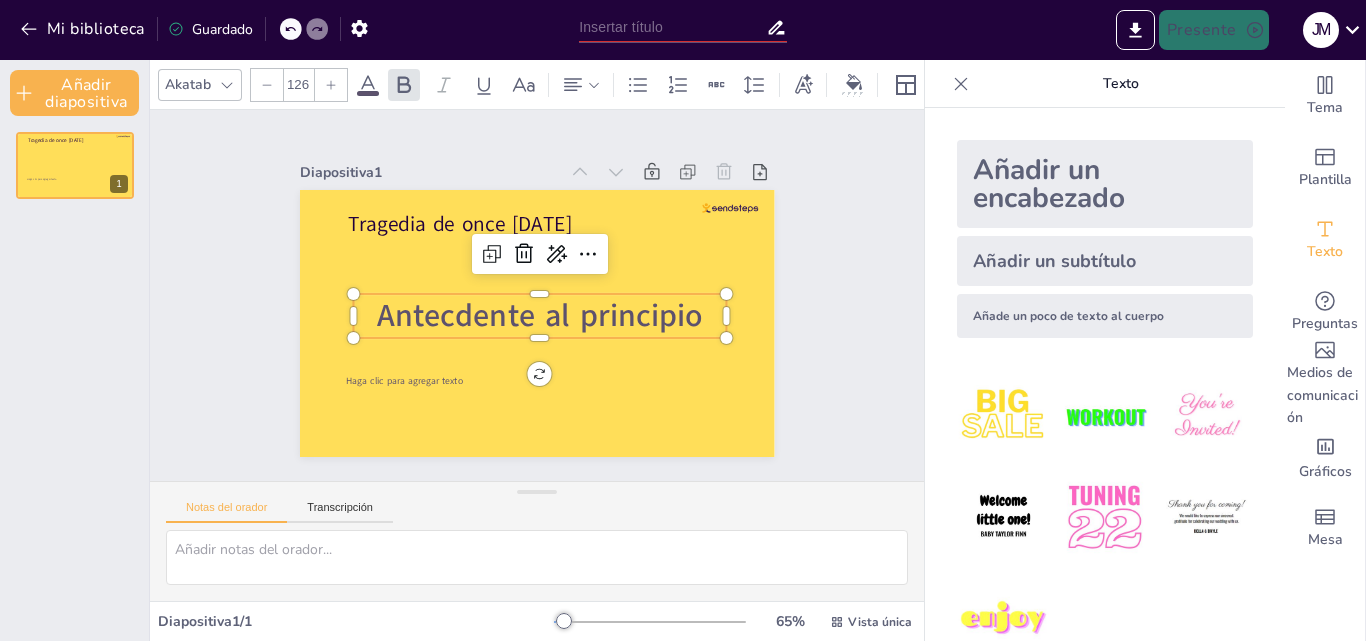 click 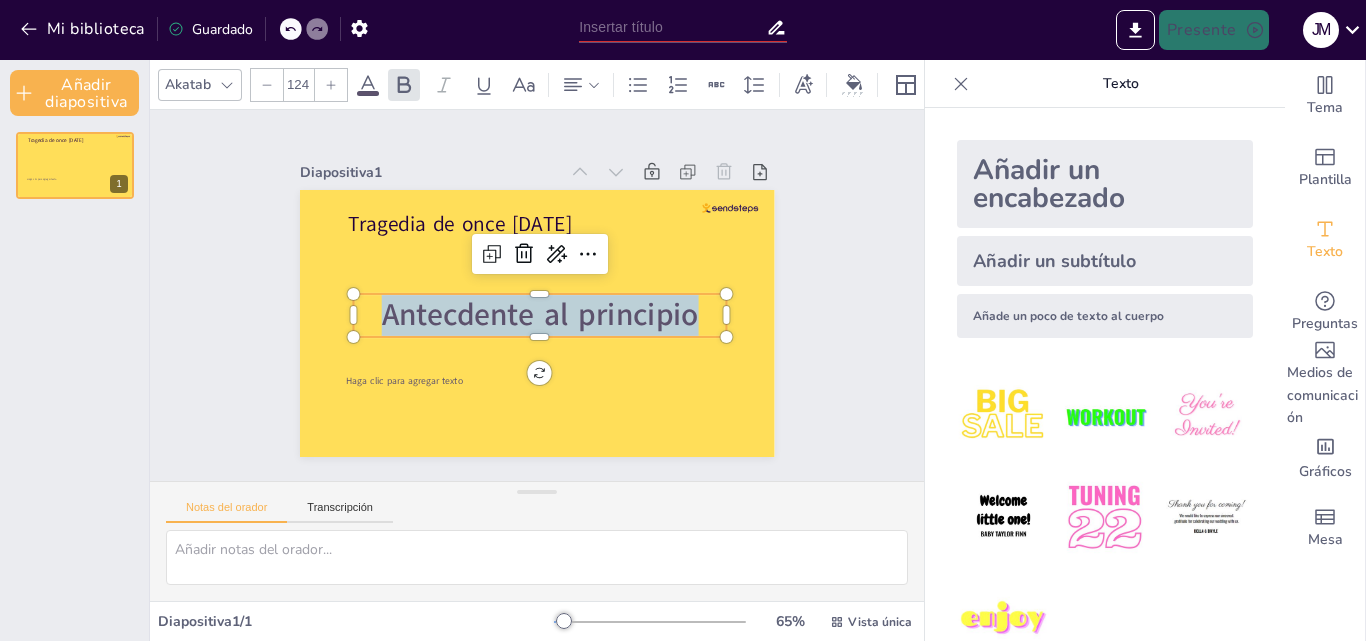 click 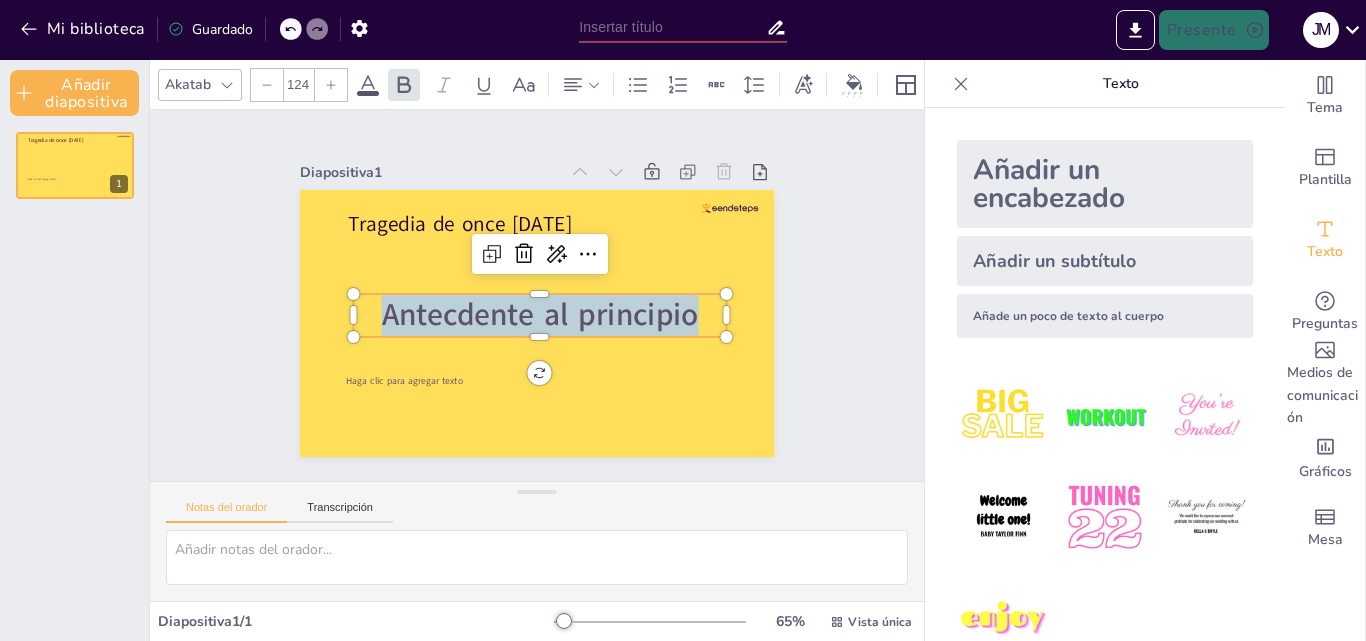 click 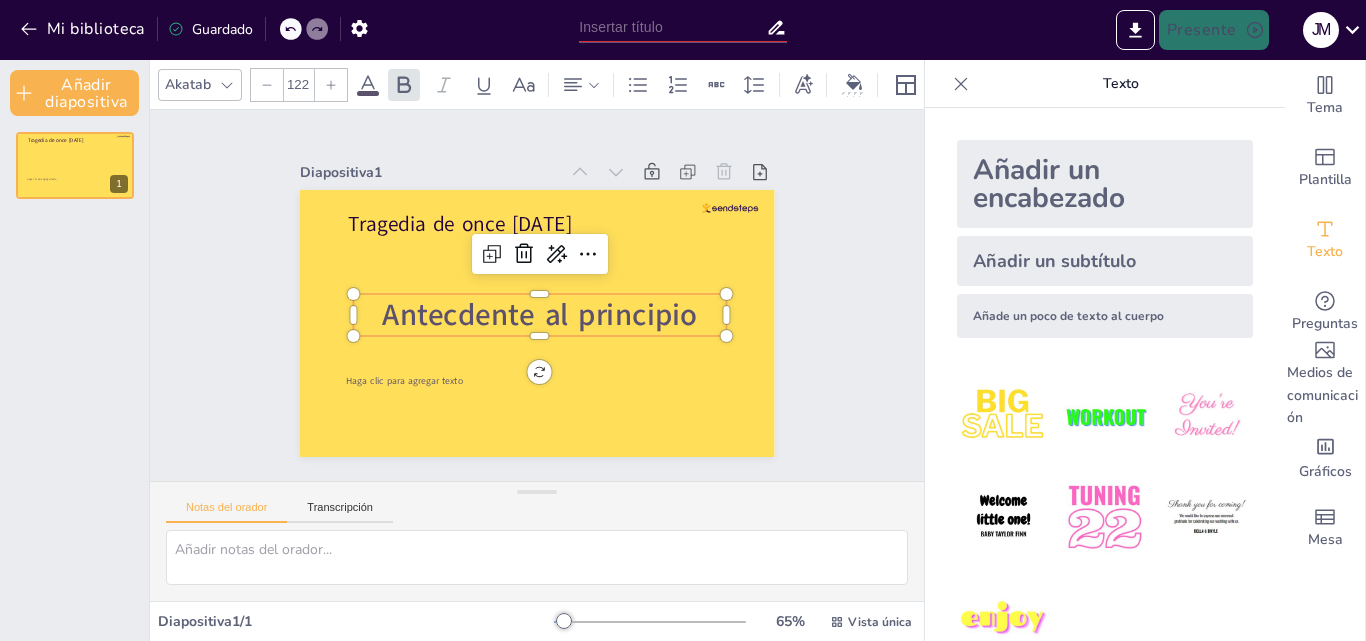 click 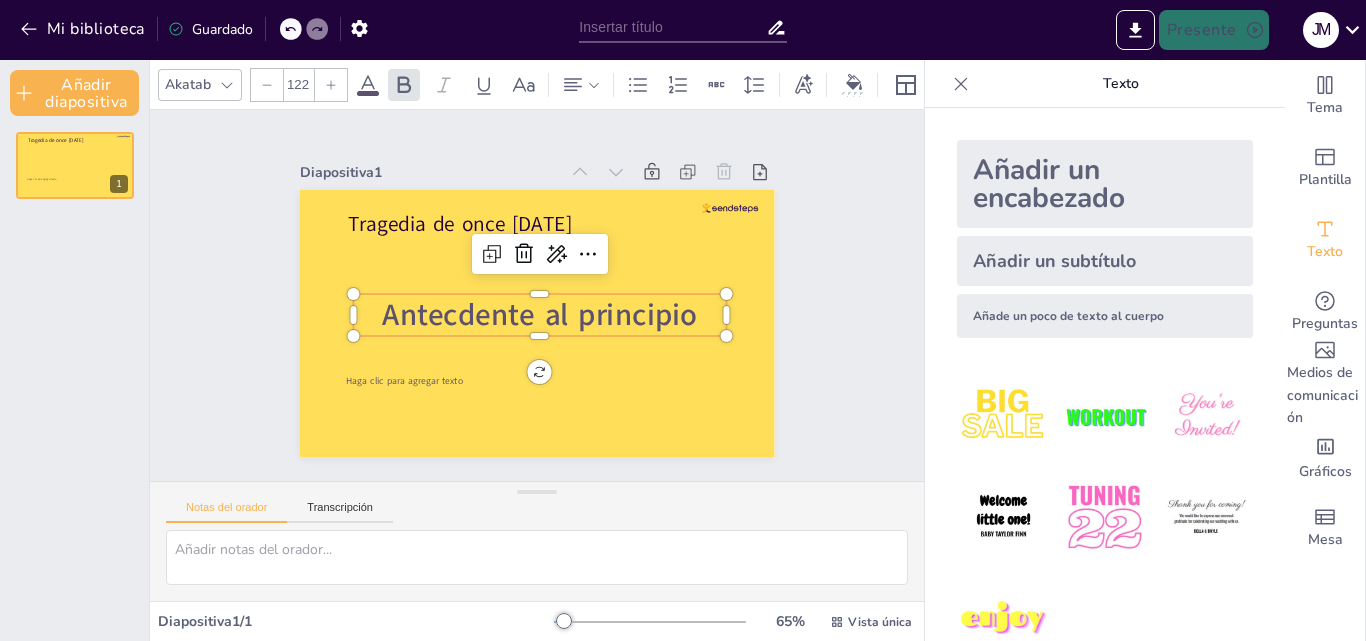 click 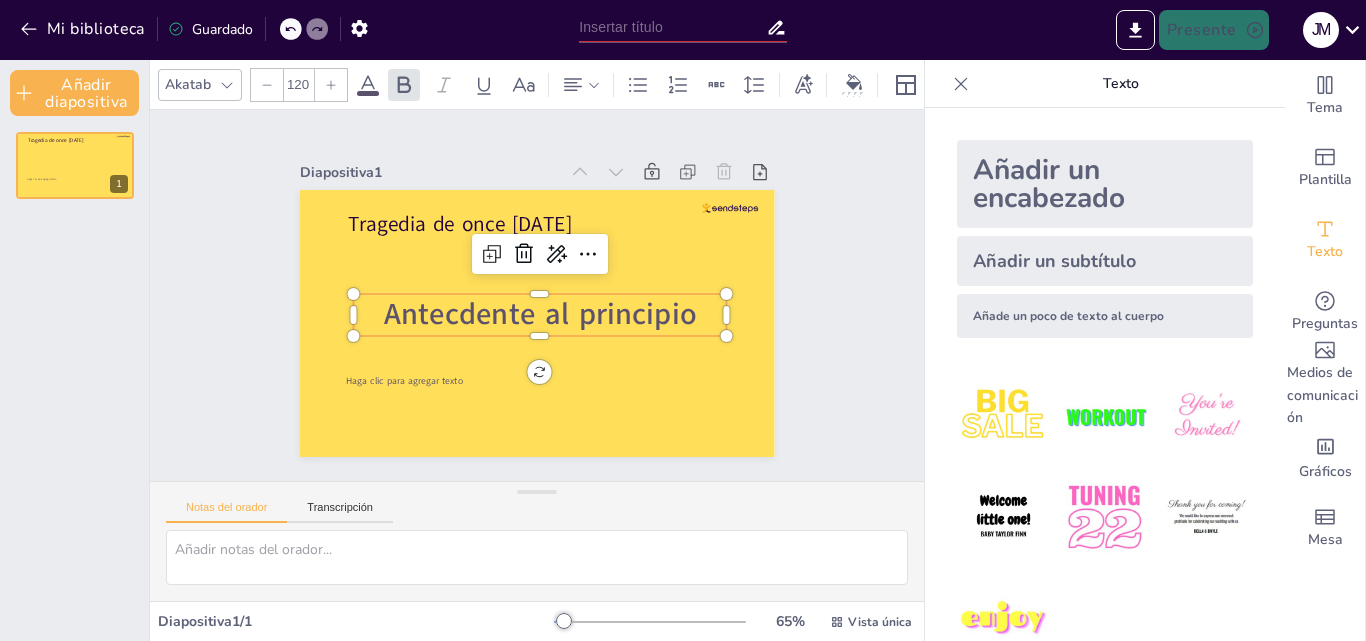 click 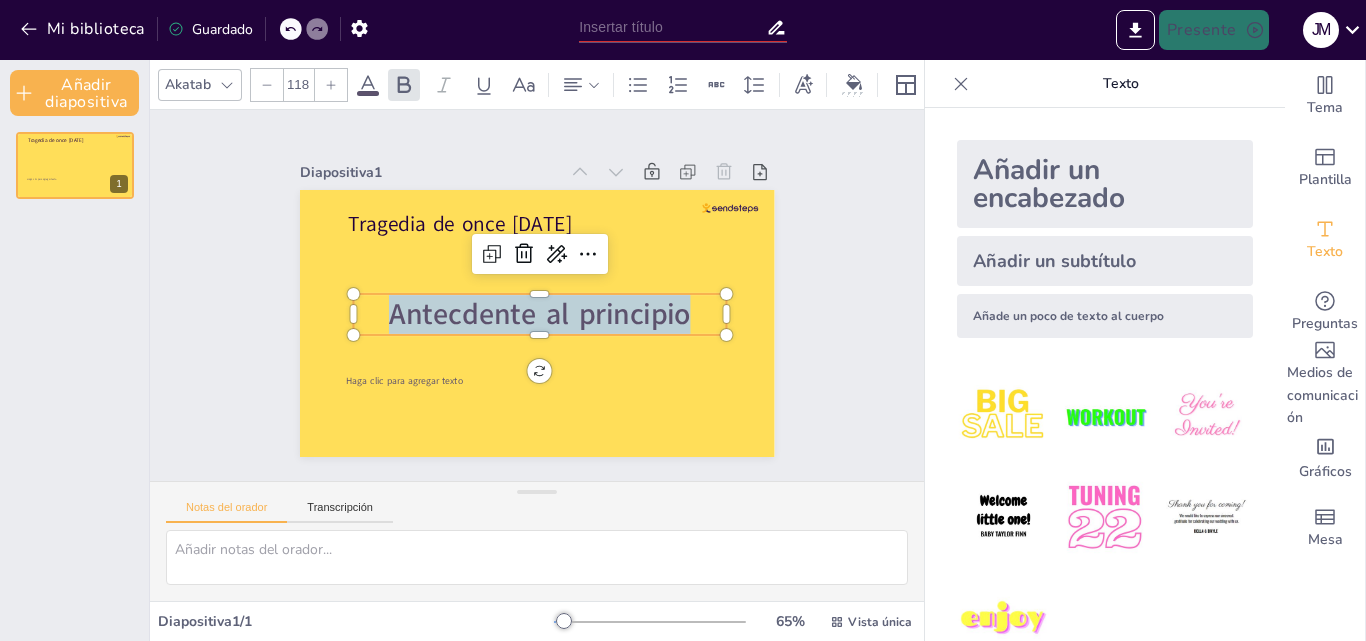 click 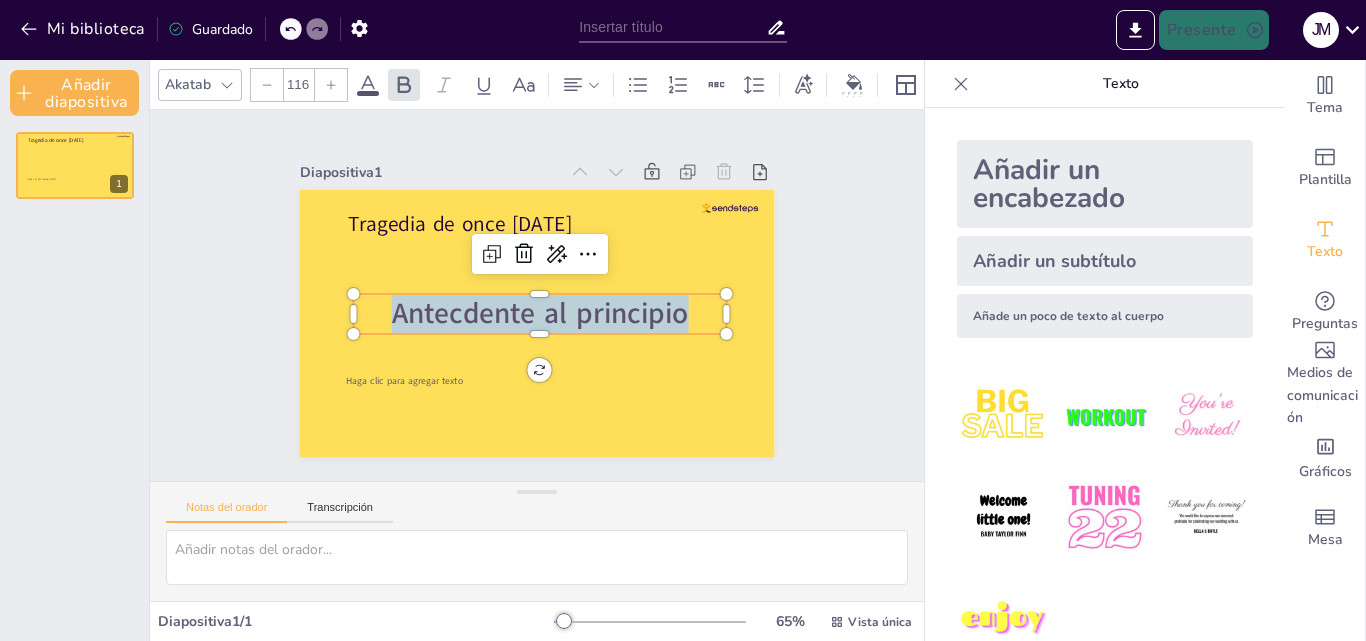 click 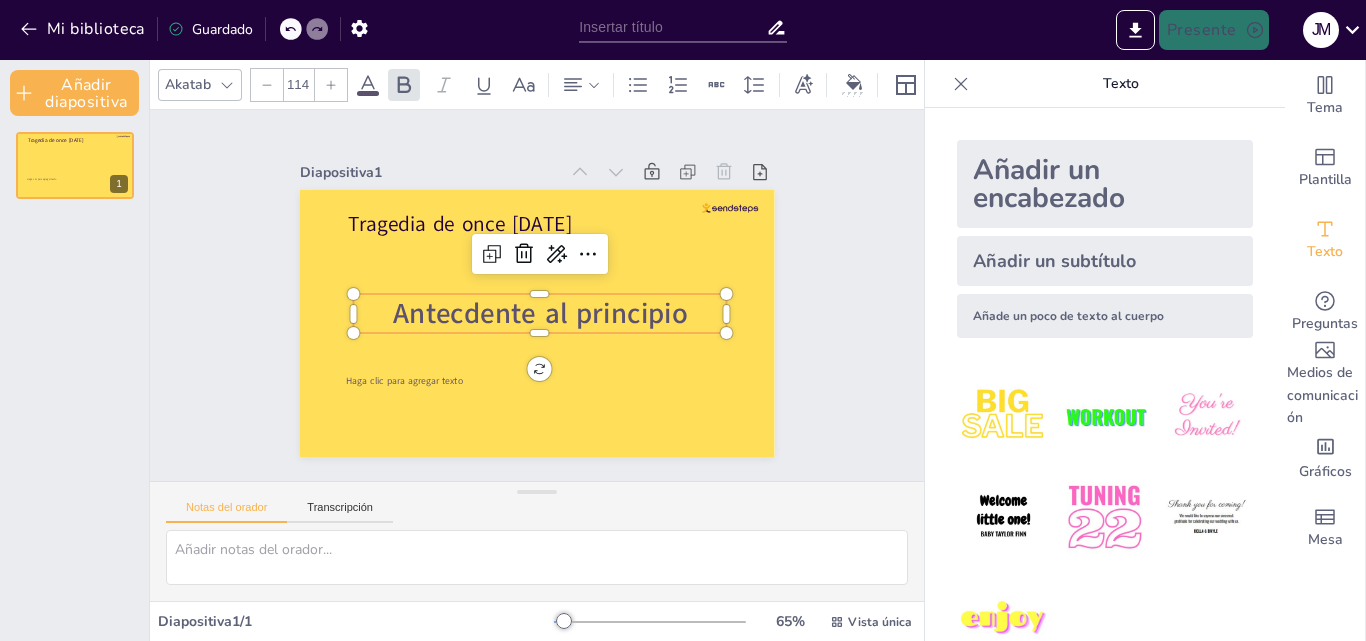click 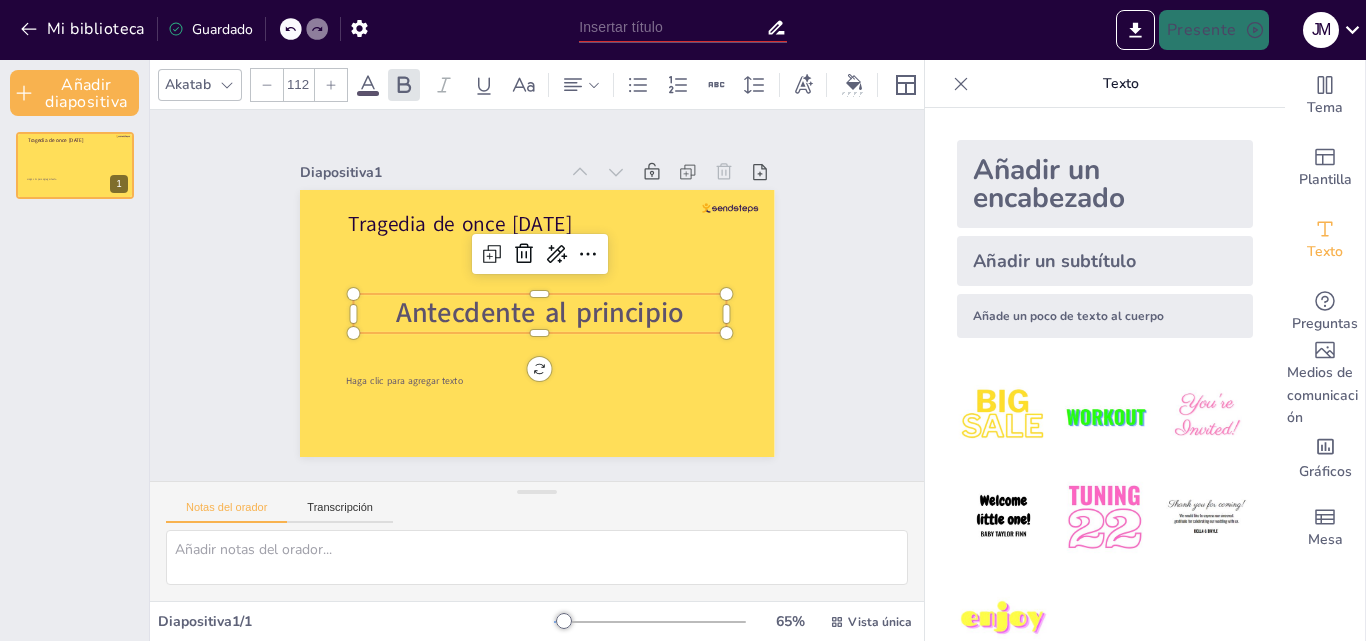 click 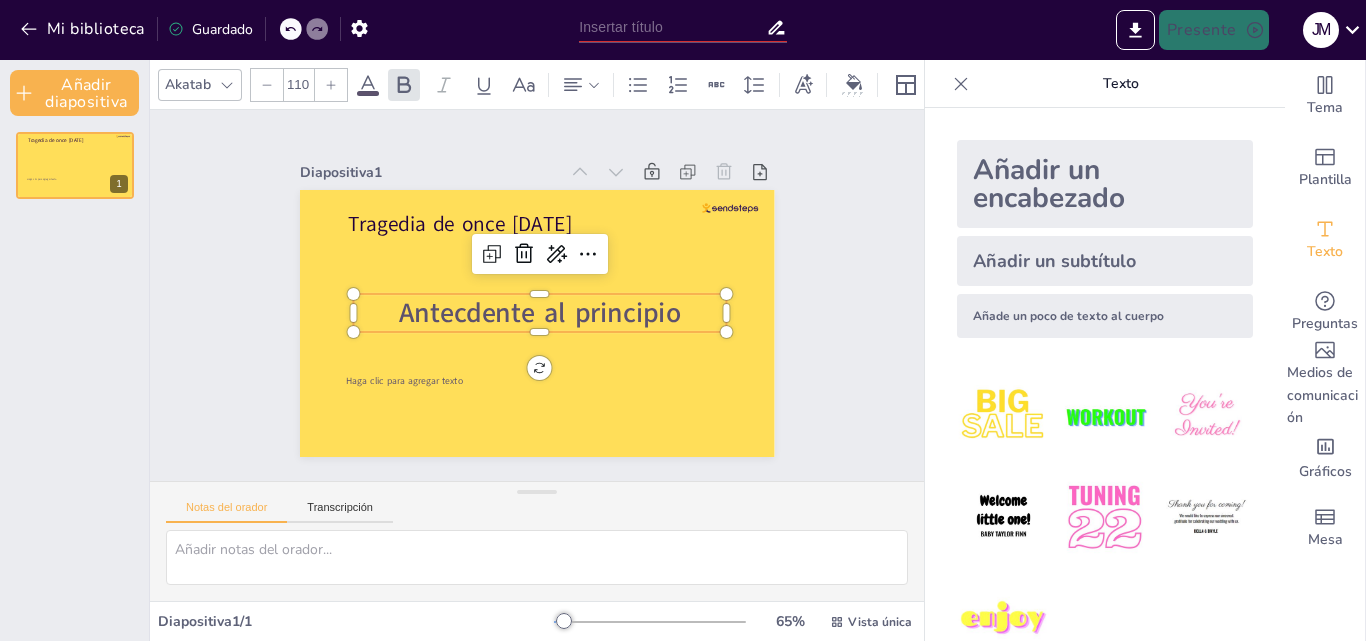 click 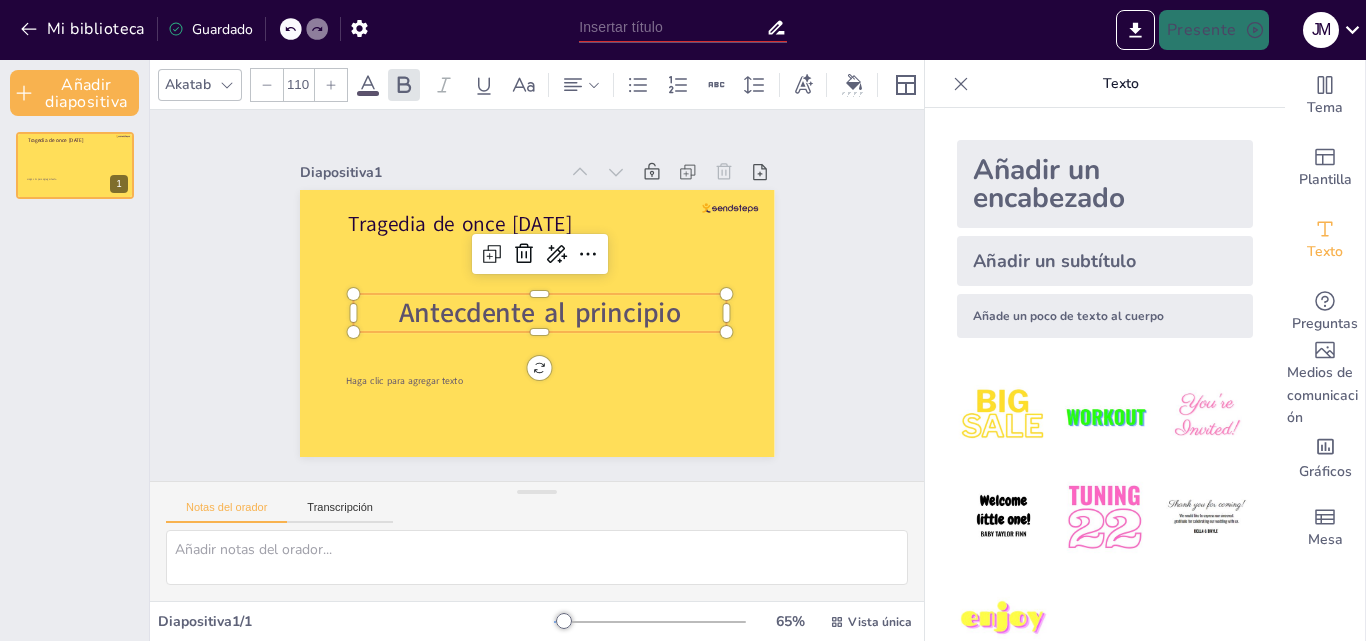 click 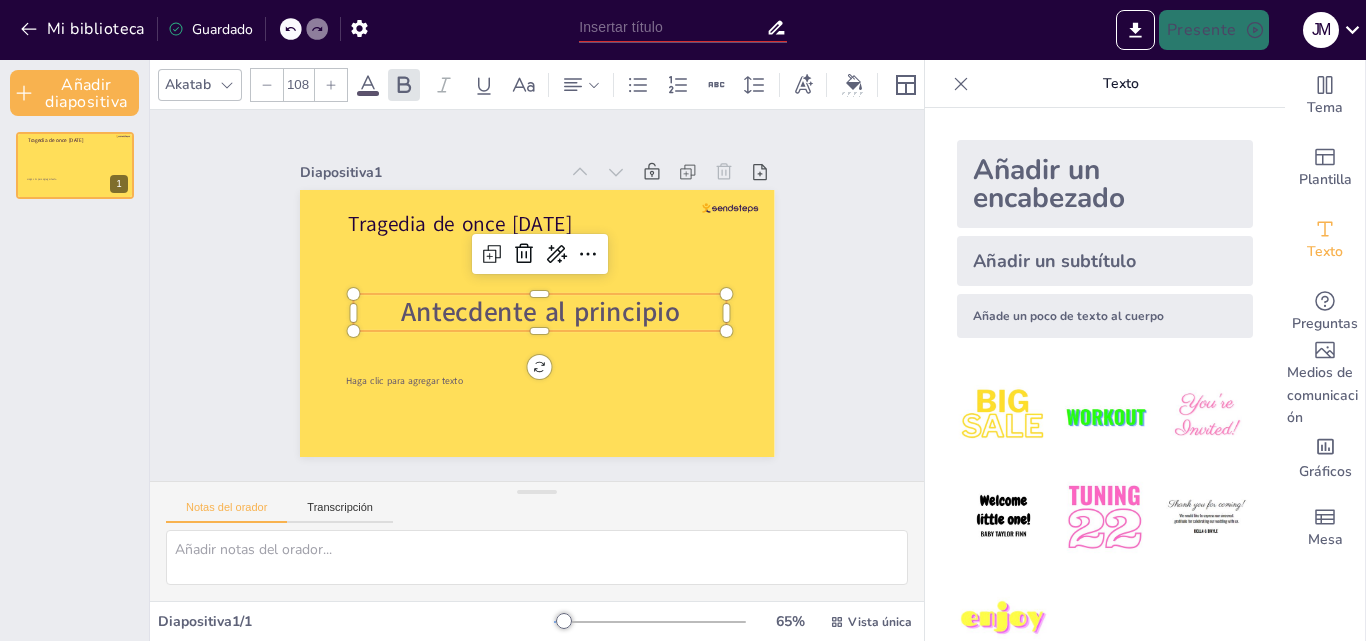 click 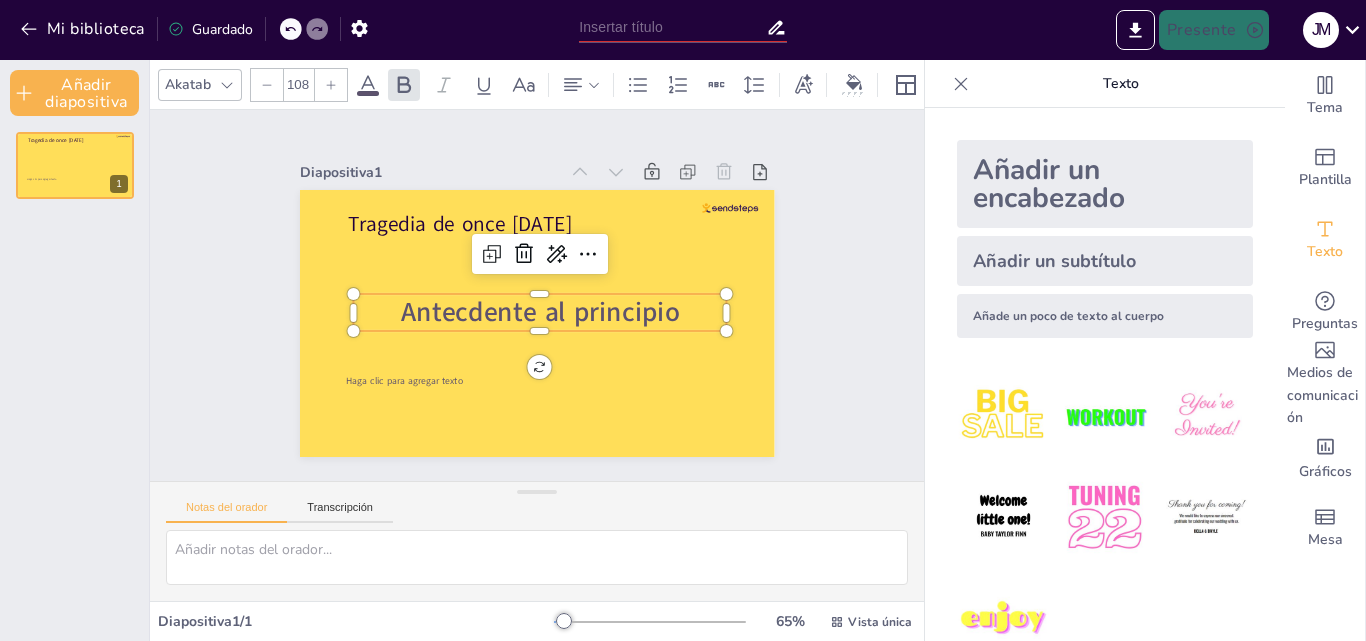 click 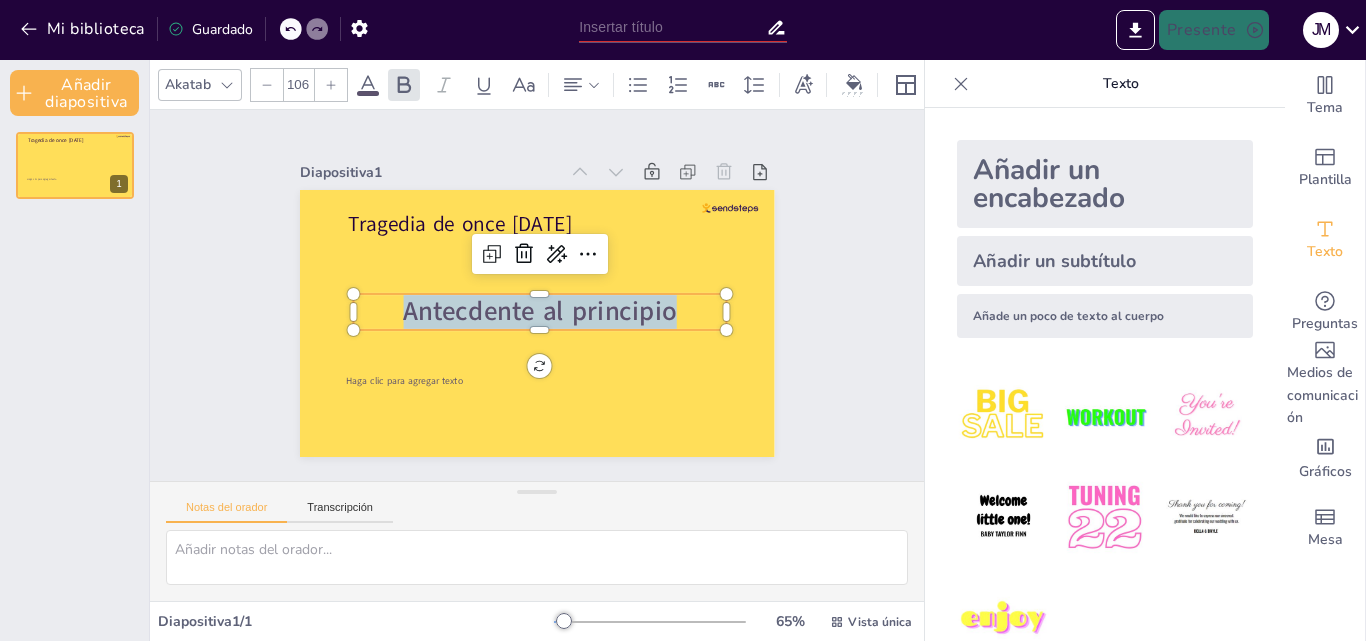 click 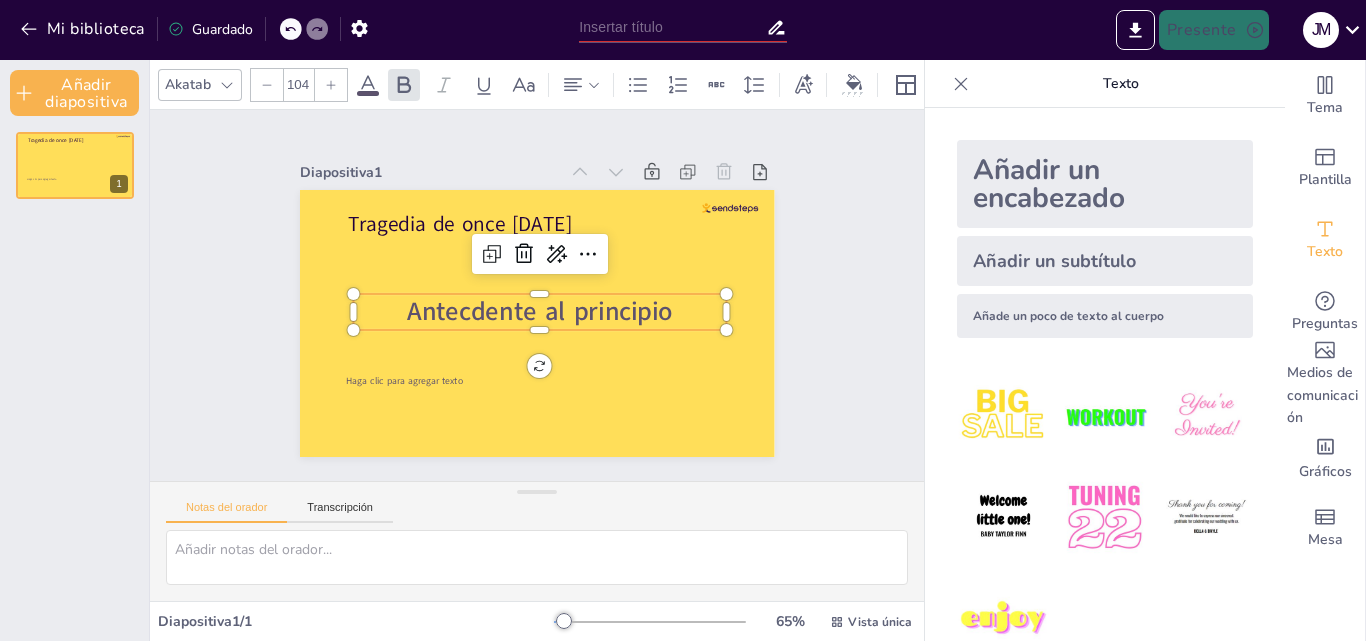 click 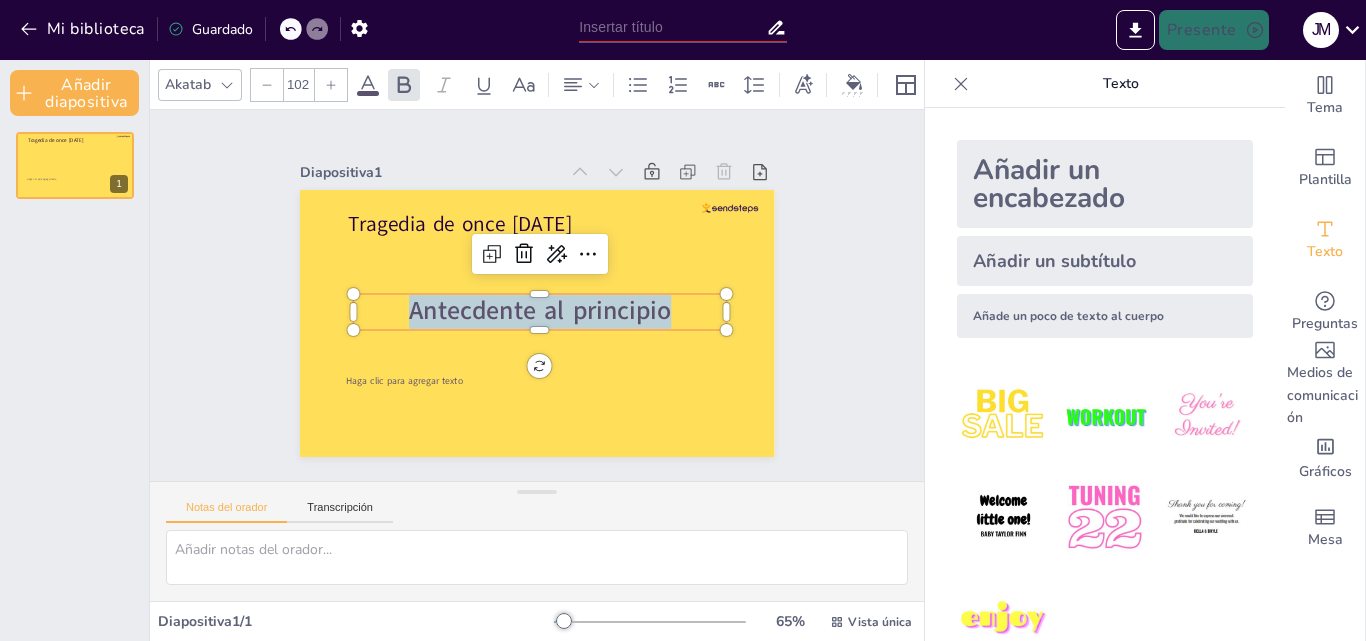 click 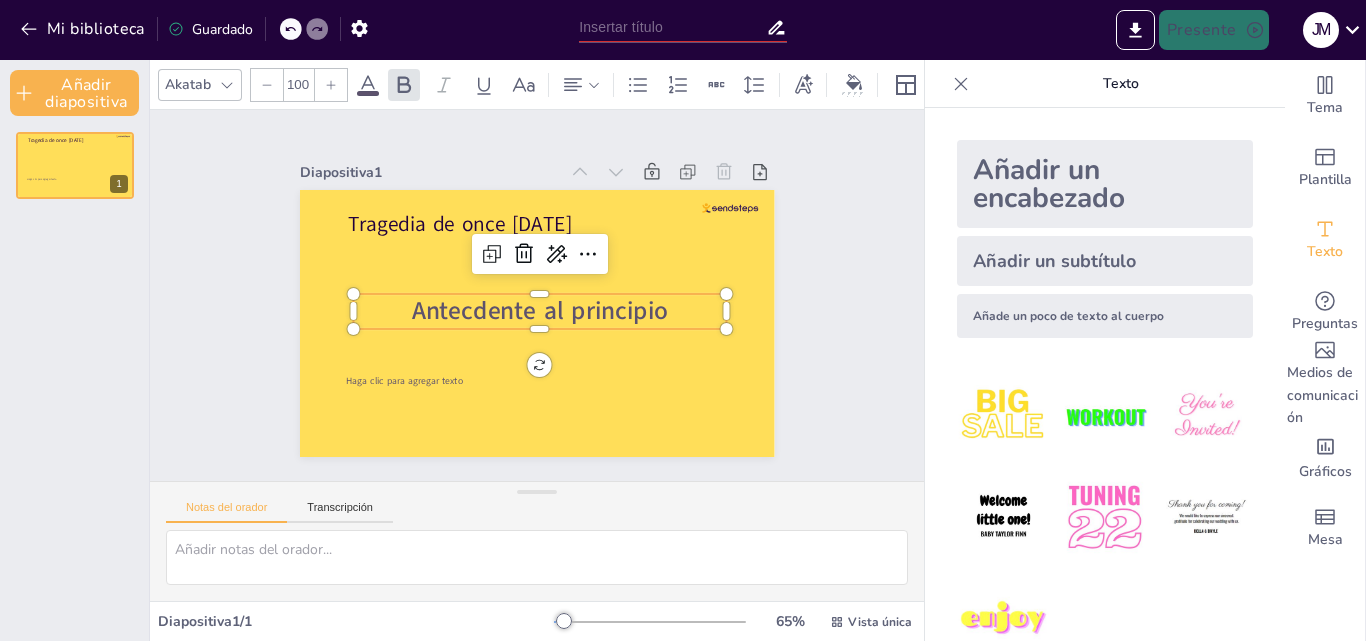 click 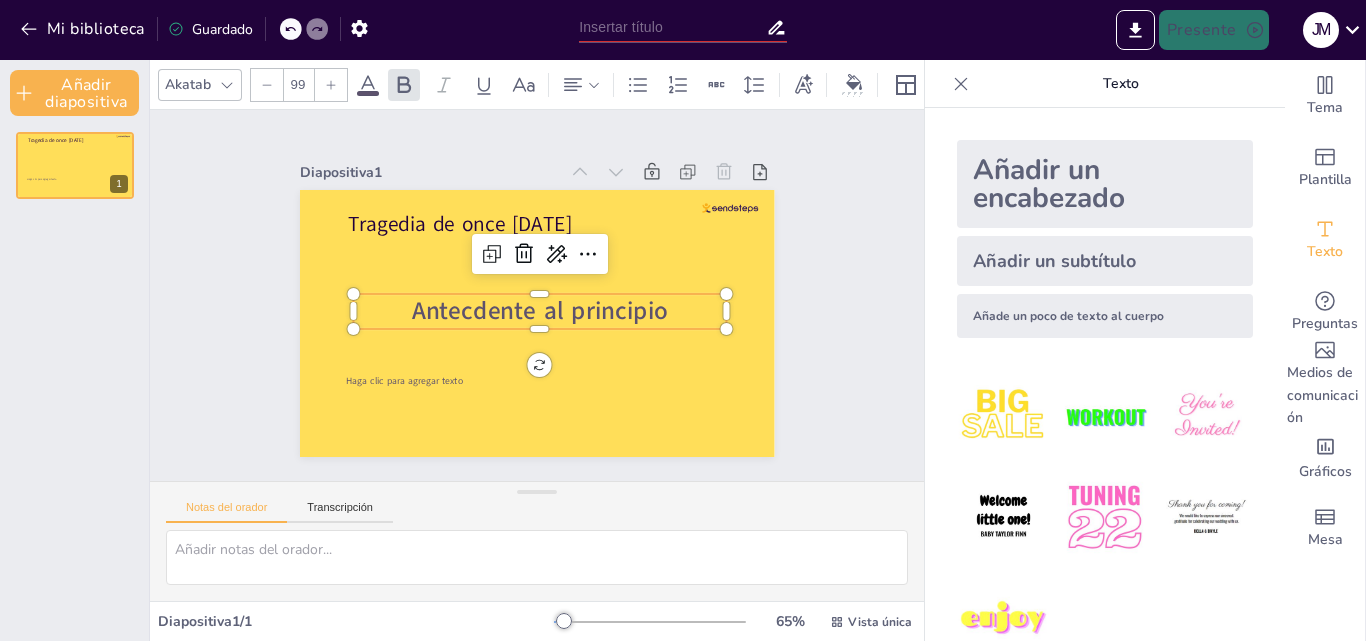 click 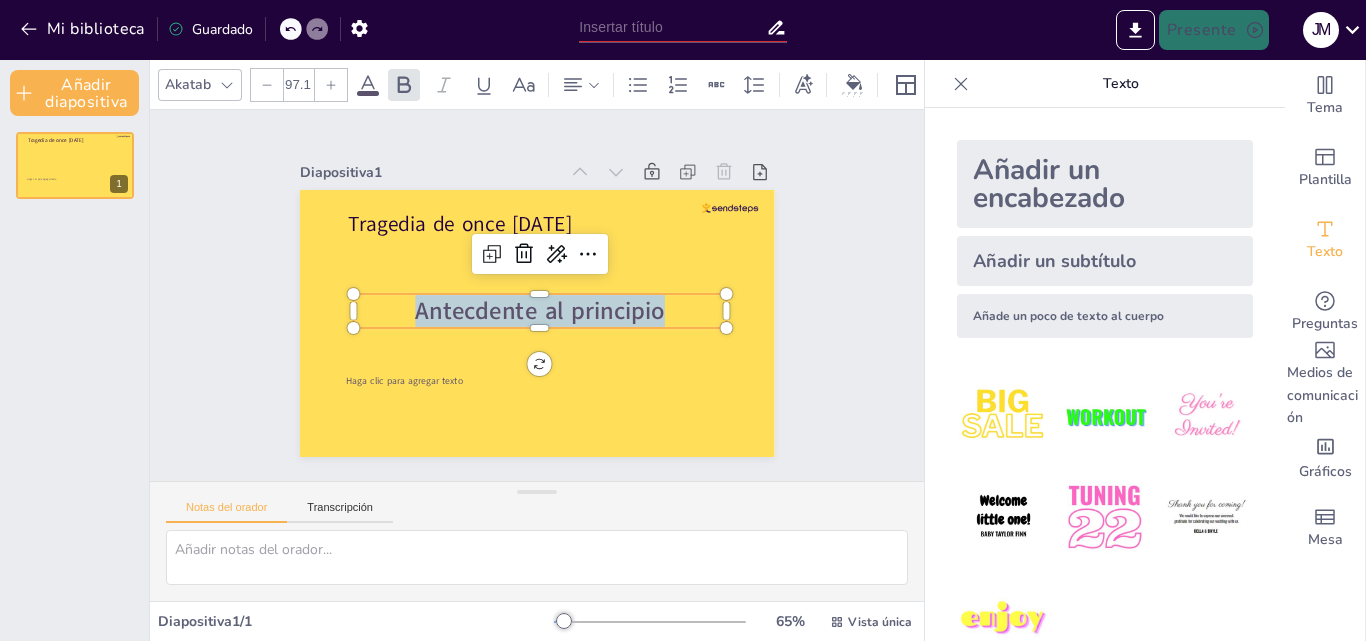 click 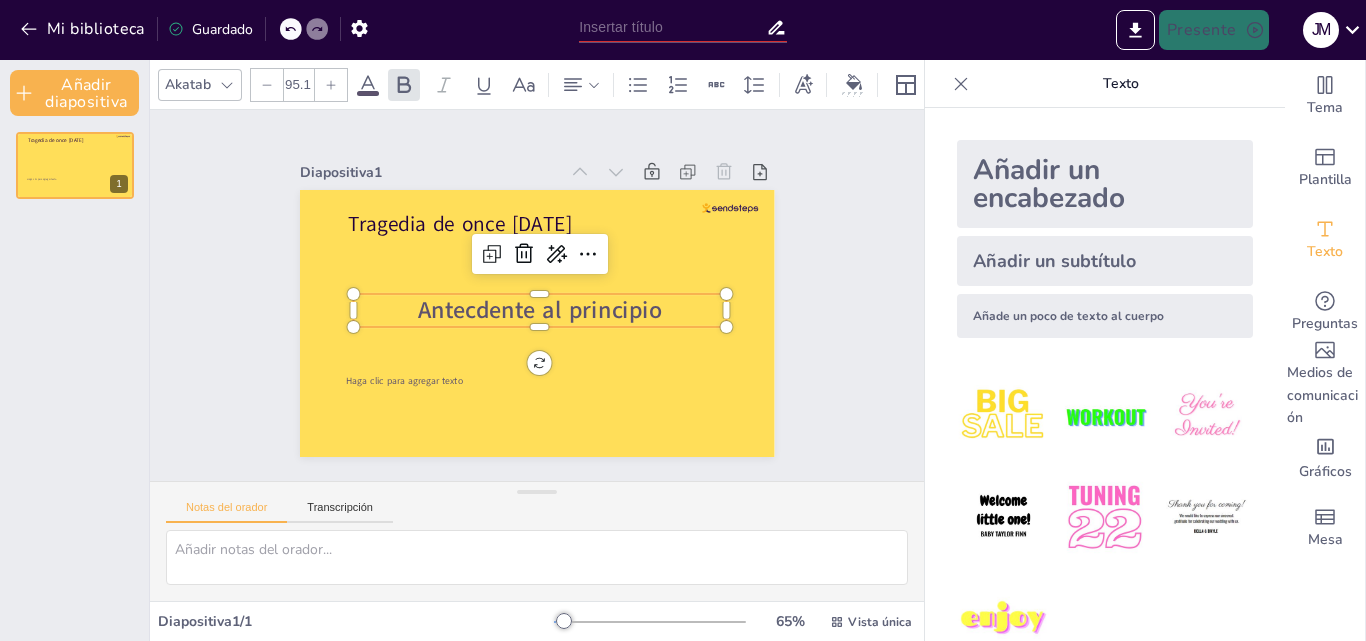 click 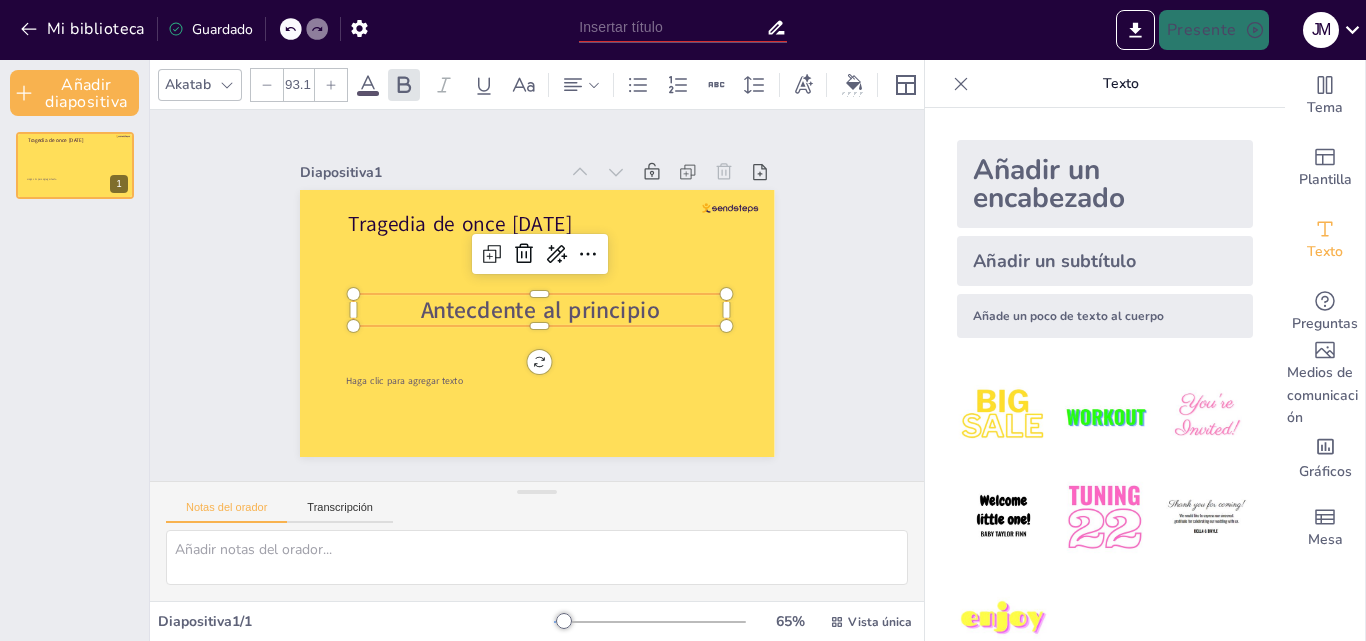 click 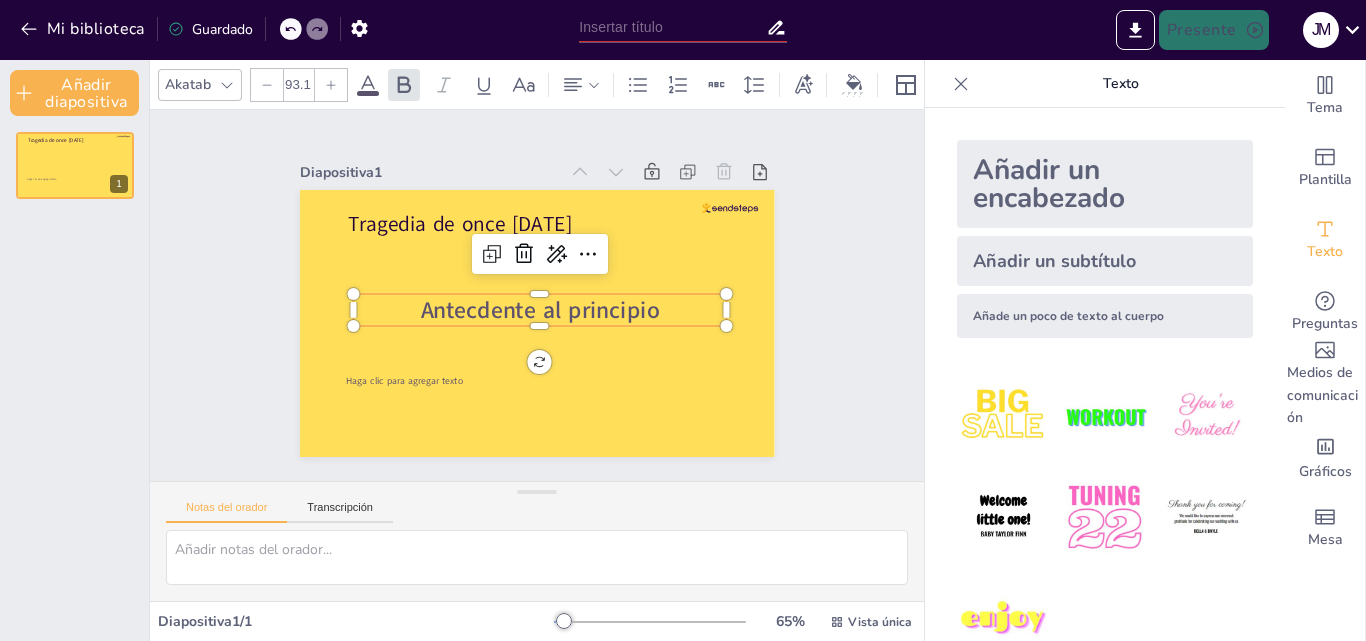 click 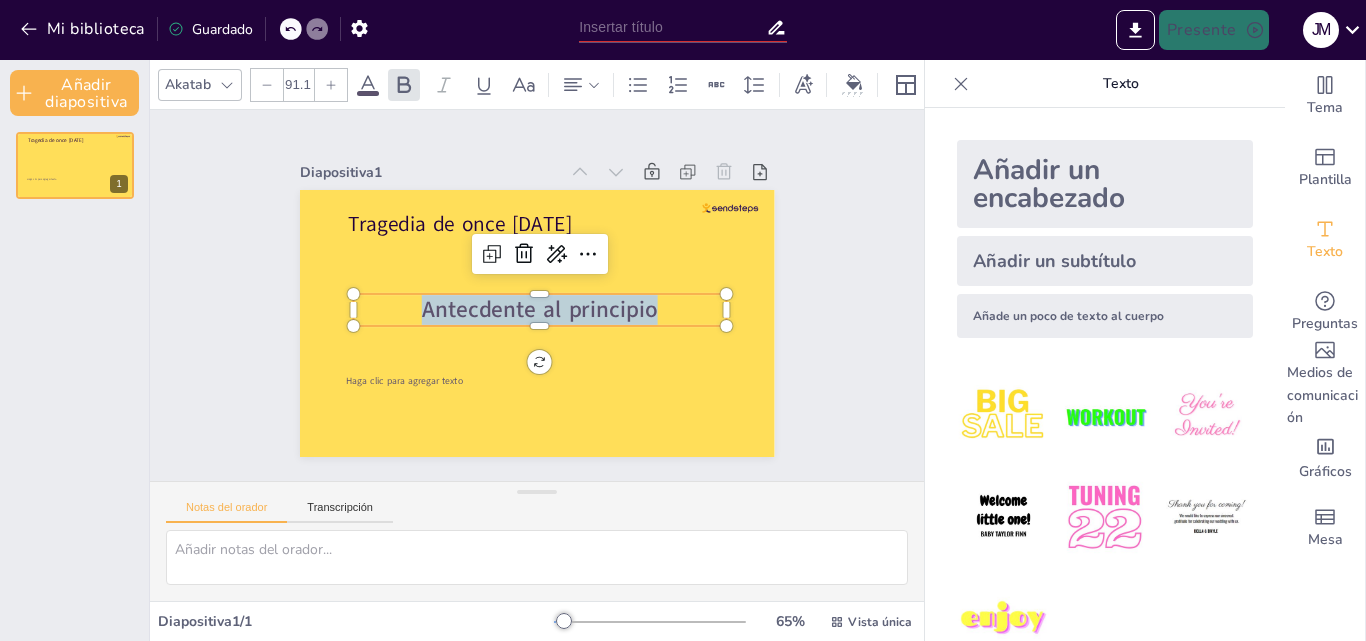 click 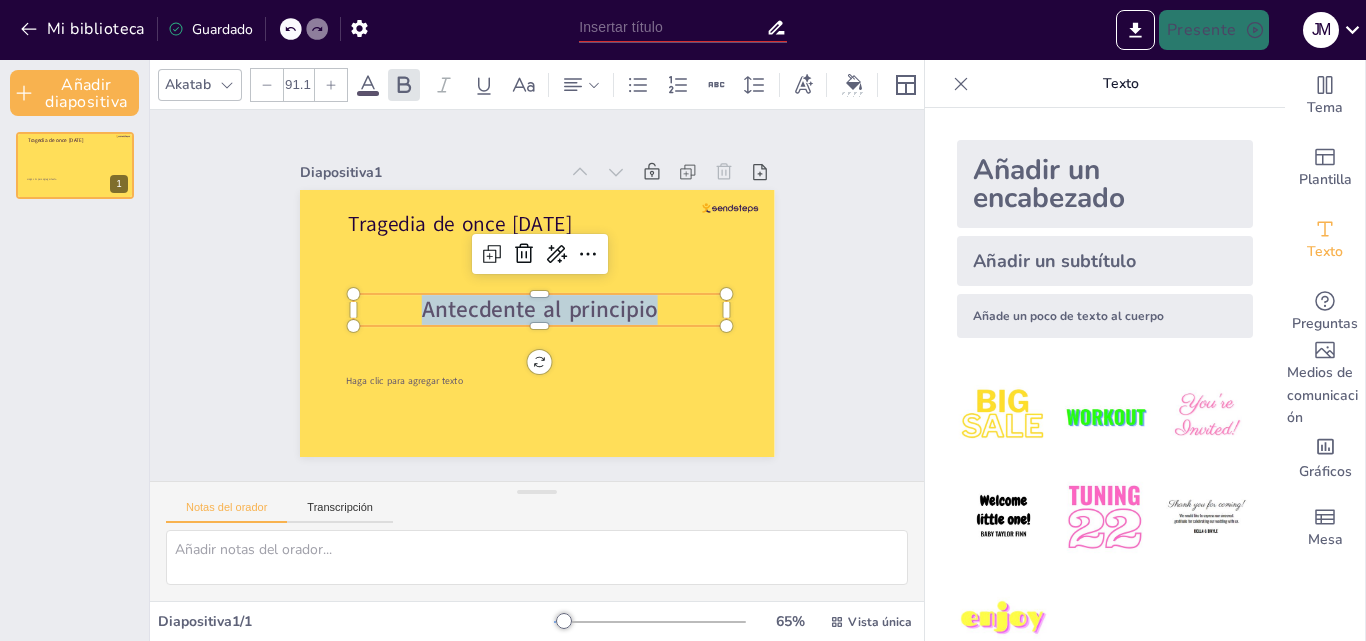 click 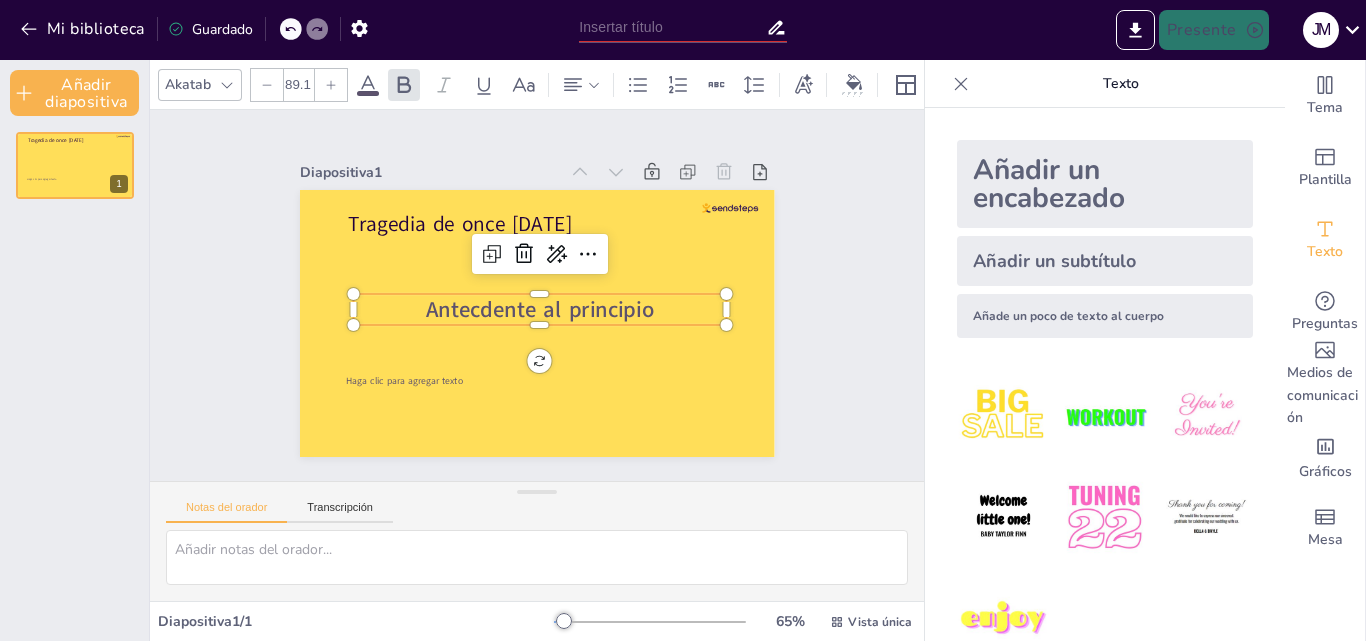 click 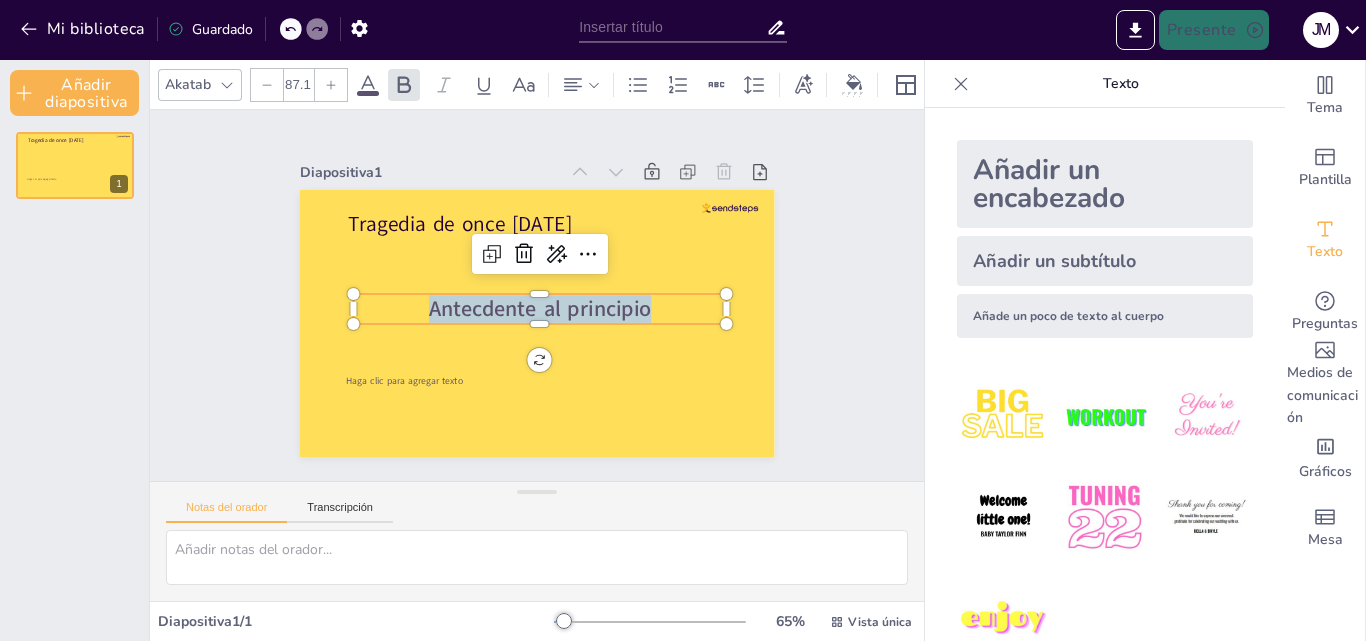 click 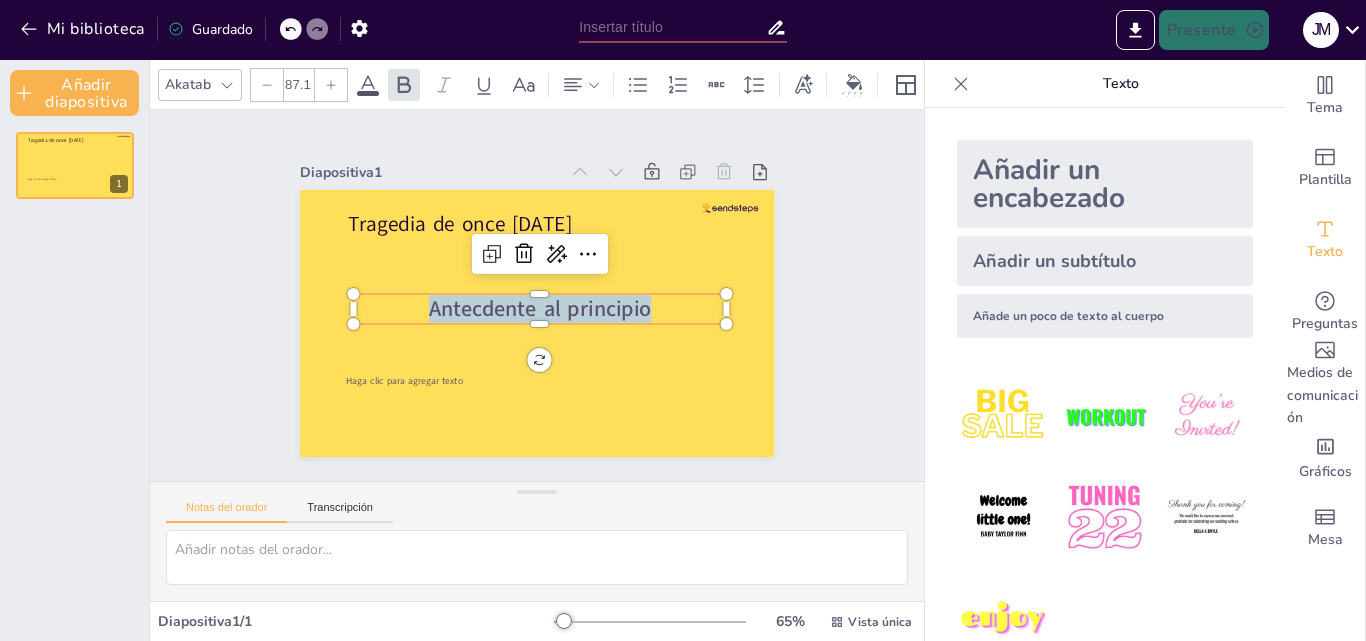 click 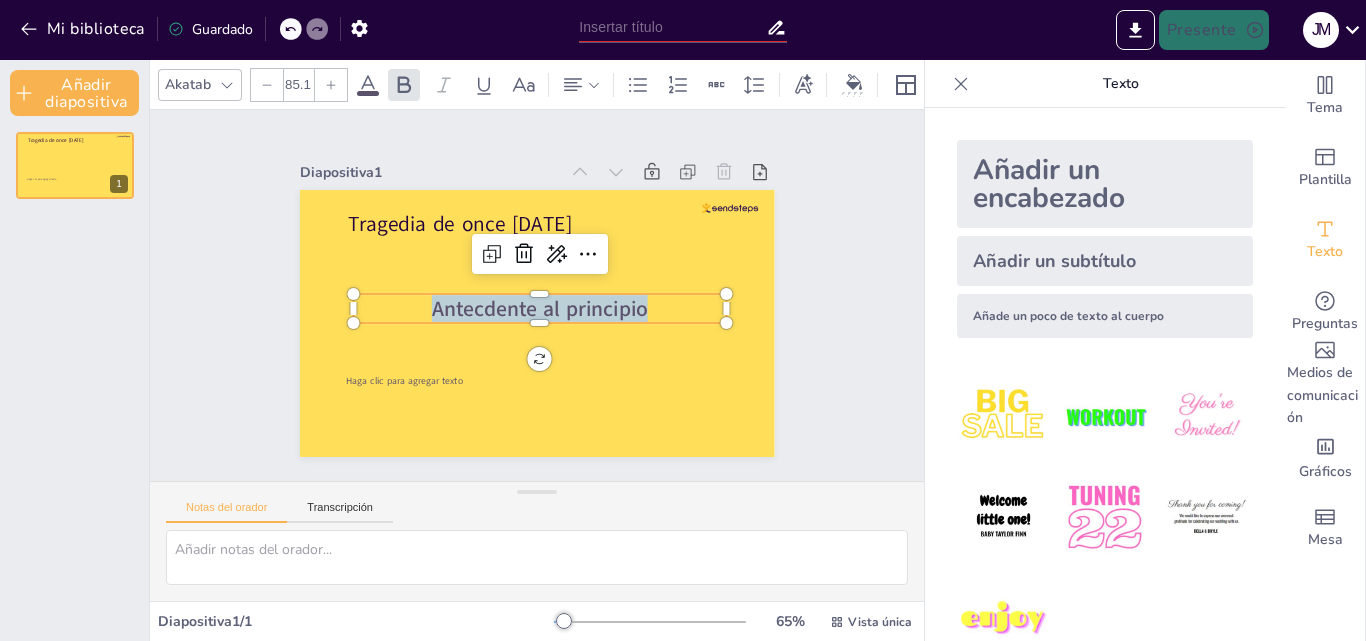click 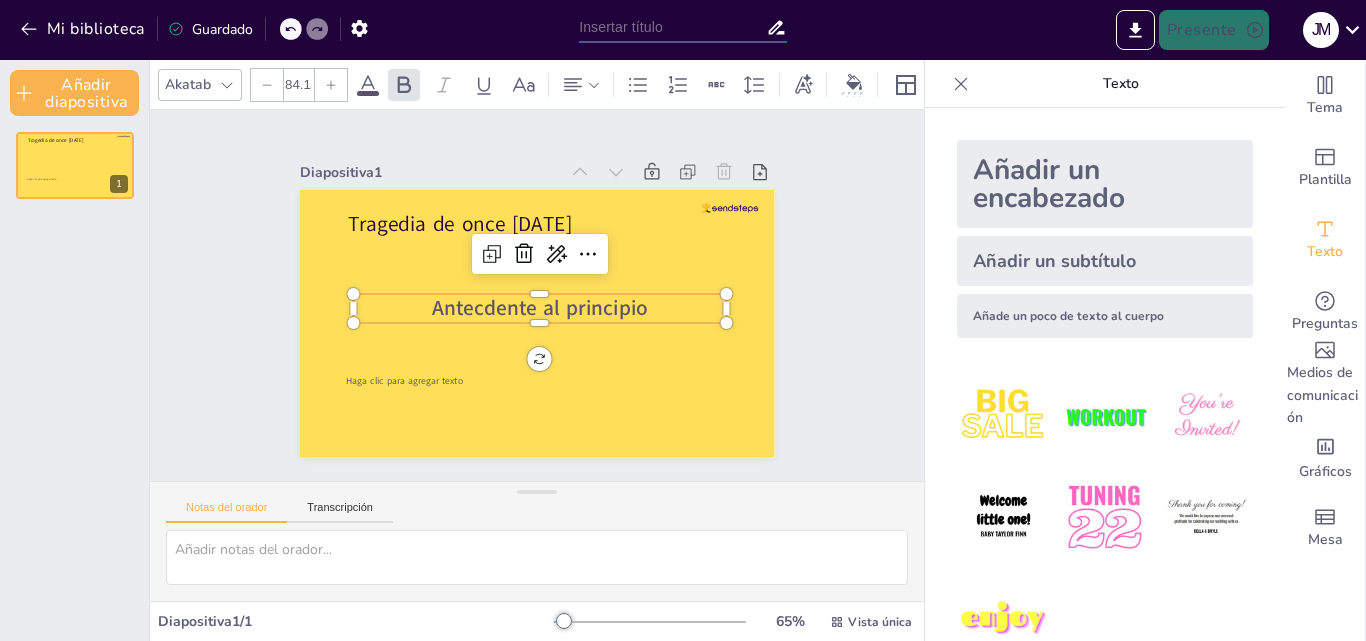click 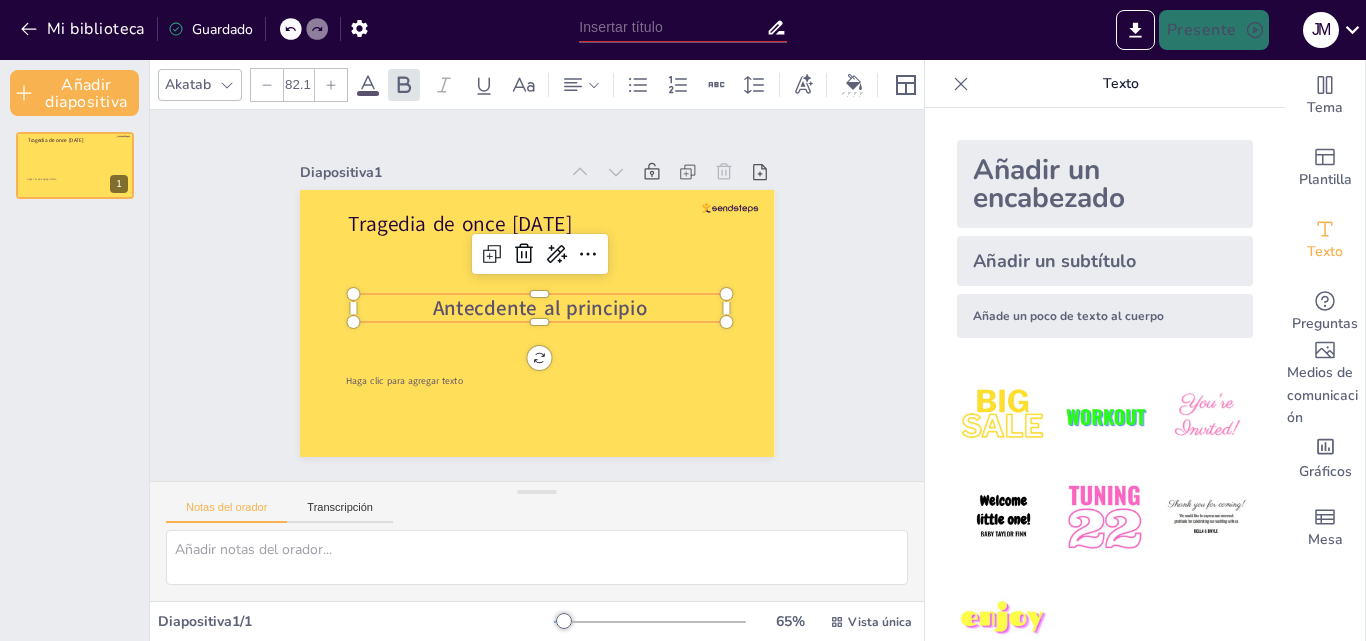click 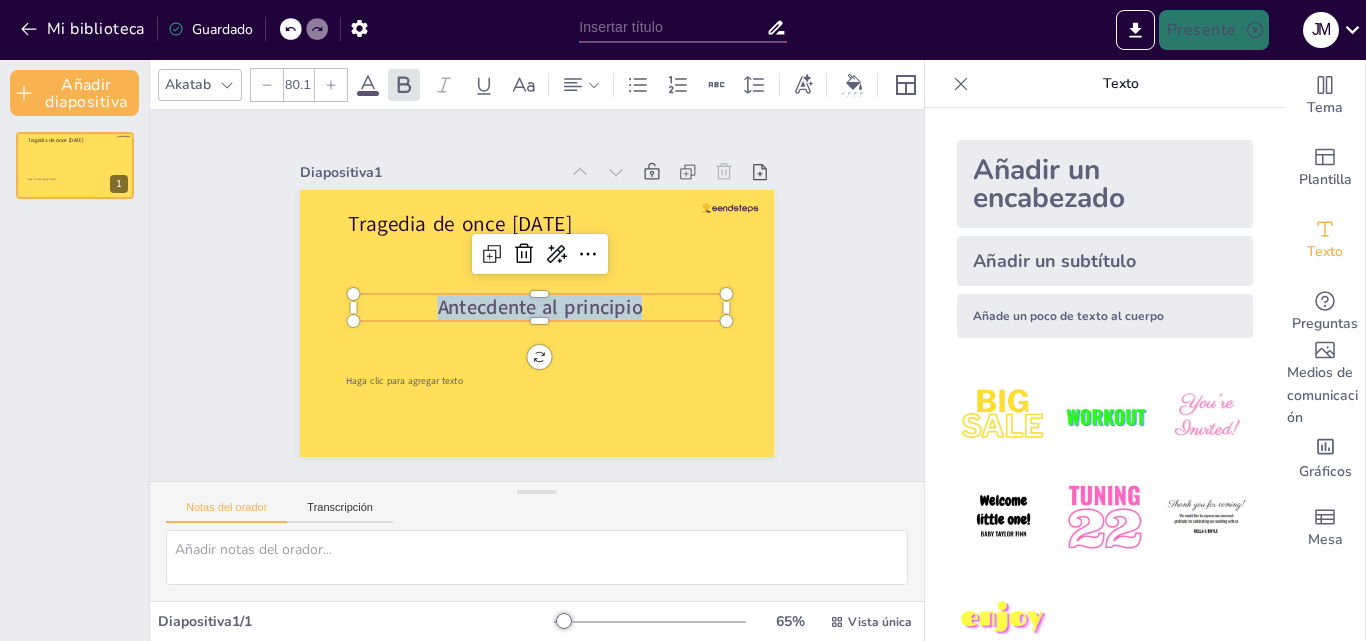 click 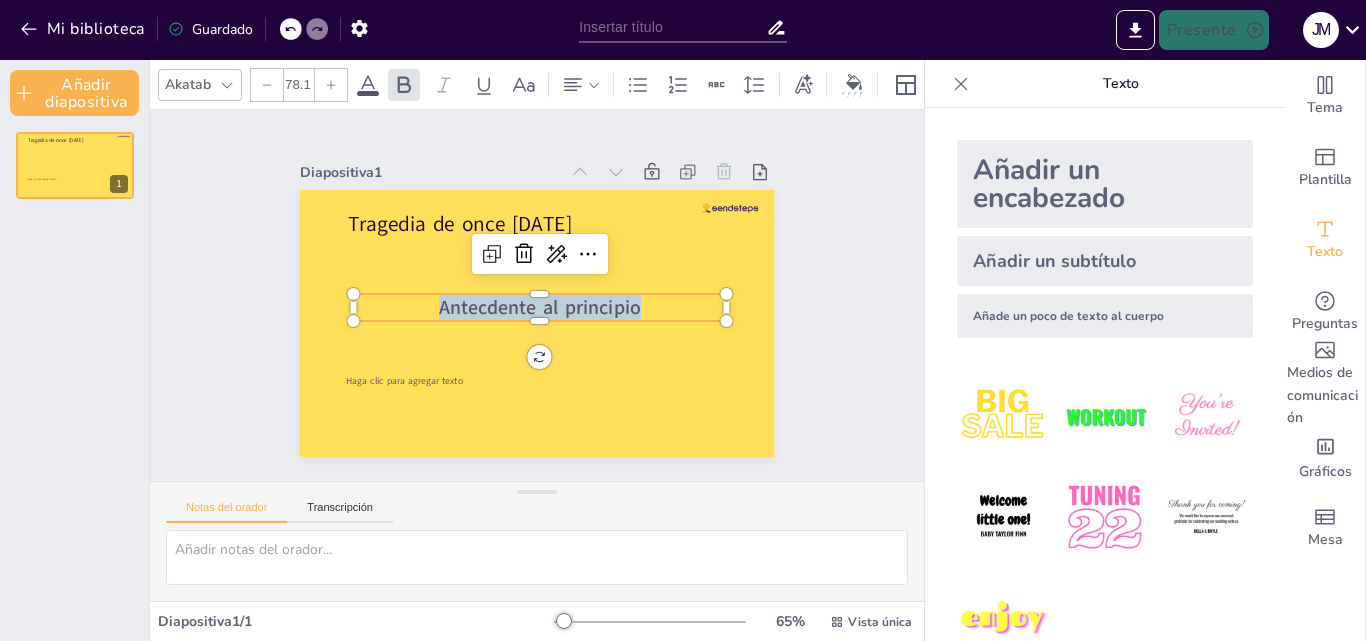 click 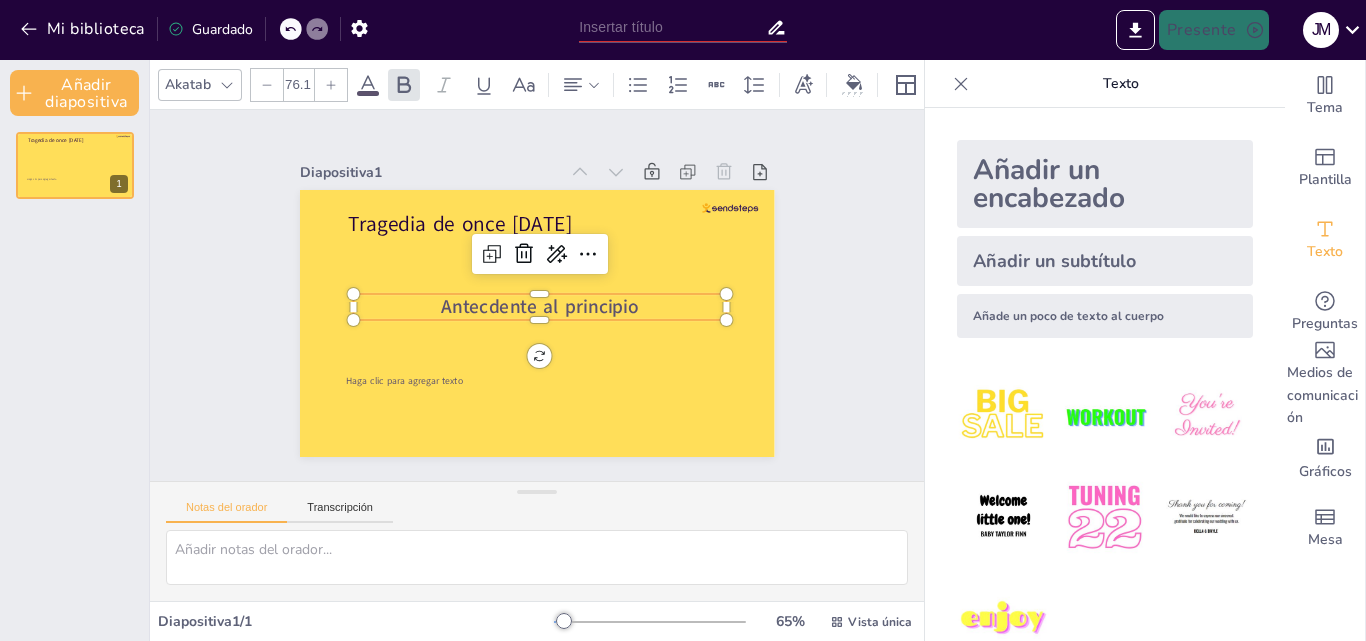 click 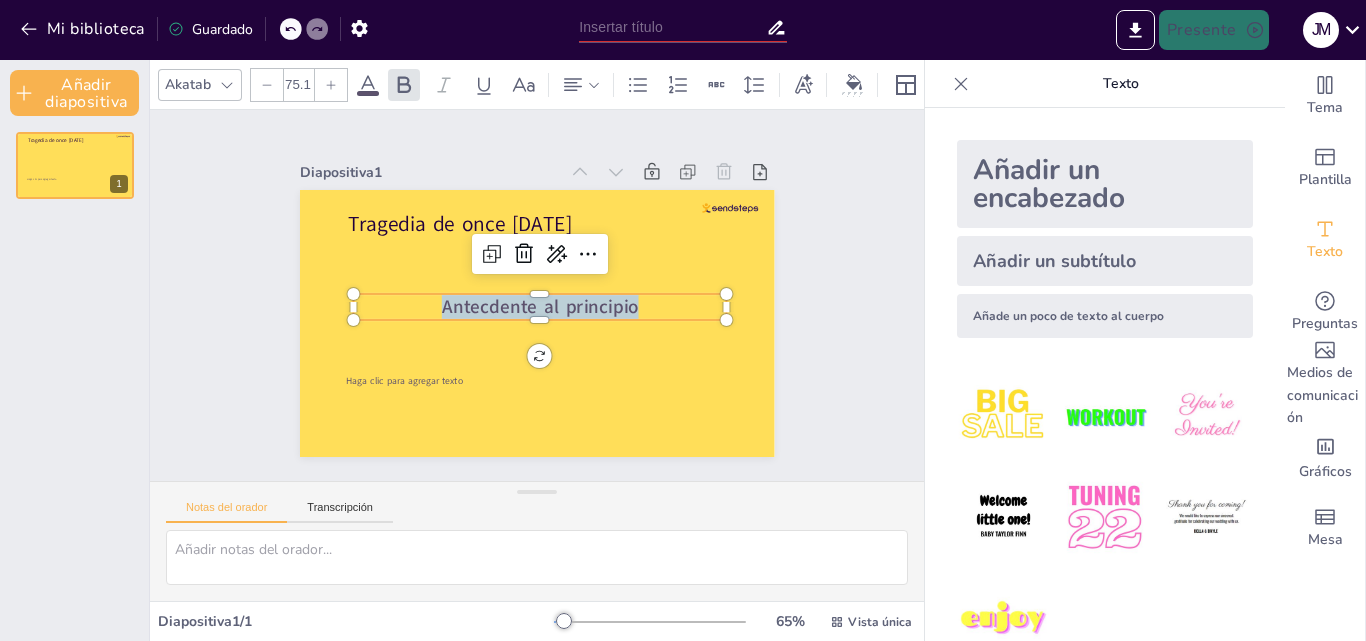 click 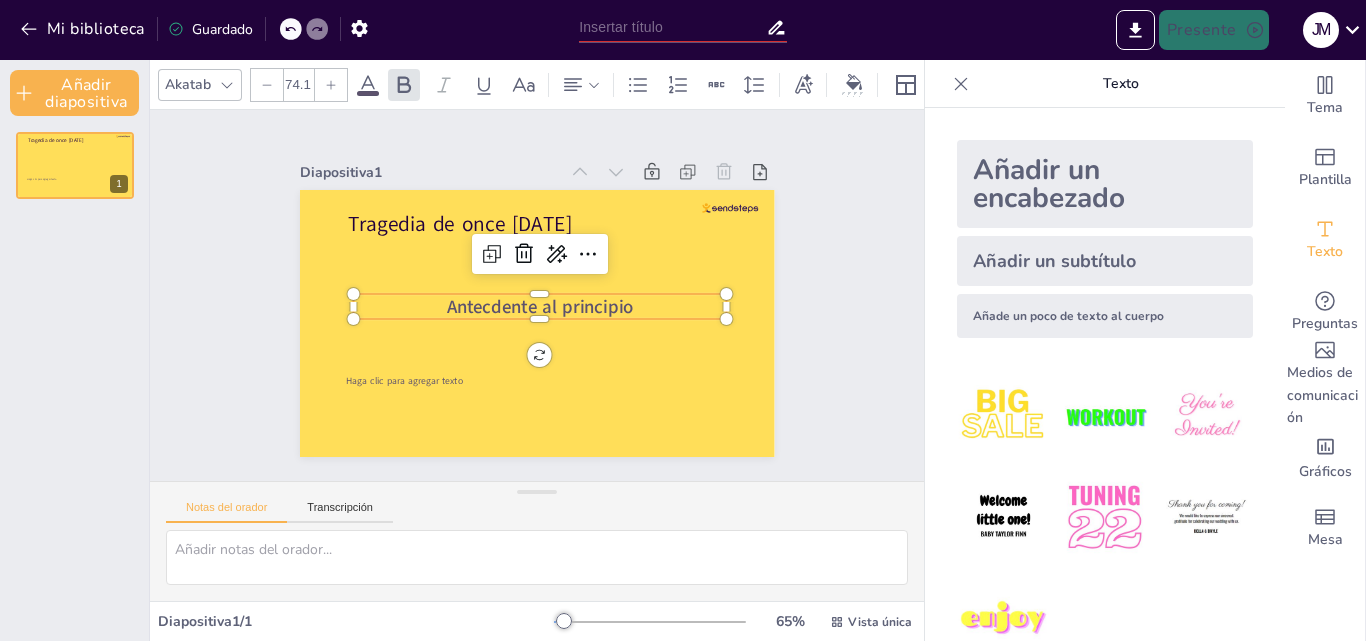 click 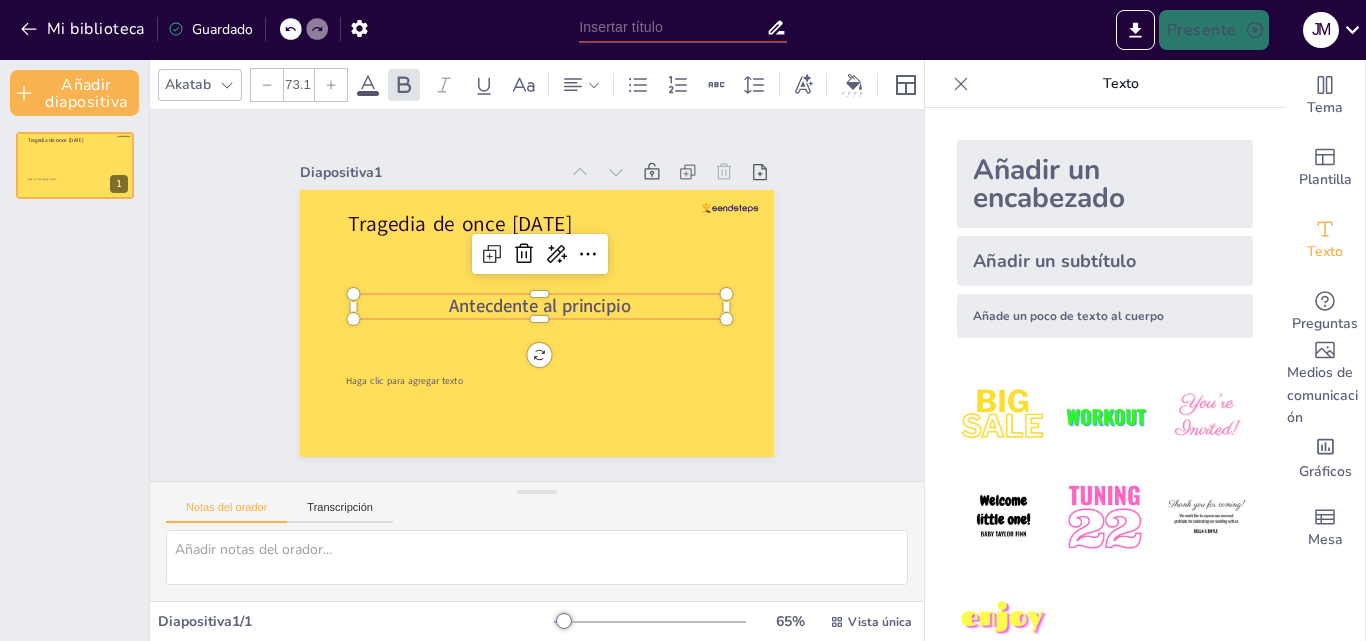 click 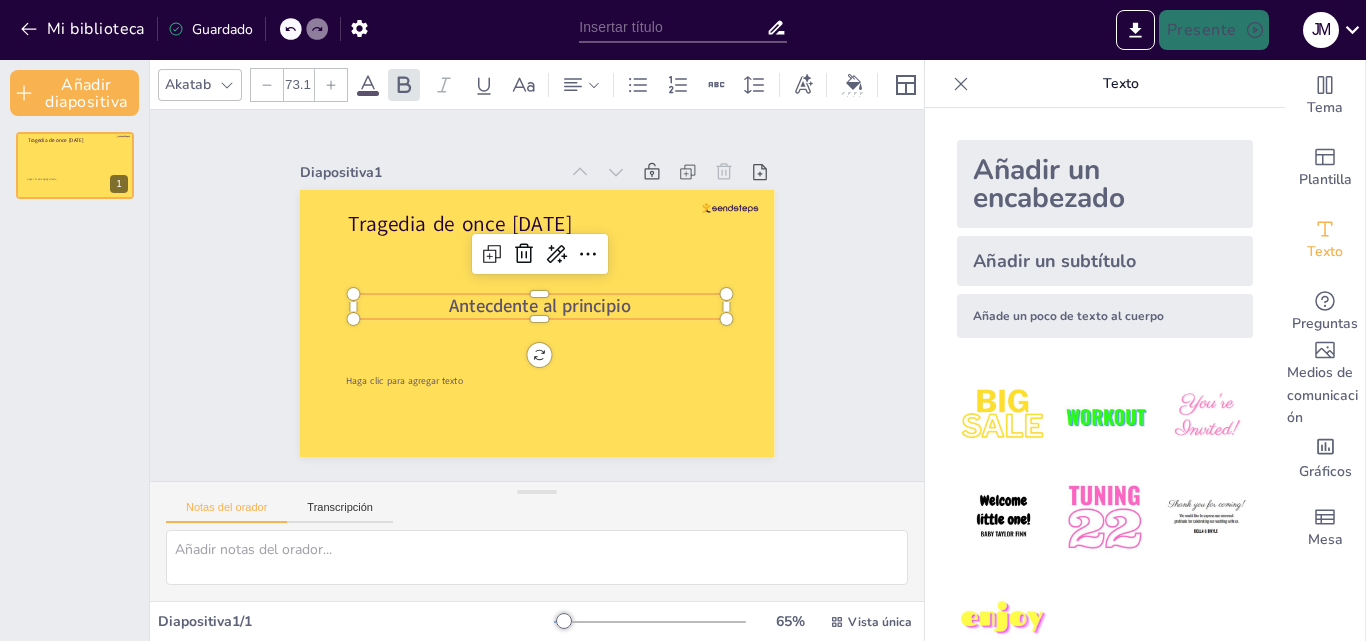 click 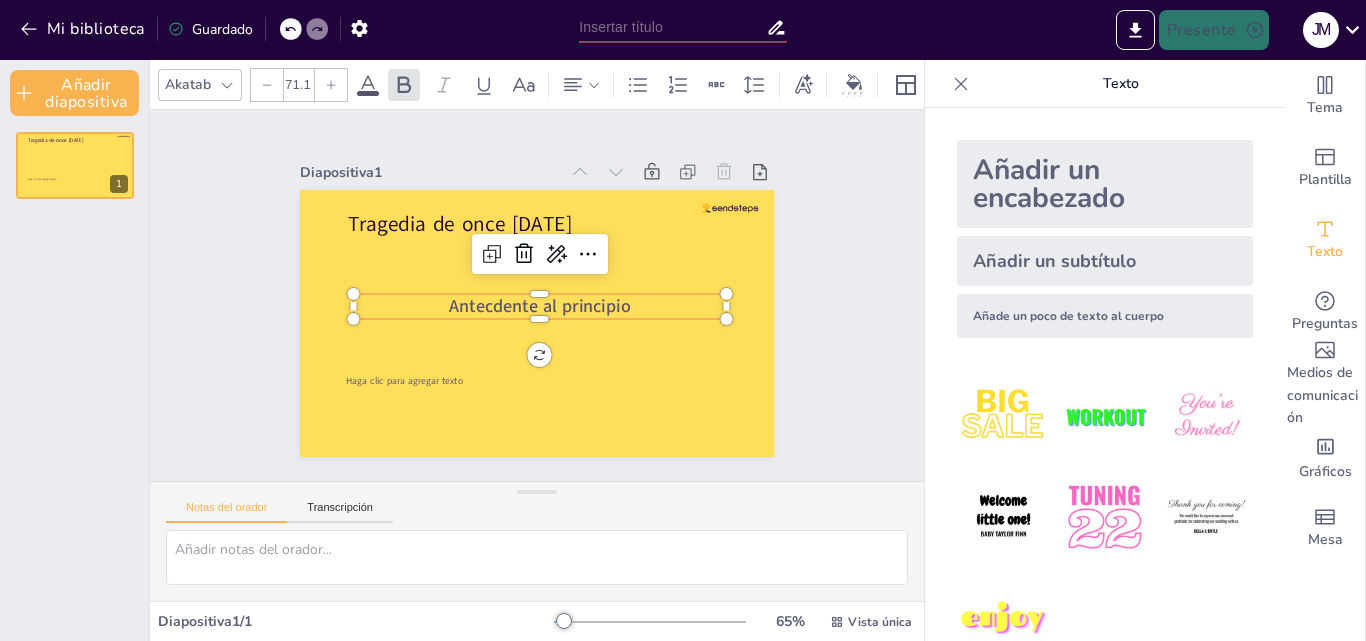 click 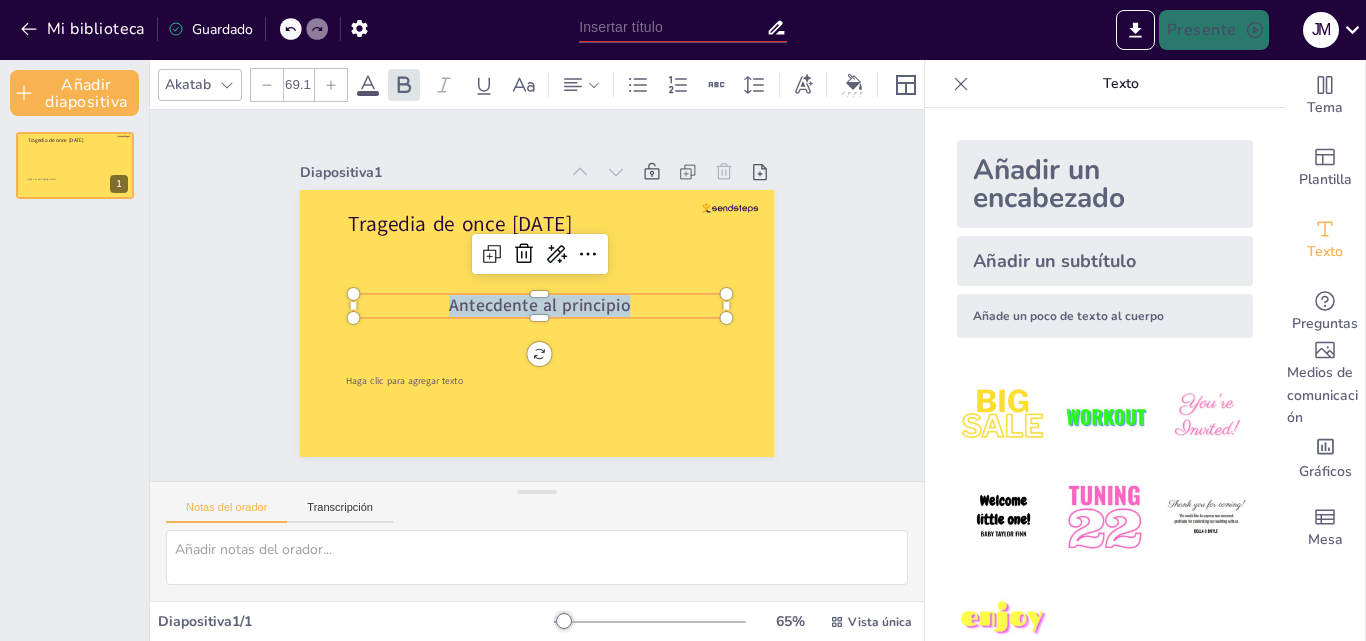 click 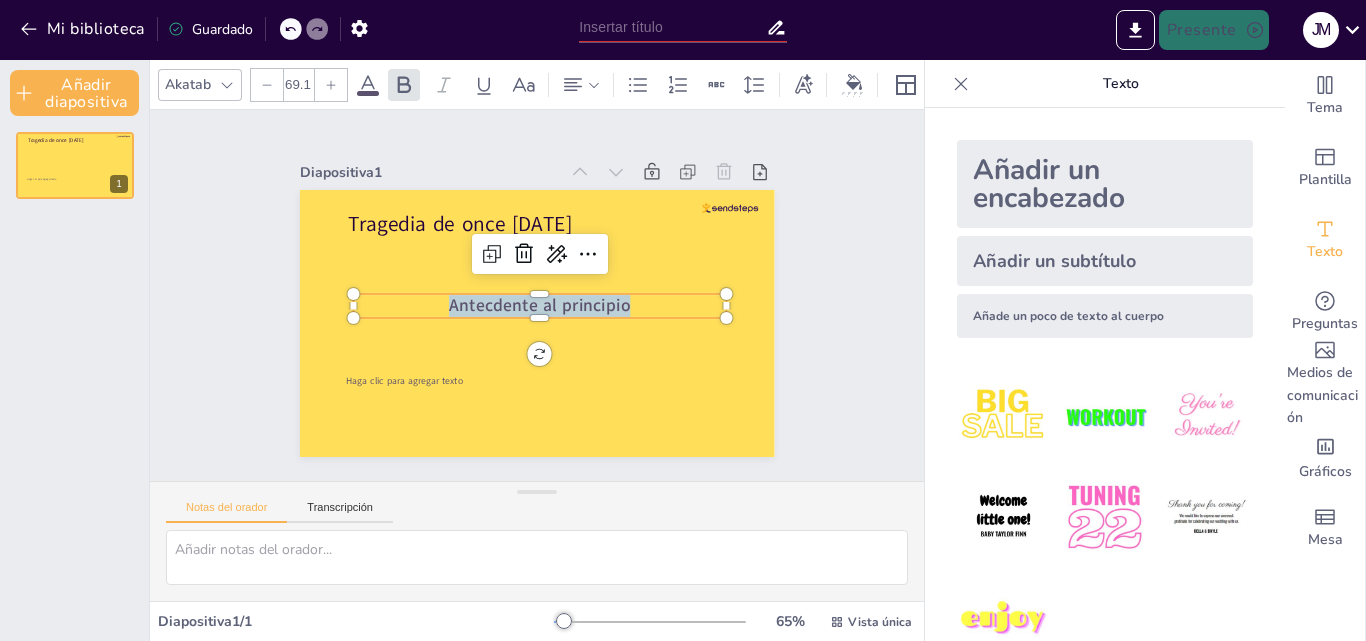 click 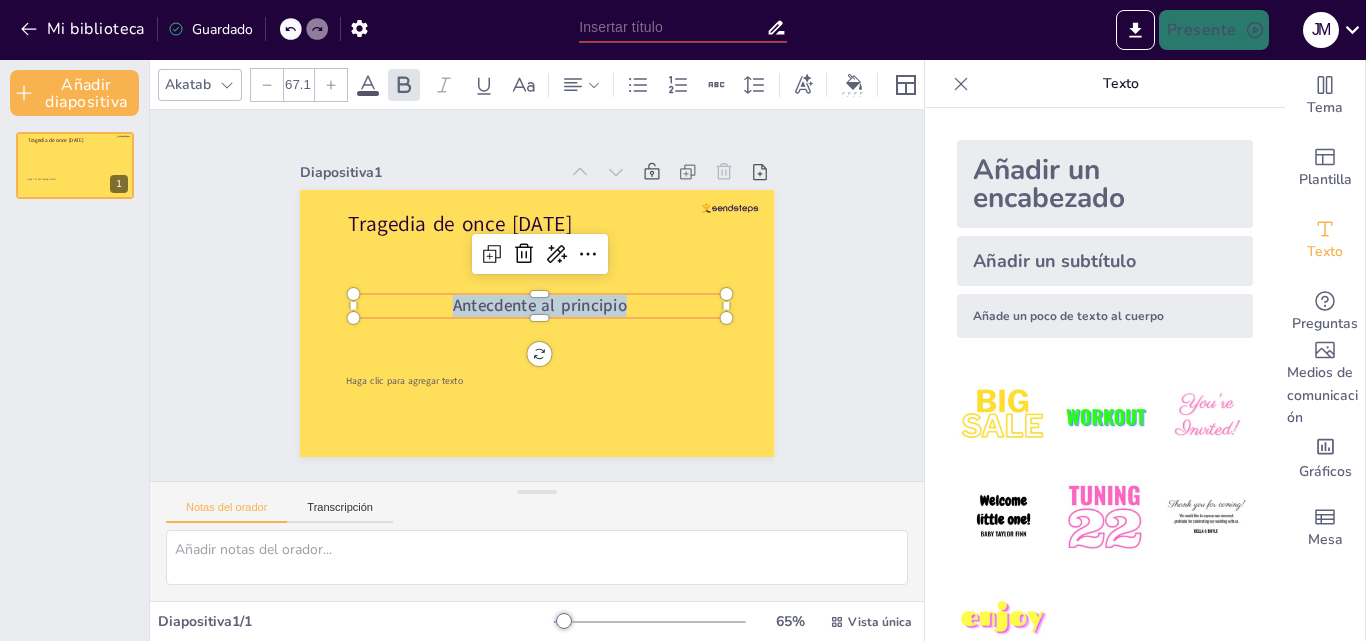 click 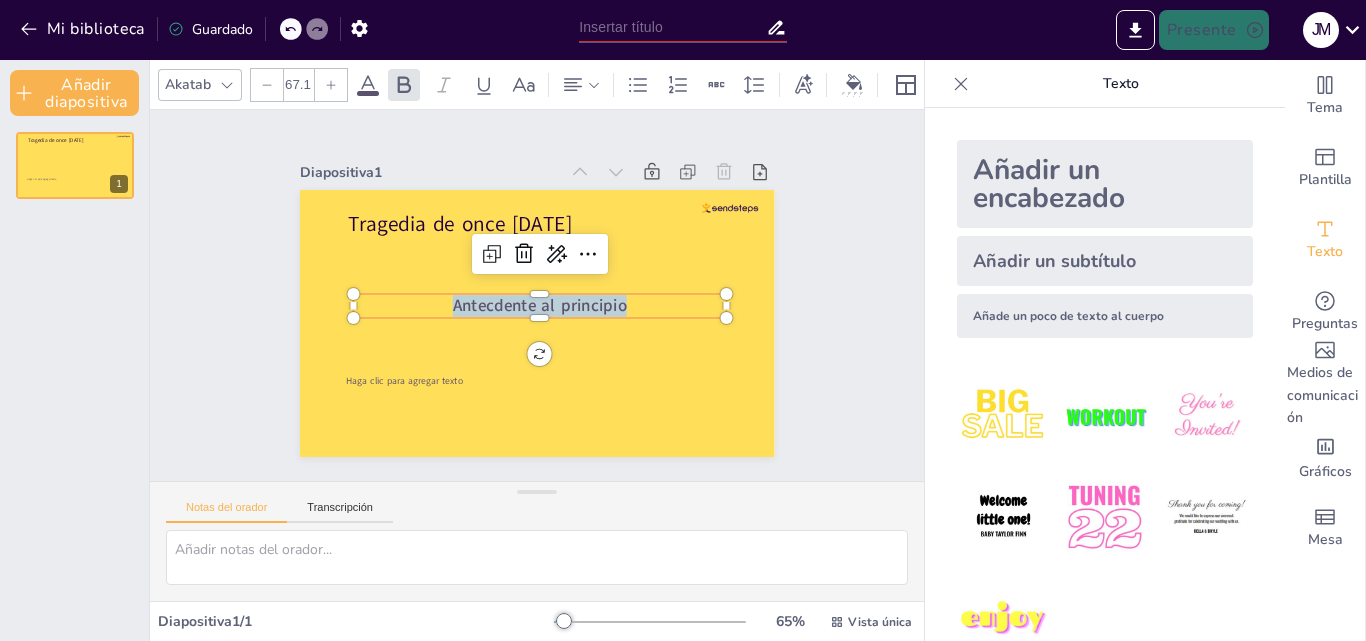 click 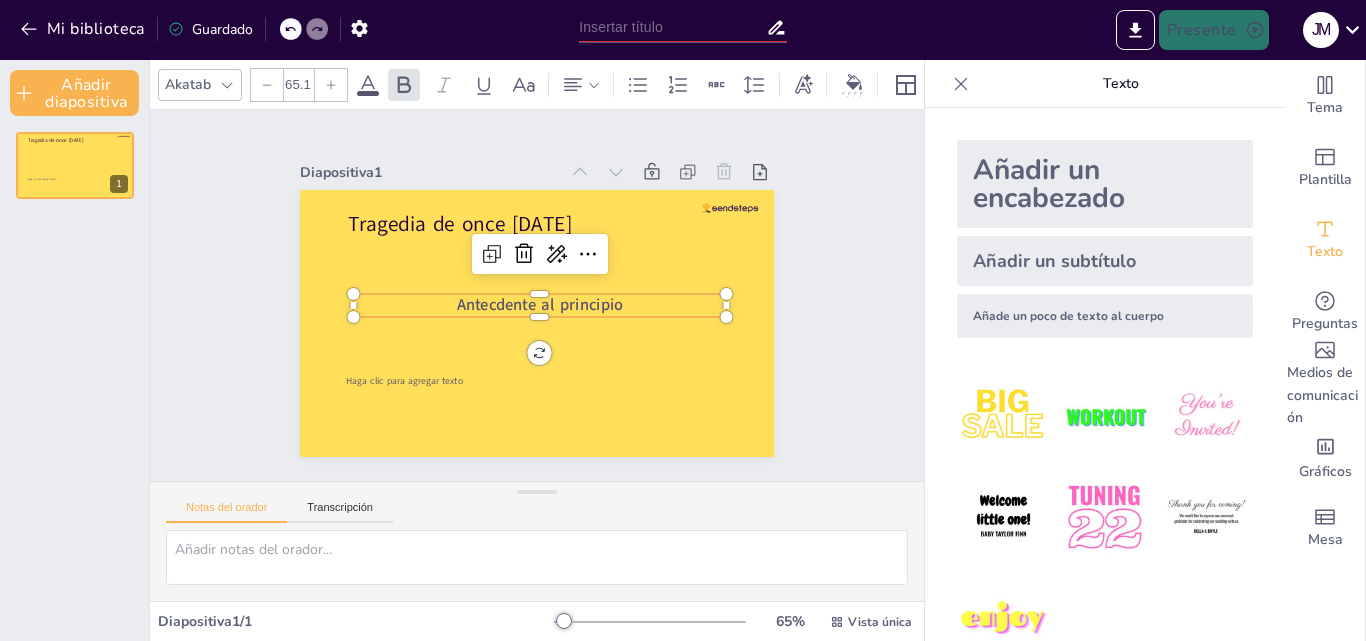 click 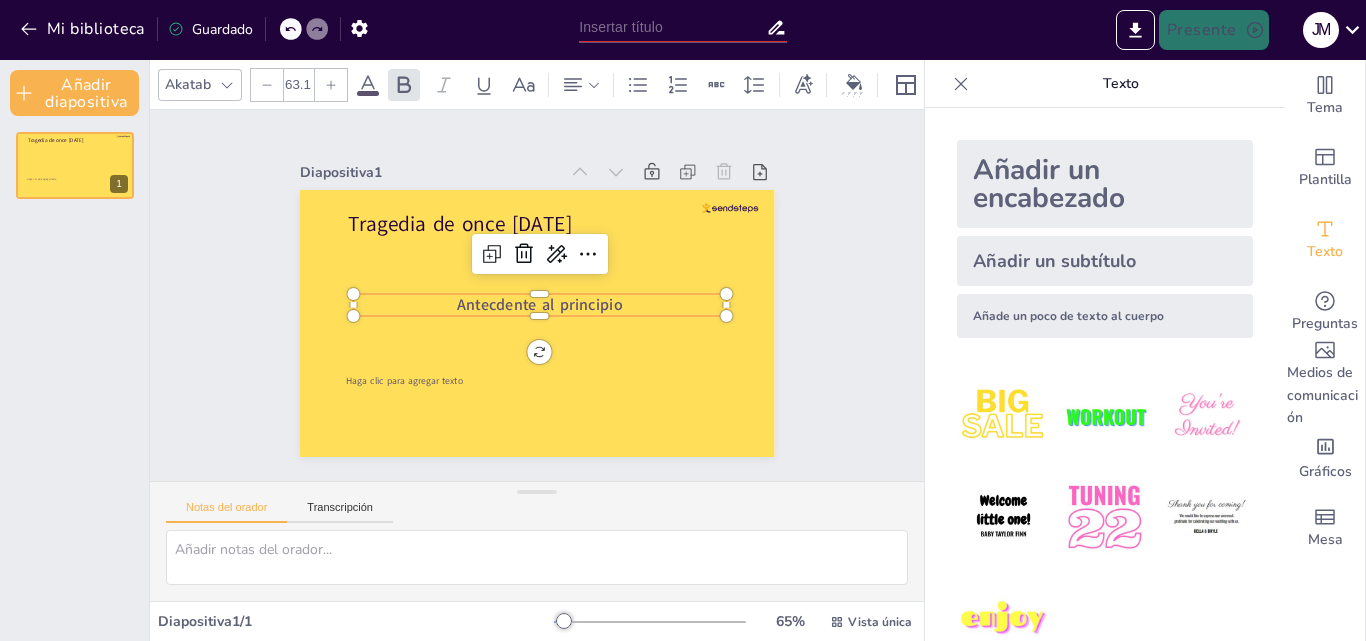click 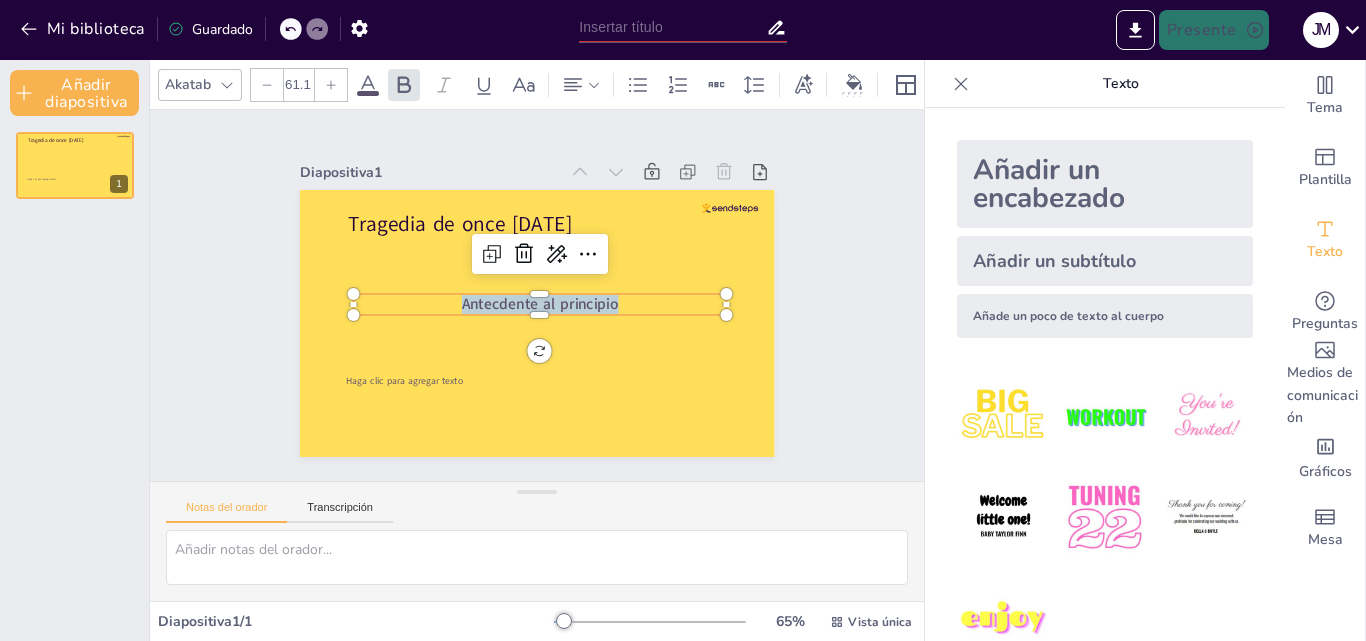 click 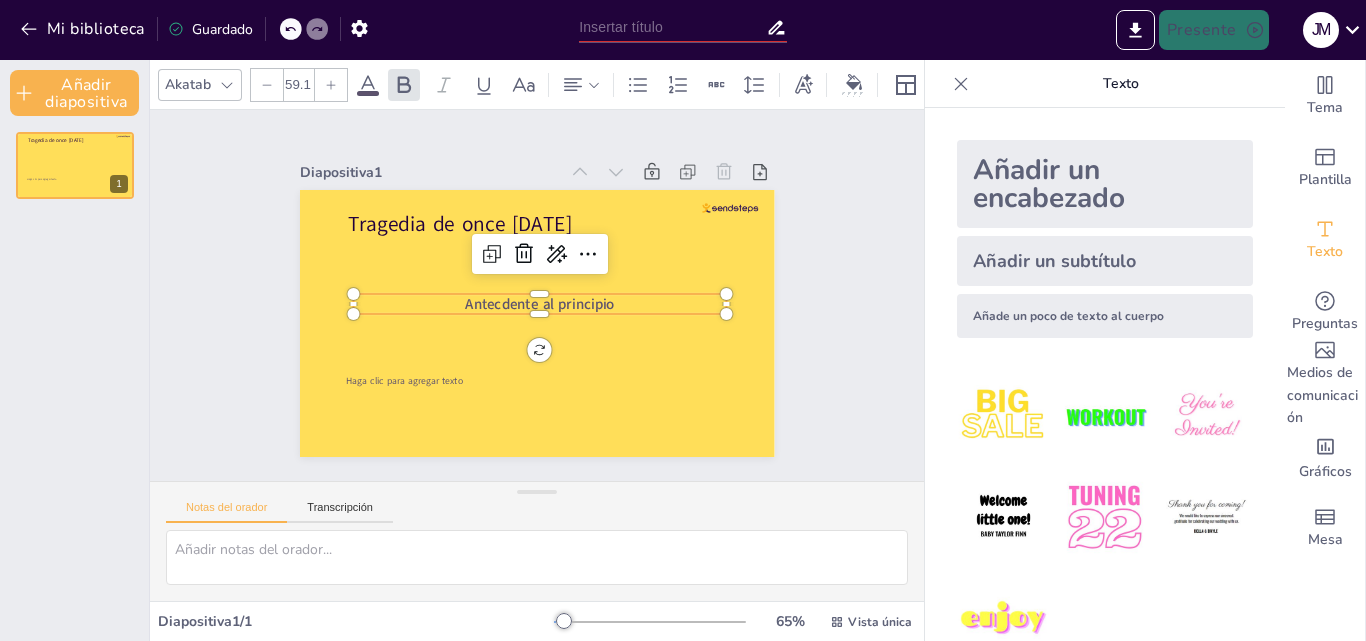 click 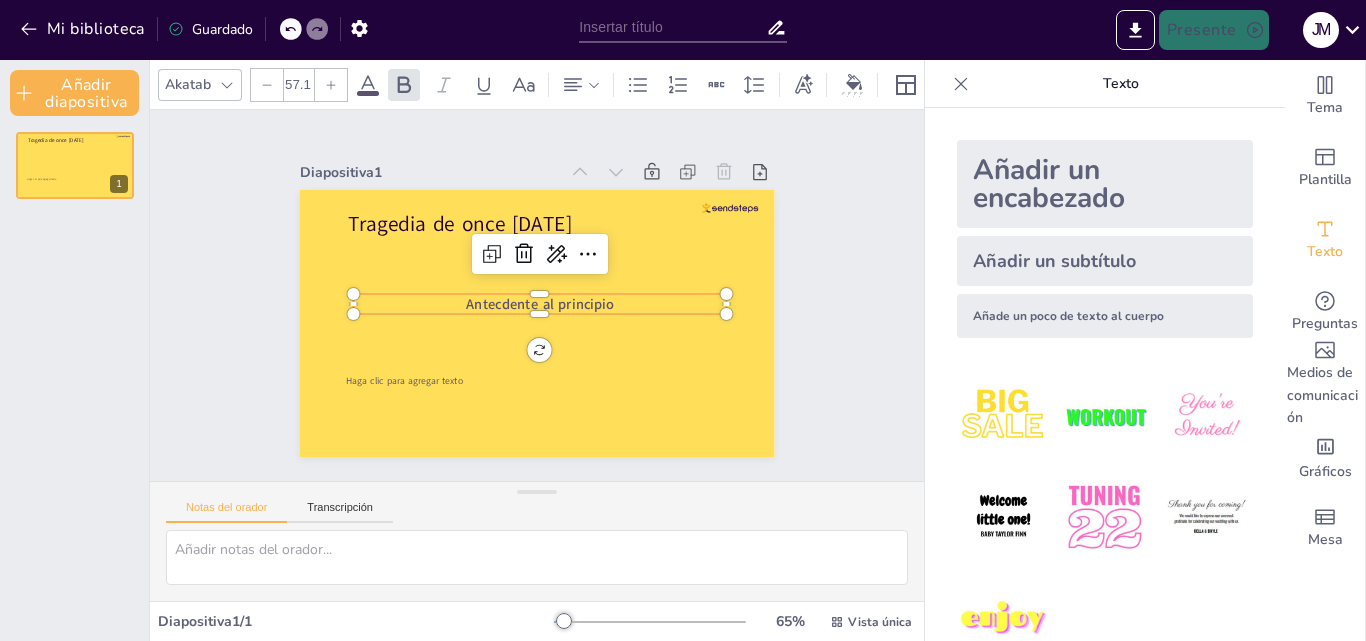click 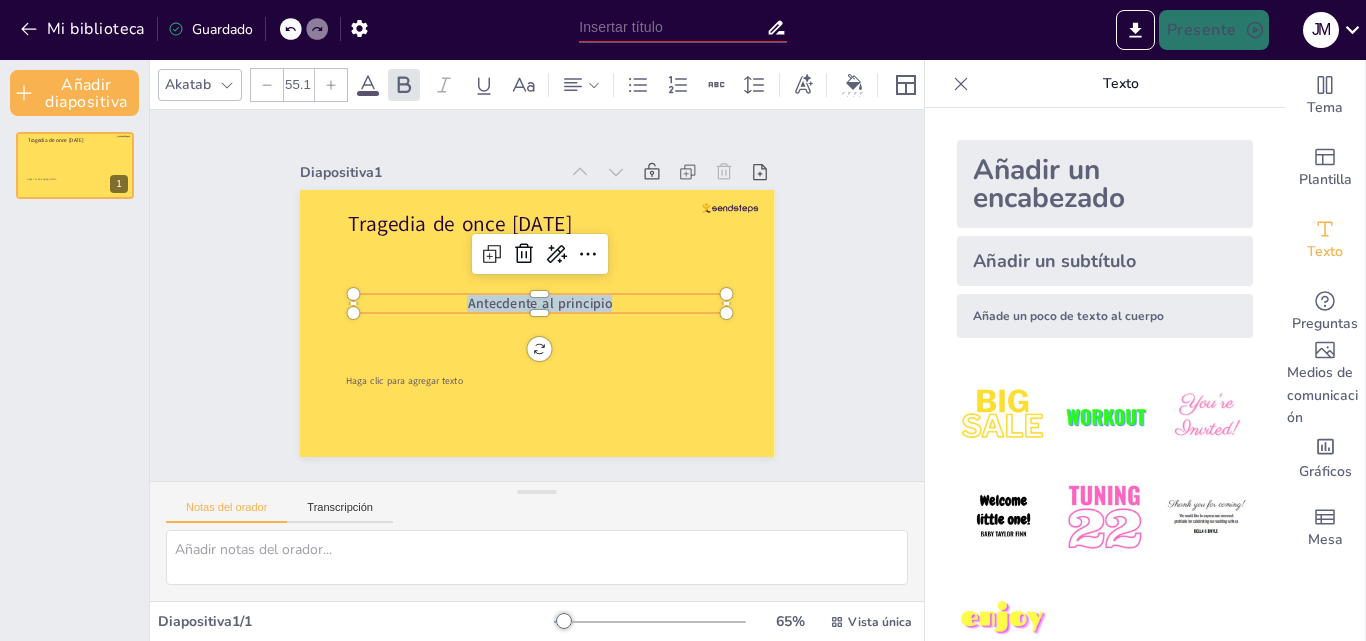 click 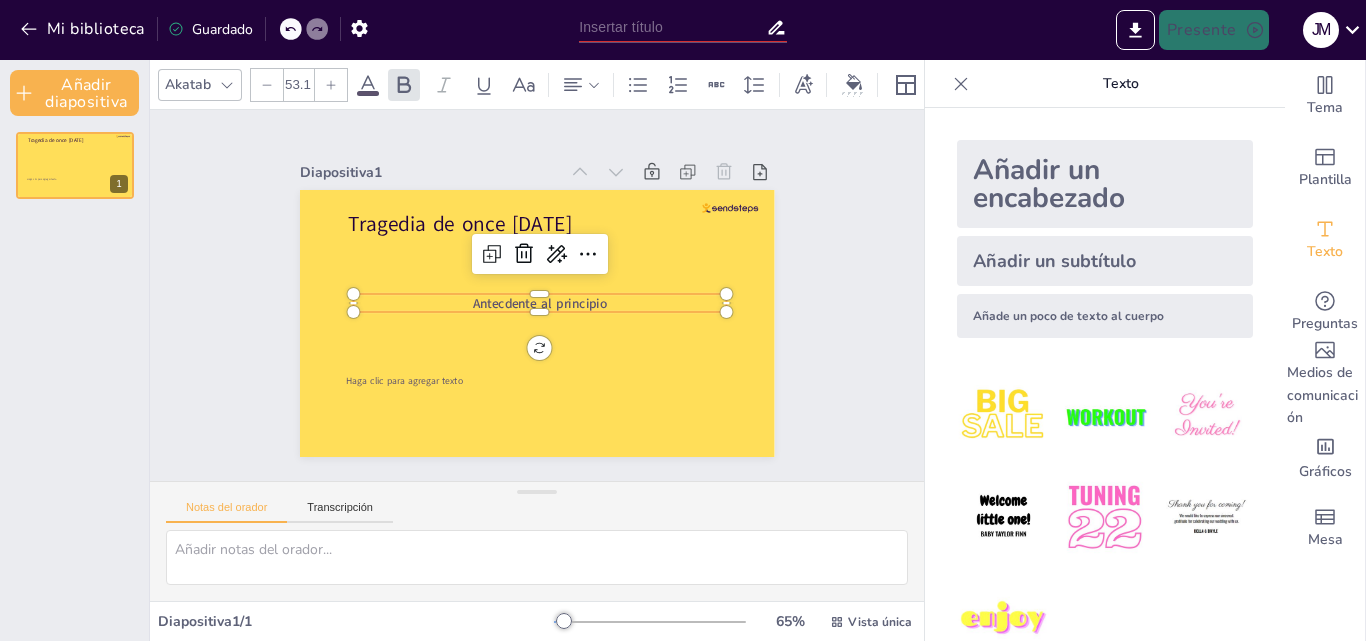 click 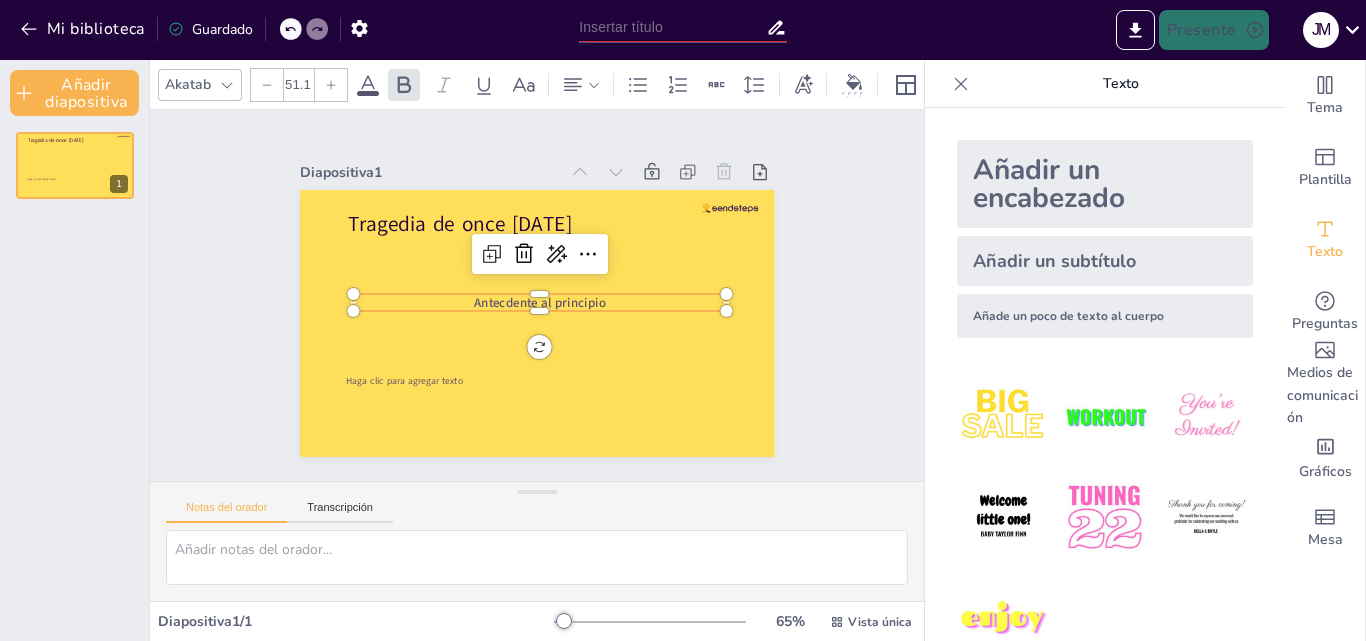 click 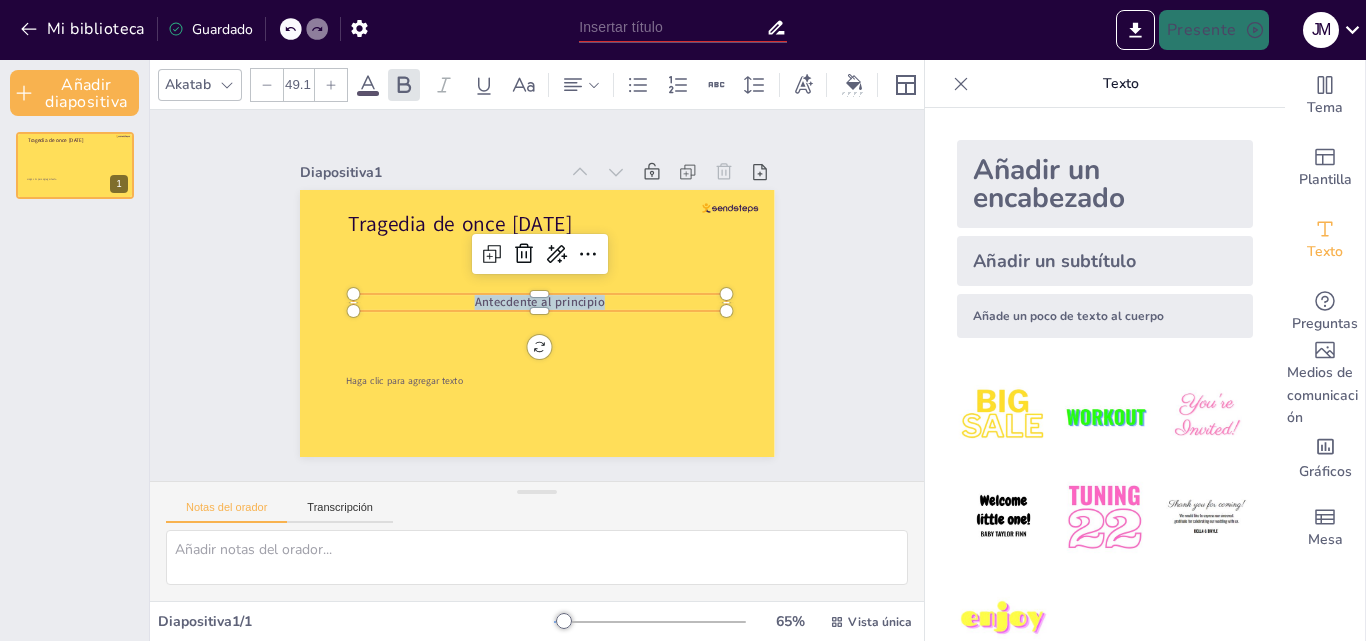 click 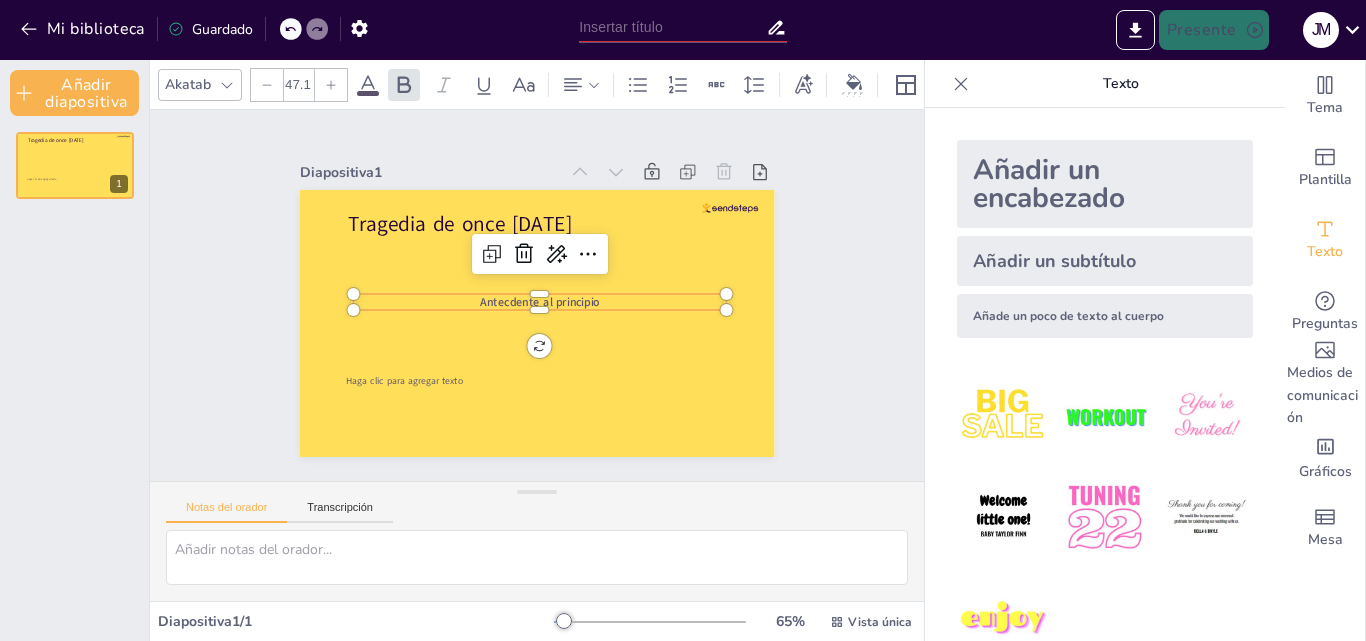 click 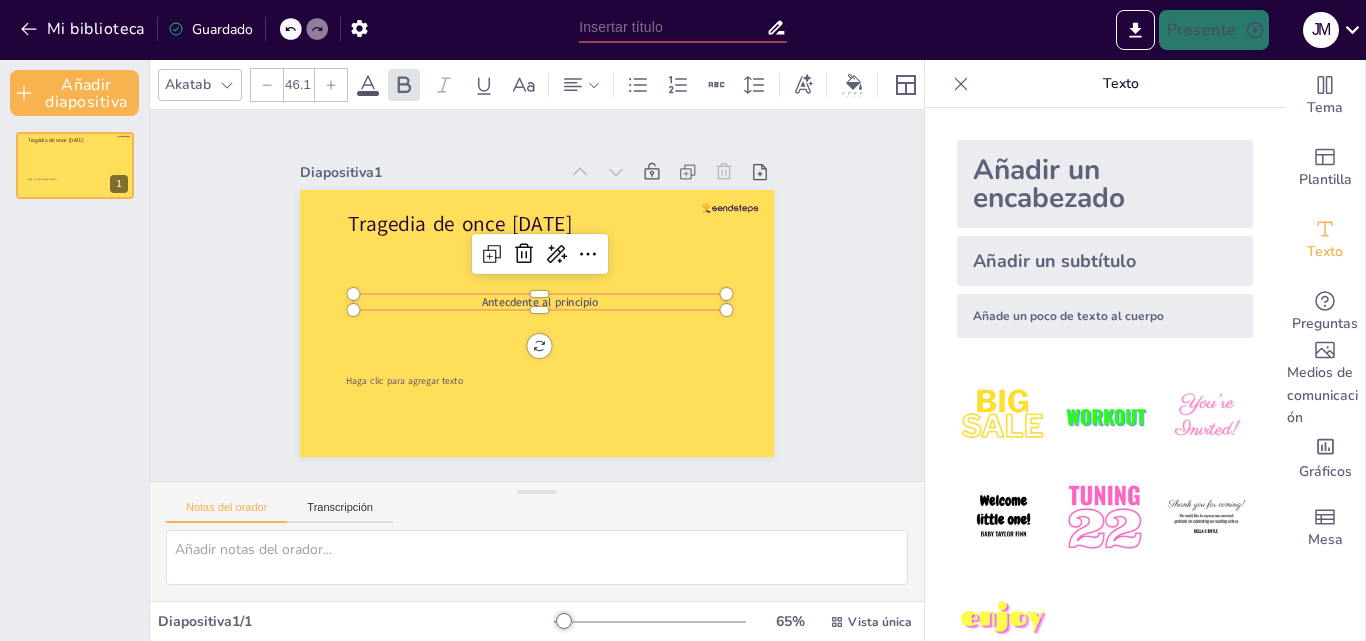 click 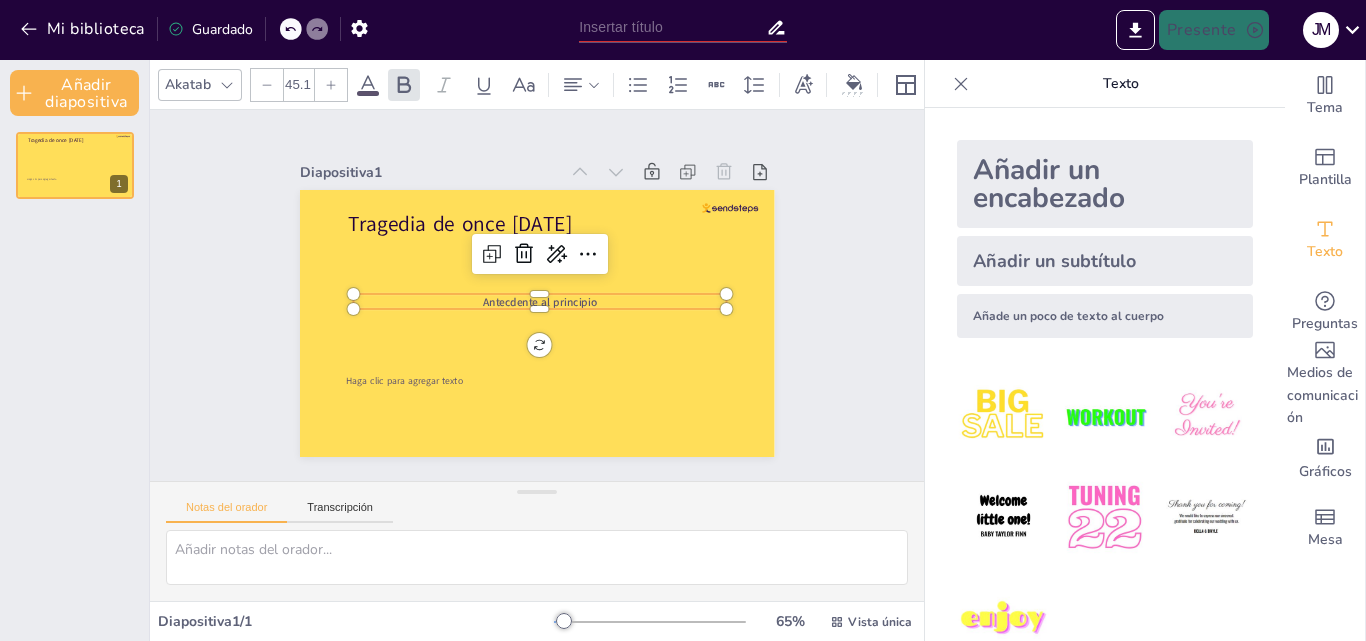 click on "45.1" at bounding box center [298, 85] 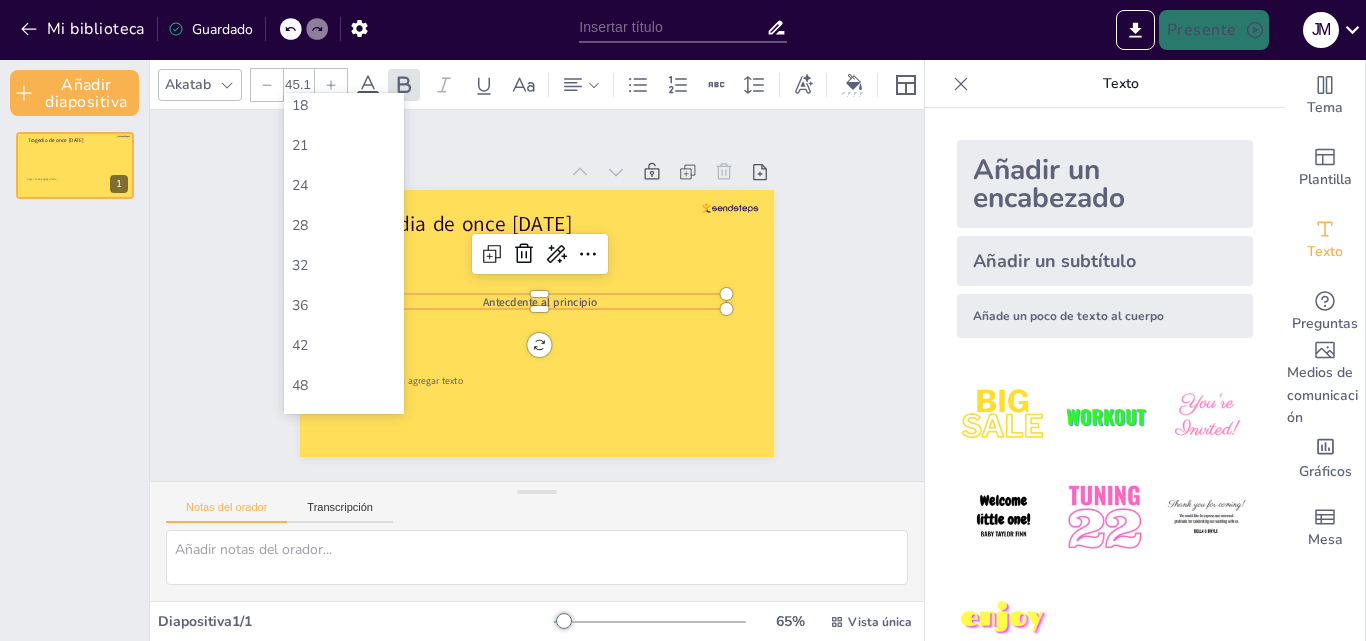 scroll, scrollTop: 280, scrollLeft: 0, axis: vertical 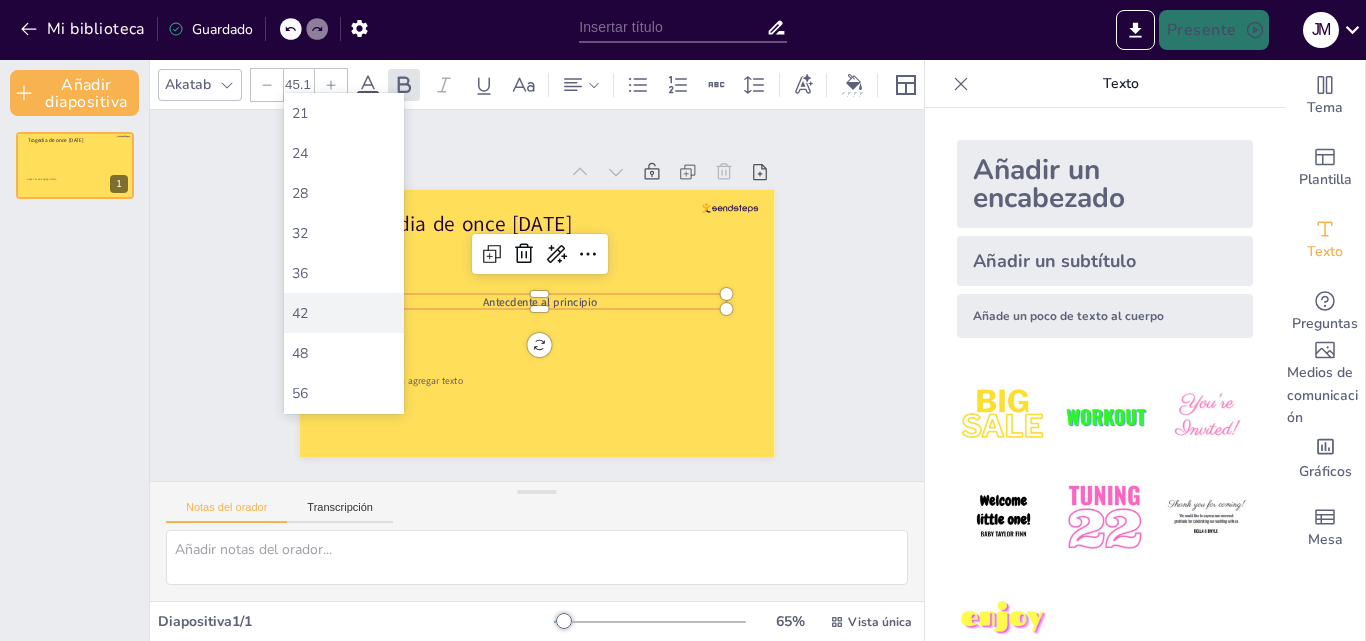 click on "42" at bounding box center [300, 313] 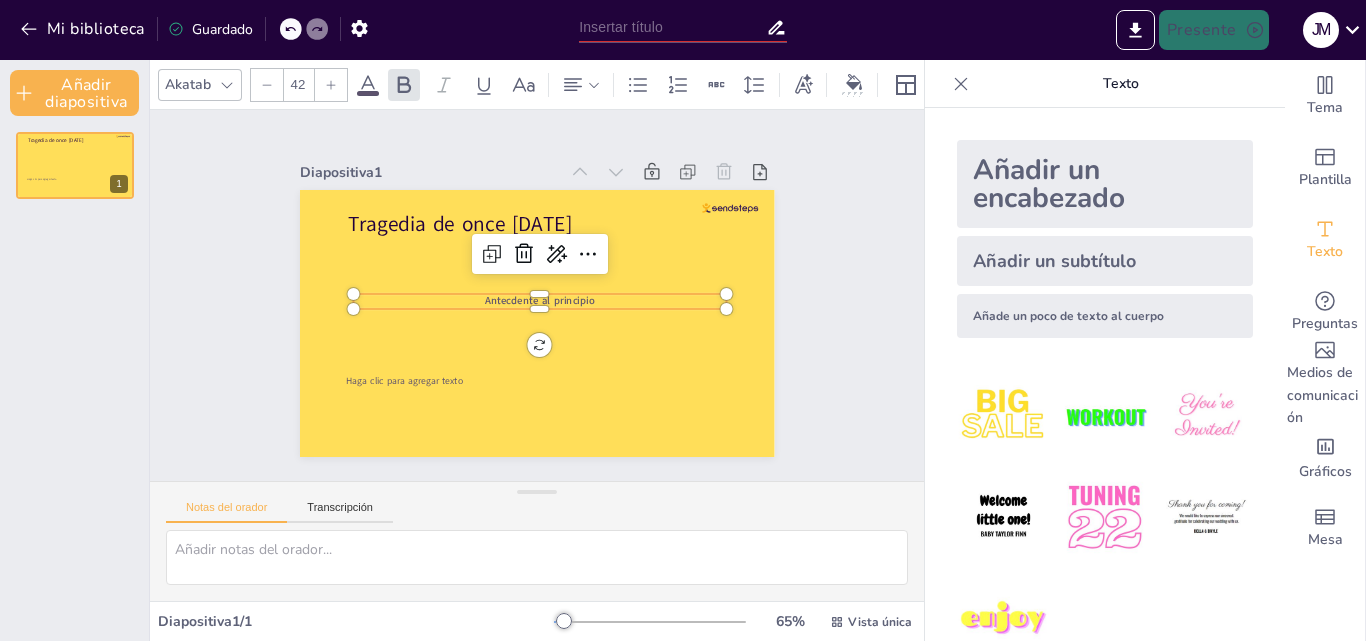 click on "Antecdente al principio" at bounding box center (530, 295) 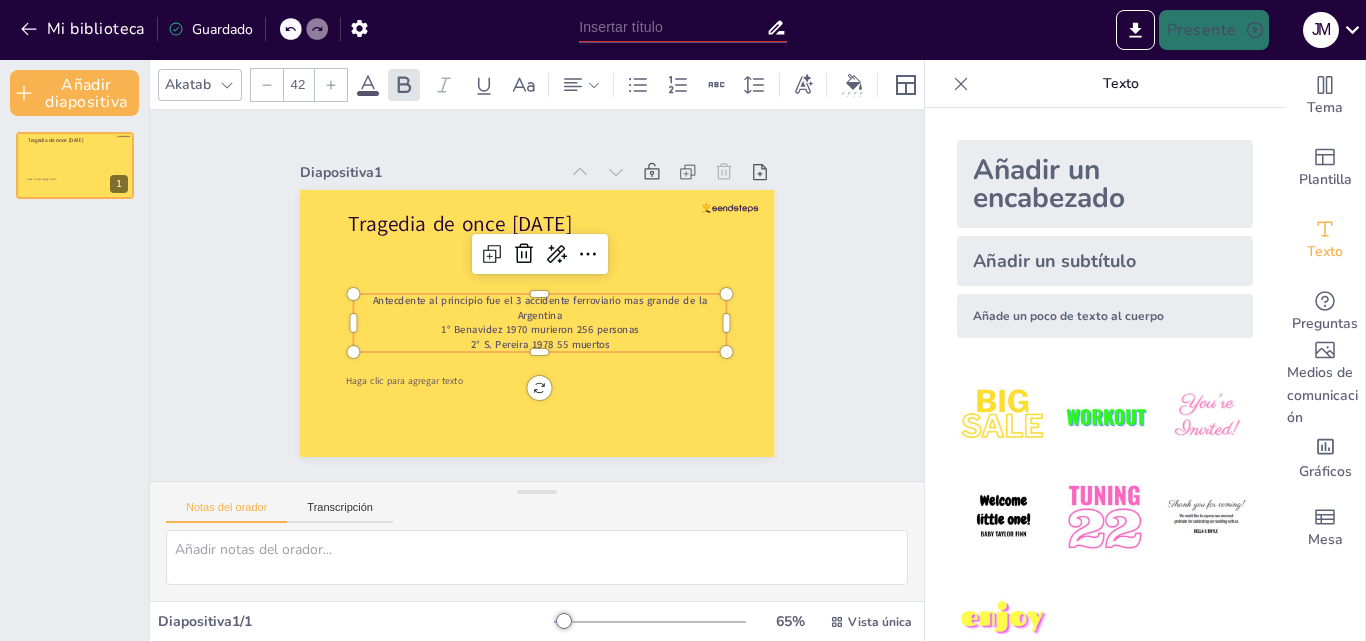 click on "Antecdente al principio fue el 3 accidente ferroviario mas grande de la Argentina" at bounding box center [536, 301] 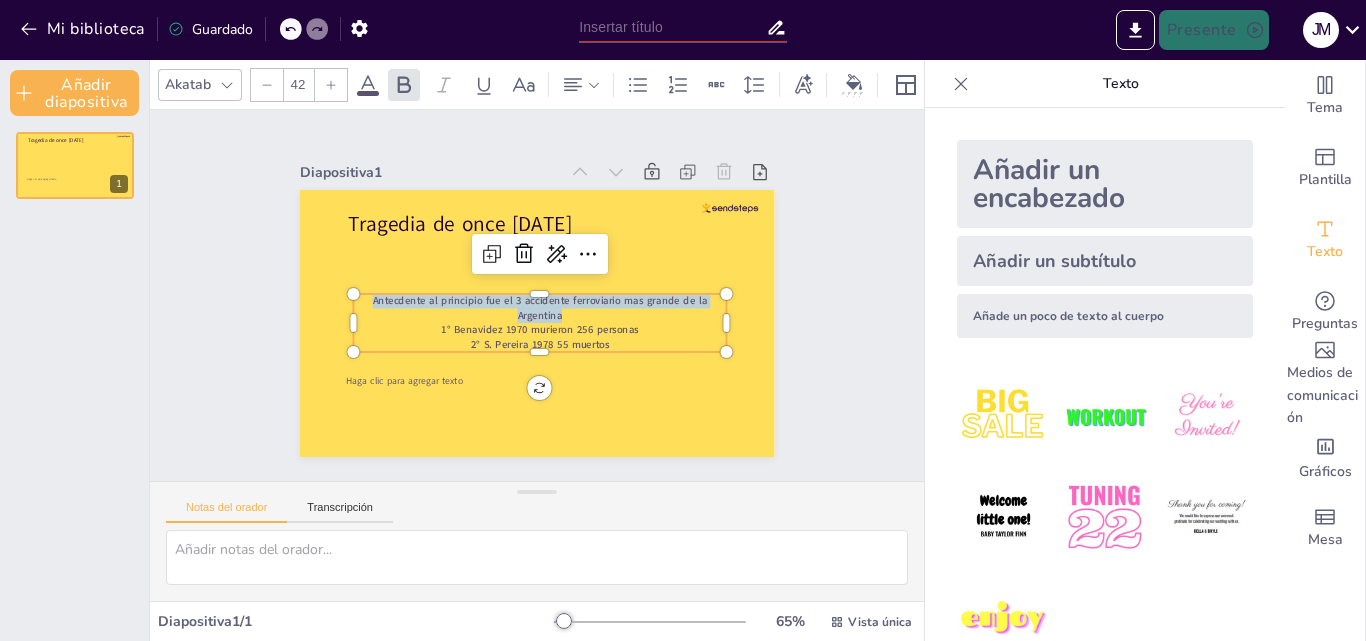 click on "Antecdente al principio fue el 3 accidente ferroviario mas grande de la Argentina" at bounding box center (533, 299) 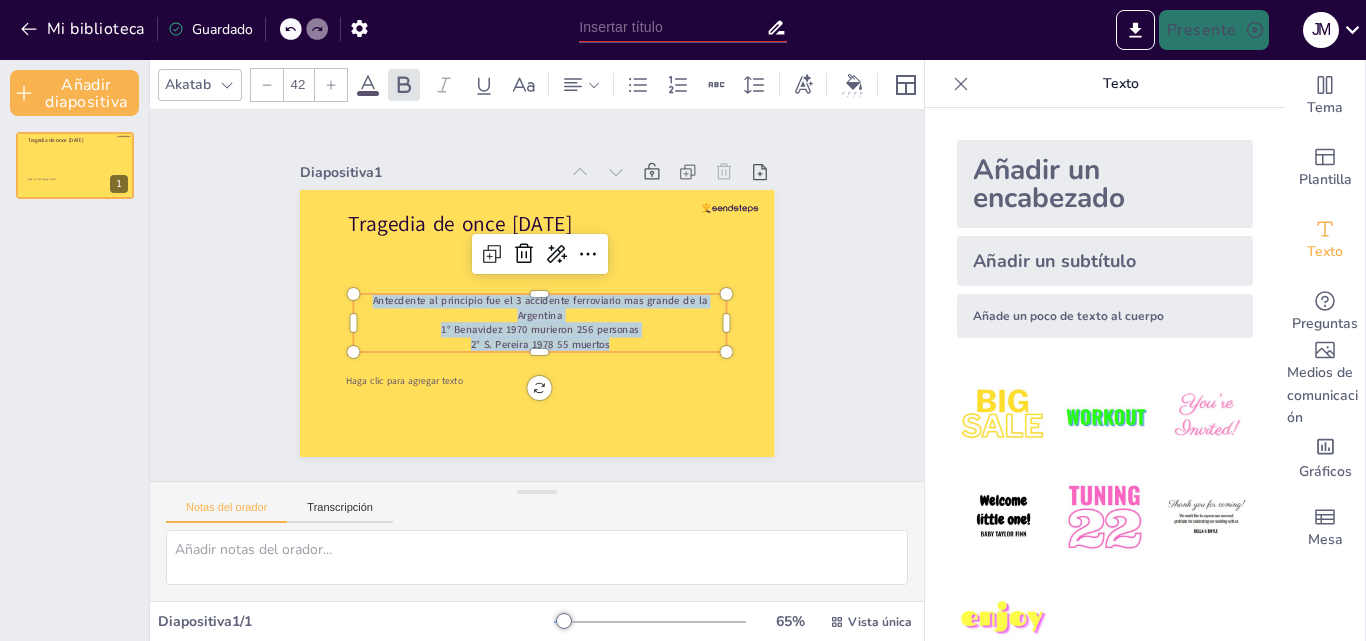 click 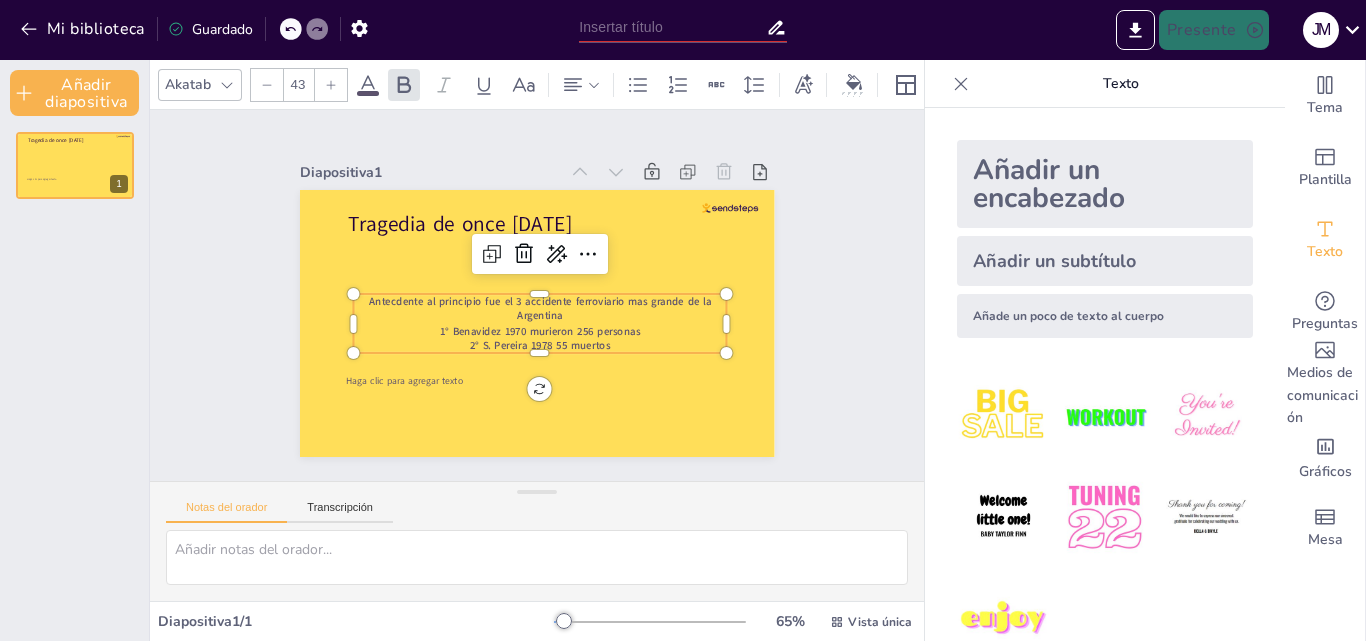 click 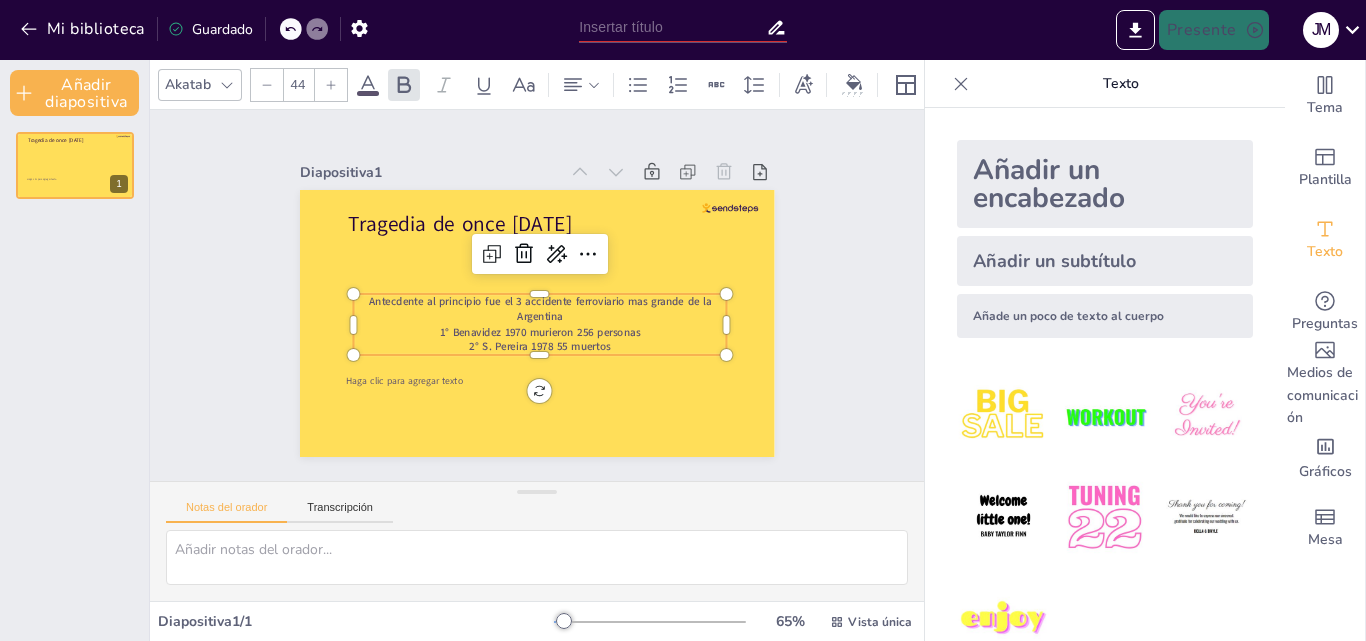 click 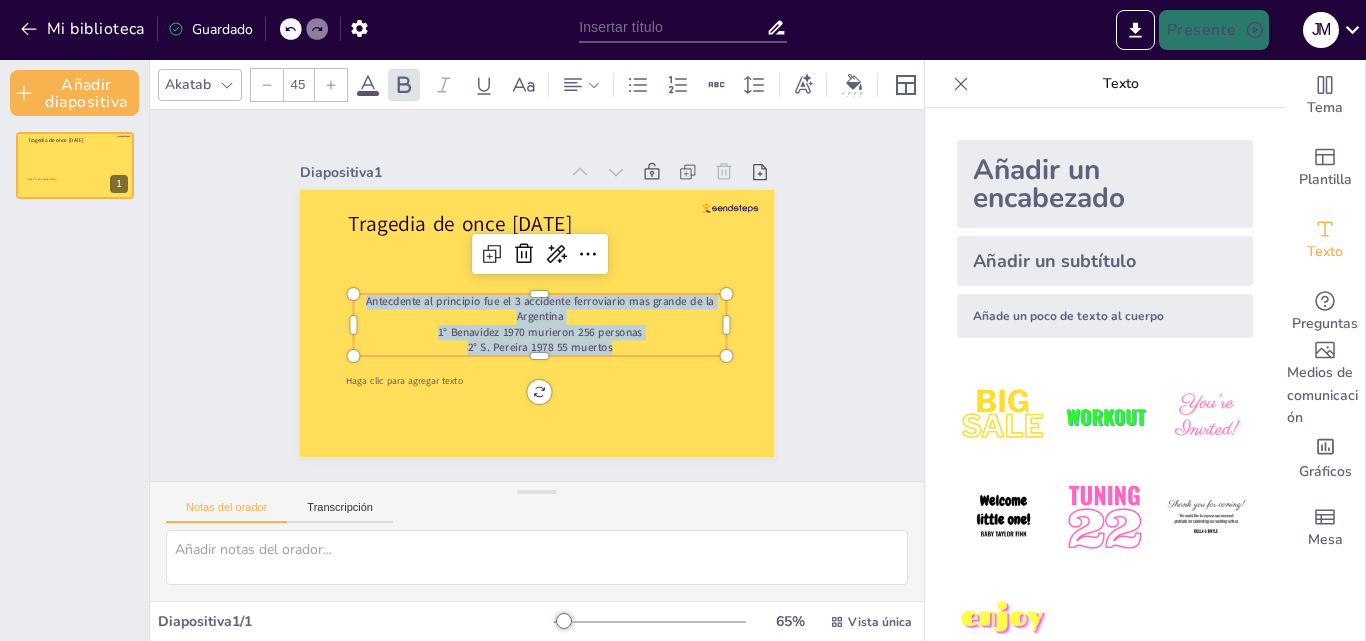 click 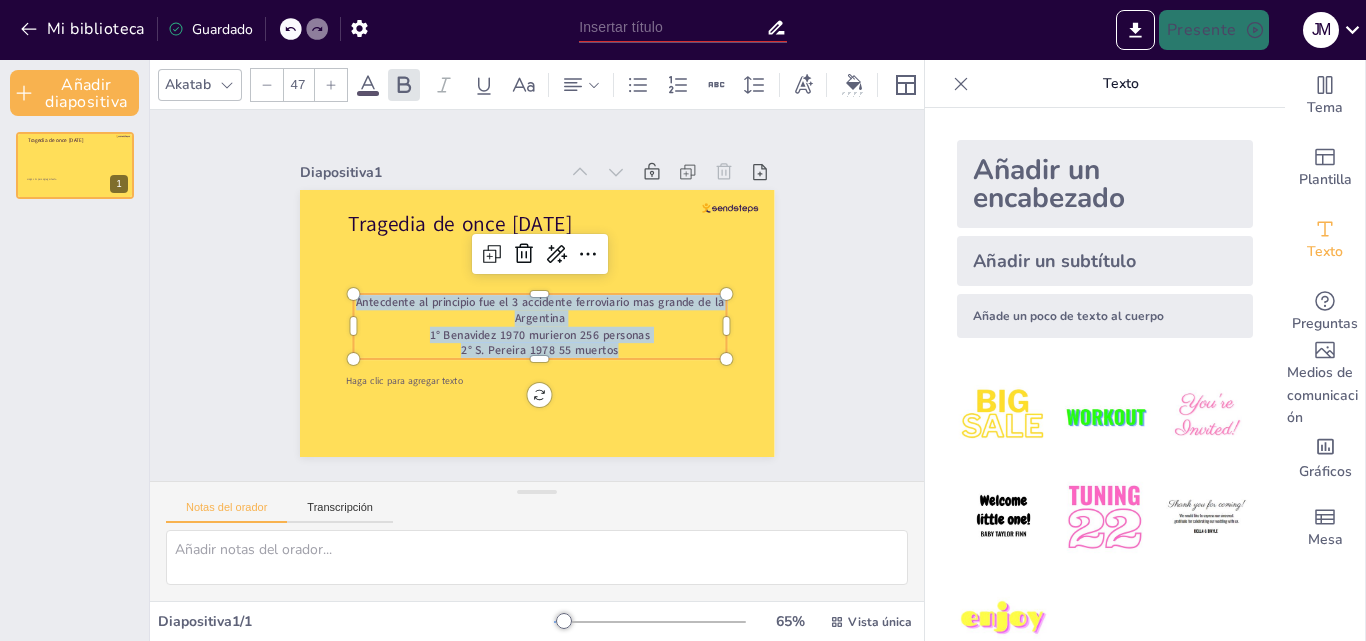 click 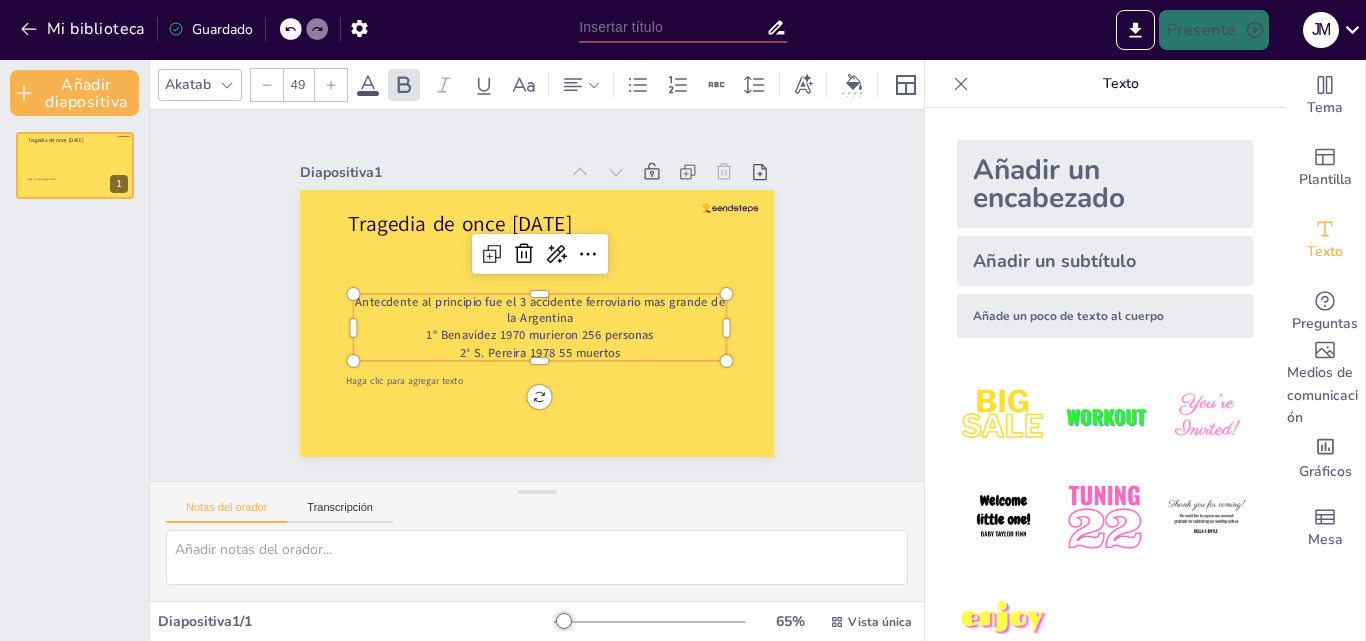 click 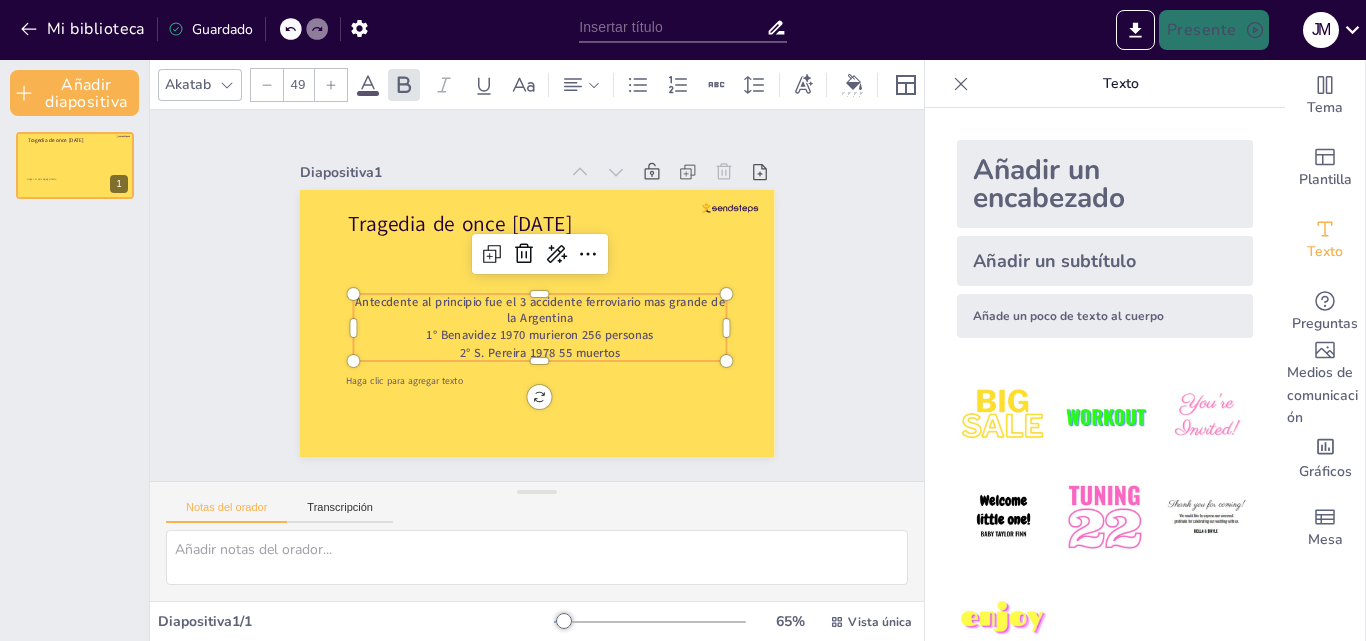 click 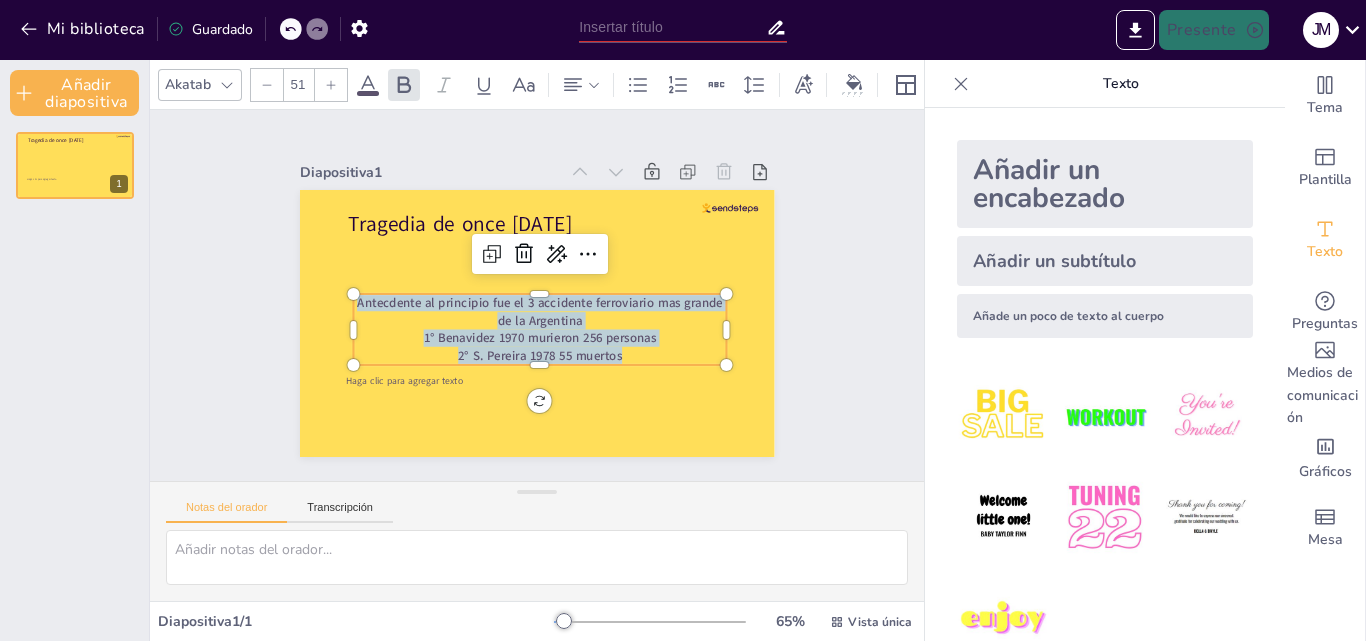 click 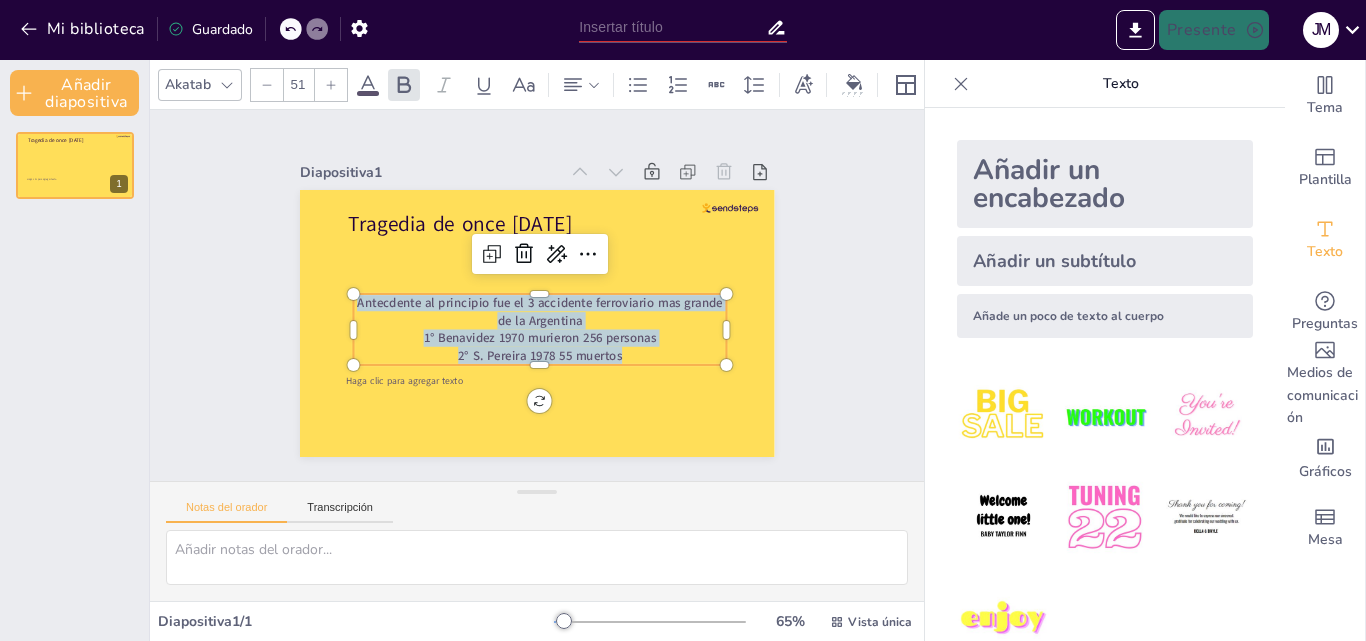 click 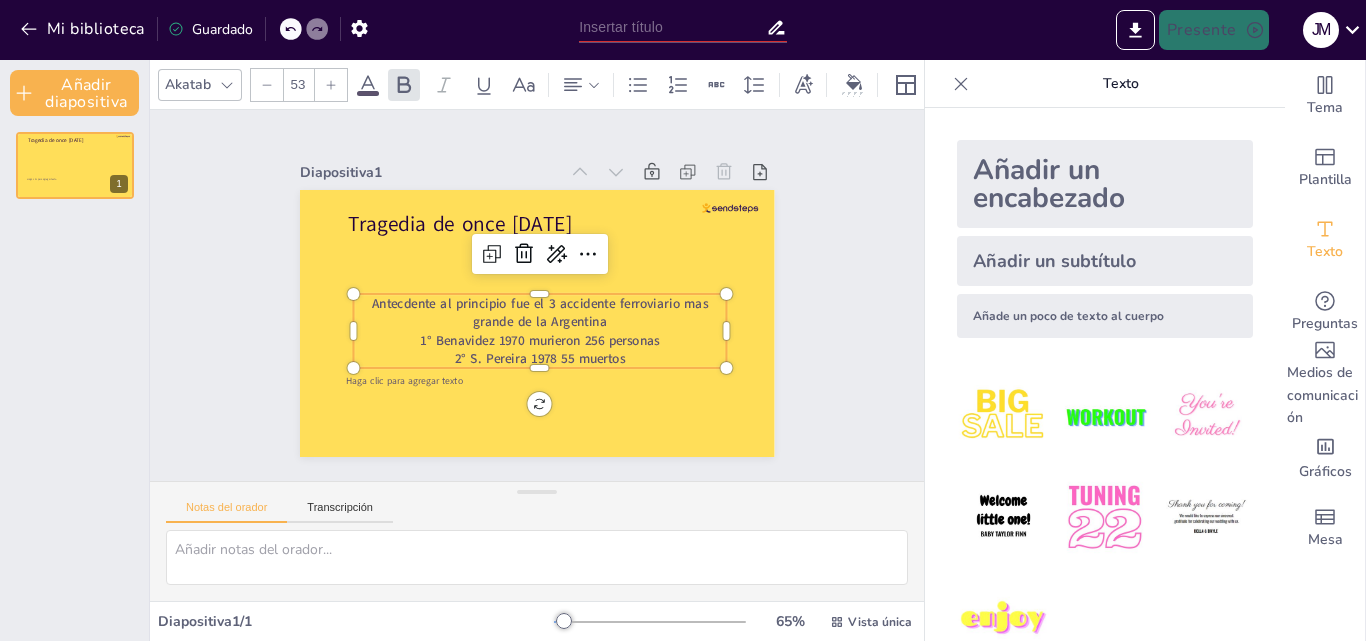 click 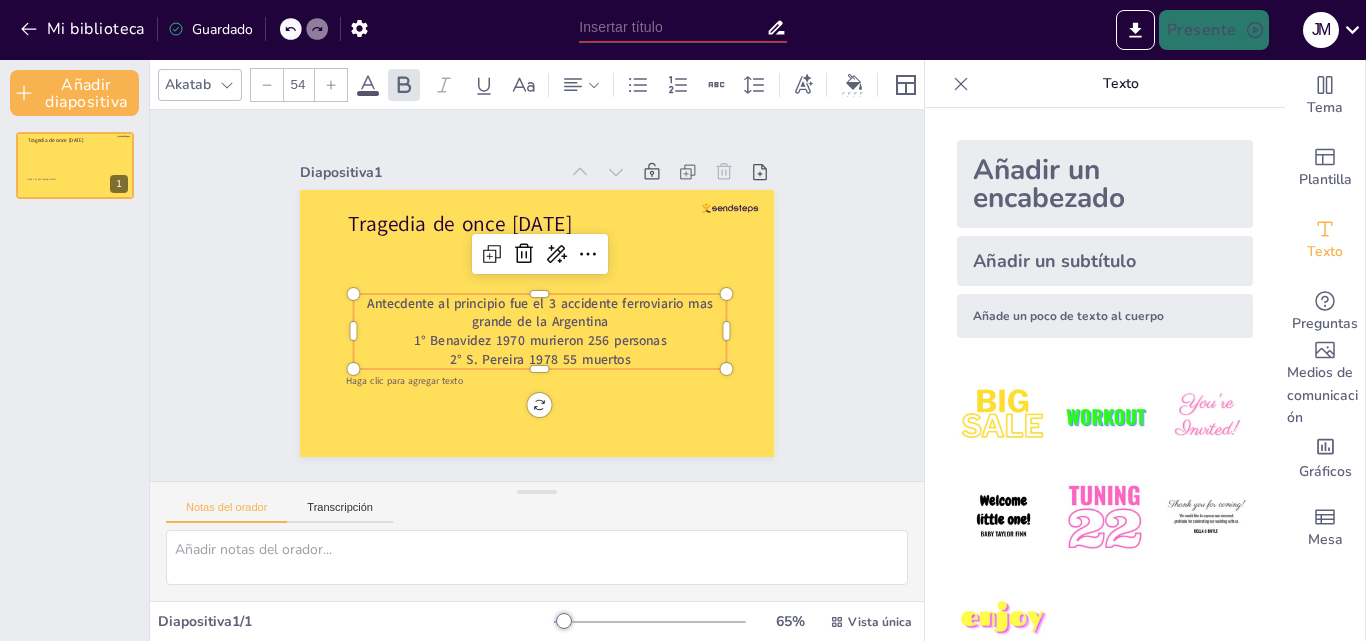click 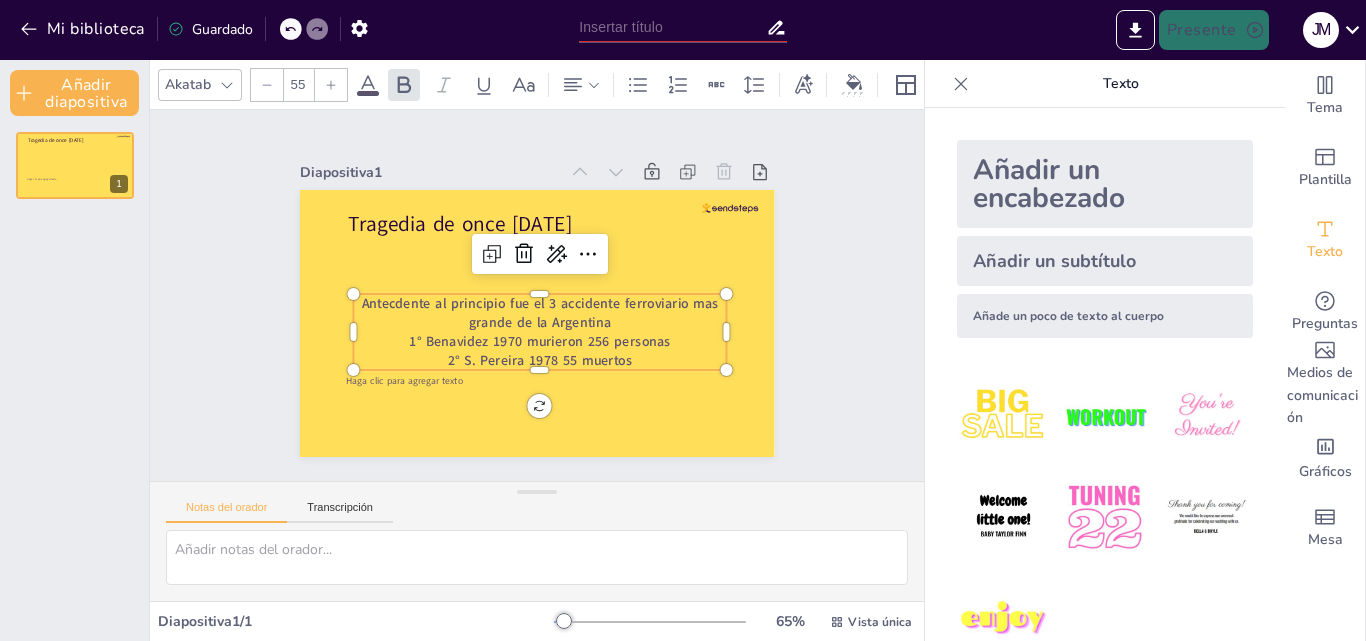 click 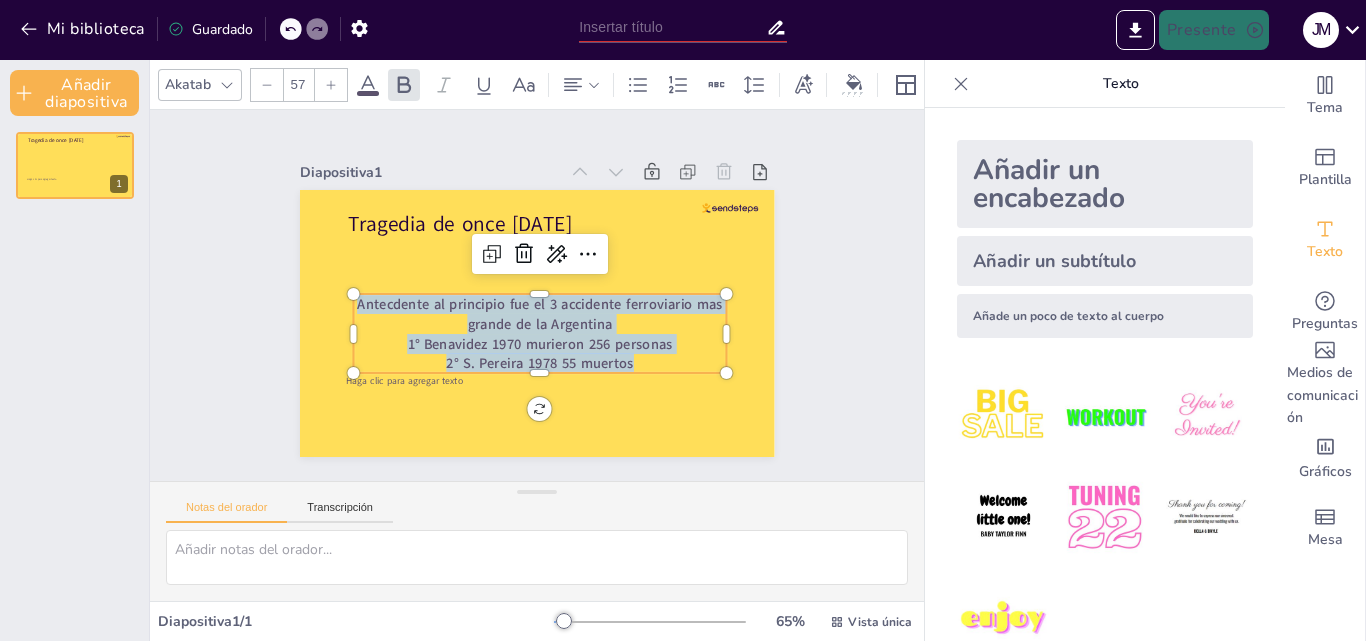 click 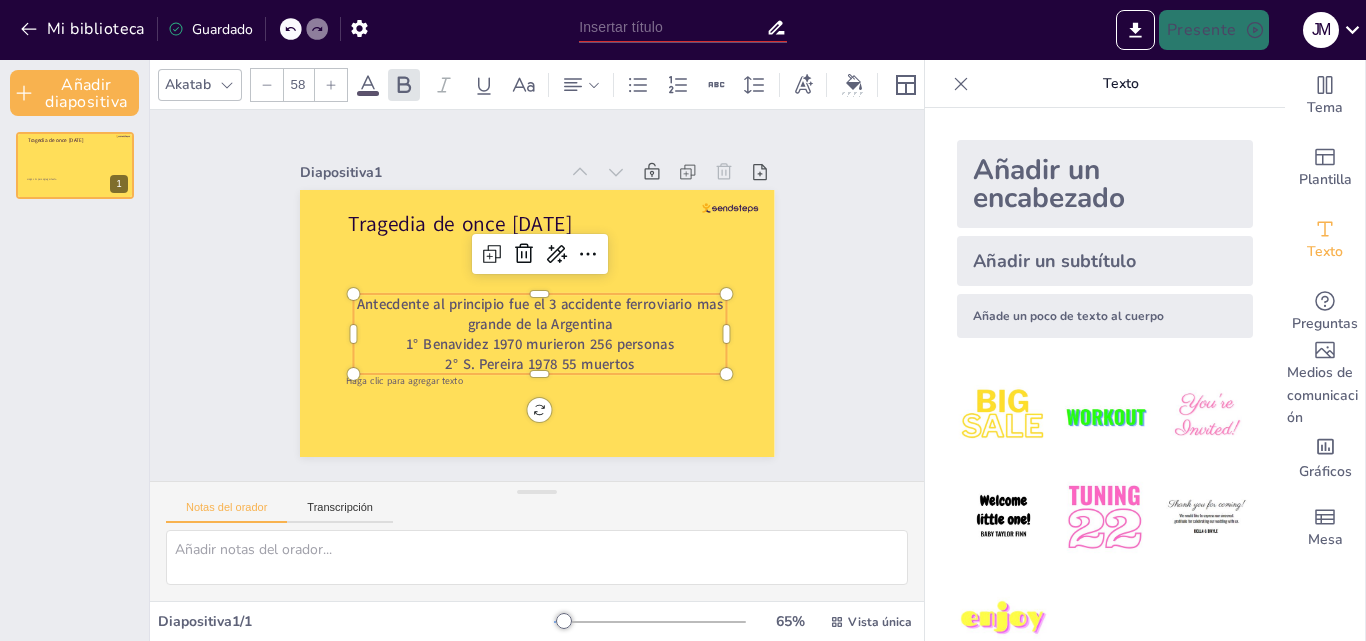 click 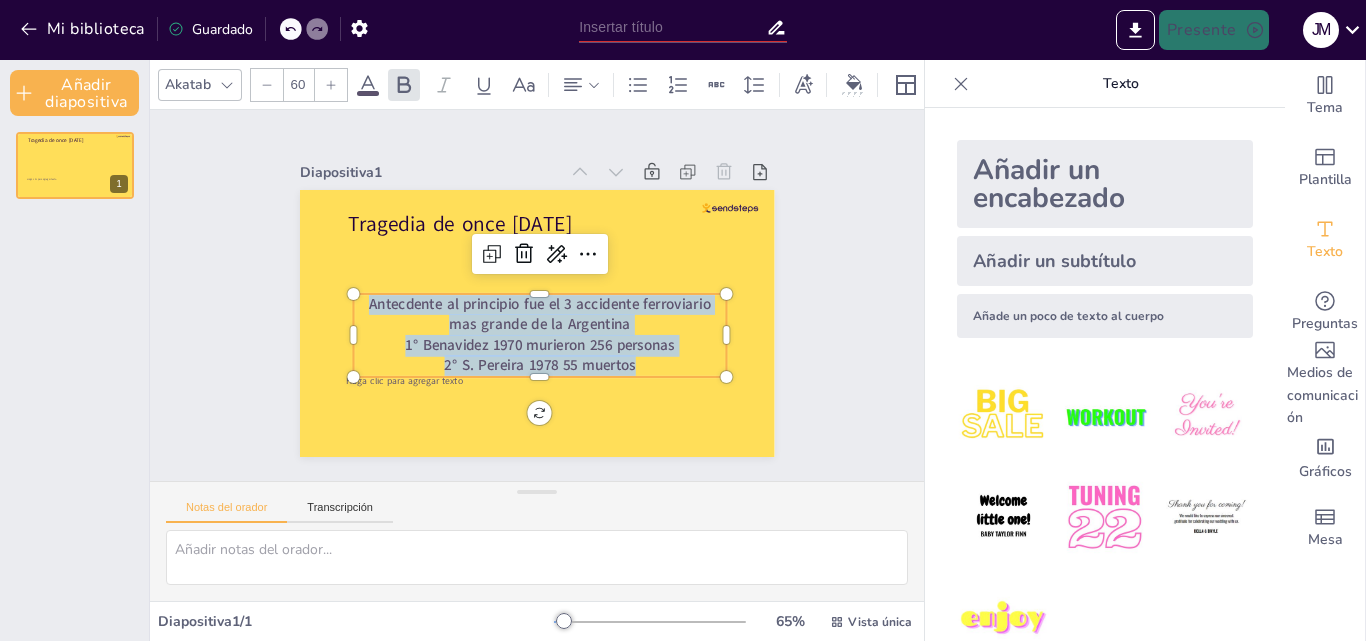 click 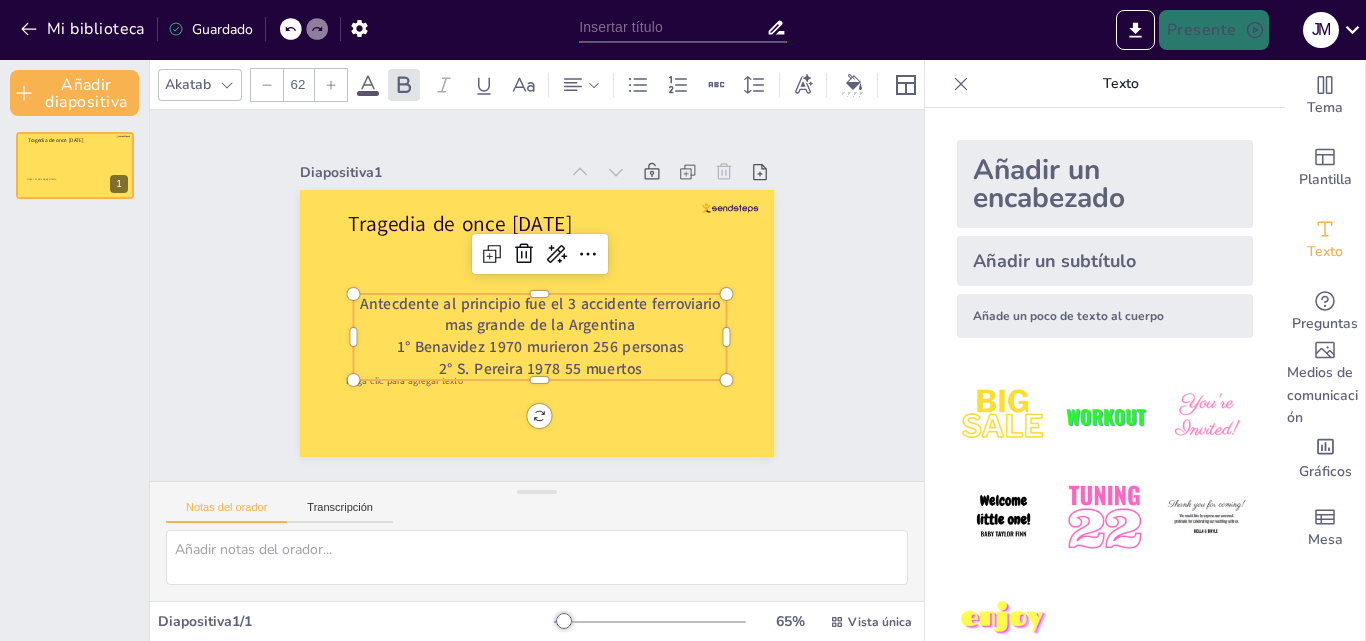 click 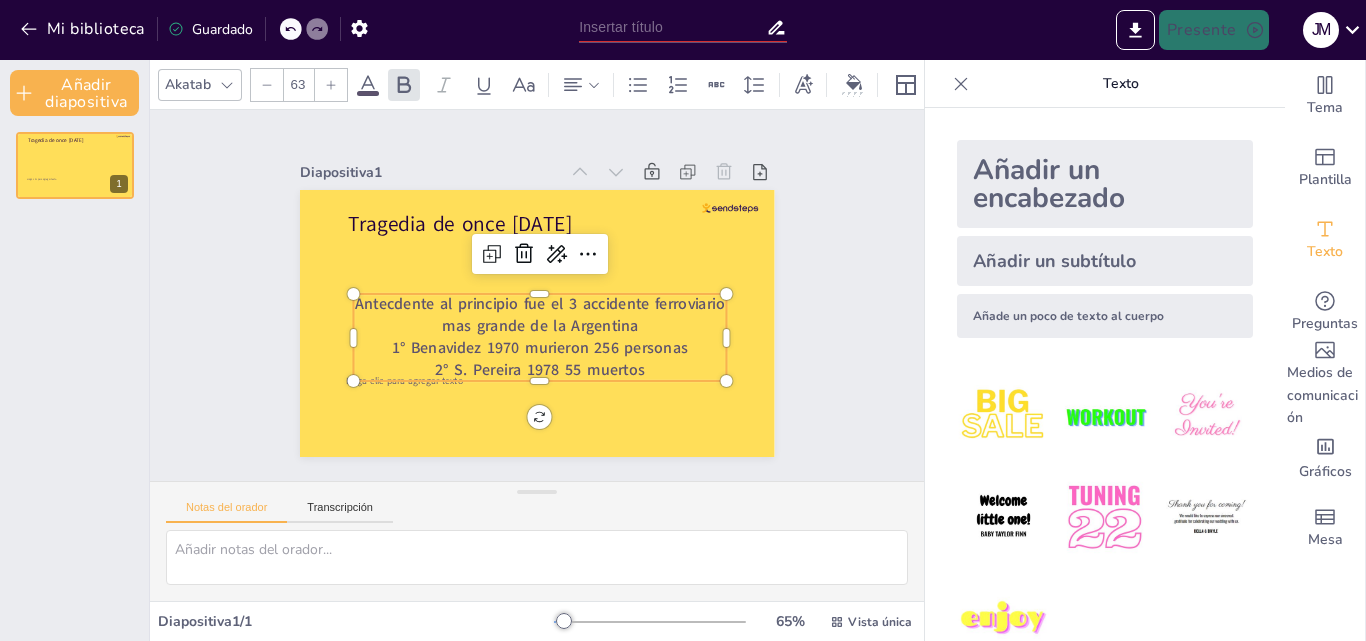 click 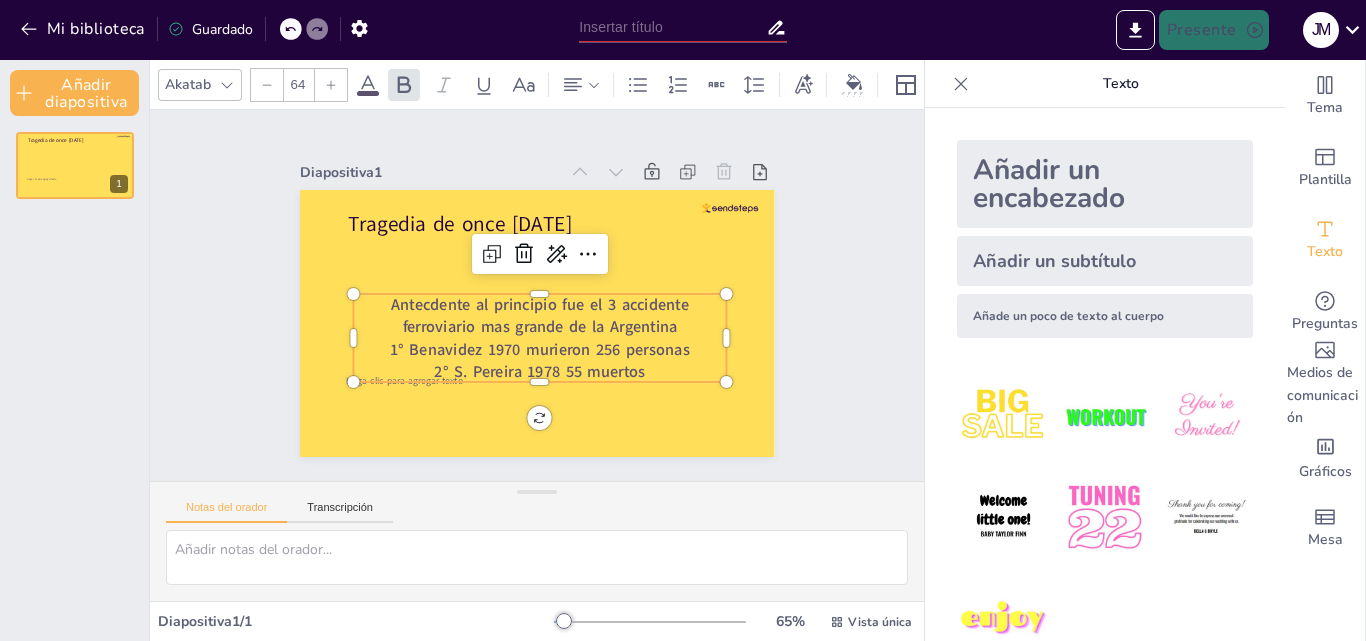 click 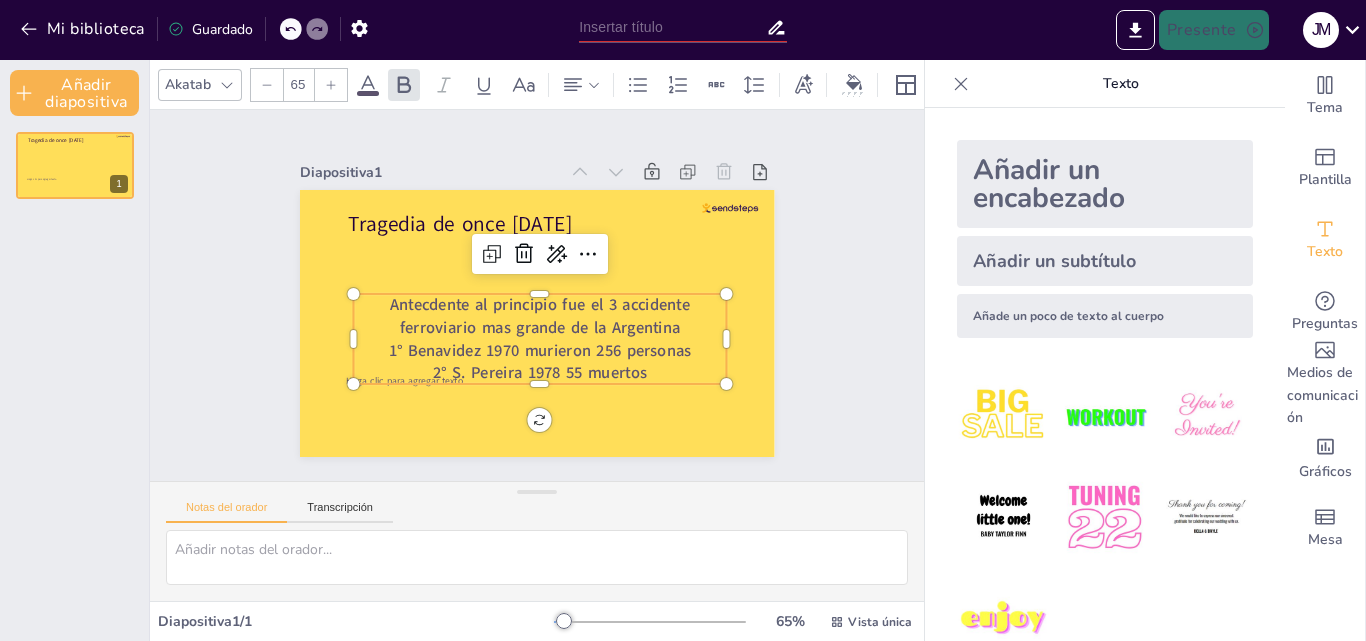 click 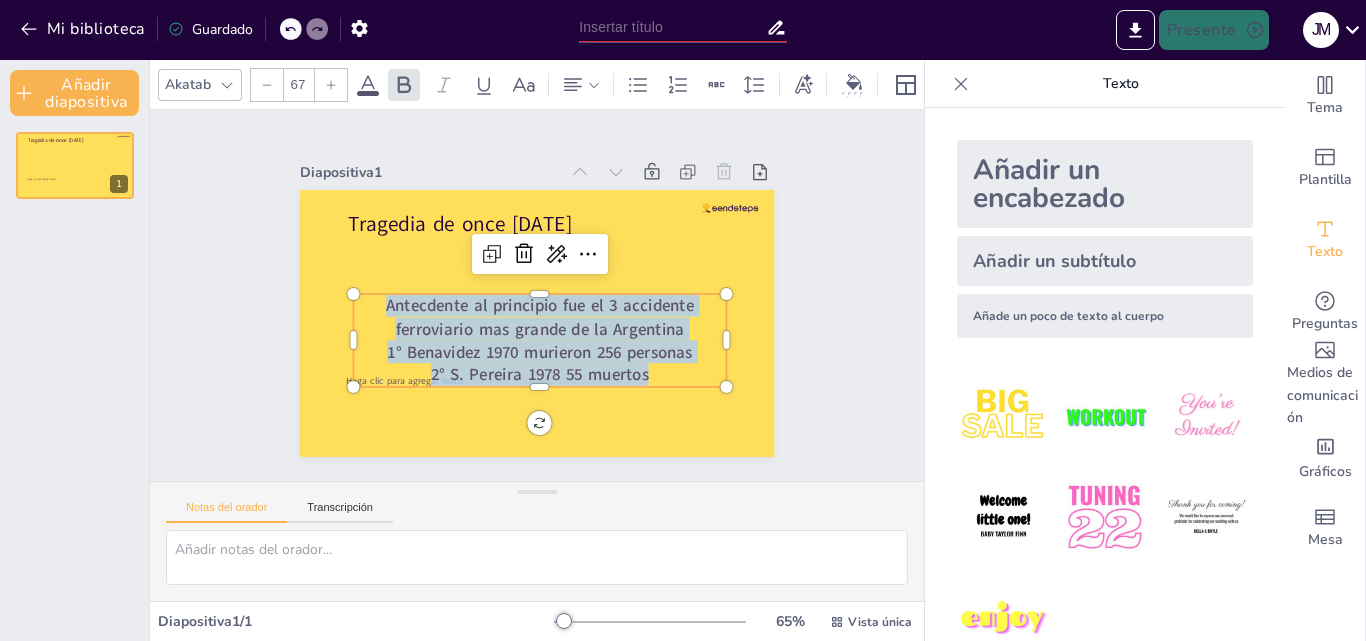 click 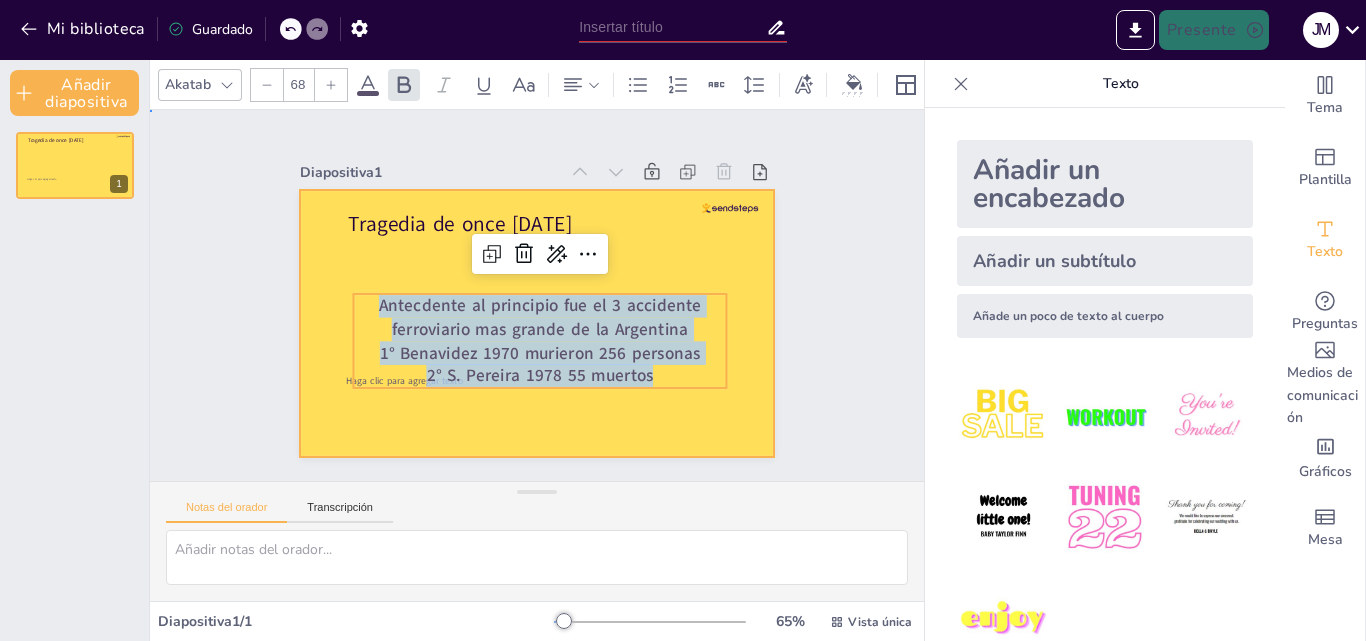 click at bounding box center (523, 319) 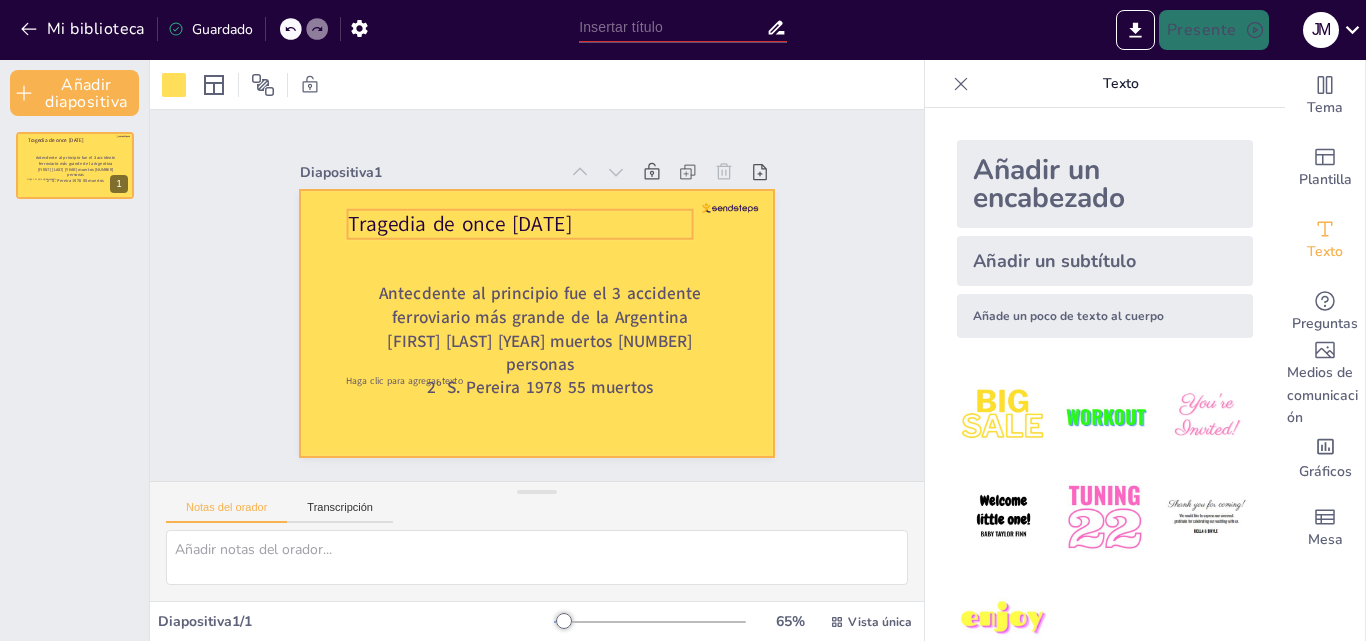 click on "Tragedia de once [DATE]" at bounding box center [641, 307] 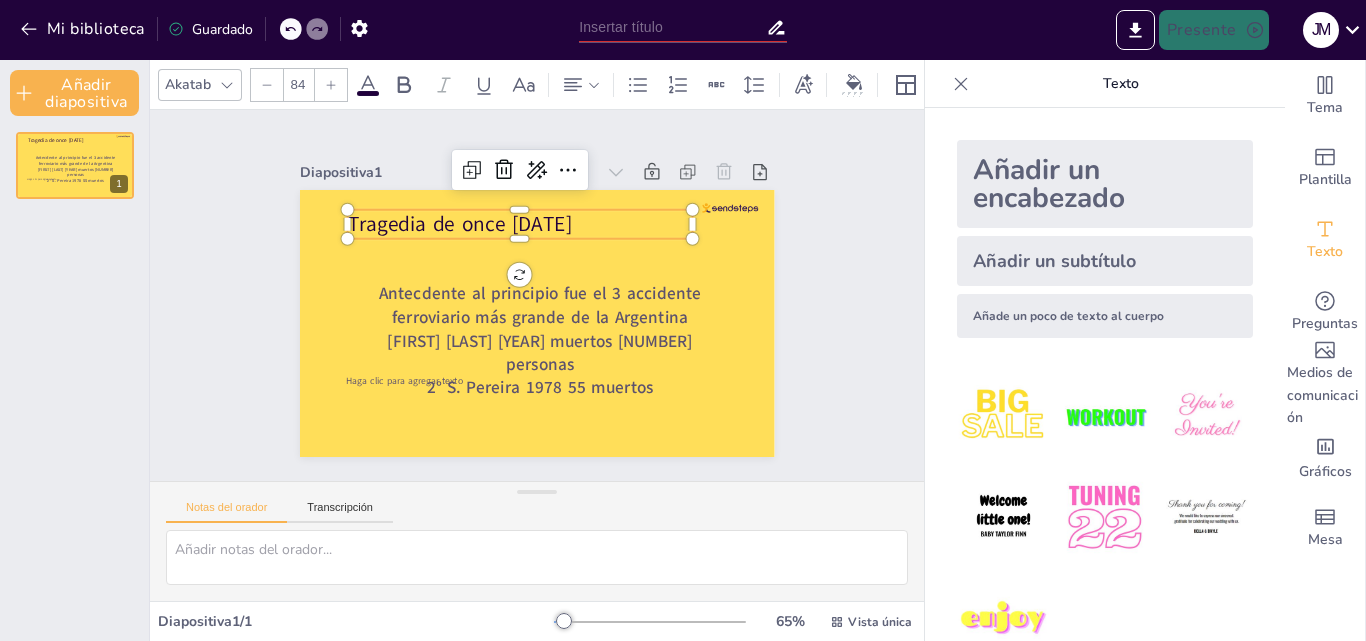 click at bounding box center [1104, 517] 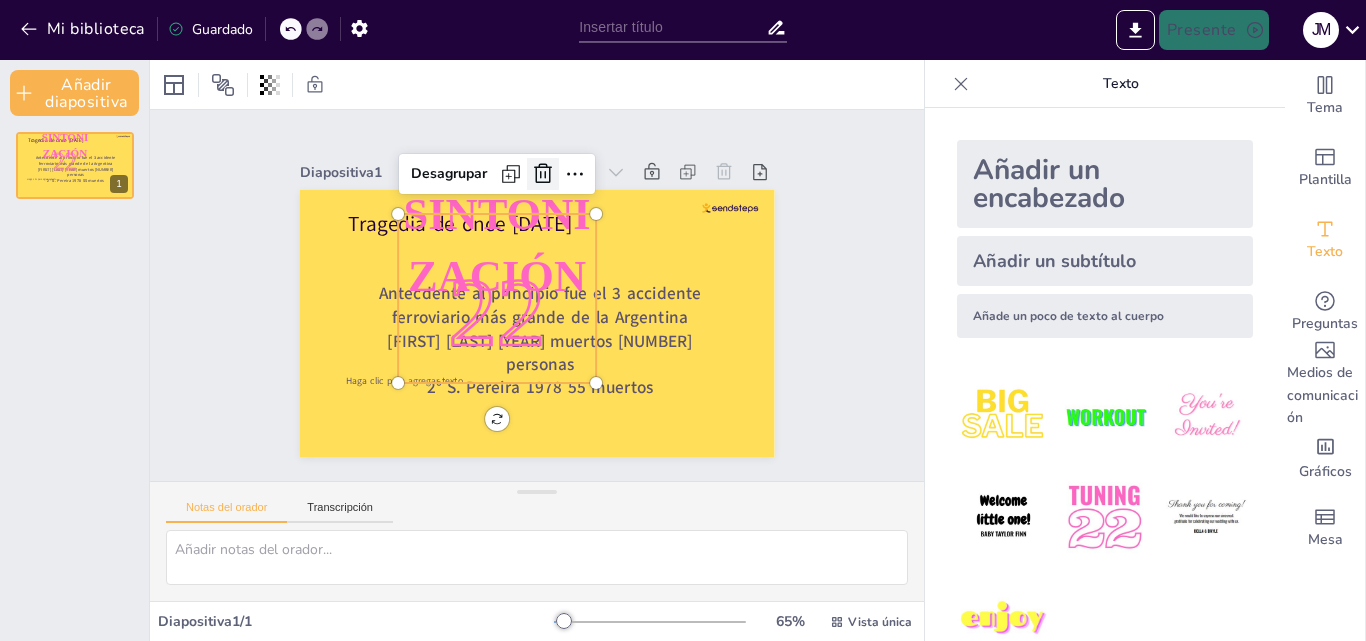 click 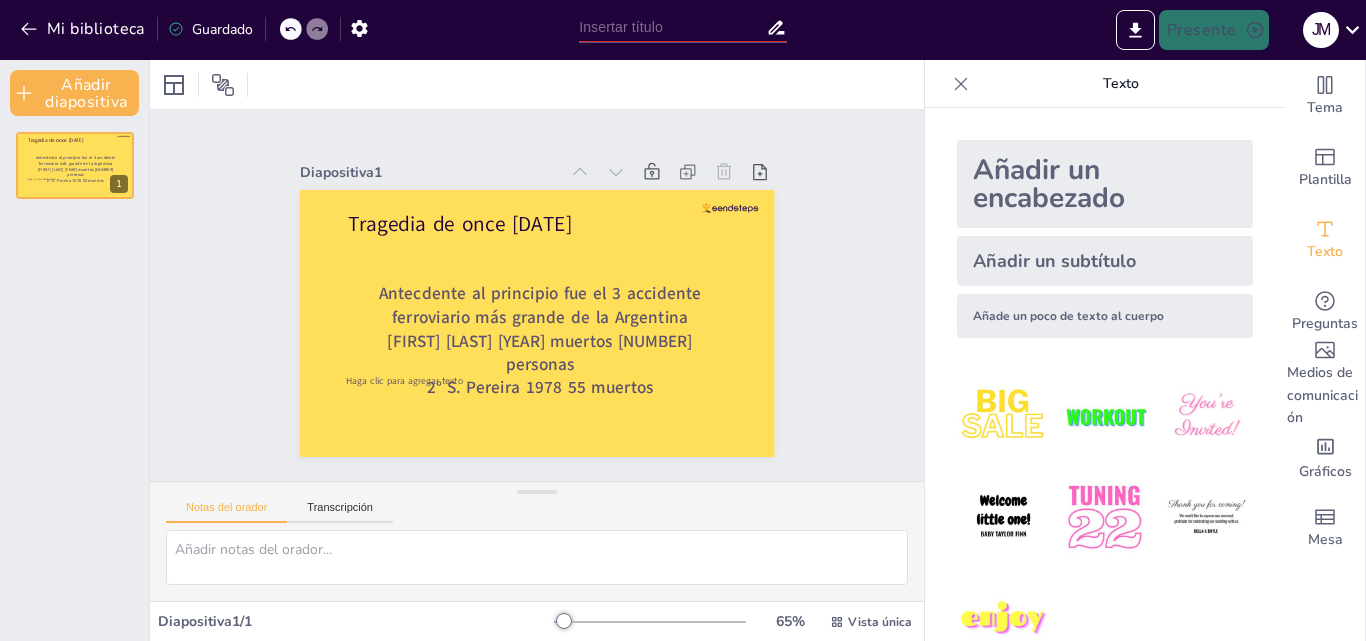 scroll, scrollTop: 47, scrollLeft: 0, axis: vertical 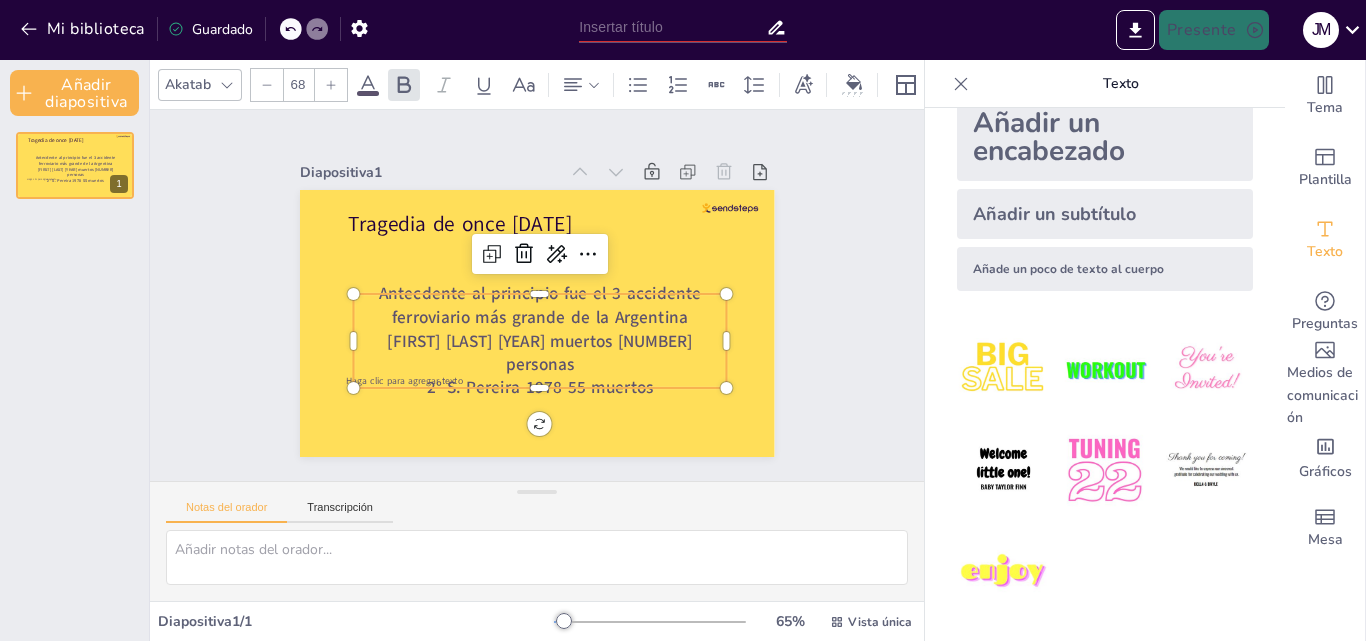 click on "2° S. Pereira 1978 55 muertos" at bounding box center (470, 359) 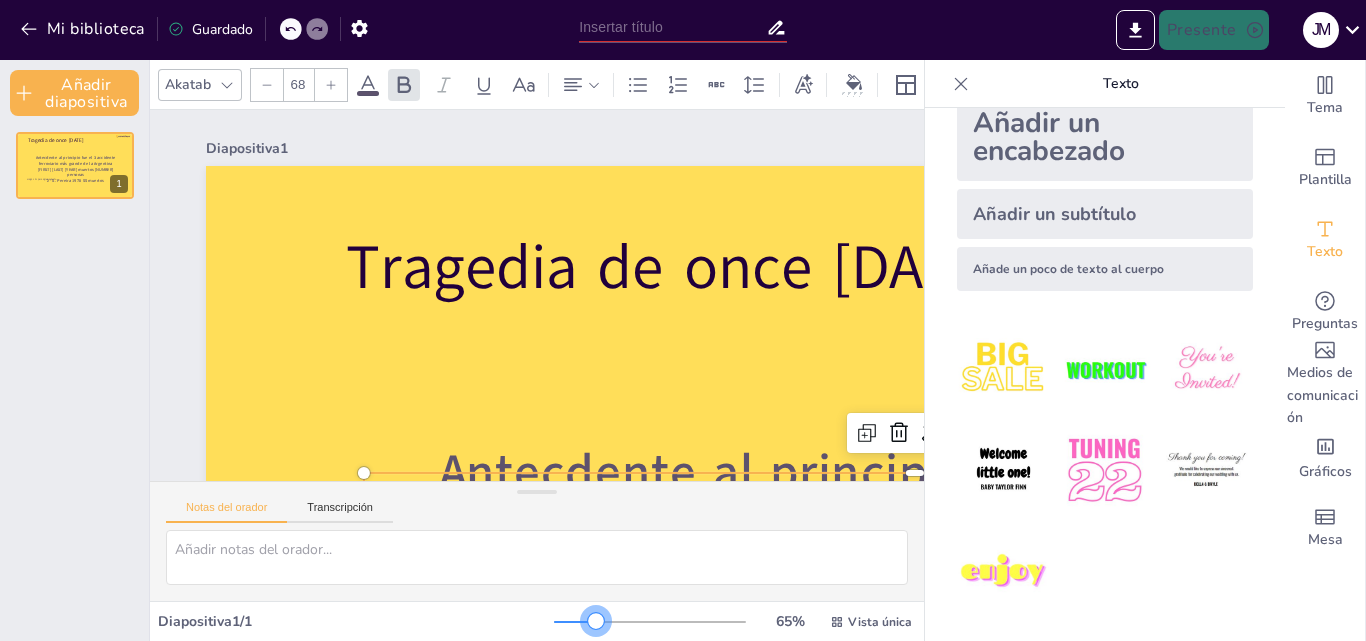 click at bounding box center (650, 622) 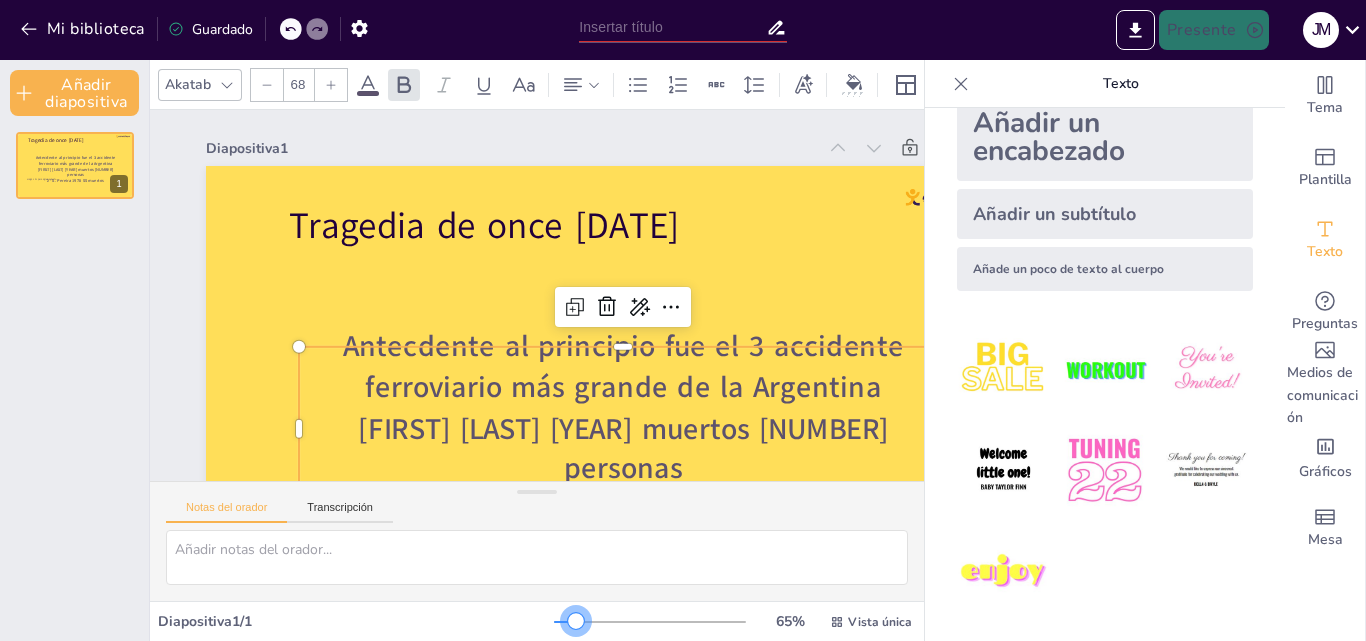 click at bounding box center [565, 622] 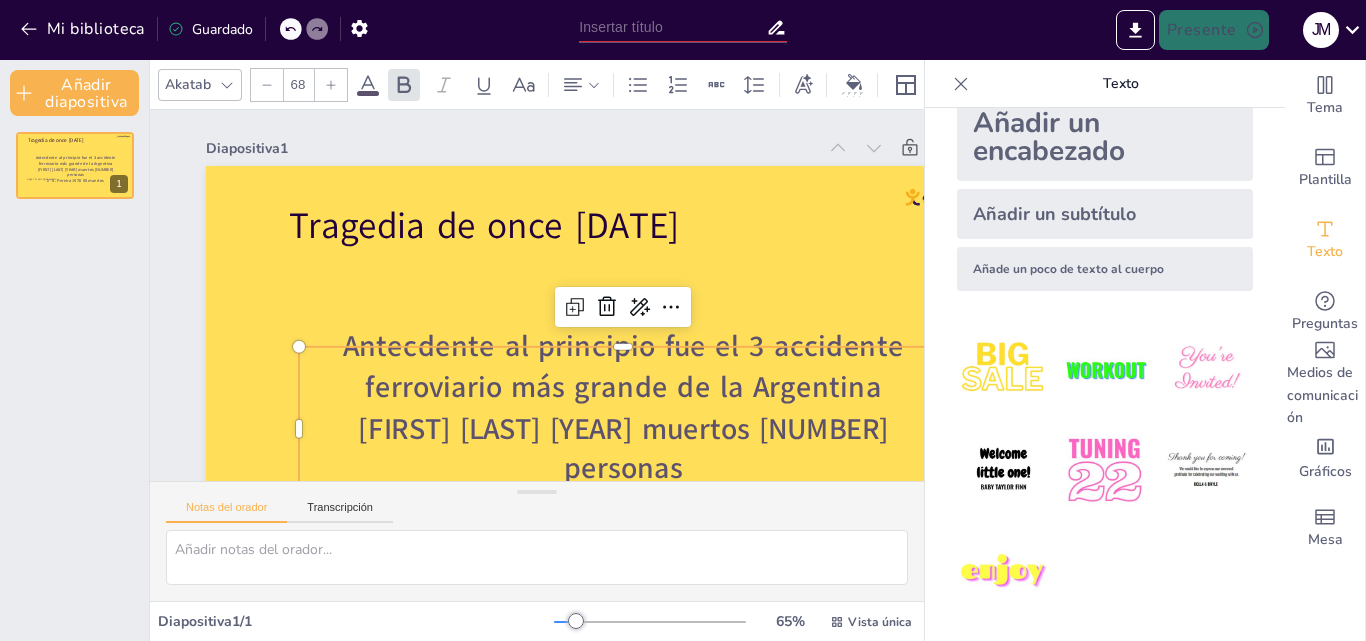 click at bounding box center (576, 621) 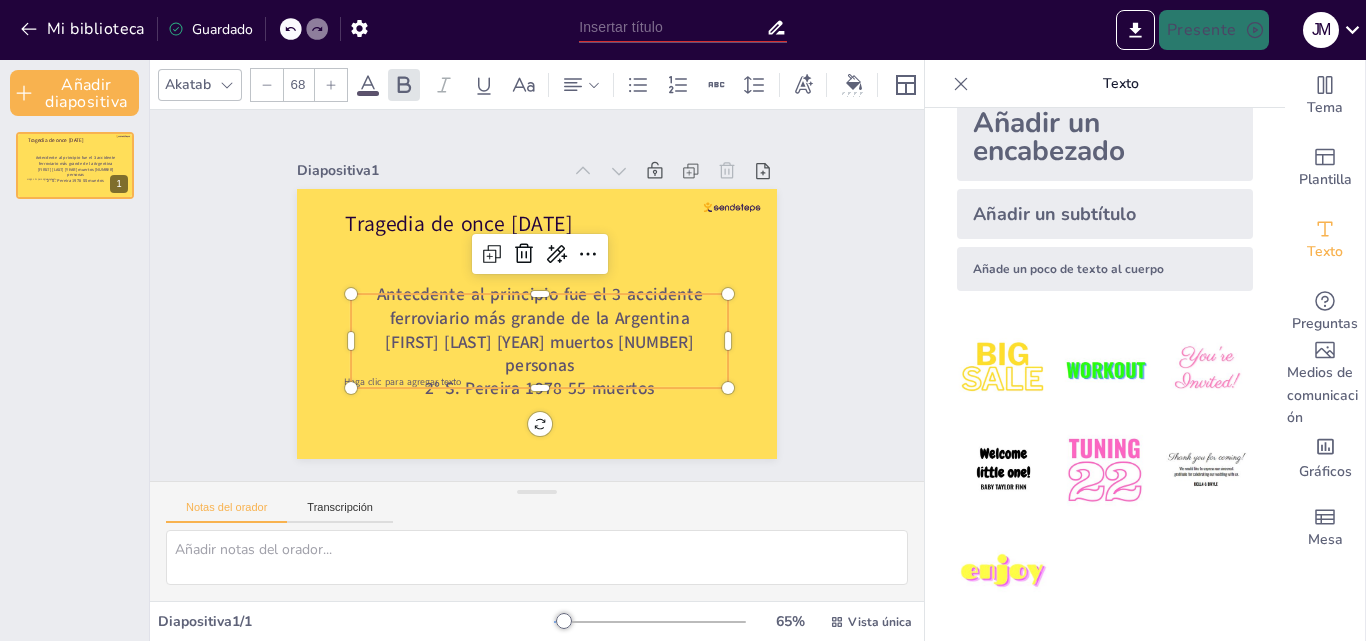 click 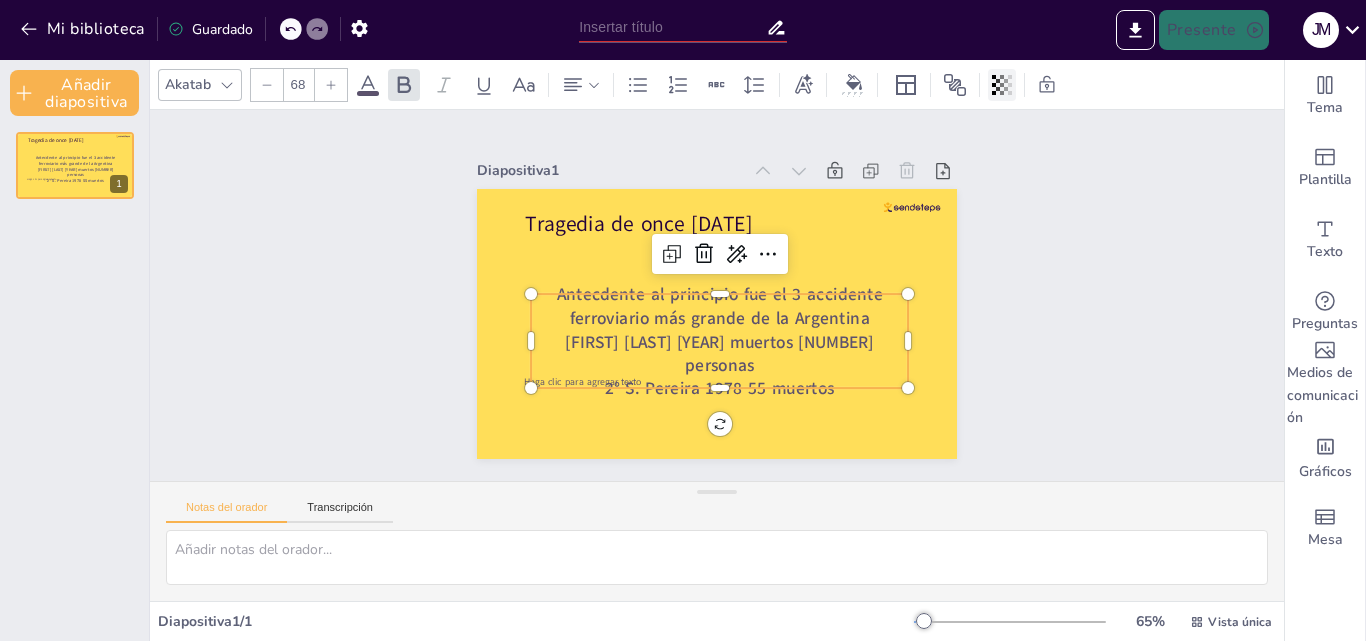 click 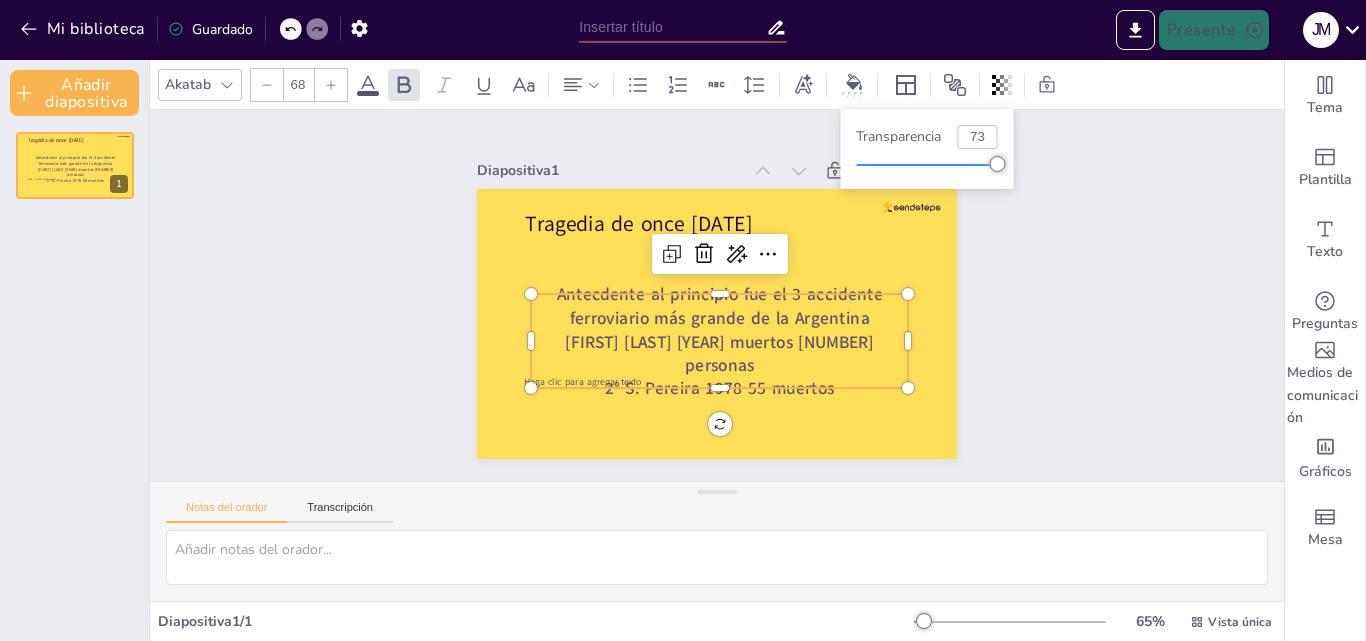 click at bounding box center [926, 165] 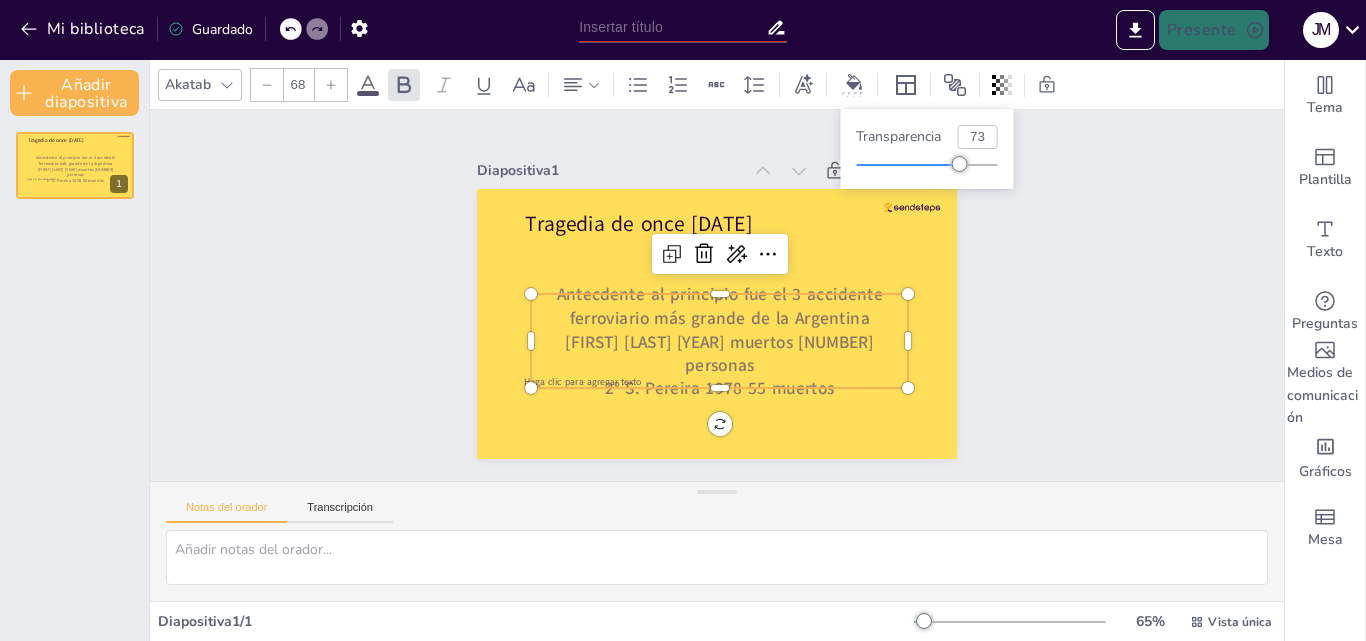 type on "93" 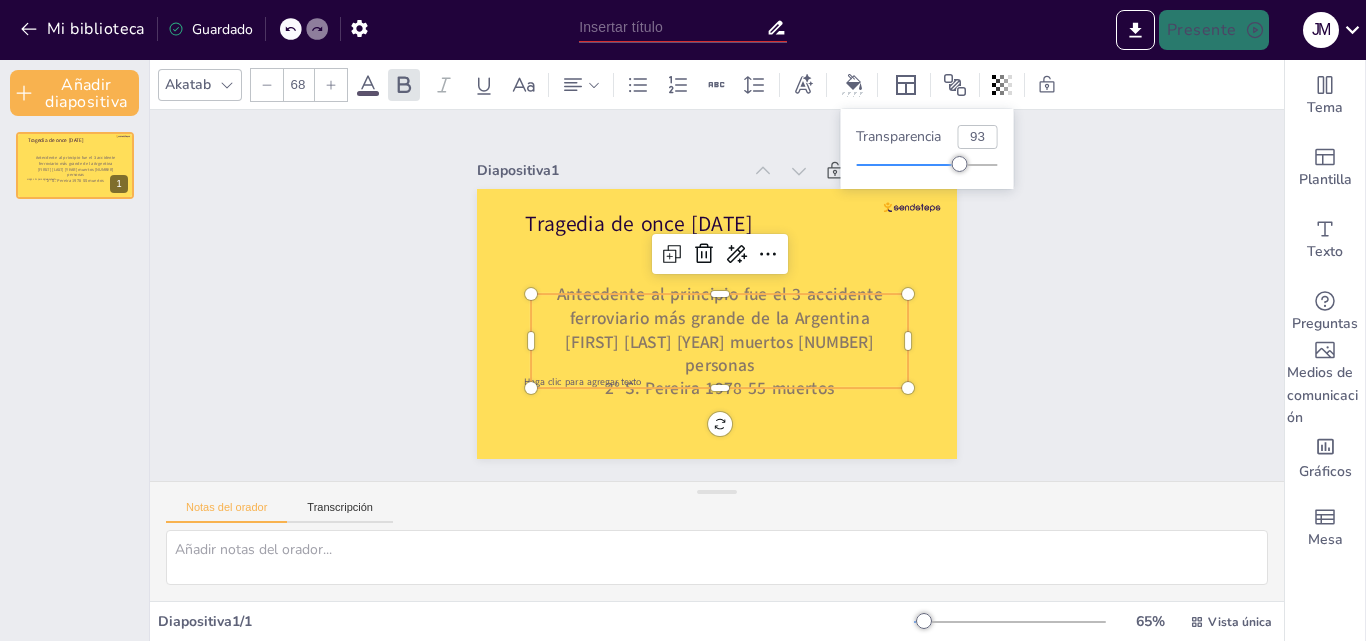 click at bounding box center [926, 165] 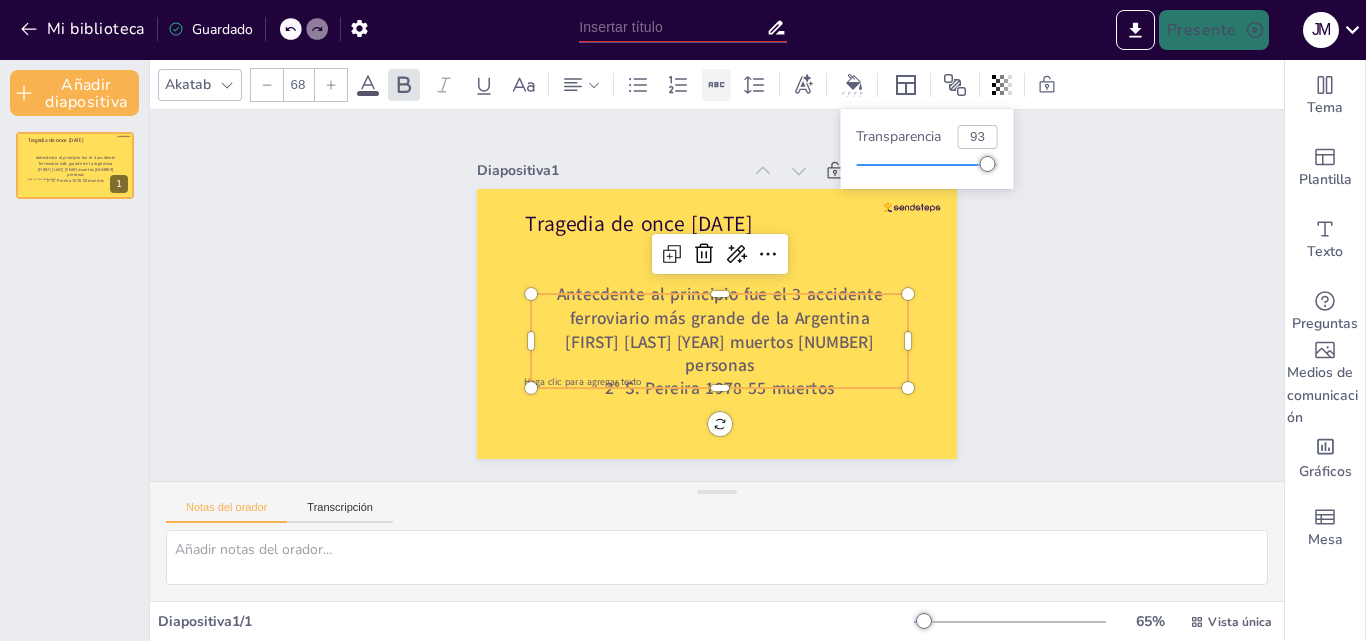 click 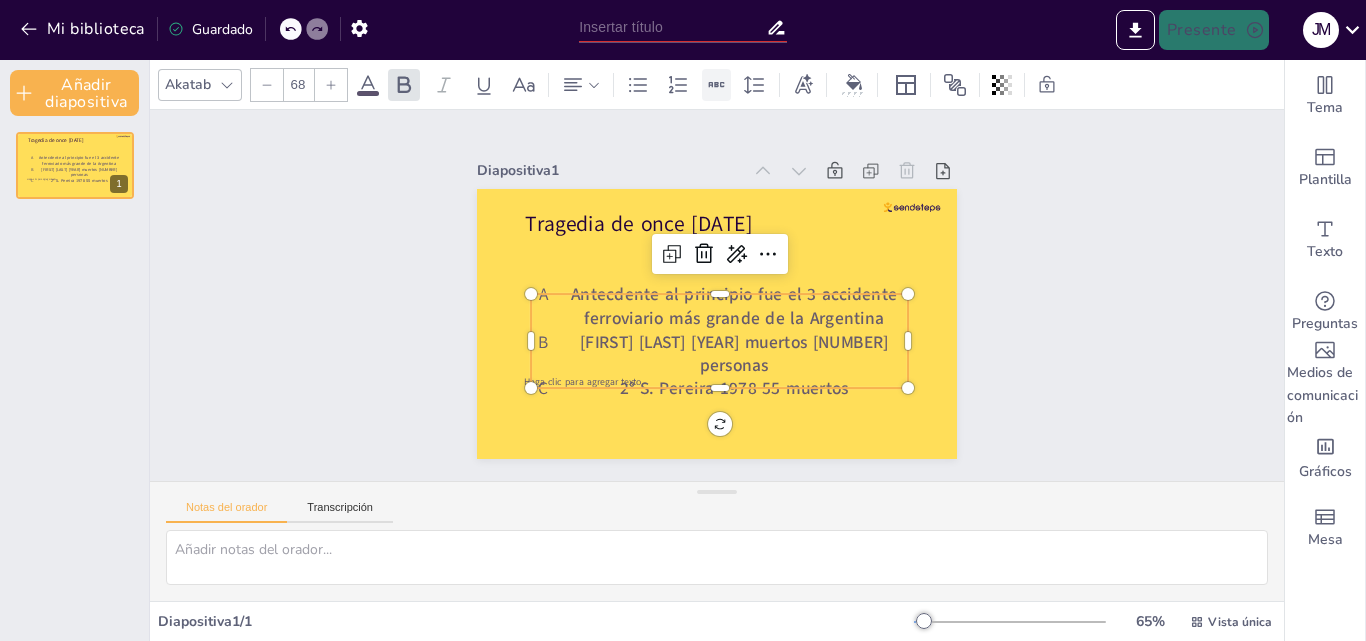 click 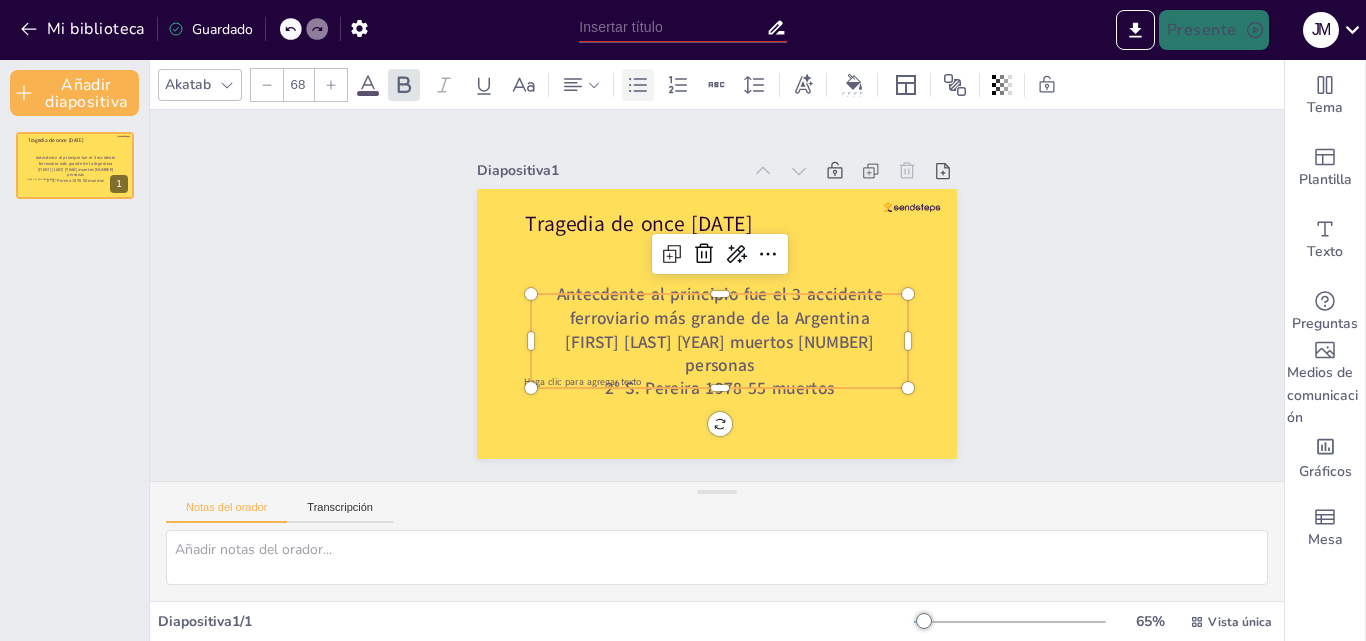 click 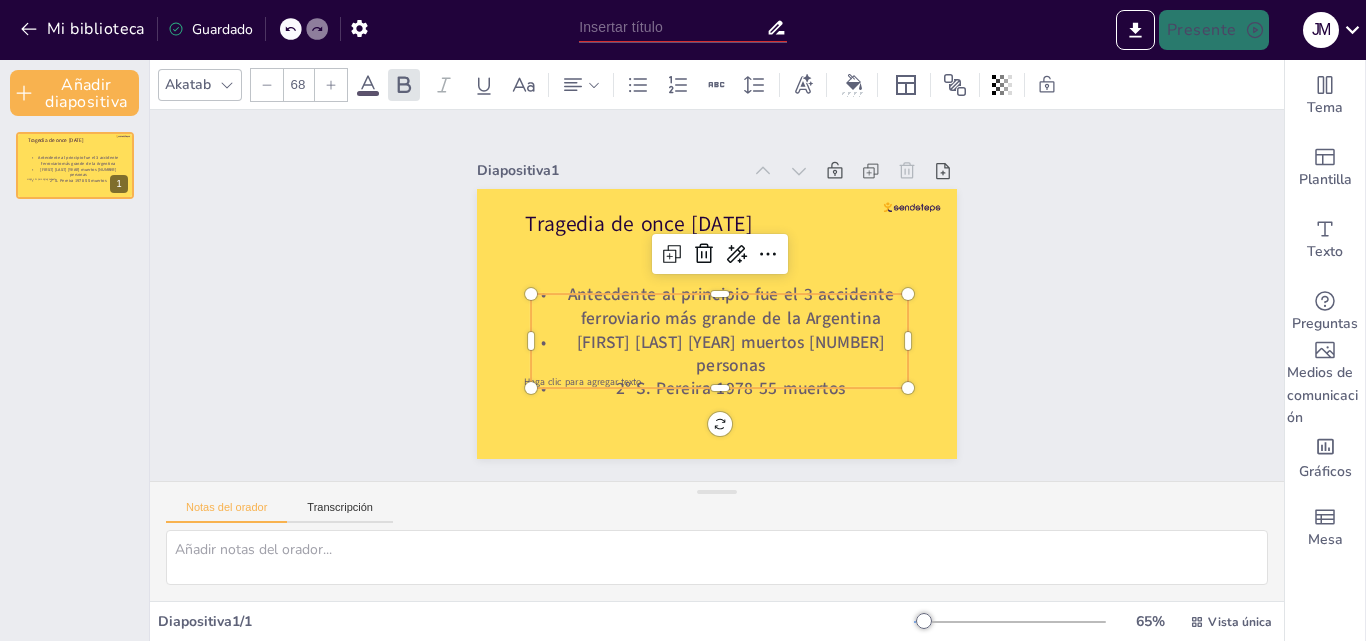 click at bounding box center (368, 93) 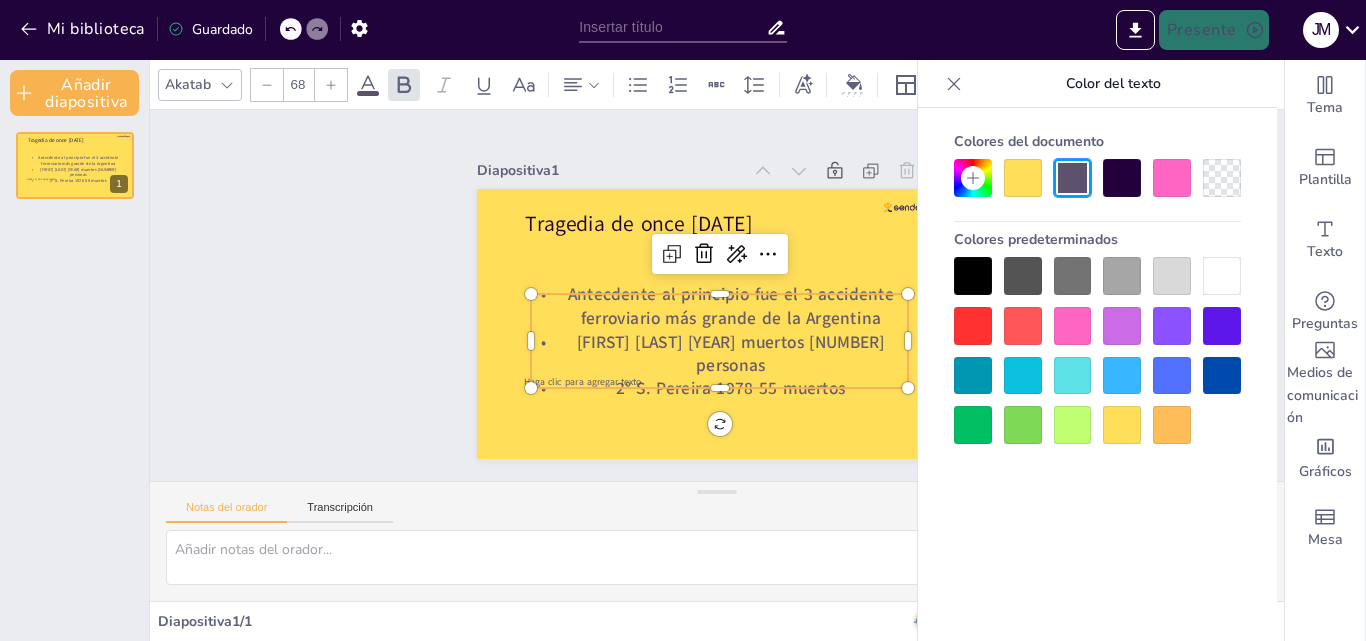 click at bounding box center [973, 276] 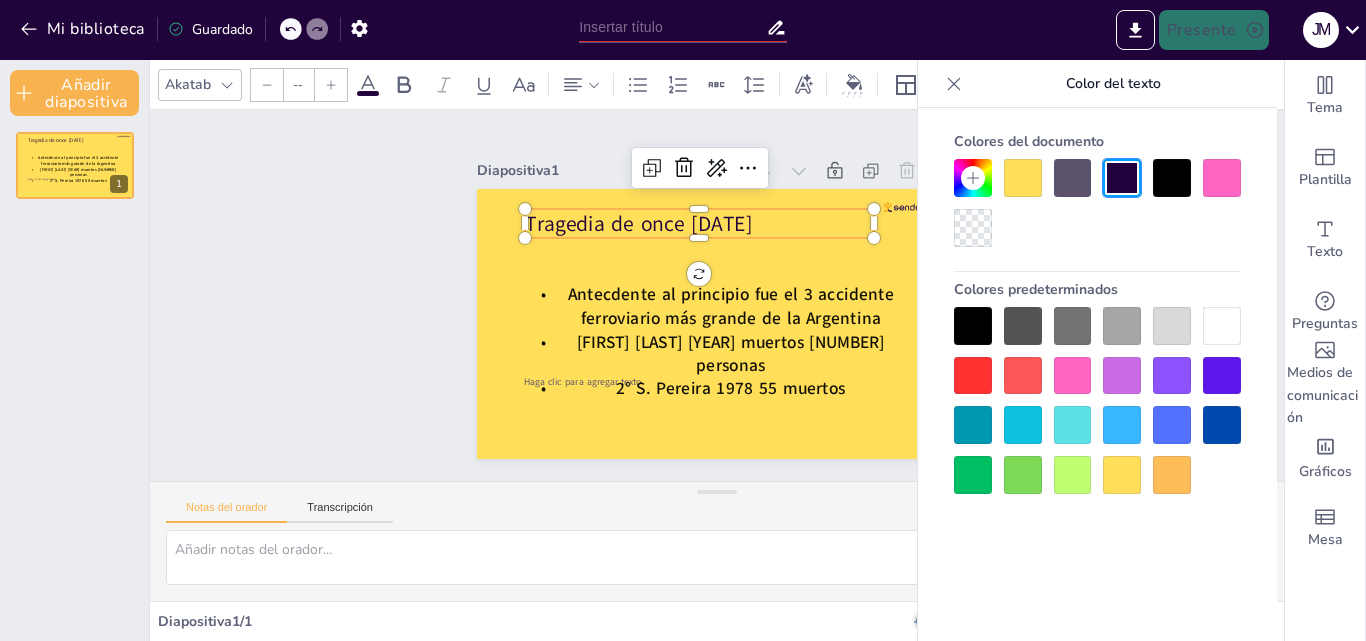 type on "84" 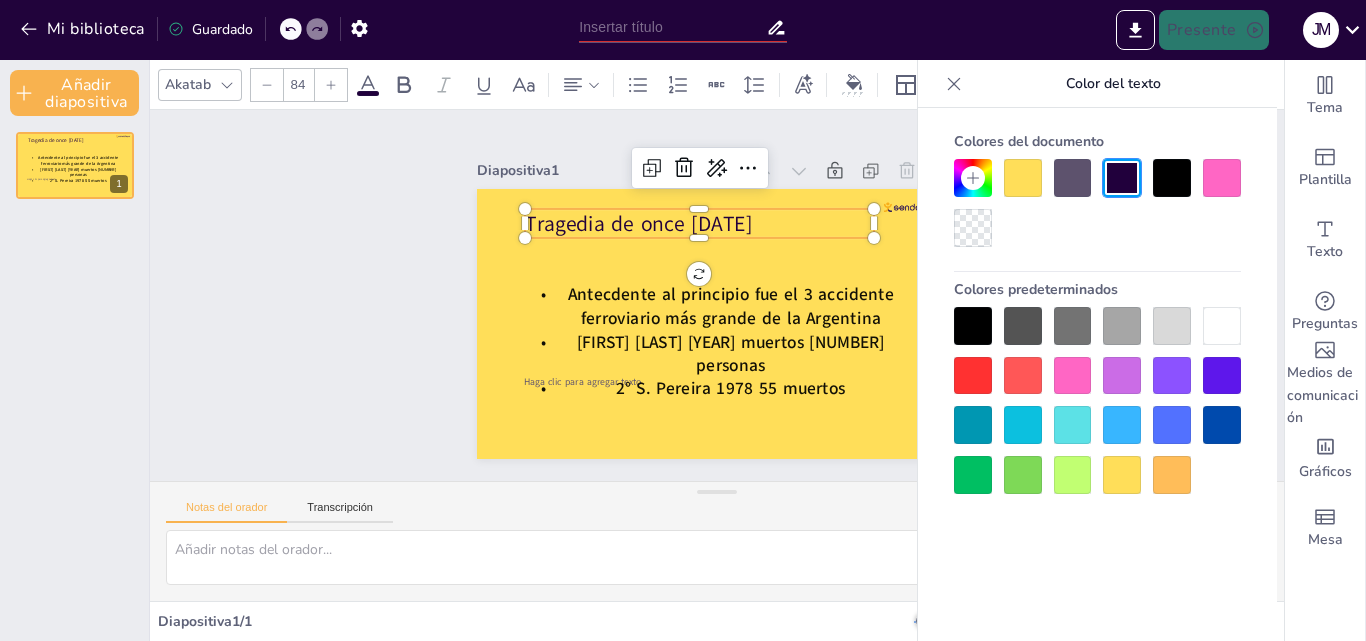 click on "Tragedia de once [DATE]" at bounding box center [789, 217] 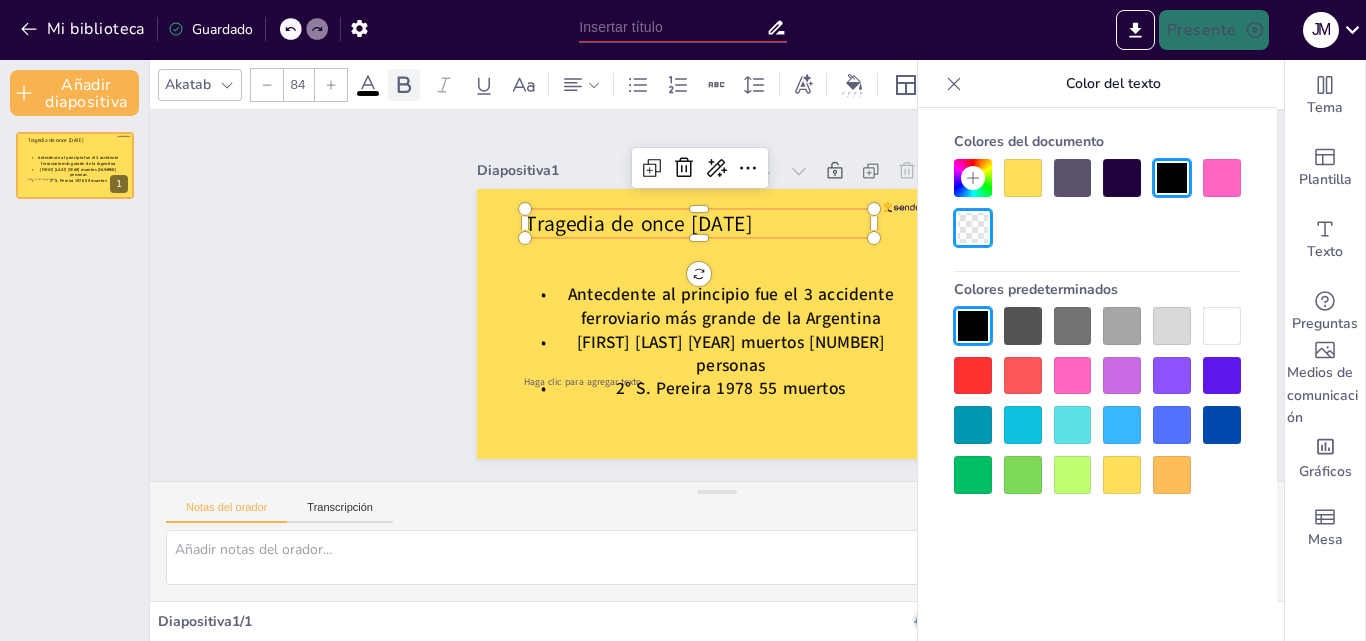 click 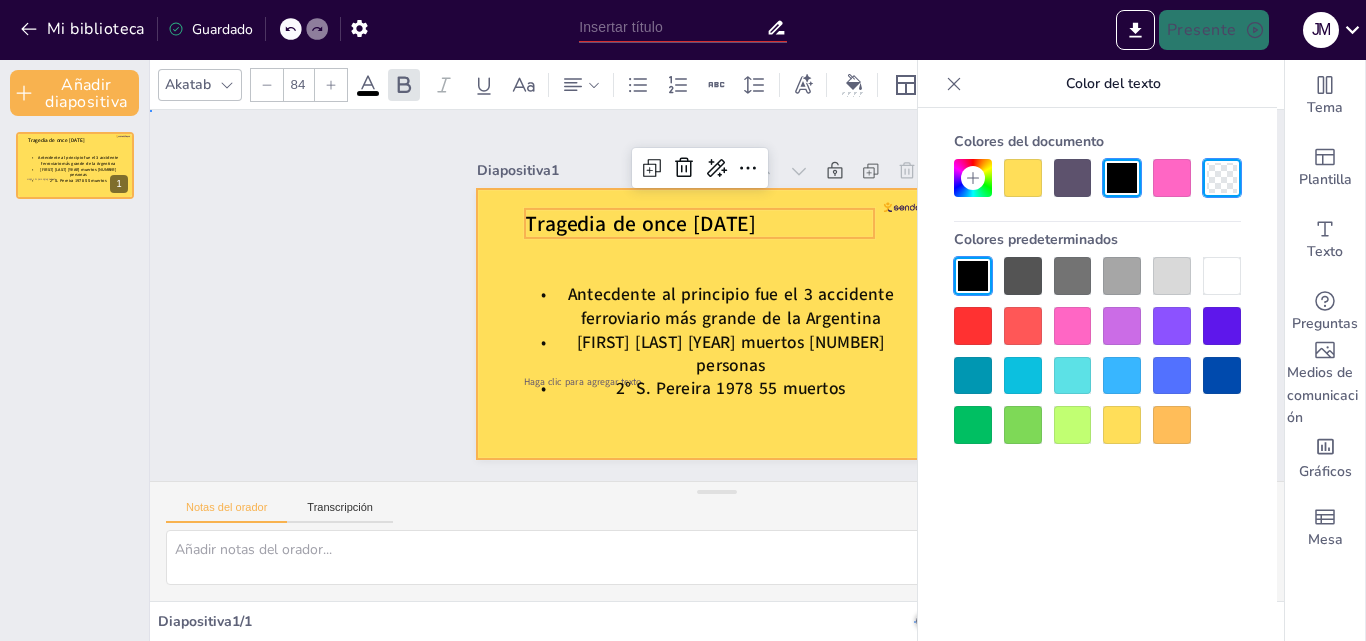 click at bounding box center (717, 267) 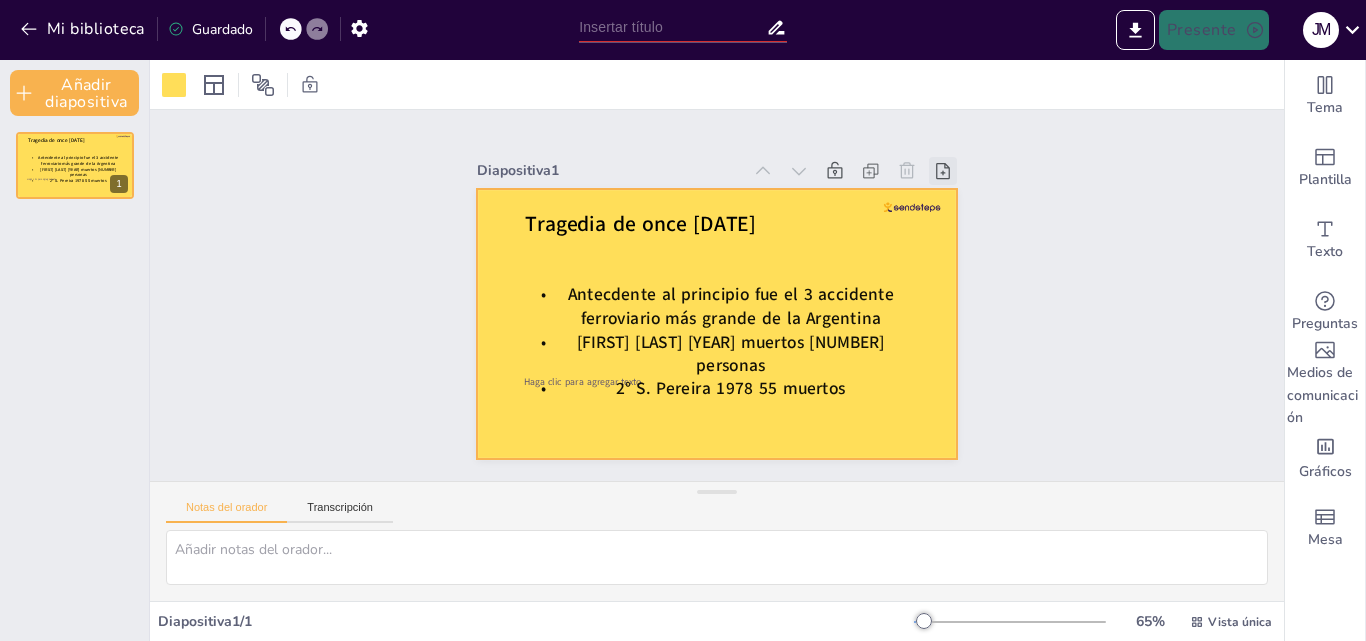 click 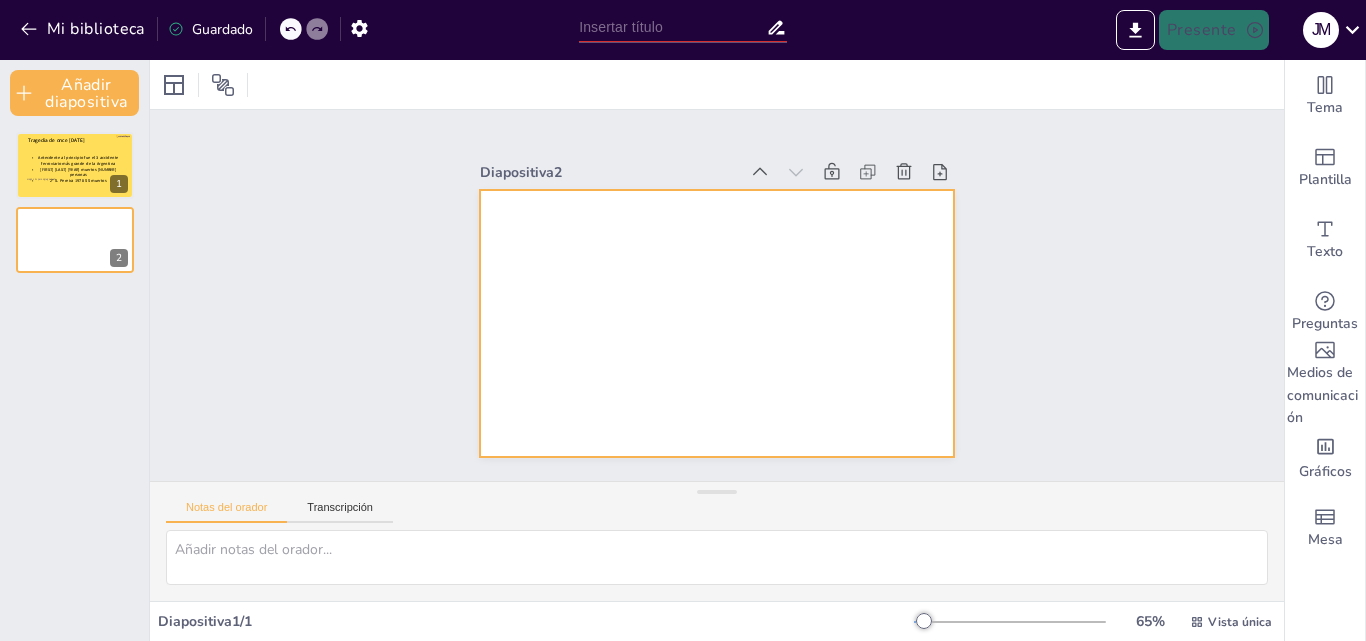 click at bounding box center (693, 309) 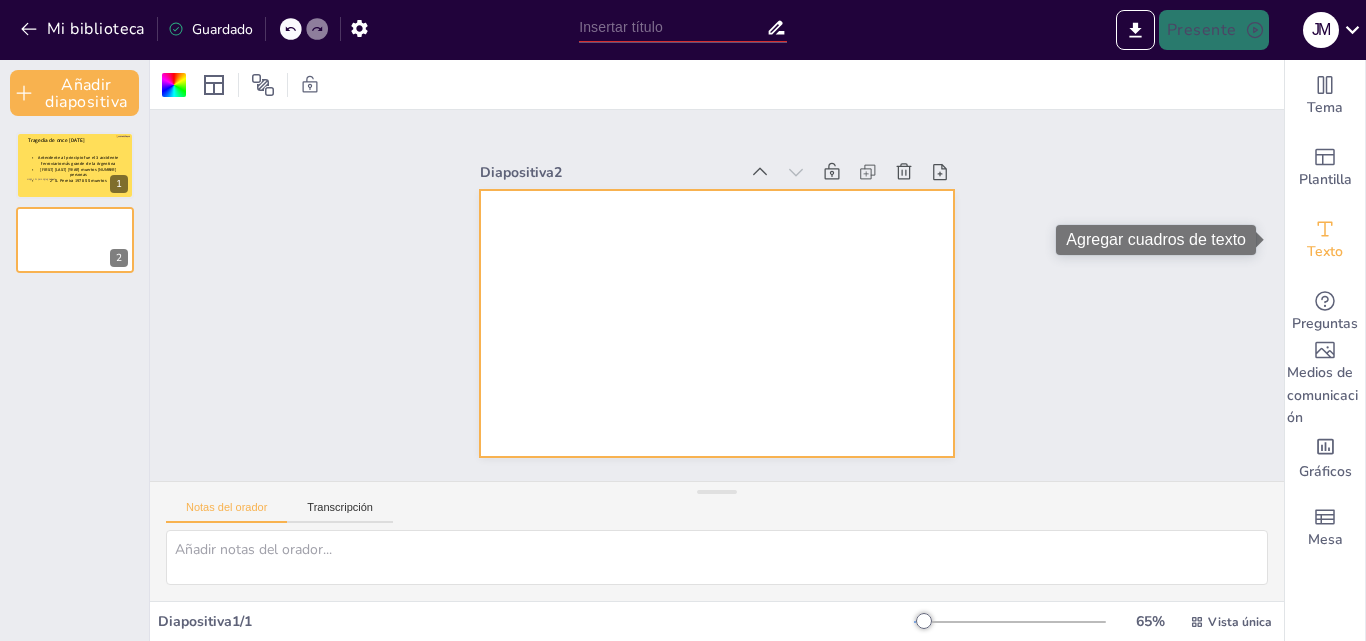 click on "Texto" at bounding box center (1325, 251) 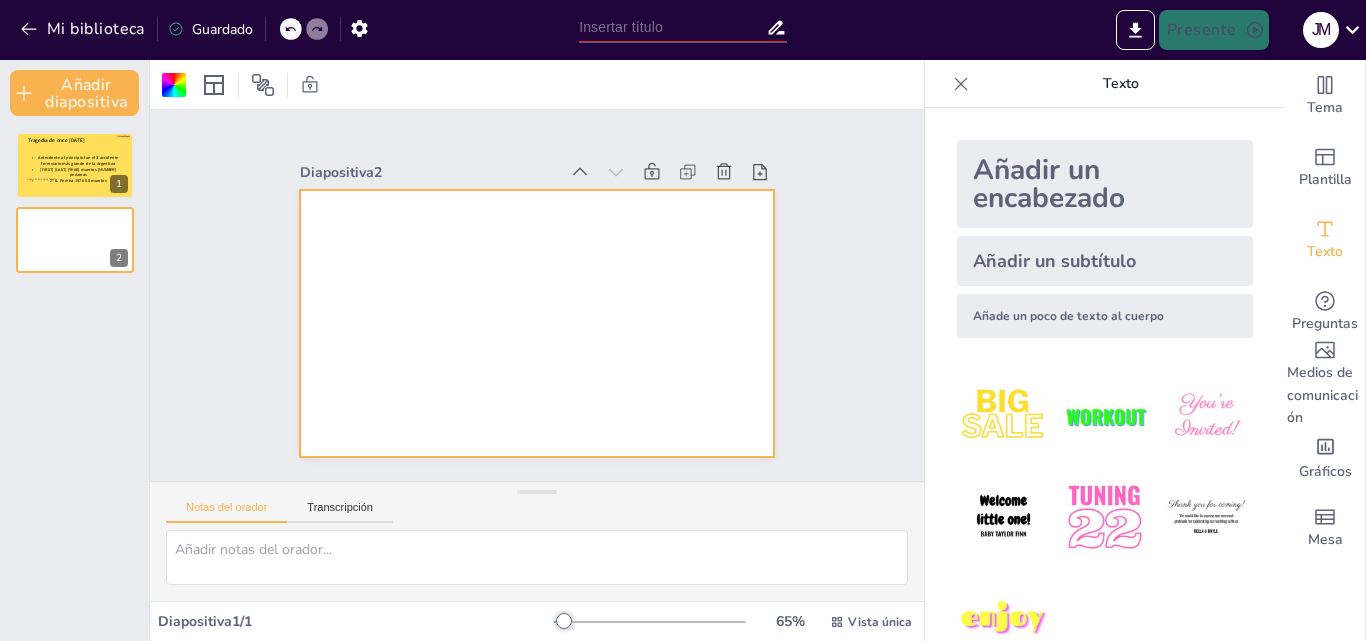 click on "Añadir un encabezado" at bounding box center [1049, 184] 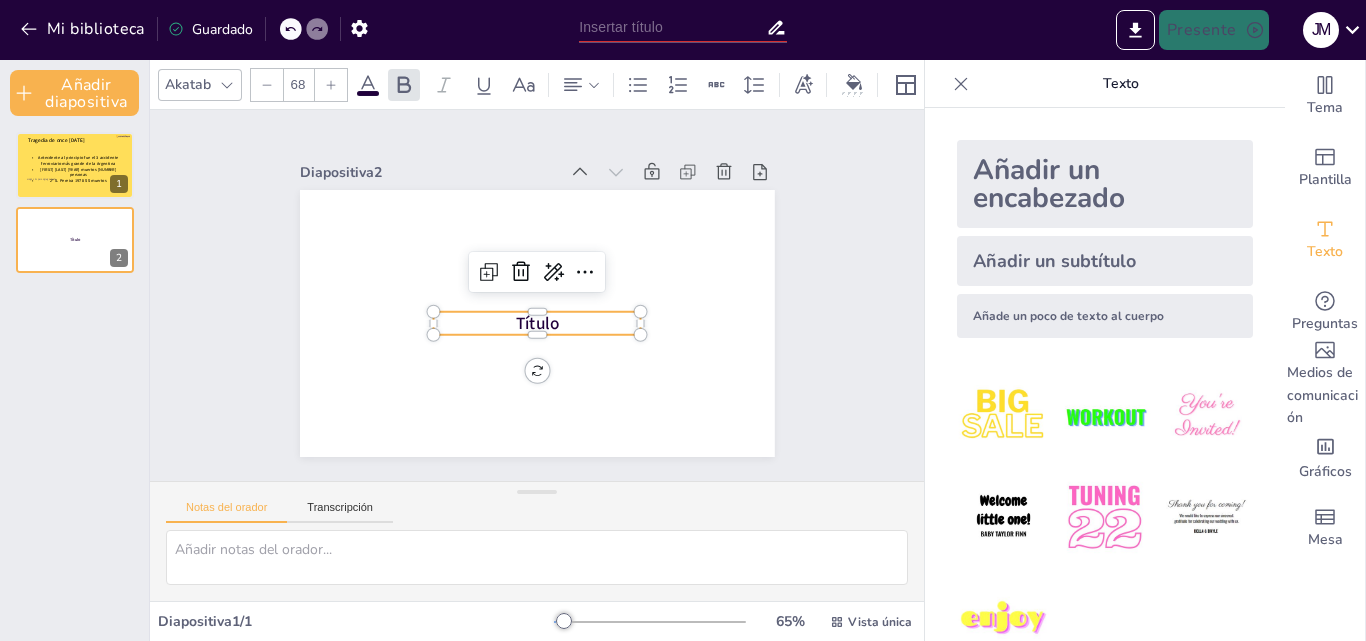 click on "Título" at bounding box center [514, 312] 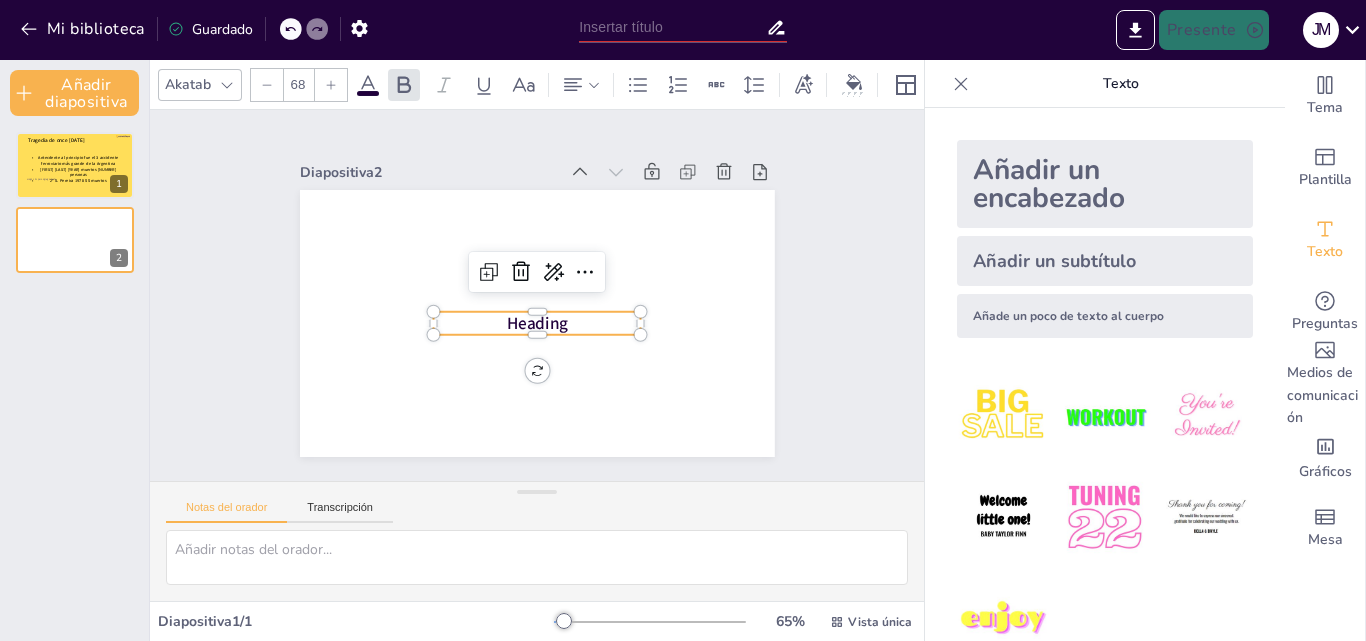 type 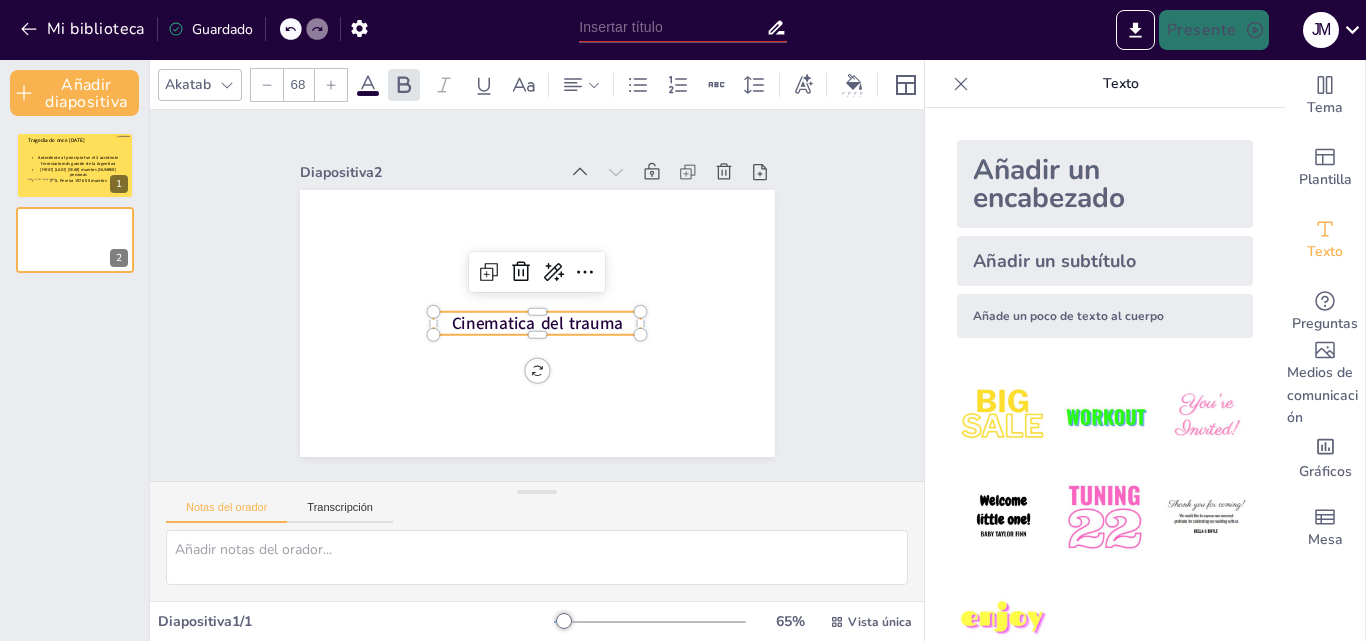 click on "Cinematica del trauma" at bounding box center [516, 314] 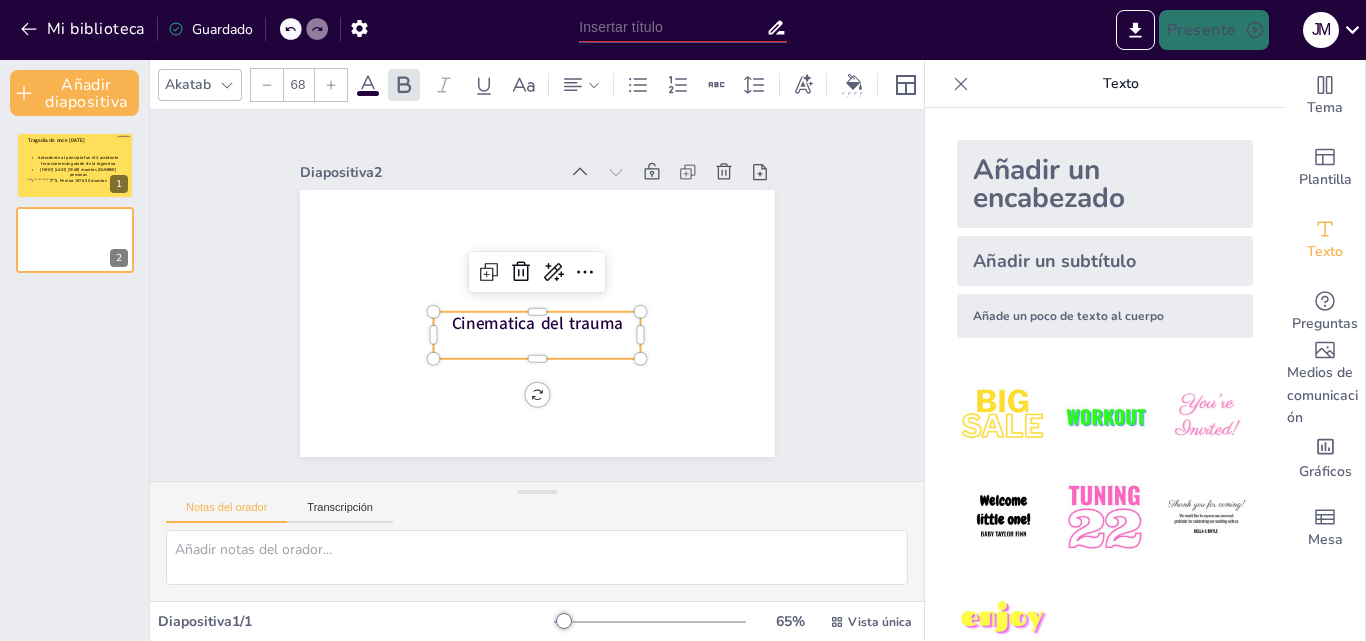 click at bounding box center (499, 330) 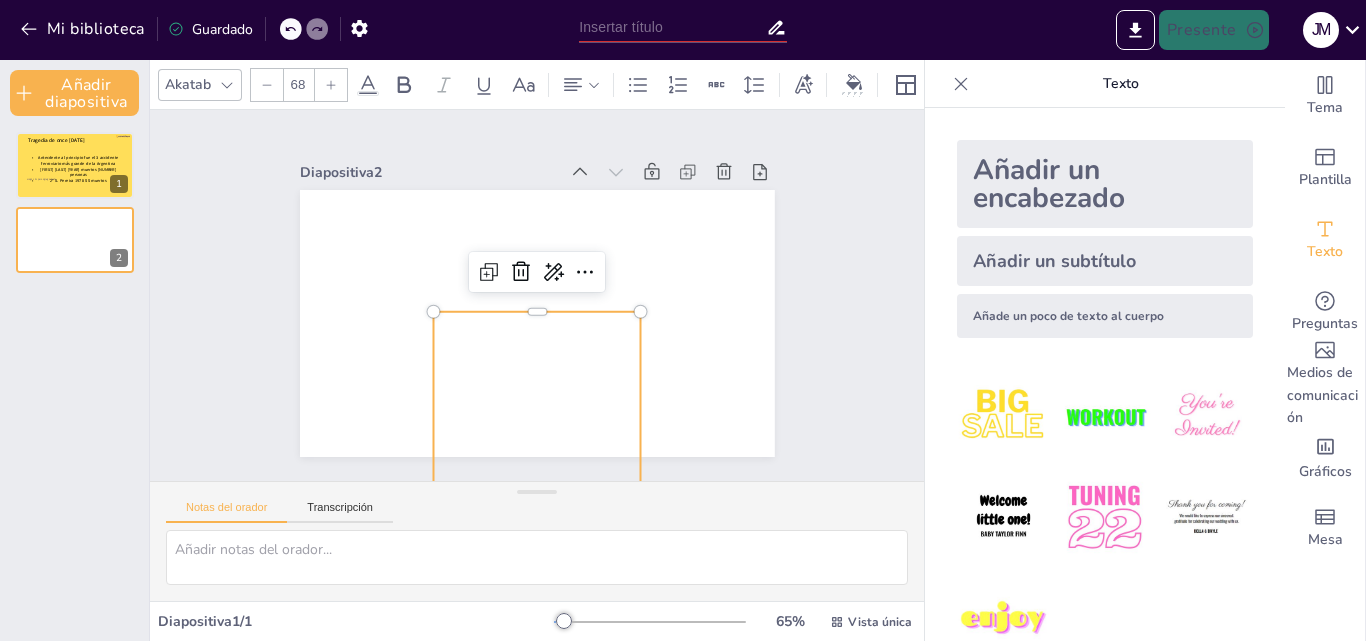 scroll, scrollTop: 356, scrollLeft: 0, axis: vertical 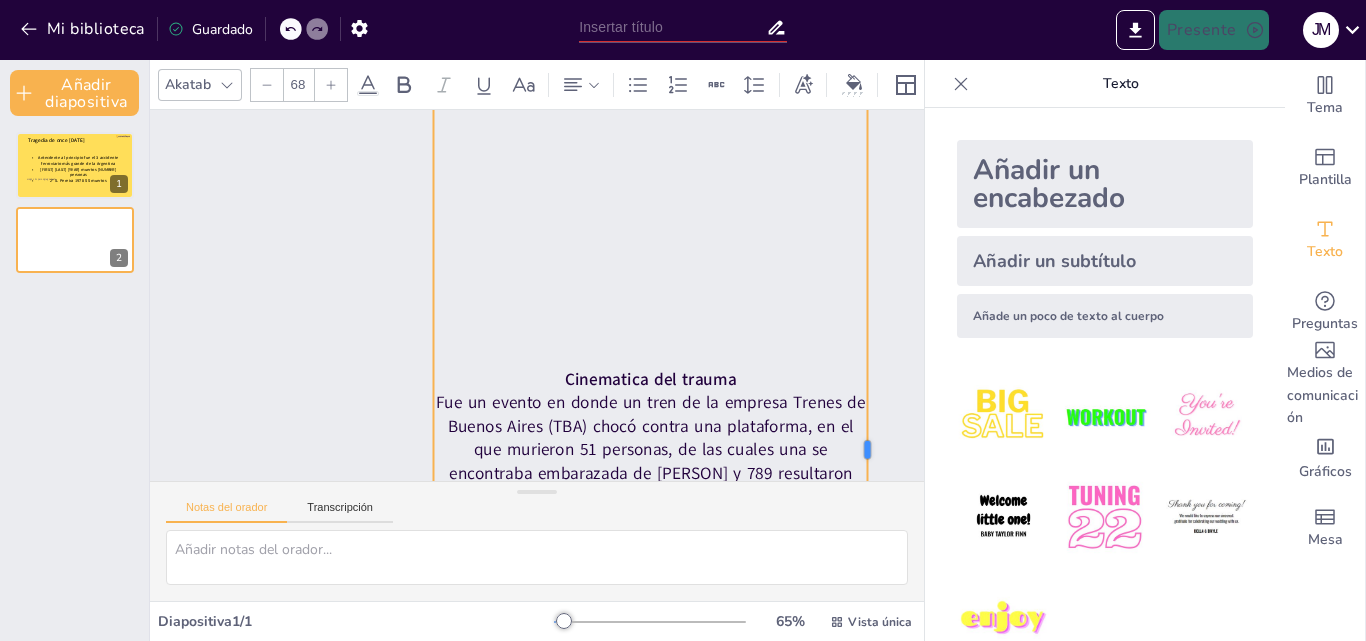 drag, startPoint x: 631, startPoint y: 264, endPoint x: 858, endPoint y: 257, distance: 227.10791 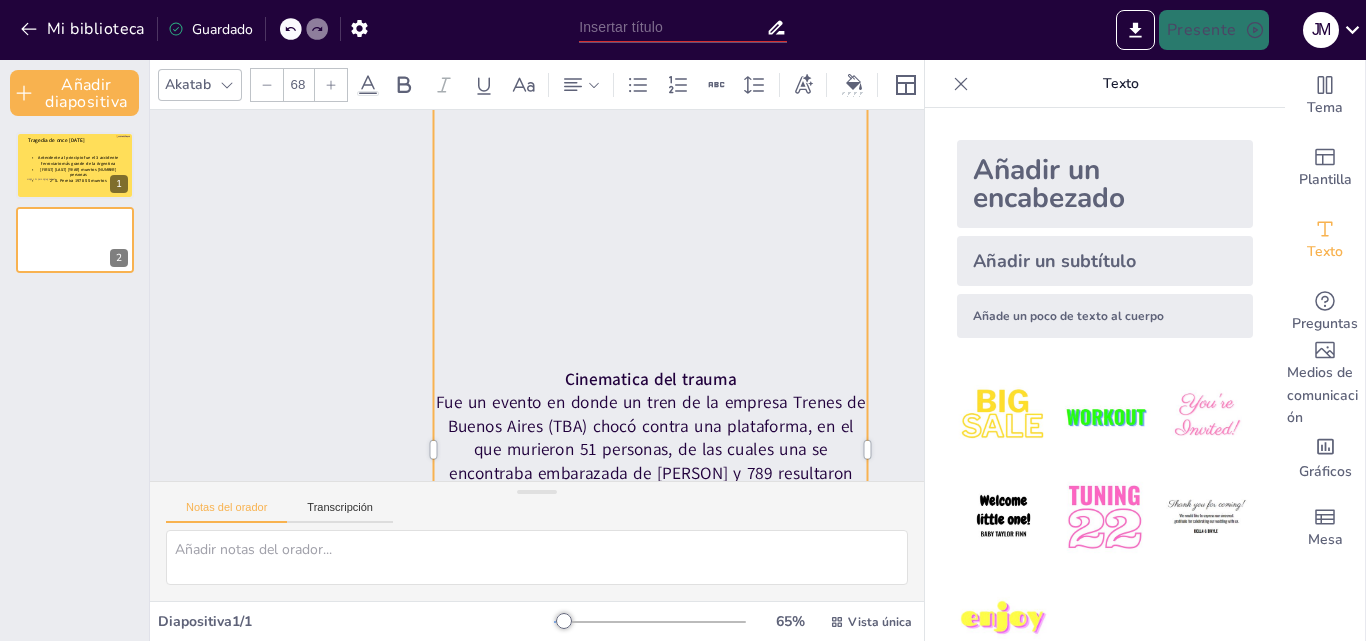 click on "Fue un evento en donde un tren de la empresa Trenes de Buenos Aires (TBA) chocó contra una plataforma, en el que murieron 51 personas, de las cuales una se encontraba embarazada de [PERSON] y 789 resultaron heridas de los cuales 200 fueron trasladados a 13 hospitales de la ciudad de [CITY]." at bounding box center (531, 497) 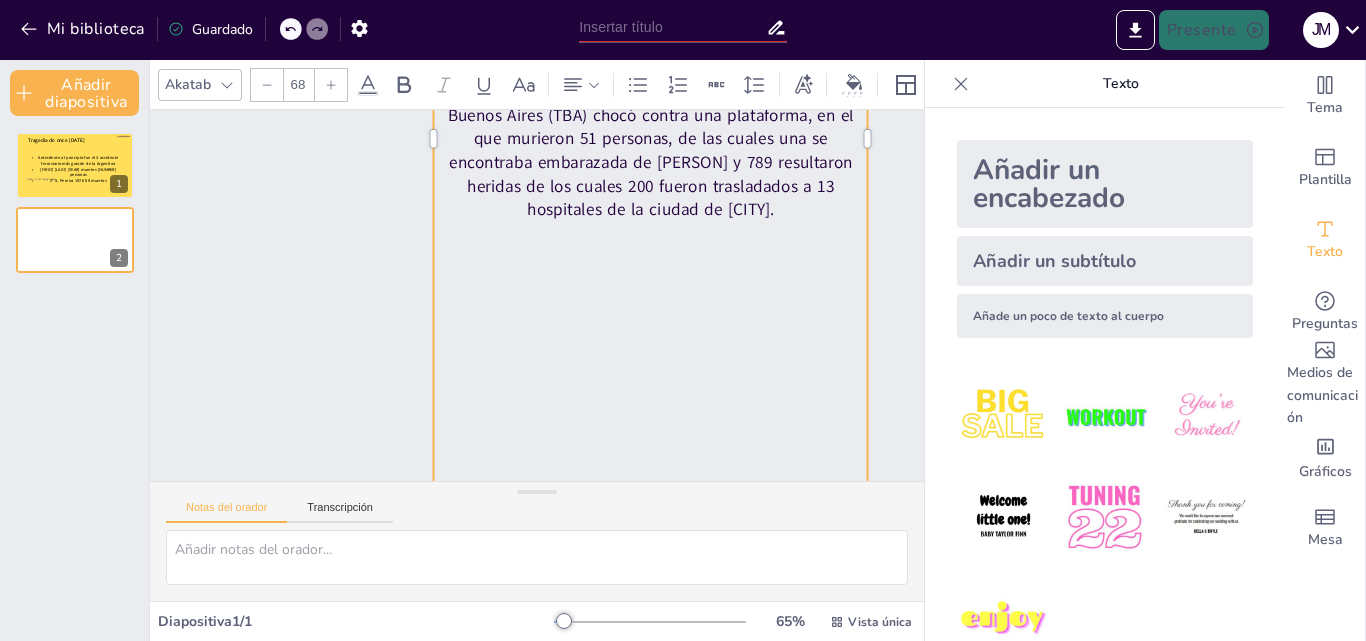 click on "Fue un evento en donde un tren de la empresa Trenes de Buenos Aires (TBA) chocó contra una plataforma, en el que murieron 51 personas, de las cuales una se encontraba embarazada de [PERSON] y 789 resultaron heridas de los cuales 200 fueron trasladados a 13 hospitales de la ciudad de [CITY]." at bounding box center [719, 321] 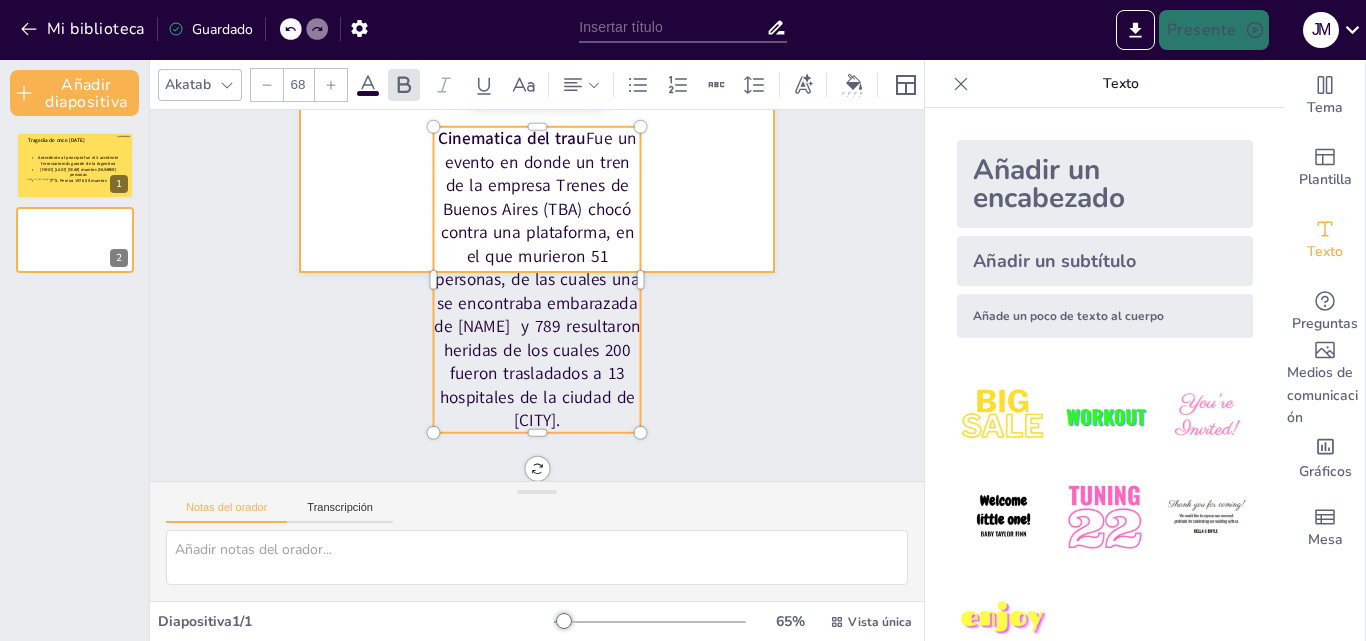 scroll, scrollTop: 180, scrollLeft: 0, axis: vertical 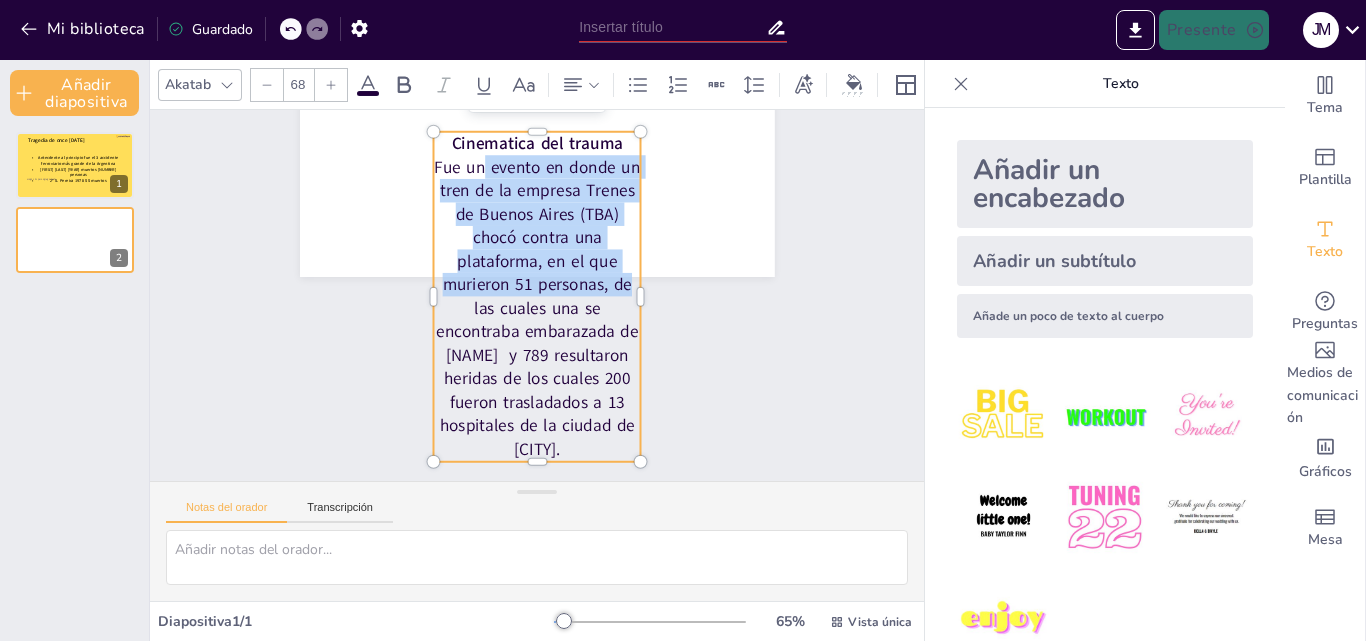 click on "Cinematica del trauma Fue un evento en donde un tren de la empresa Trenes de [EMPRESA] ([ACRONYM]) chocó contra una plataforma, en el que murieron 51 personas, de las cuales una se encontraba embarazada de [NOMBRE] ​ y 789 ​ resultaron heridas​ de los cuales 200 fueron trasladados a 13 hospitales de la ciudad de [CIUDAD]. Los mecanismos lesionales: corresponden a los eventos físicos que causaron daño en las víctimas: Impacto directo: El tren chocó contra los paragolpes finales a 26 km/h, comprimiendo los primeros dos vagones. Esto generó aplastamiento de personas y fracturas graves por el colapso de estructura." at bounding box center [613, 164] 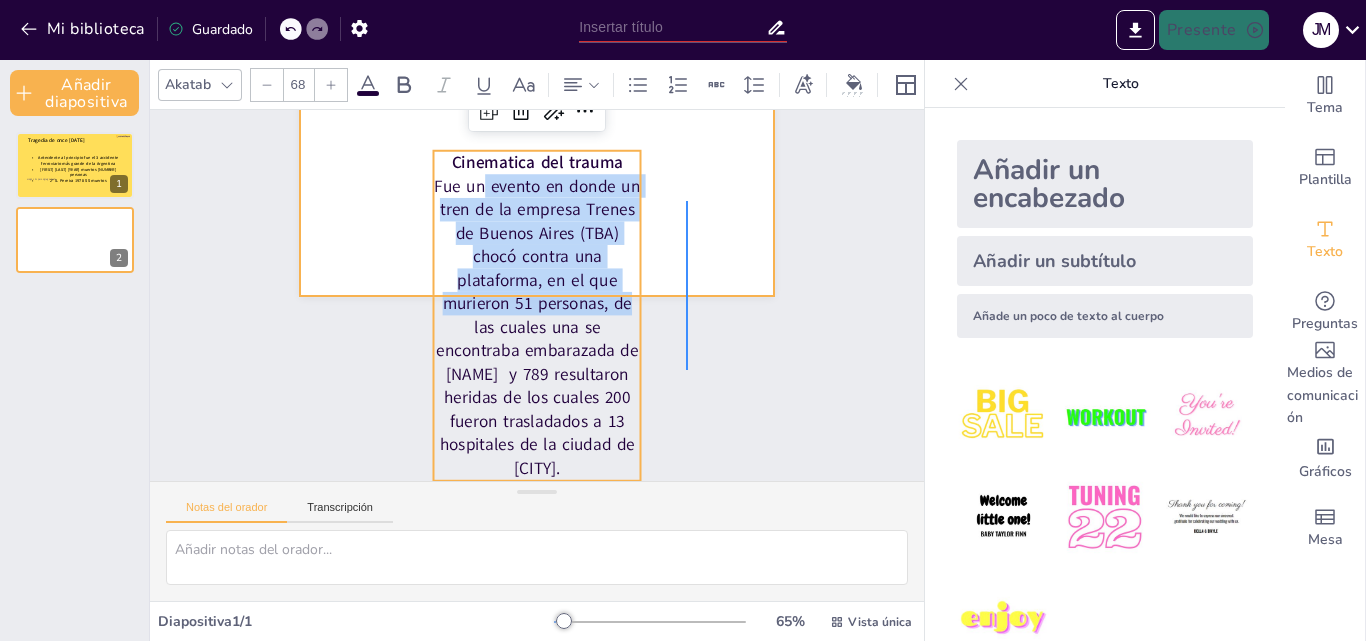 scroll, scrollTop: 0, scrollLeft: 0, axis: both 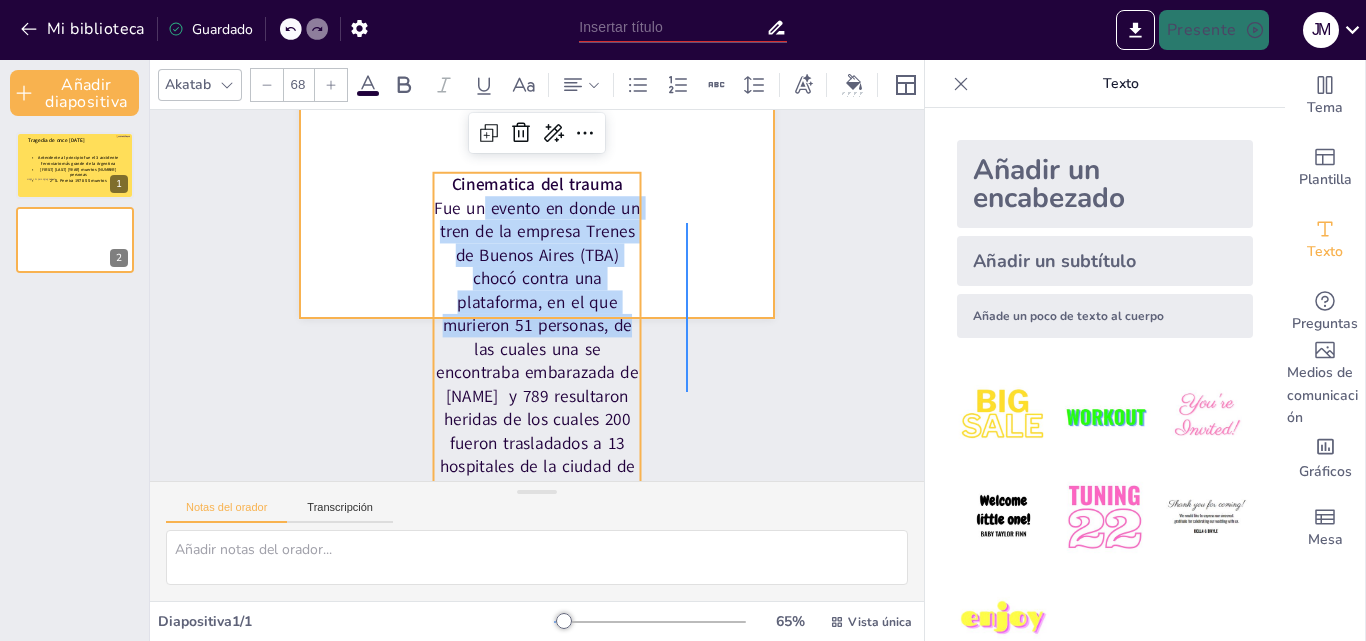 click at bounding box center [602, 205] 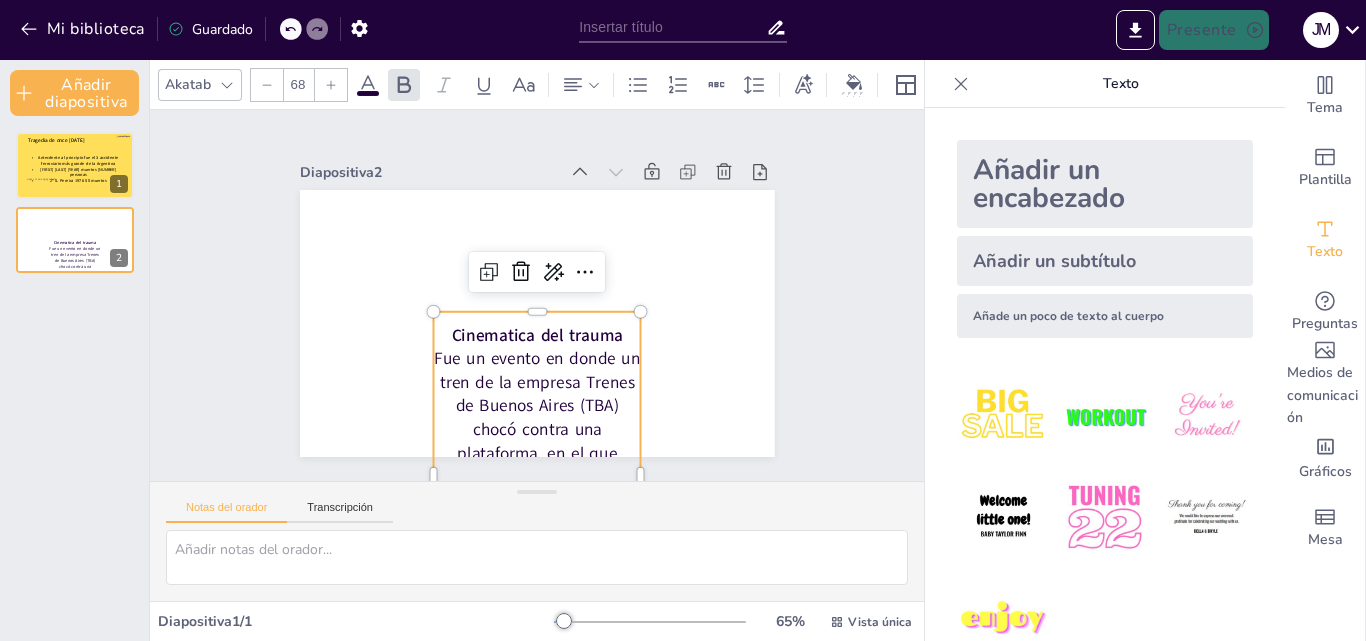 click on "Fue un evento en donde un tren de la empresa Trenes de Buenos Aires (TBA) chocó contra una plataforma, en el que murieron 51 personas, de las cuales una se encontró embarazada de [PERSON] y 789 resultaron heridas de los cuales 200 fueron trasladados a 13 hospitales de la ciudad de [CITY]." at bounding box center (431, 145) 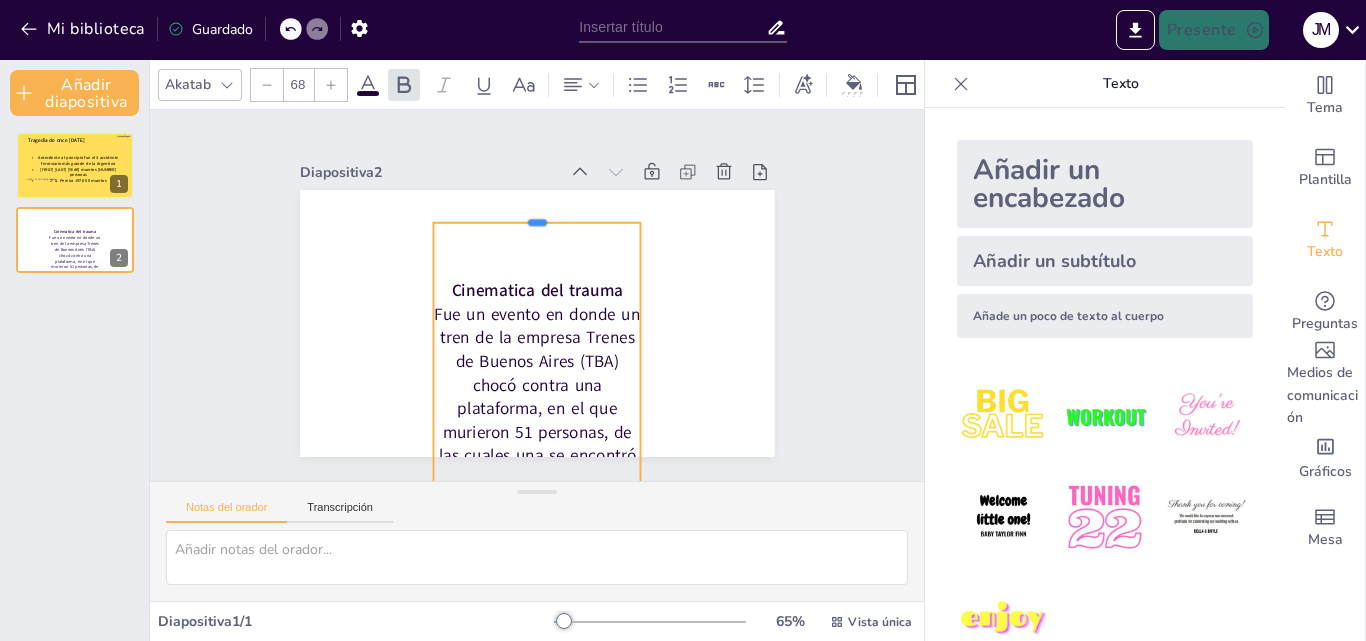 drag, startPoint x: 521, startPoint y: 303, endPoint x: 517, endPoint y: 214, distance: 89.08984 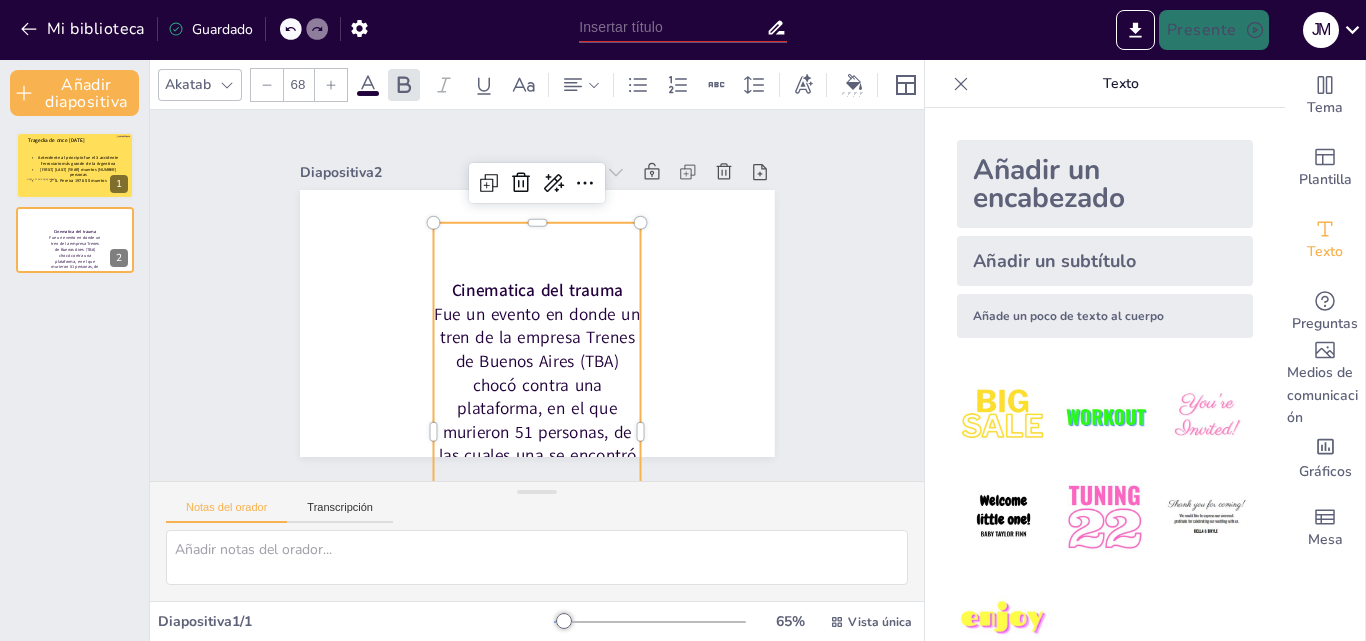 click on "Cinematica del trauma" at bounding box center [536, 300] 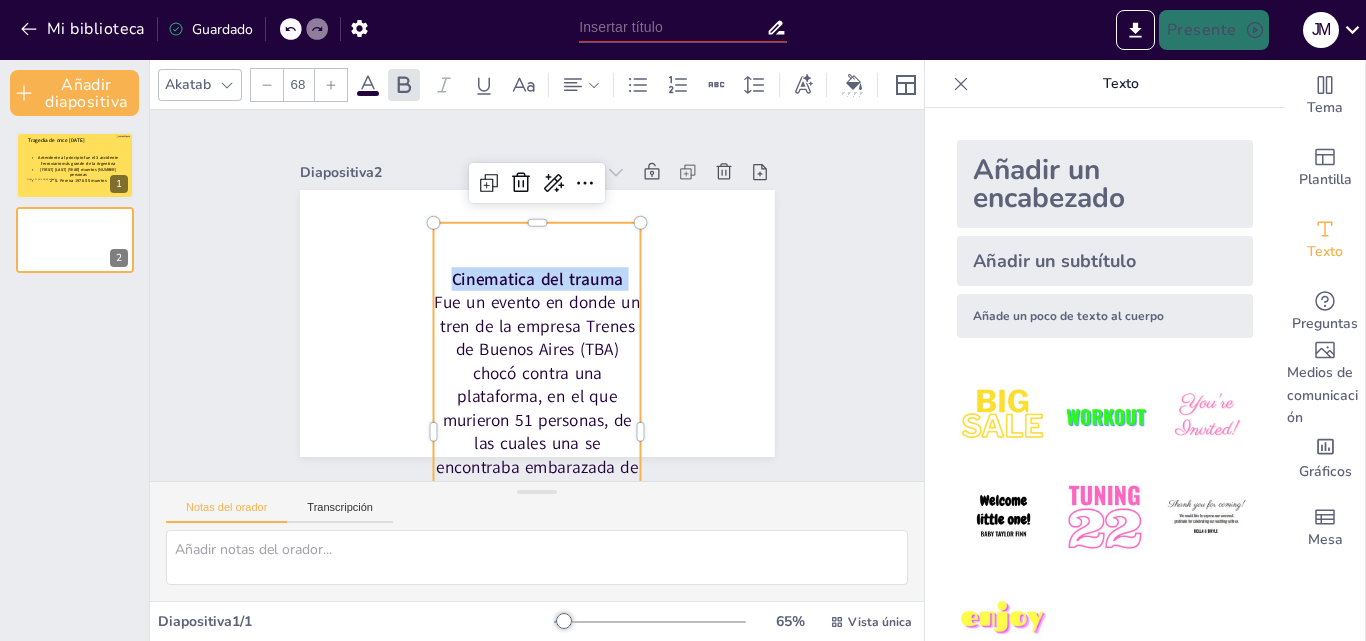 click on "Cinematica del trauma" at bounding box center (552, 290) 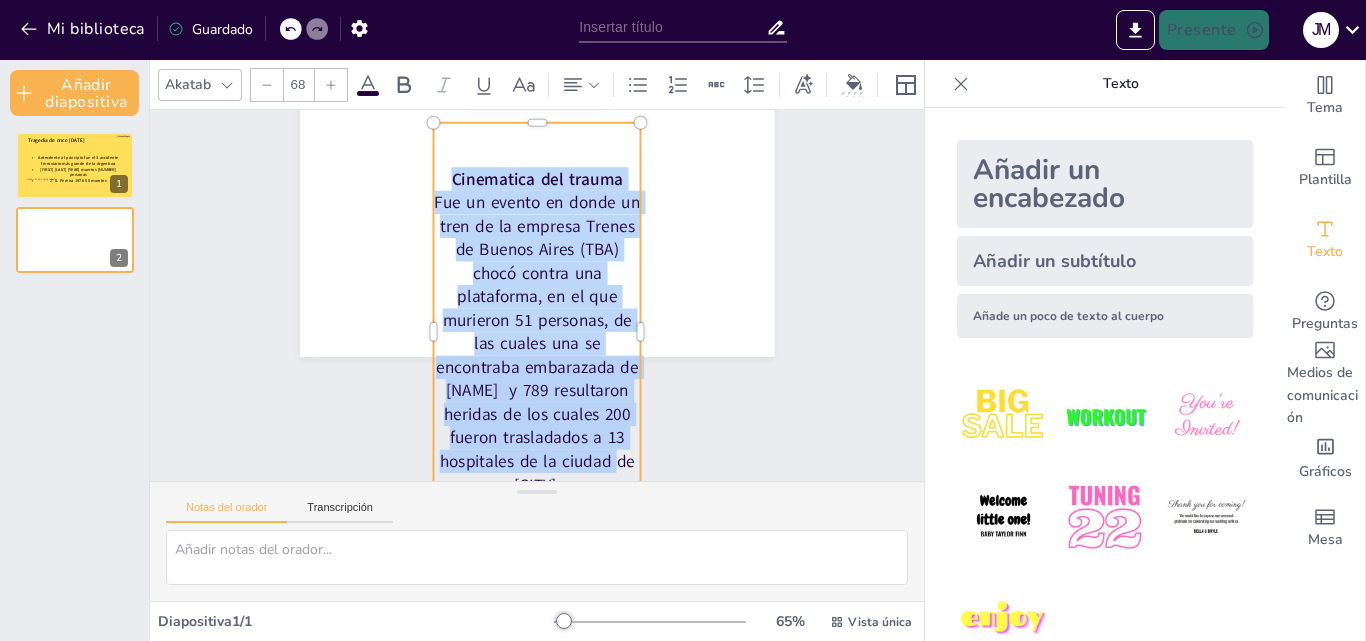 scroll, scrollTop: 123, scrollLeft: 0, axis: vertical 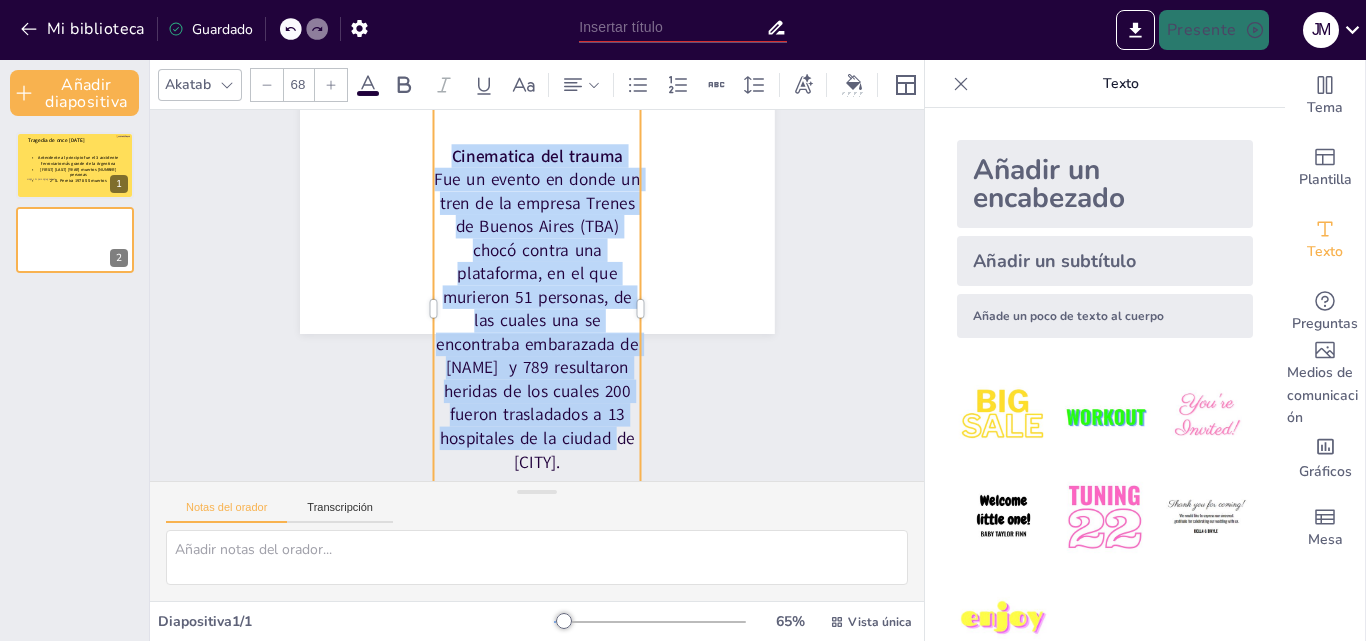 click 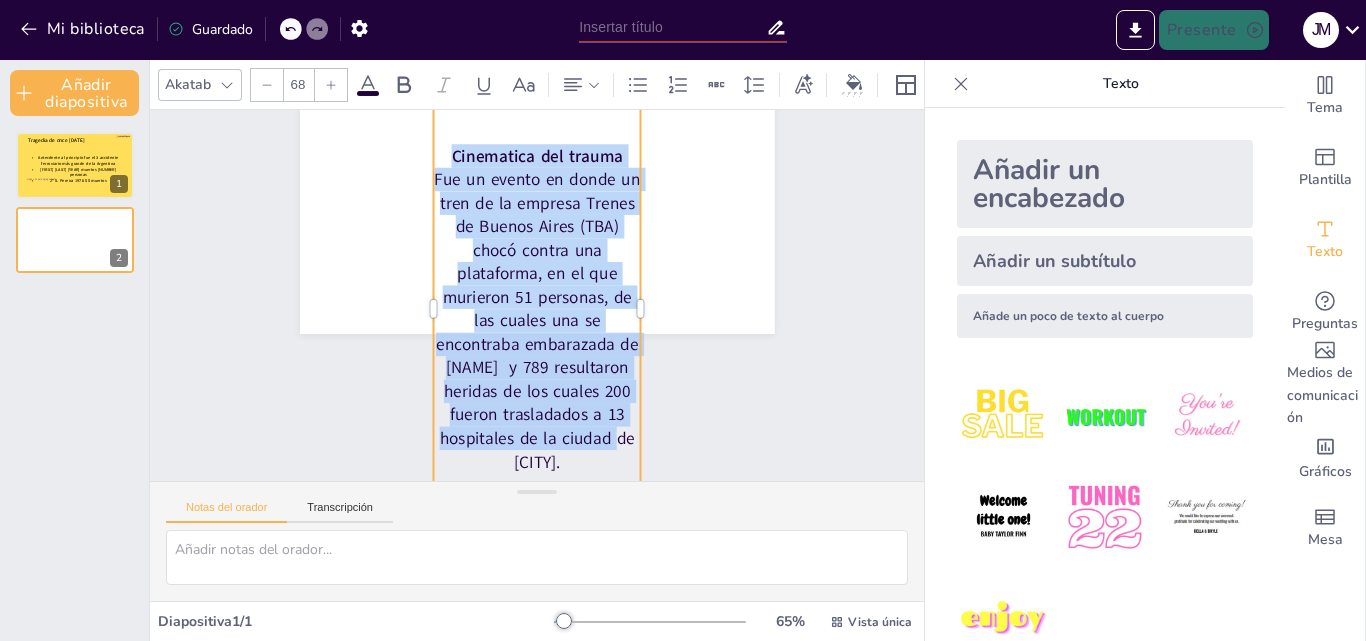 click 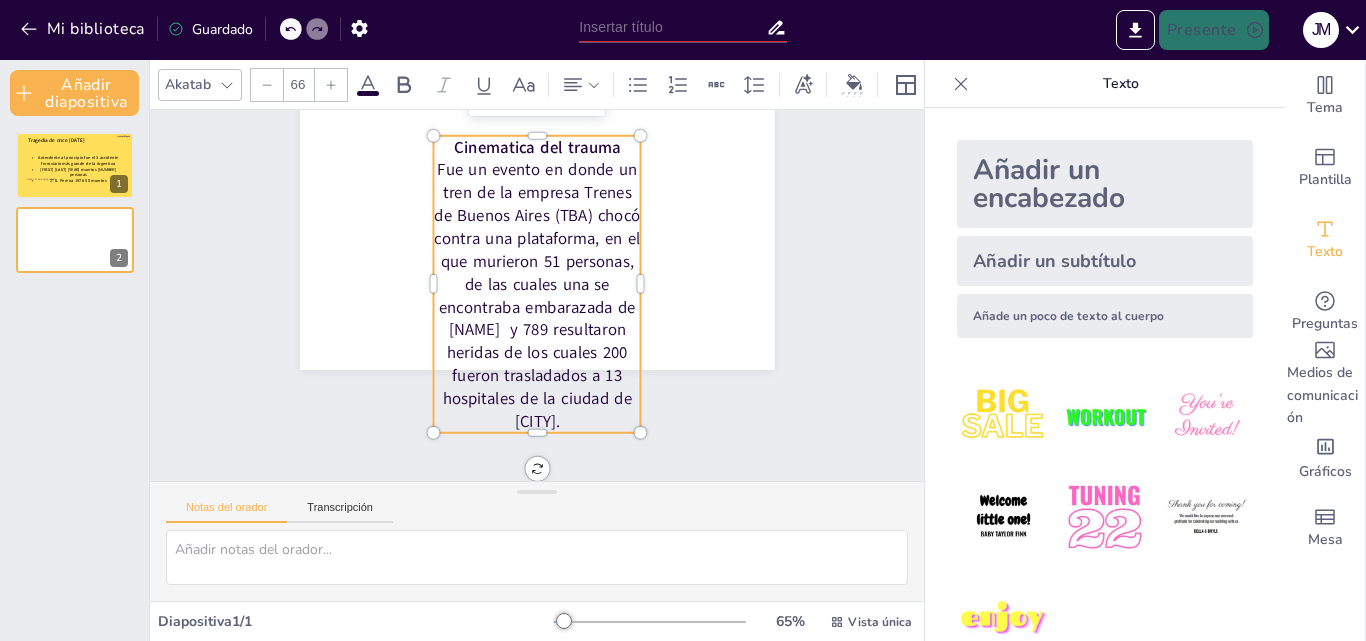 click 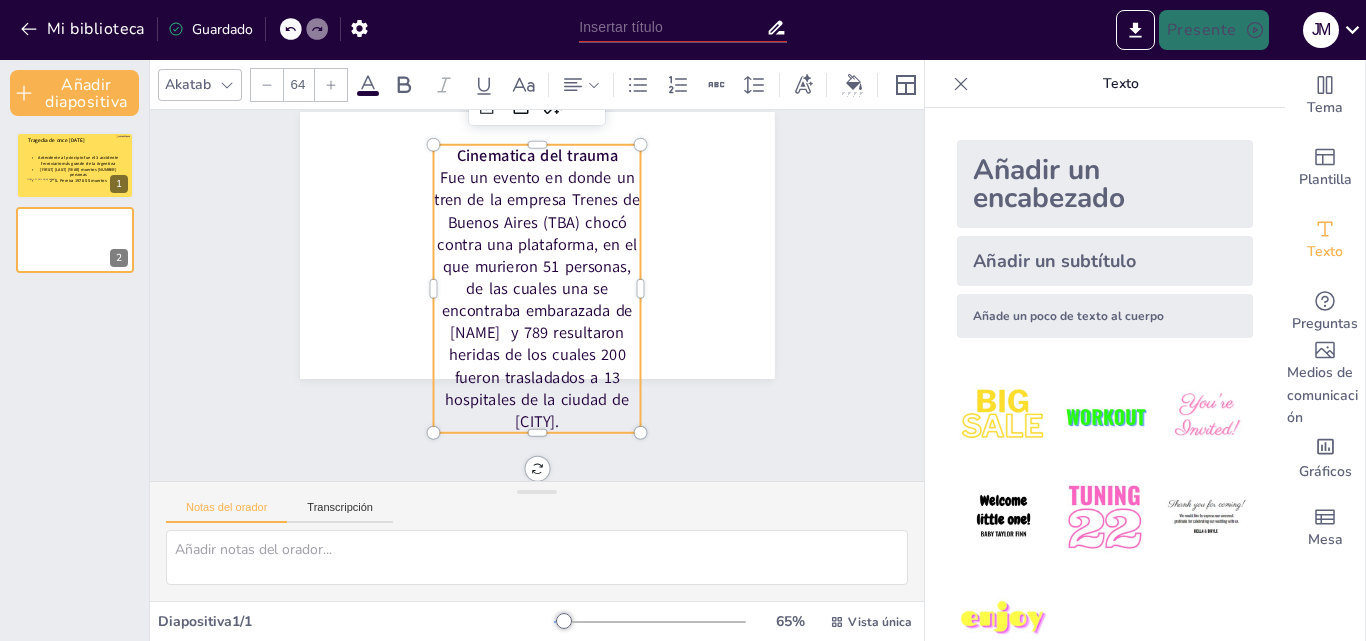 click 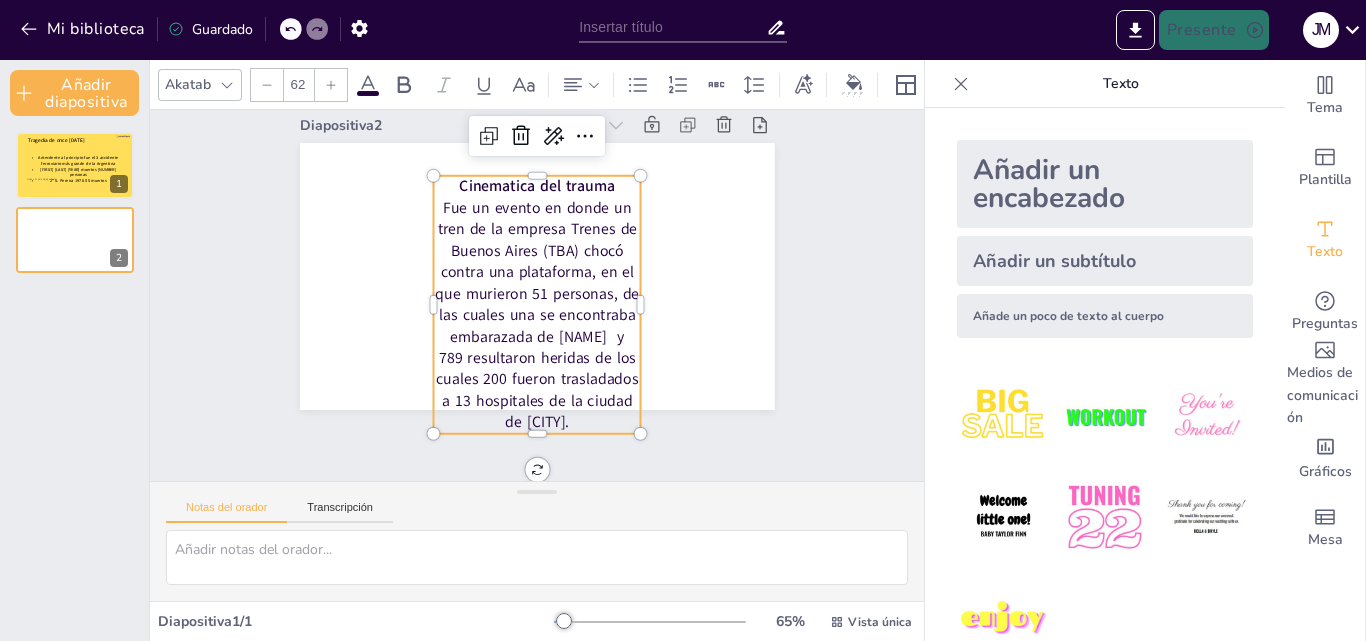 click 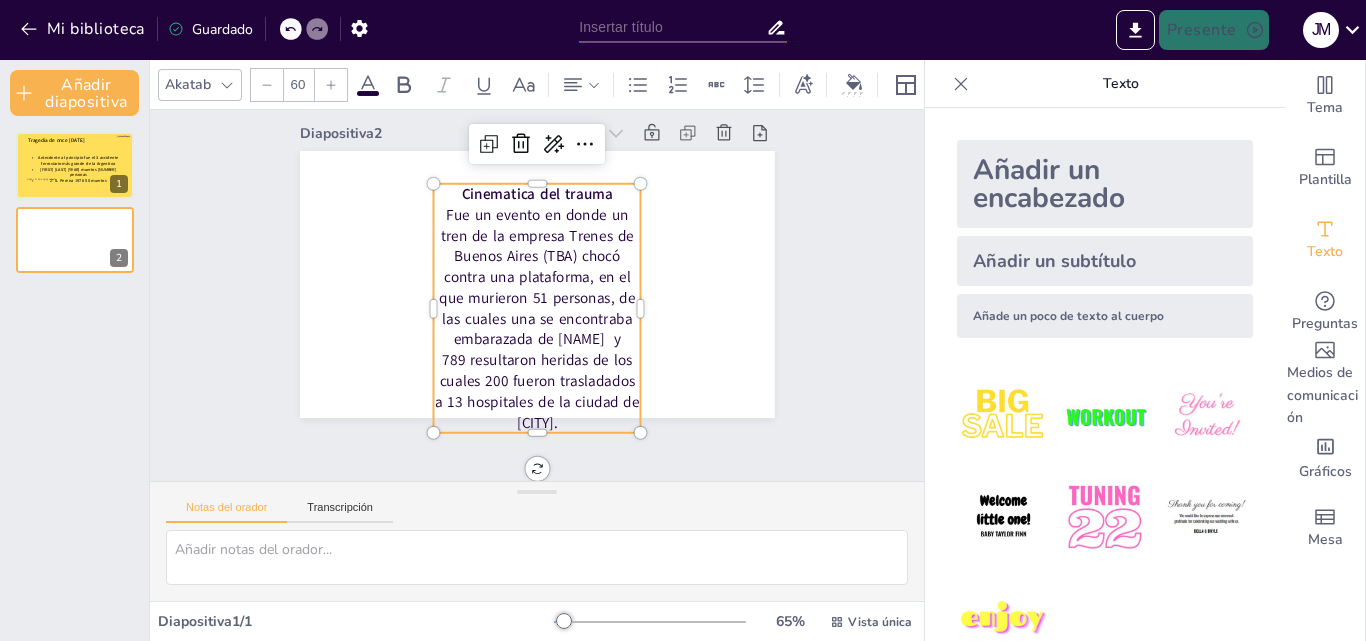 click 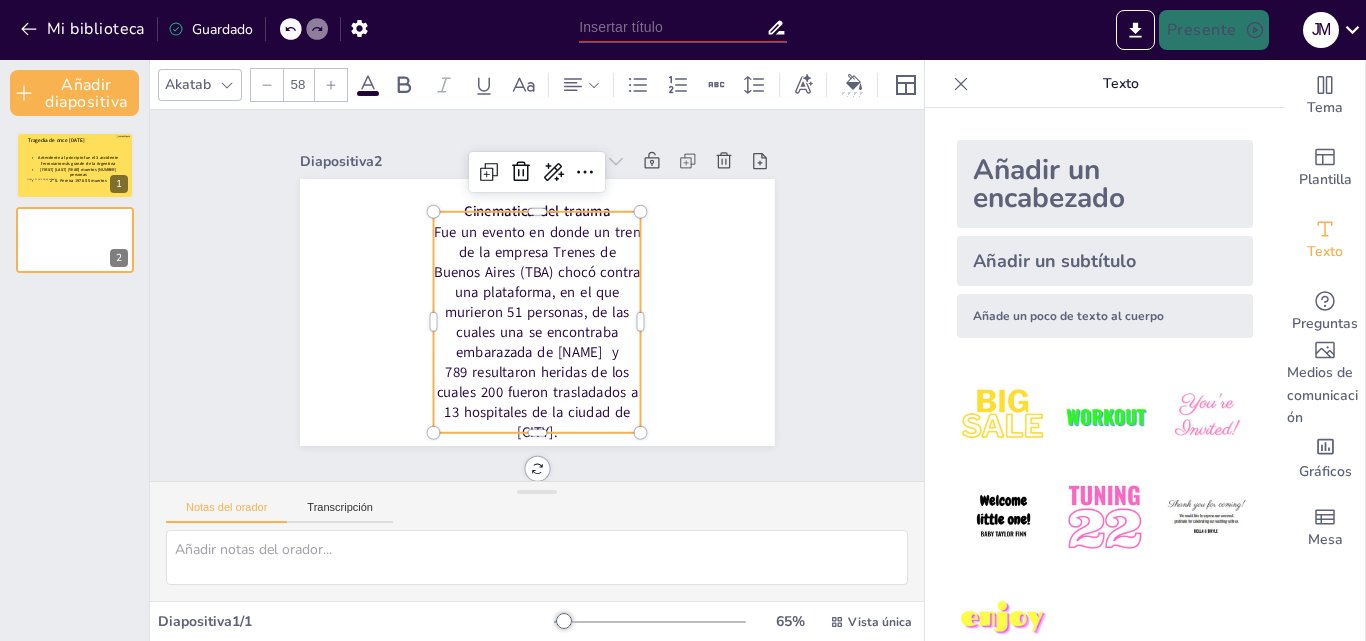 click 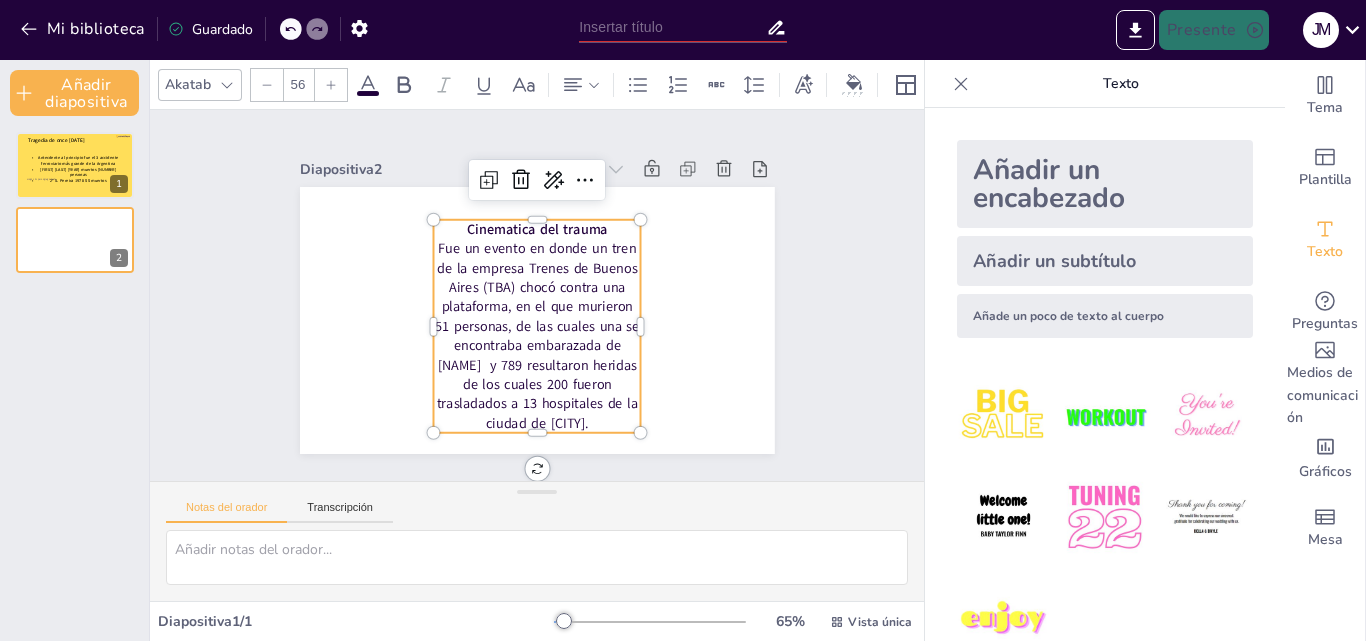 click 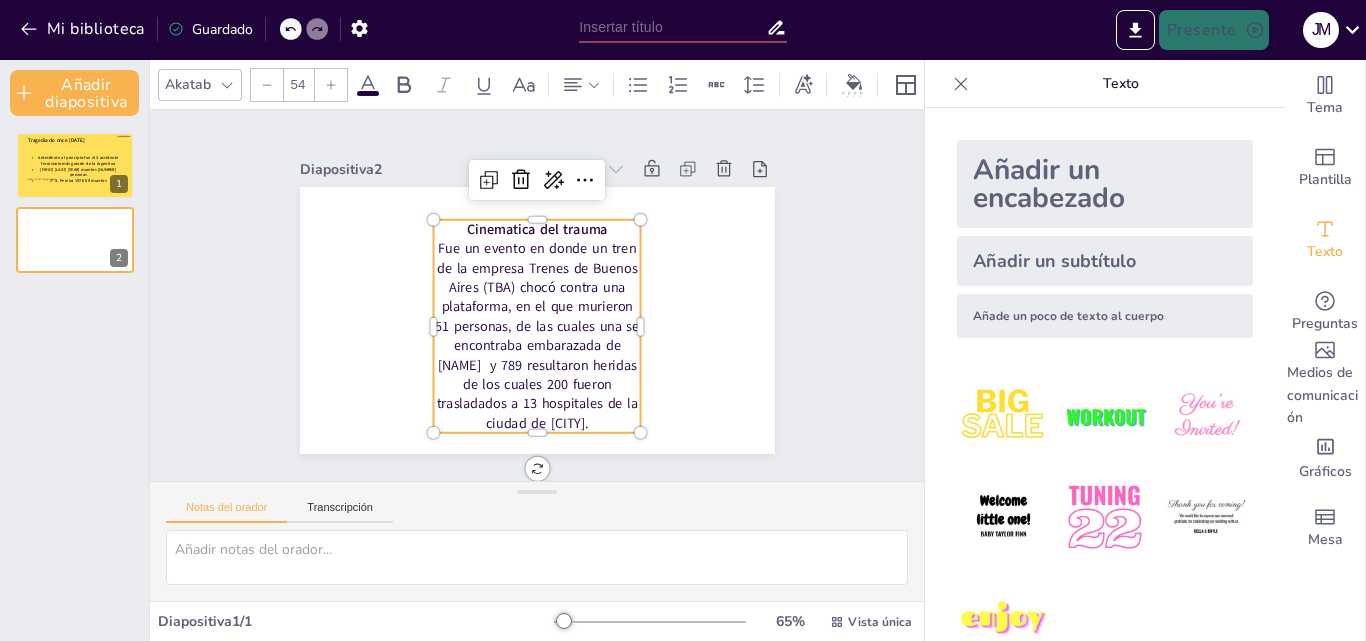 scroll, scrollTop: 3, scrollLeft: 0, axis: vertical 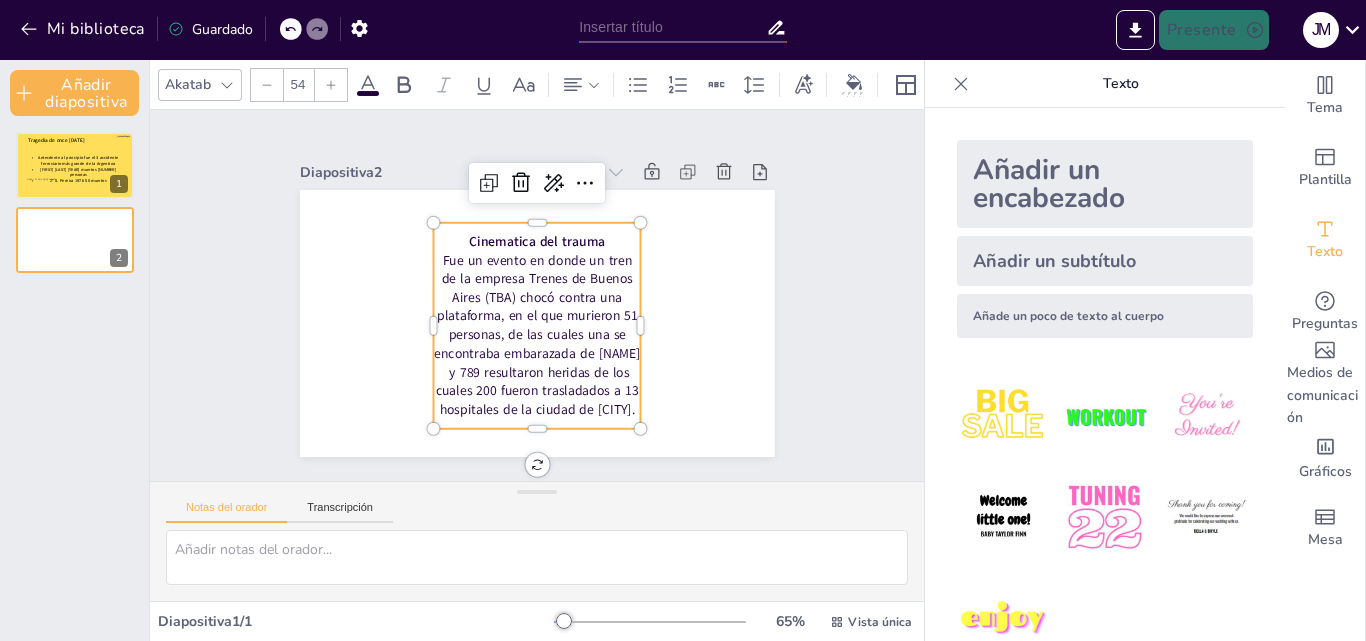 click 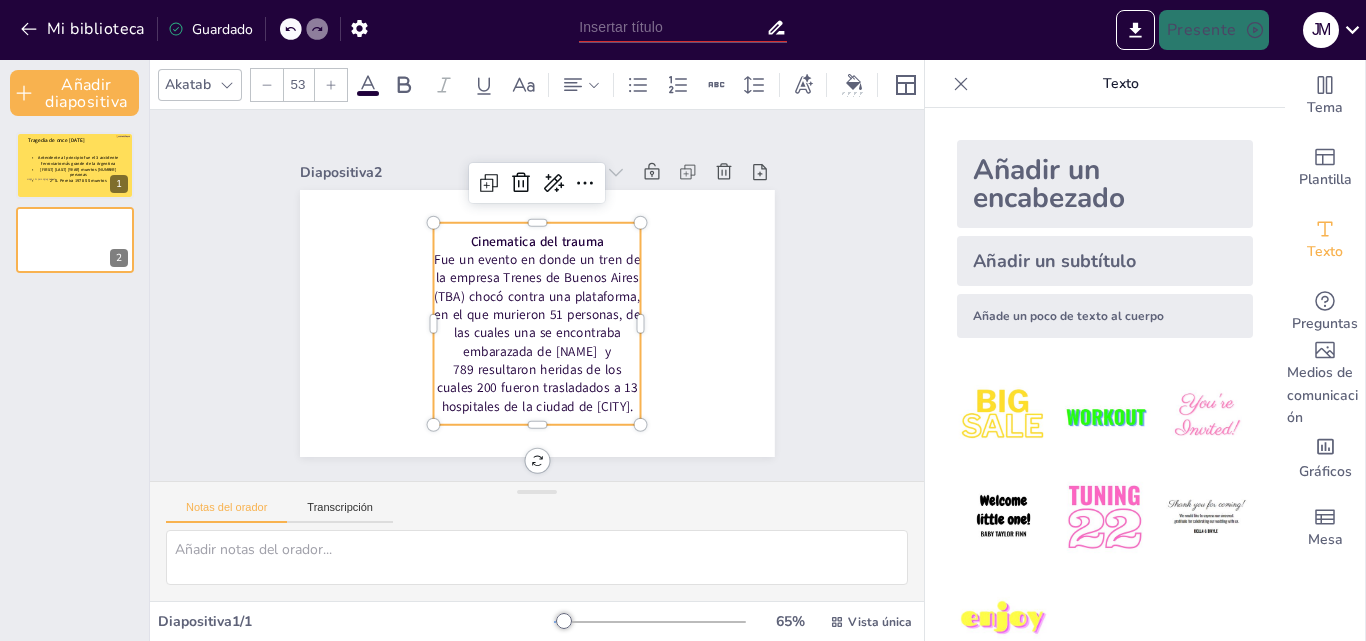 scroll, scrollTop: 0, scrollLeft: 0, axis: both 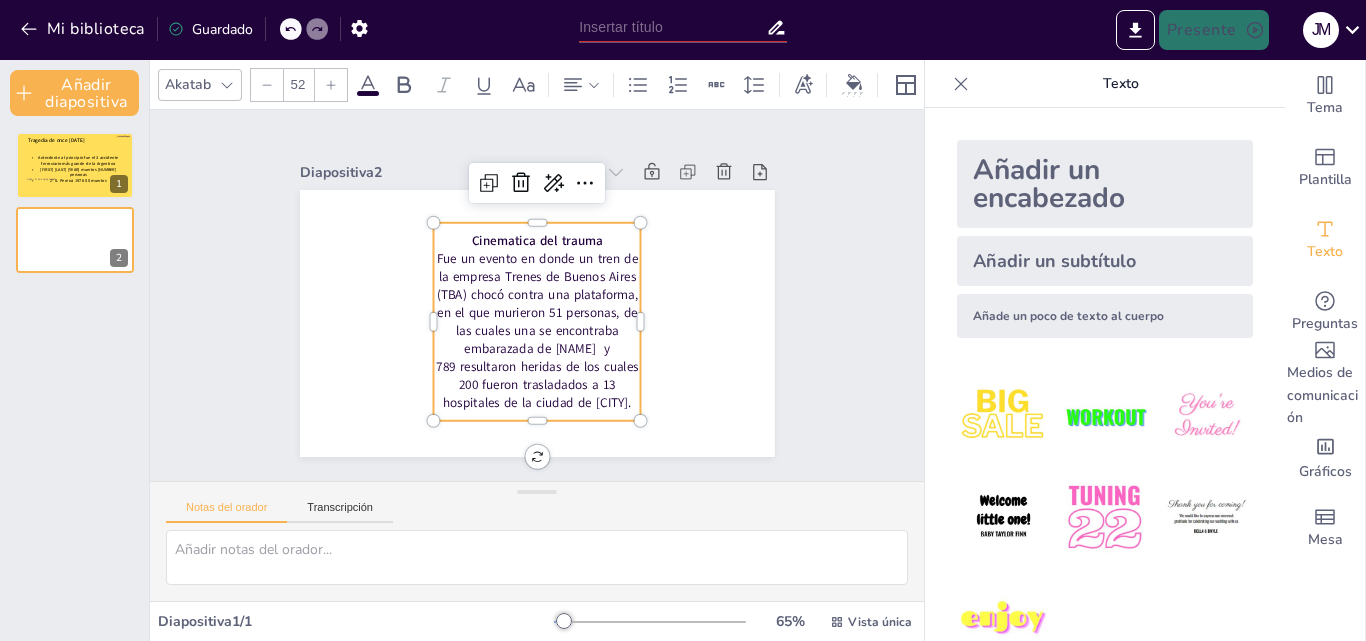 click 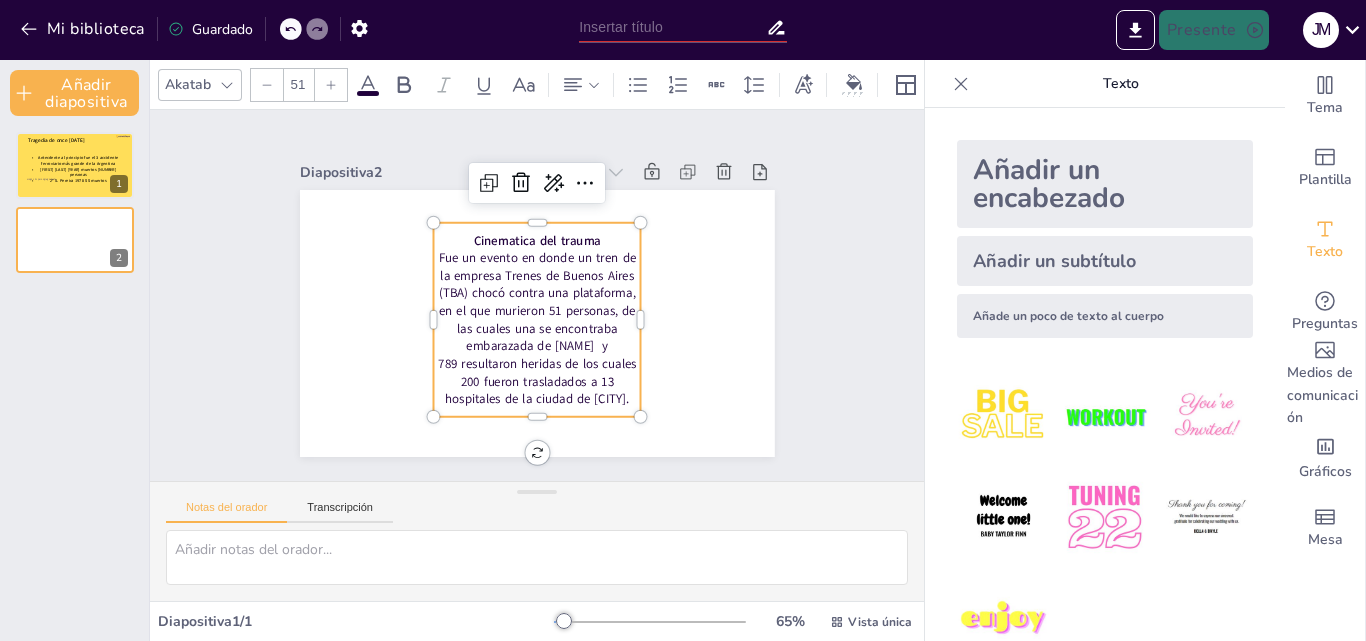 click at bounding box center [267, 85] 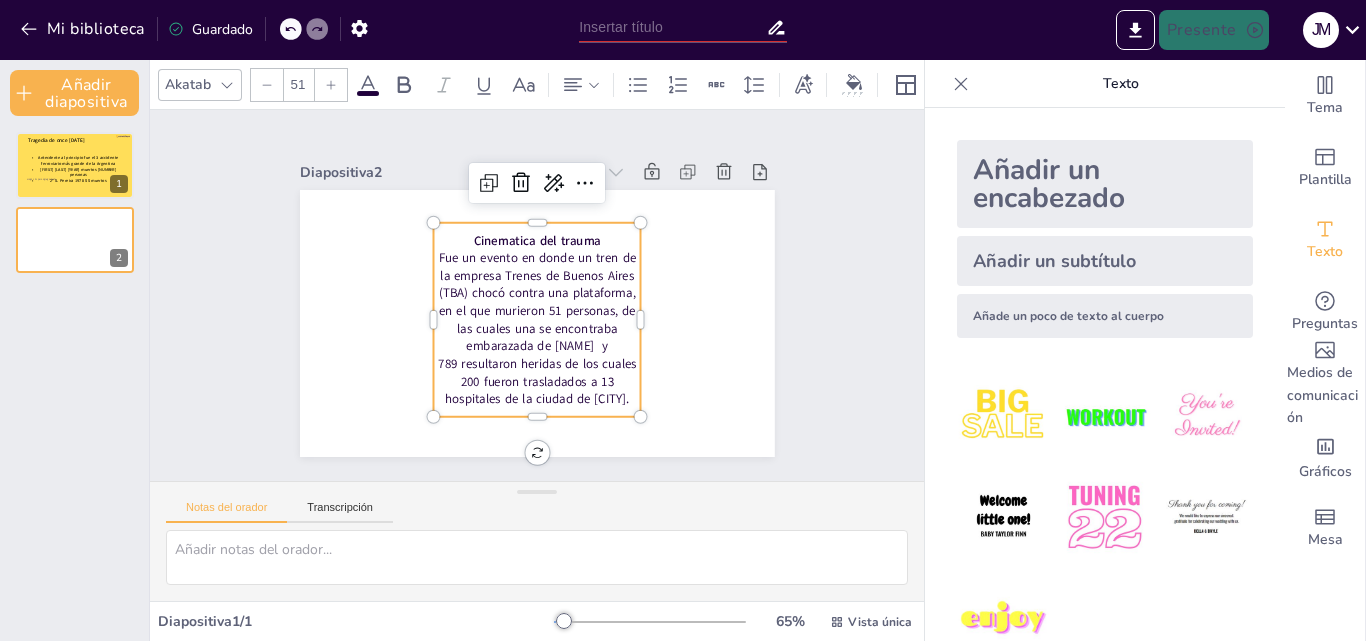 type on "50" 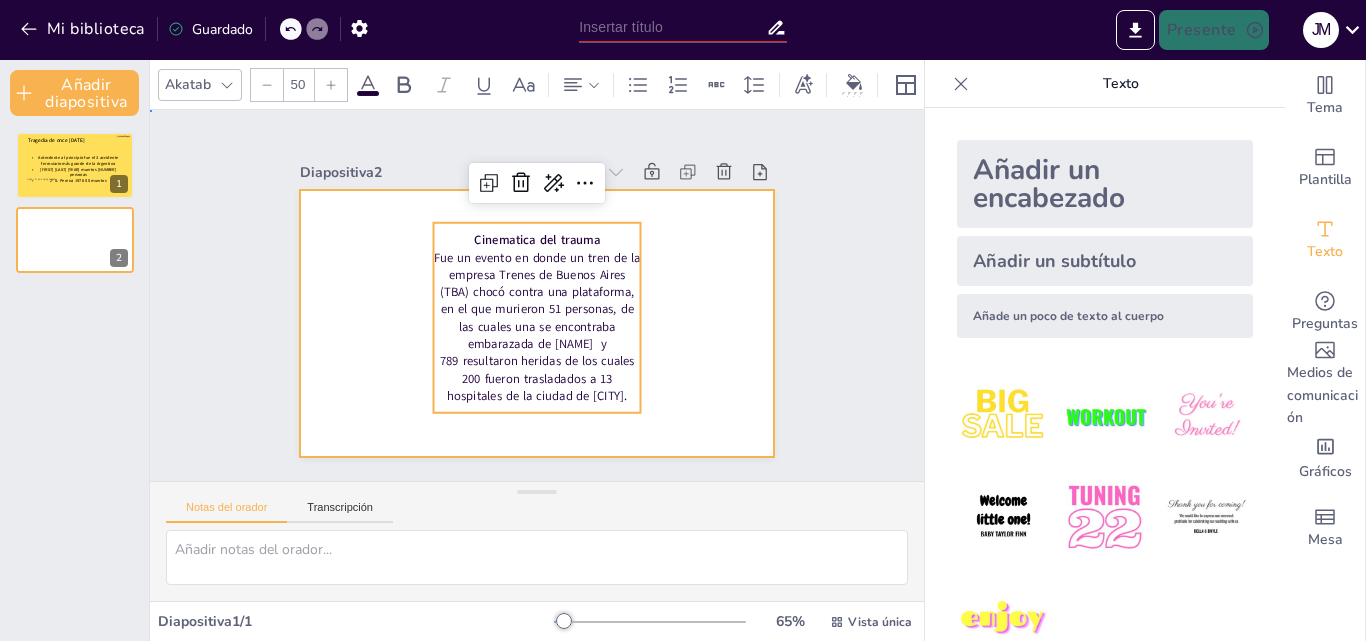 click at bounding box center [551, 319] 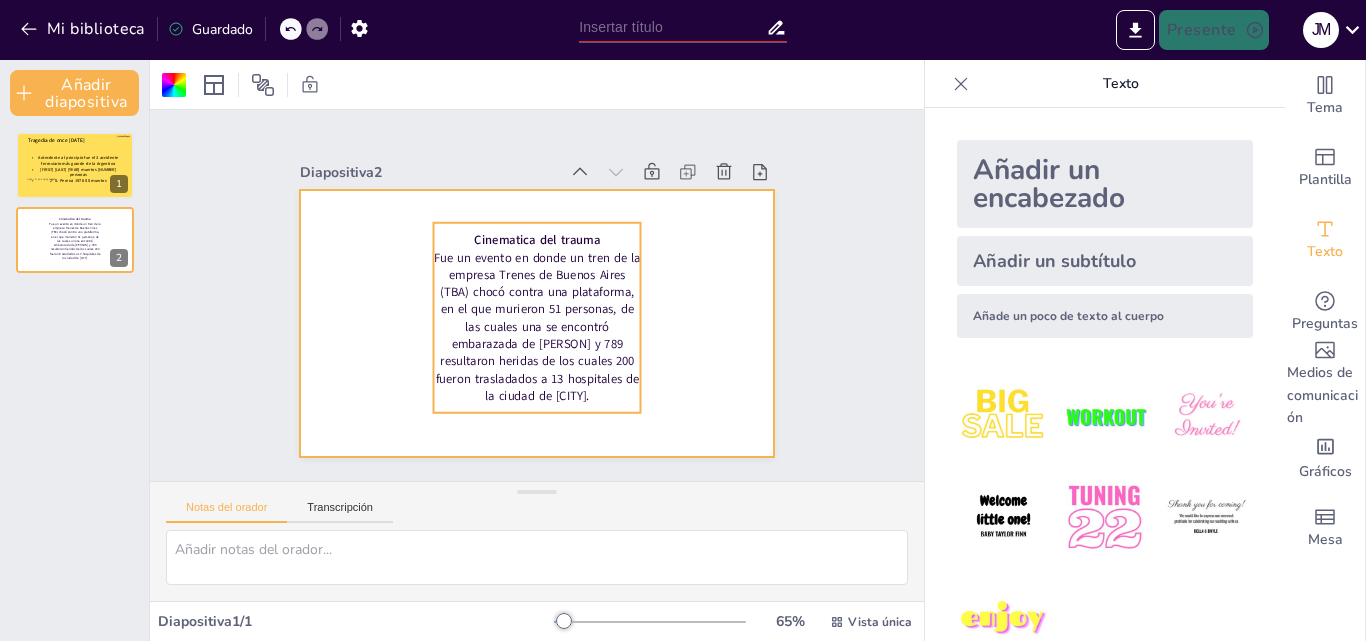 click on "Fue un evento en donde un tren de la empresa Trenes de Buenos Aires (TBA) chocó contra una plataforma, en el que murieron 51 personas, de las cuales una se encontró embarazada de [PERSON] y 789 resultaron heridas de los cuales 200 fueron trasladados a 13 hospitales de la ciudad de [CITY]." at bounding box center [556, 306] 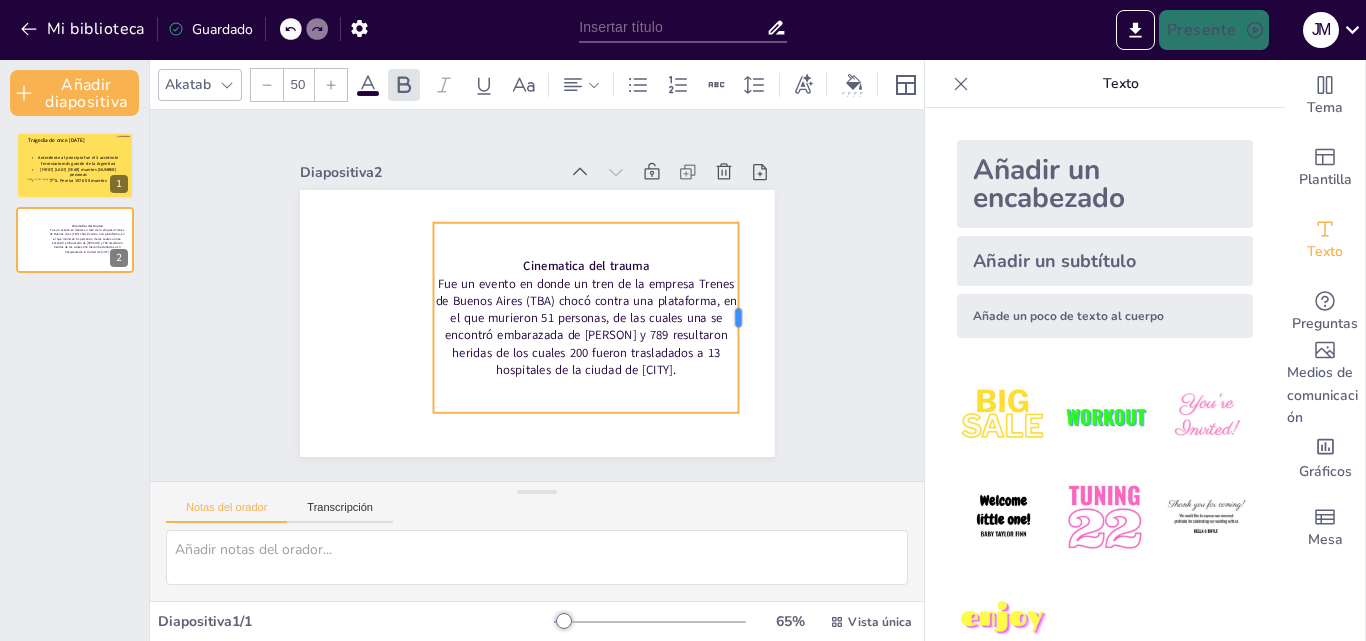 drag, startPoint x: 630, startPoint y: 307, endPoint x: 728, endPoint y: 291, distance: 99.29753 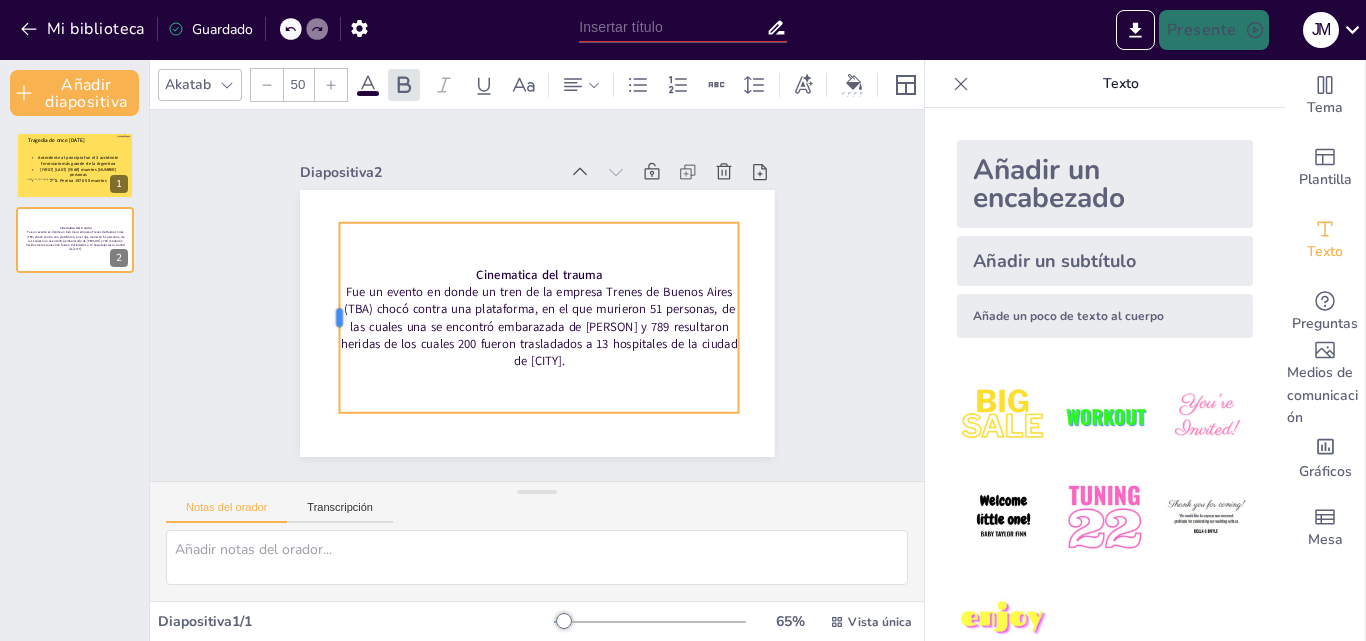 drag, startPoint x: 414, startPoint y: 307, endPoint x: 320, endPoint y: 288, distance: 95.90099 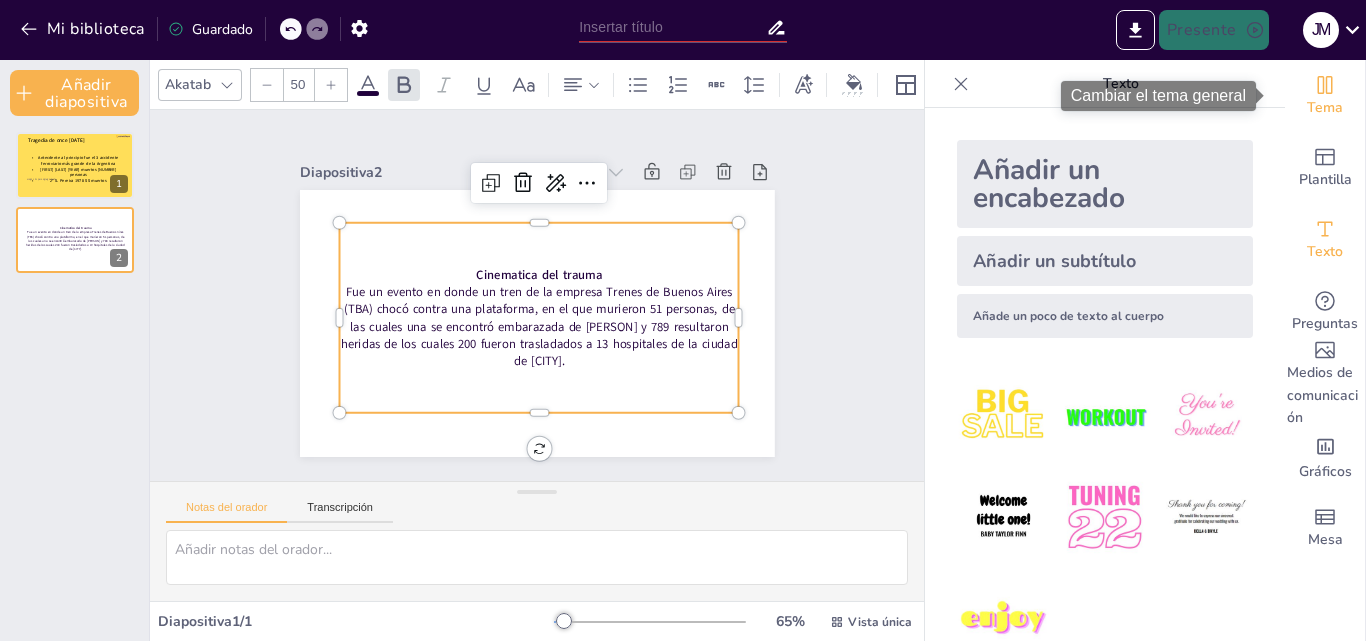 click on "Tema" at bounding box center [1325, 107] 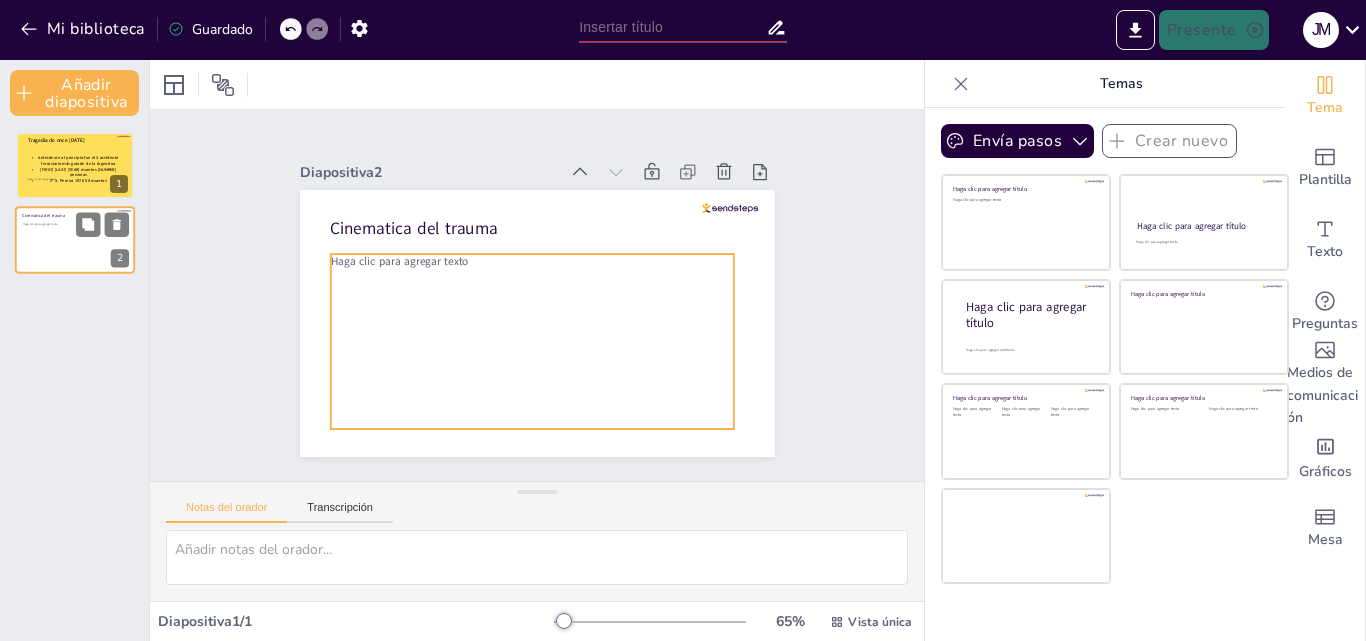 click on "Haga clic para agregar texto" at bounding box center (74, 244) 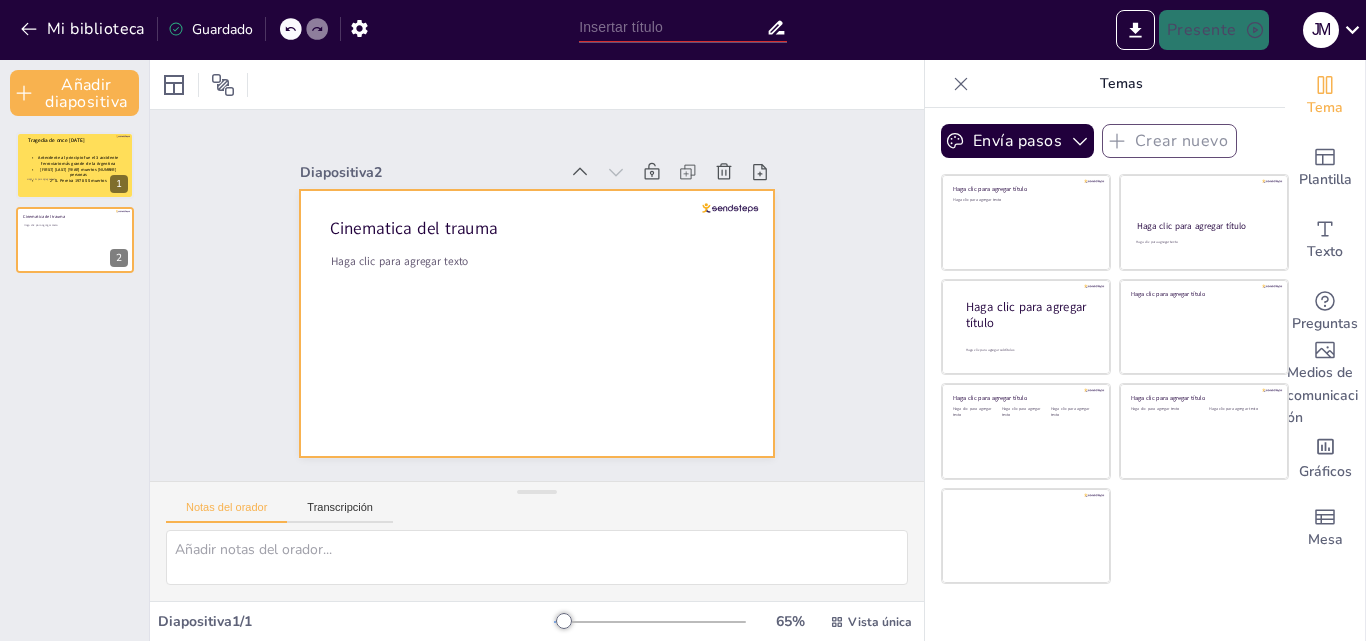 click at bounding box center (559, 311) 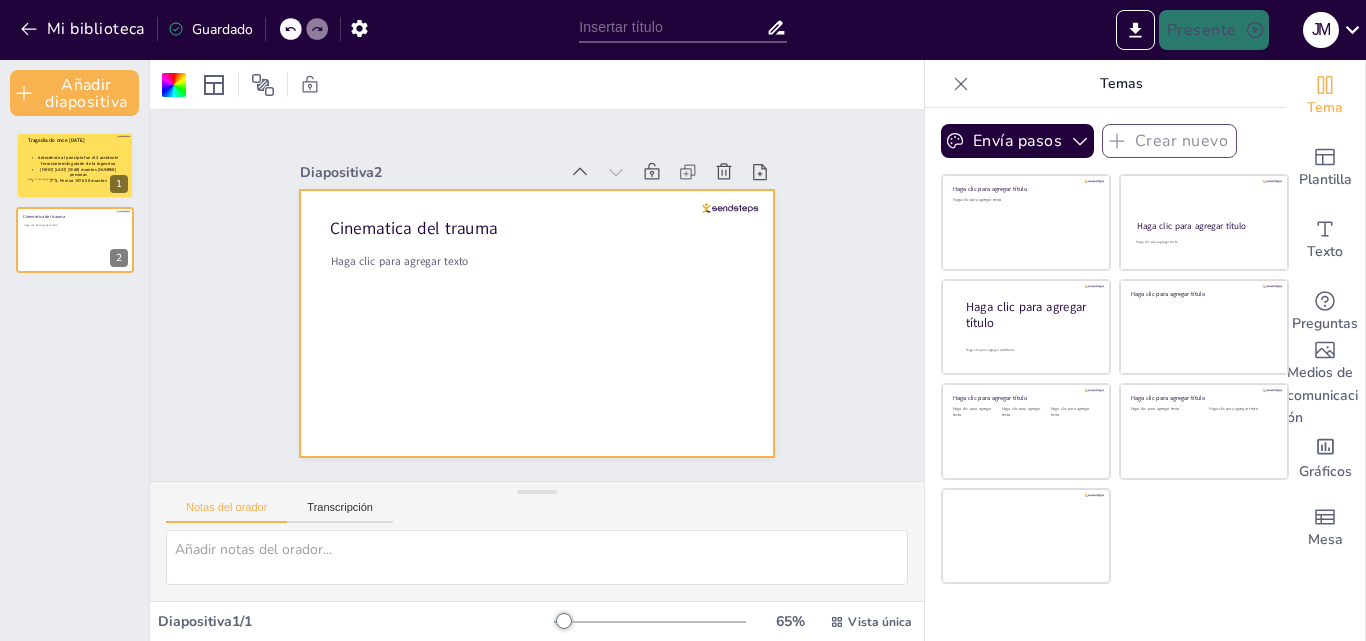 click 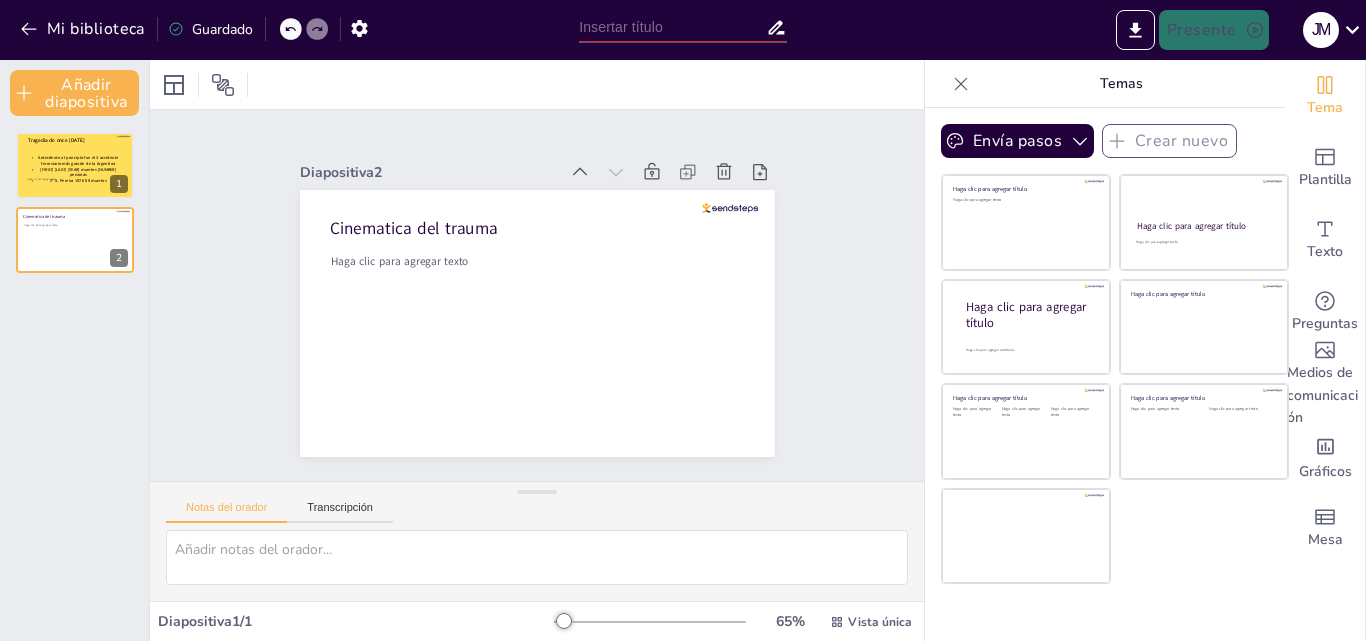 click 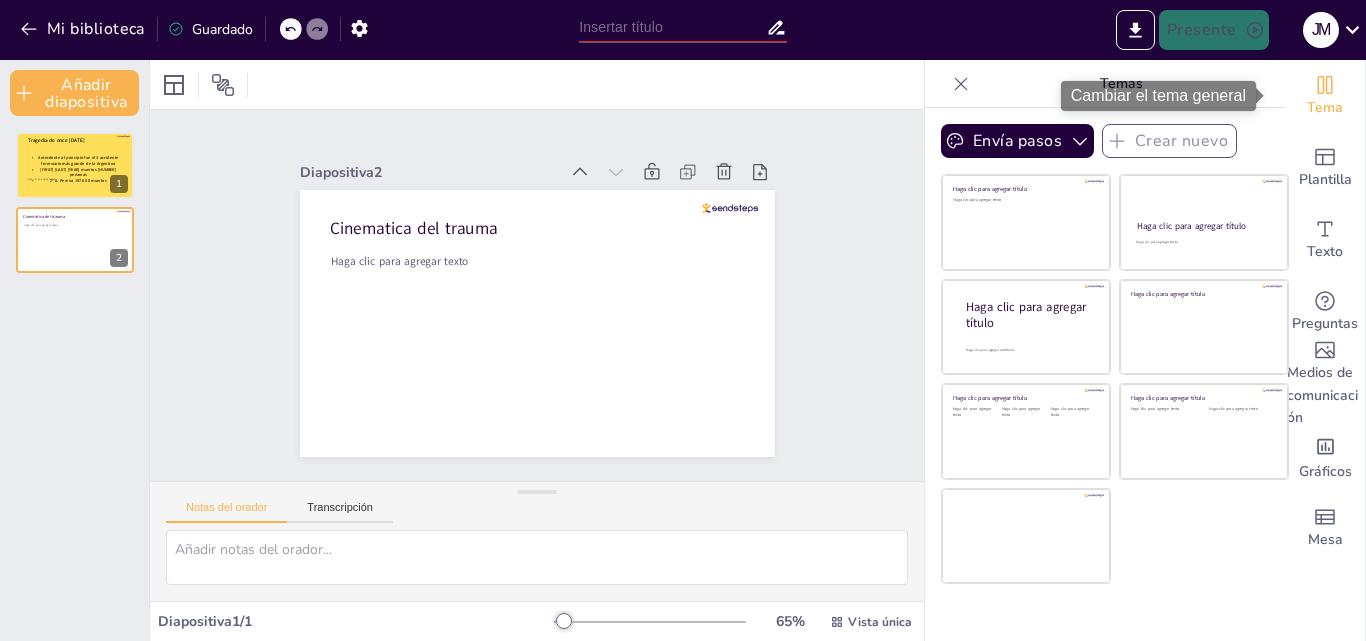 click 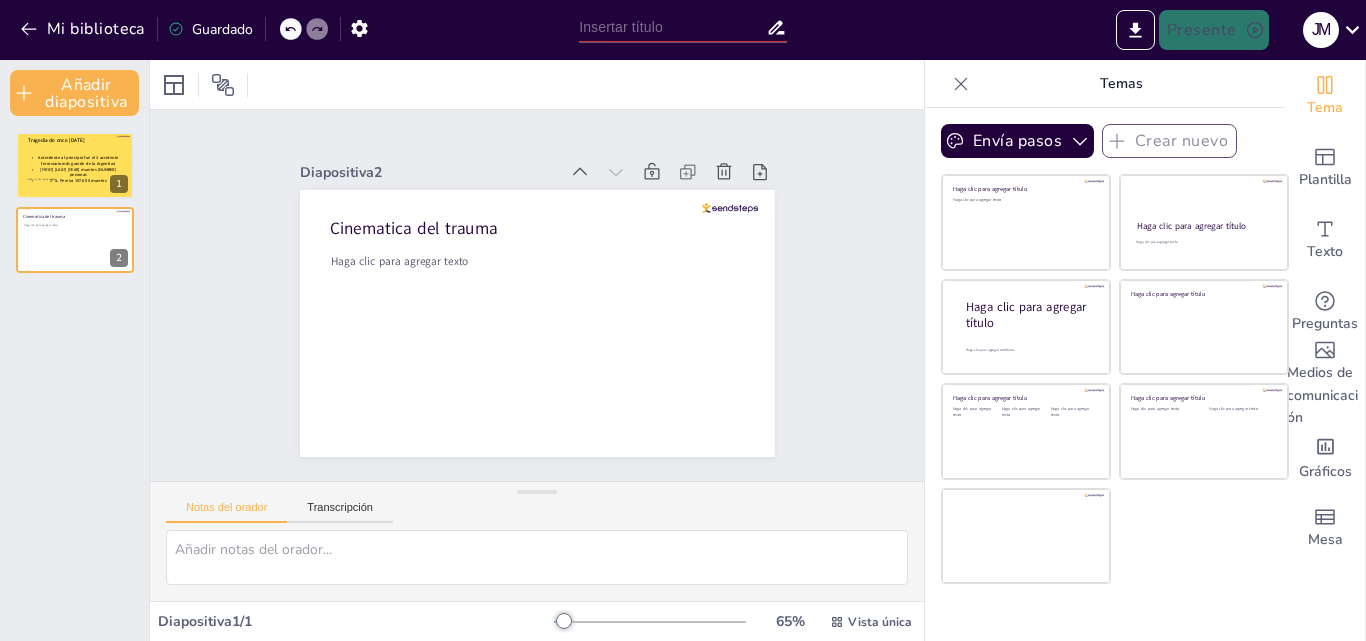 click 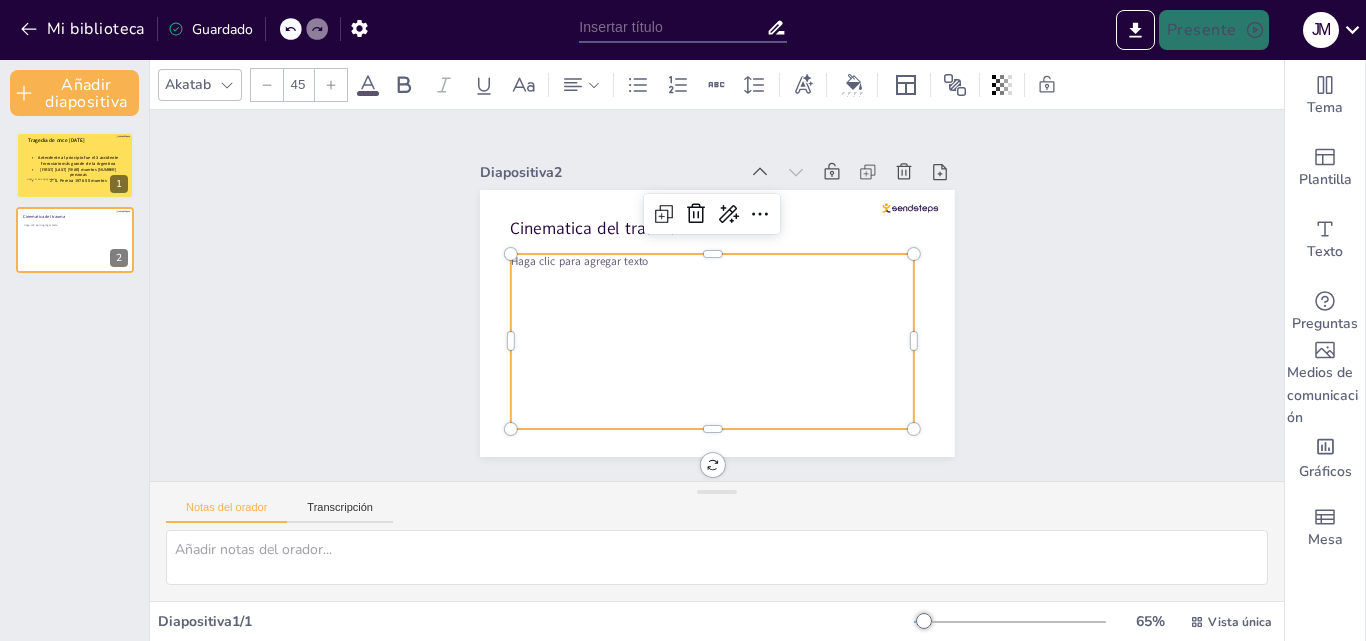 click on "Haga clic para agregar texto" at bounding box center (674, 314) 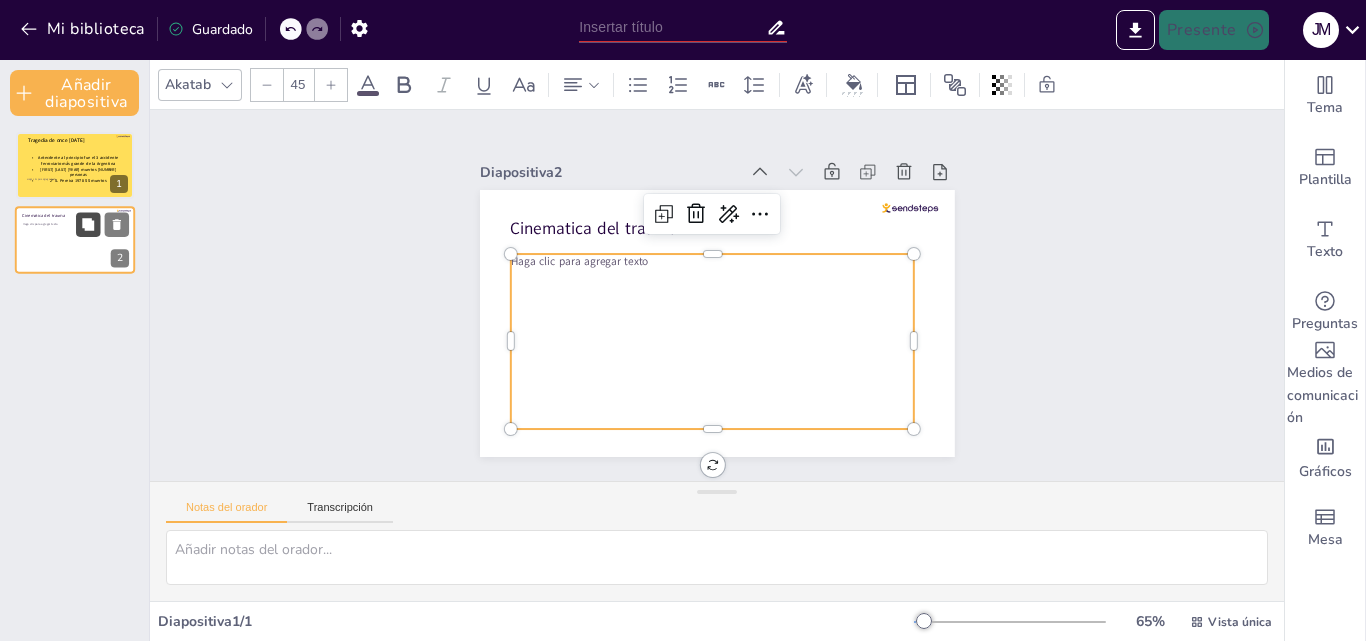 click at bounding box center (88, 224) 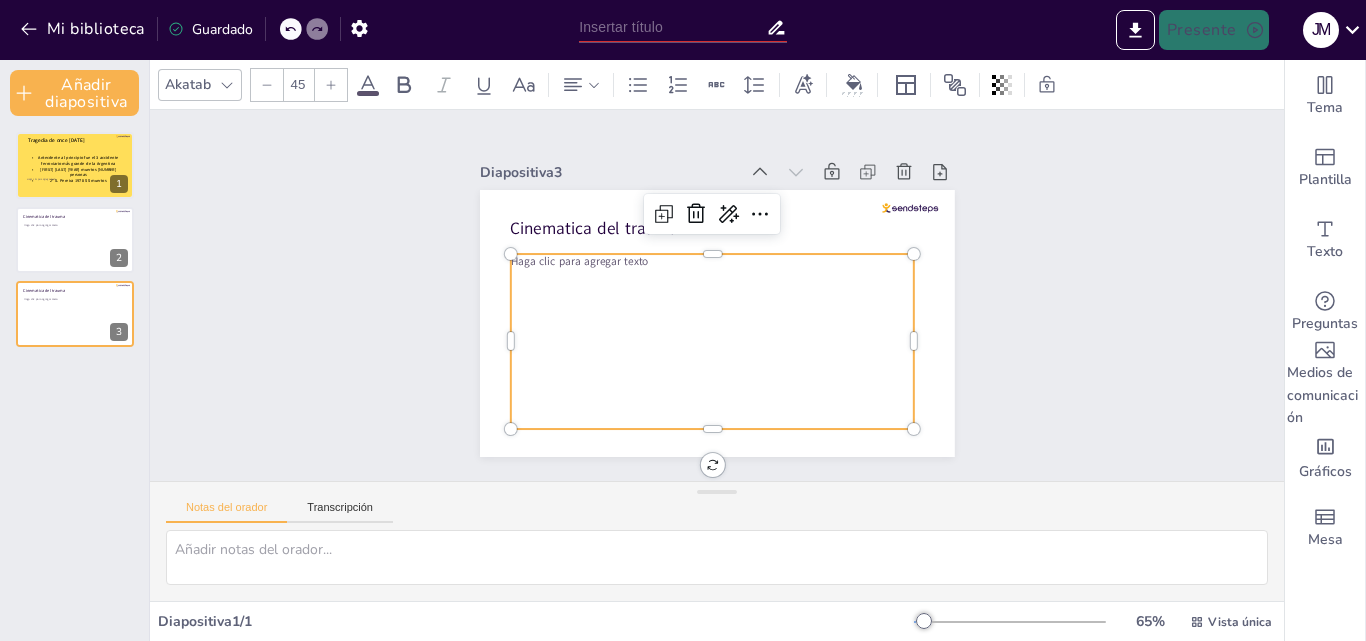 click on "Haga clic para agregar texto" at bounding box center (689, 258) 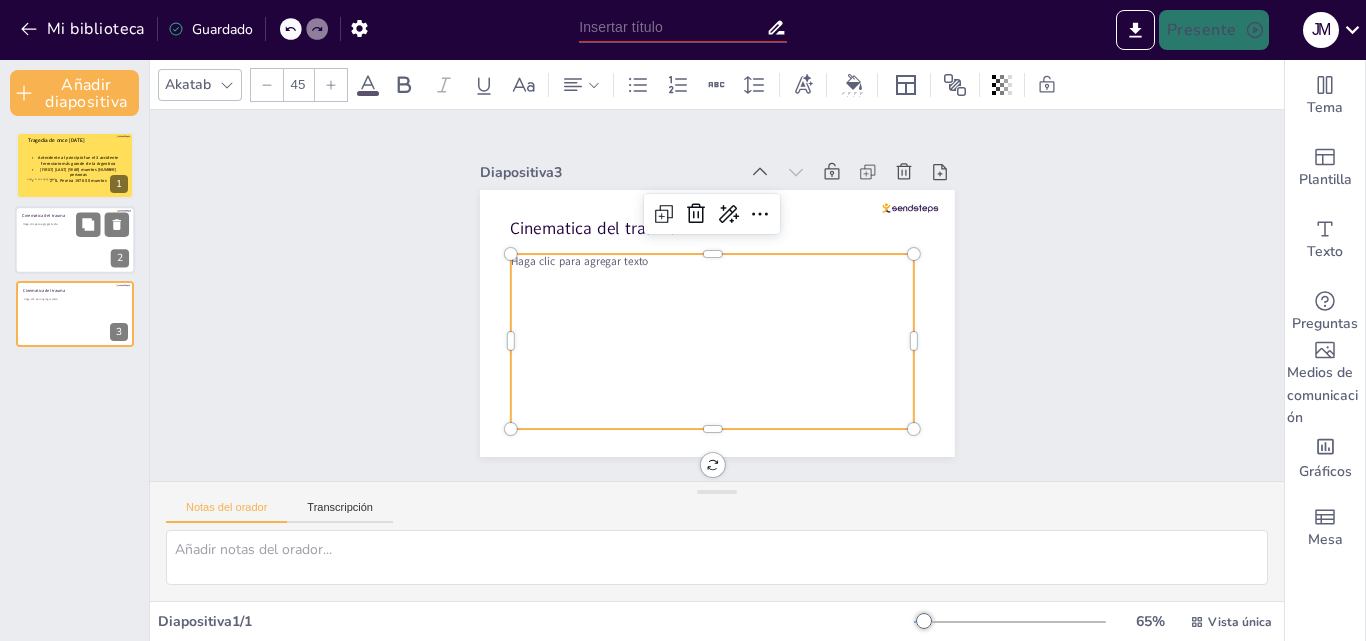 click on "Haga clic para agregar texto" at bounding box center (74, 244) 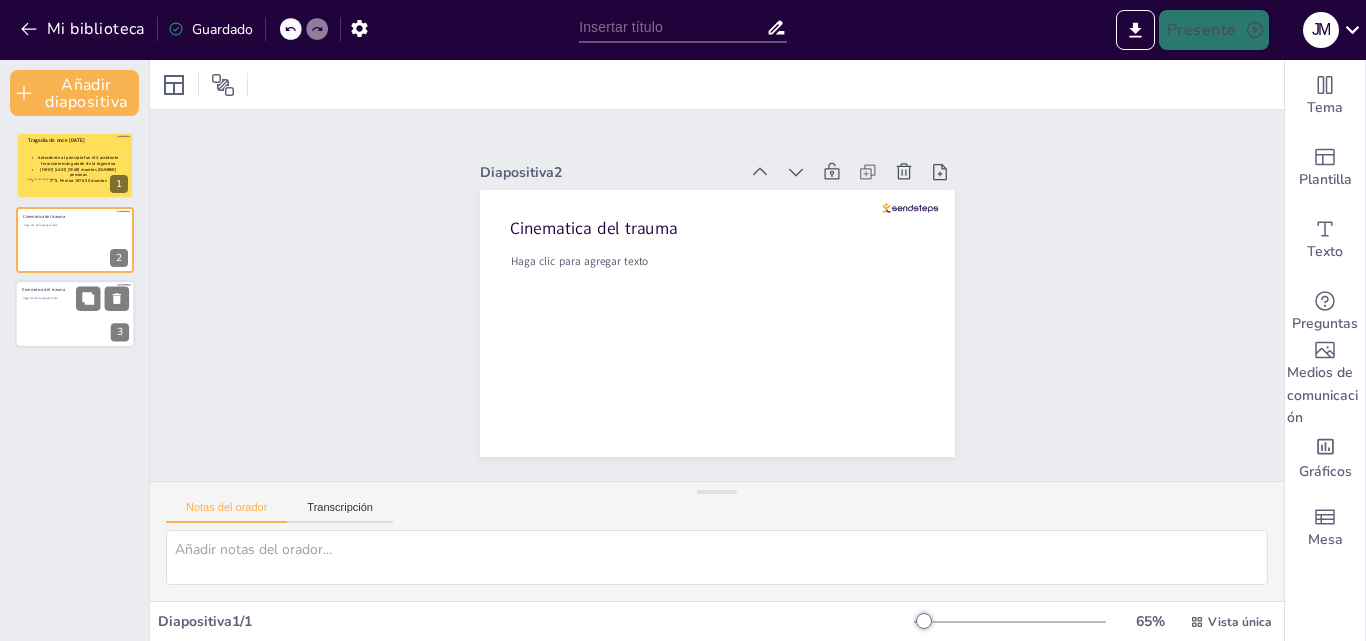 click on "Haga clic para agregar texto" at bounding box center (74, 319) 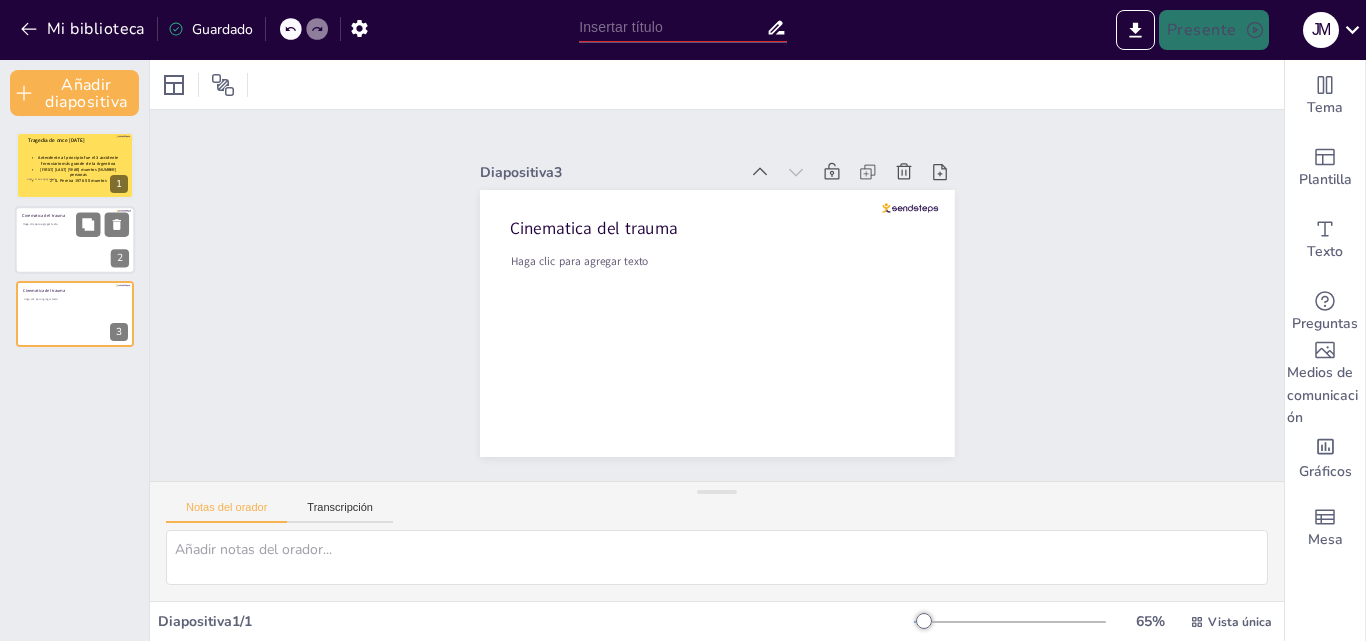 click on "Haga clic para agregar texto" at bounding box center (74, 244) 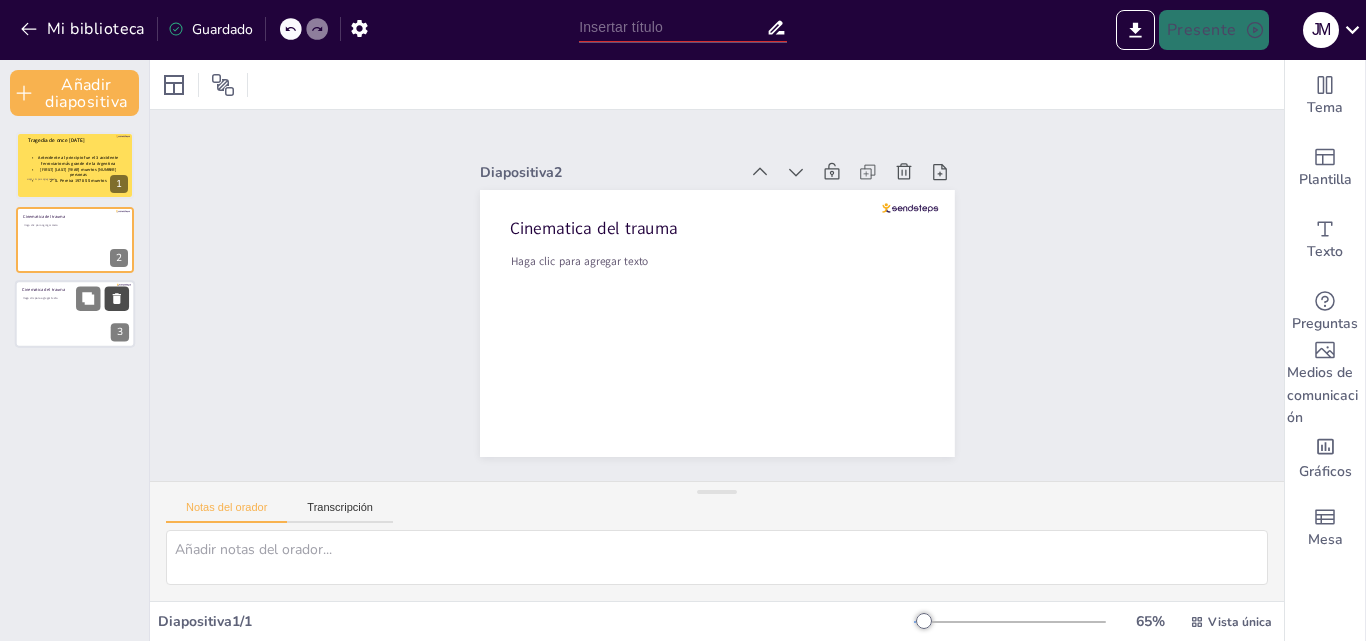 click 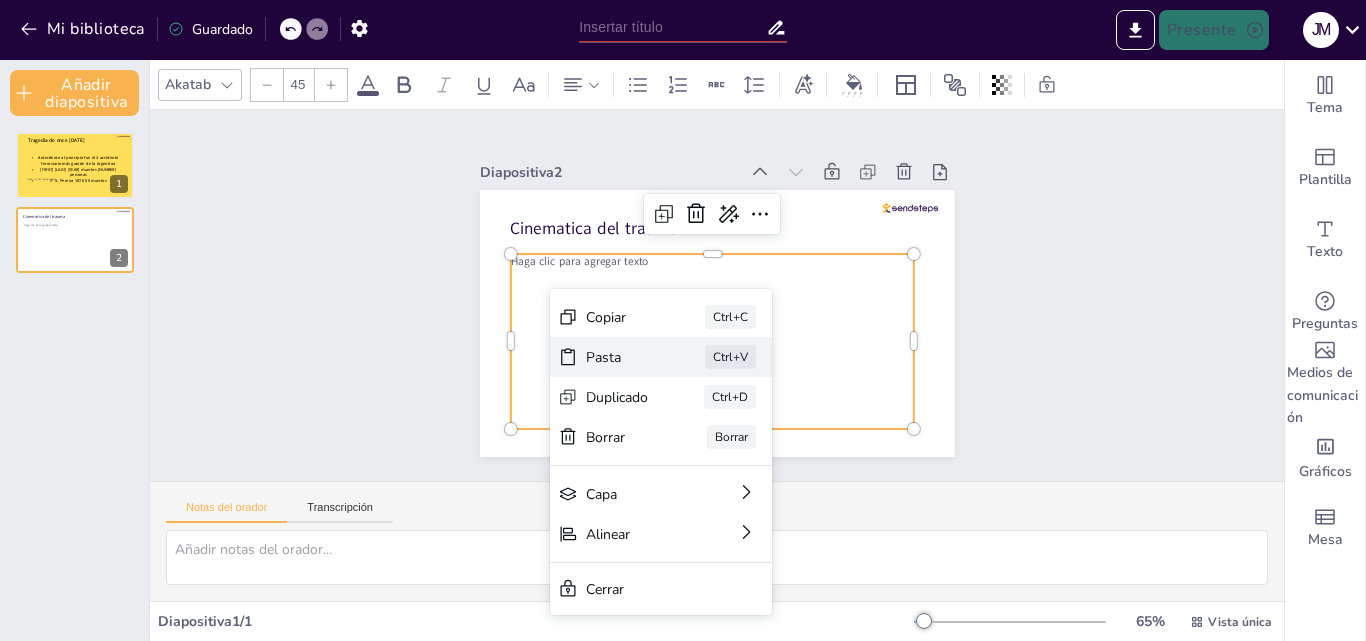 click on "Pasta" at bounding box center (698, 469) 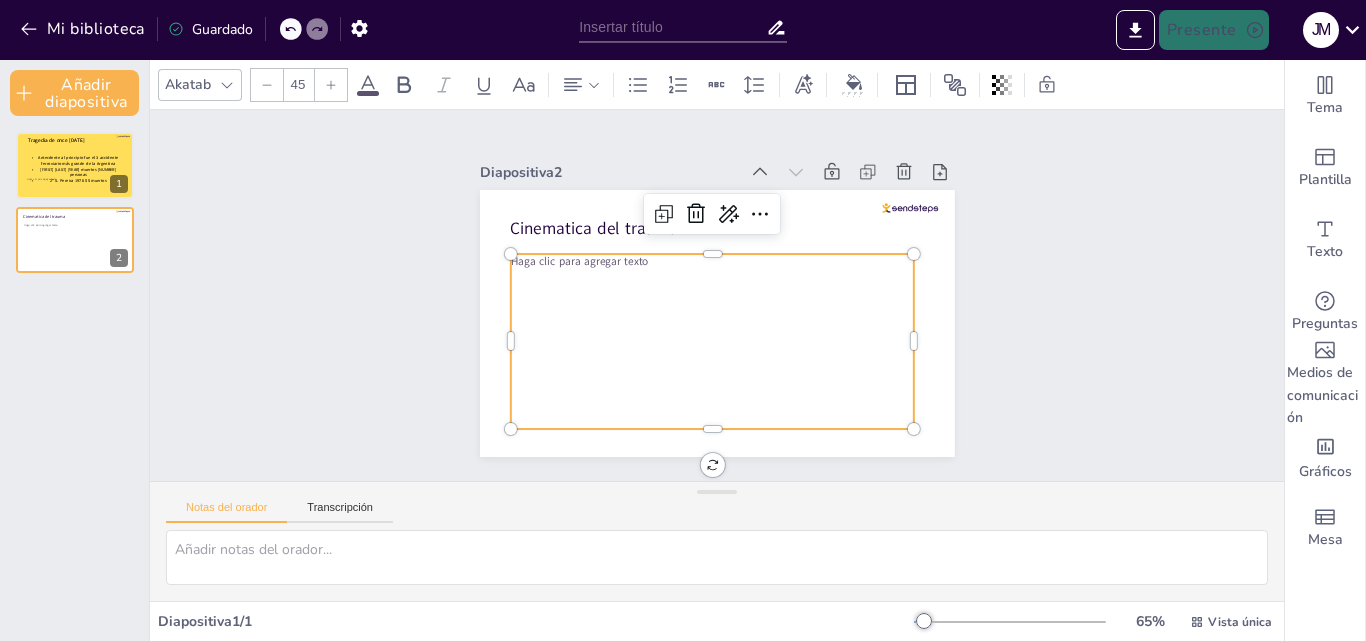 click 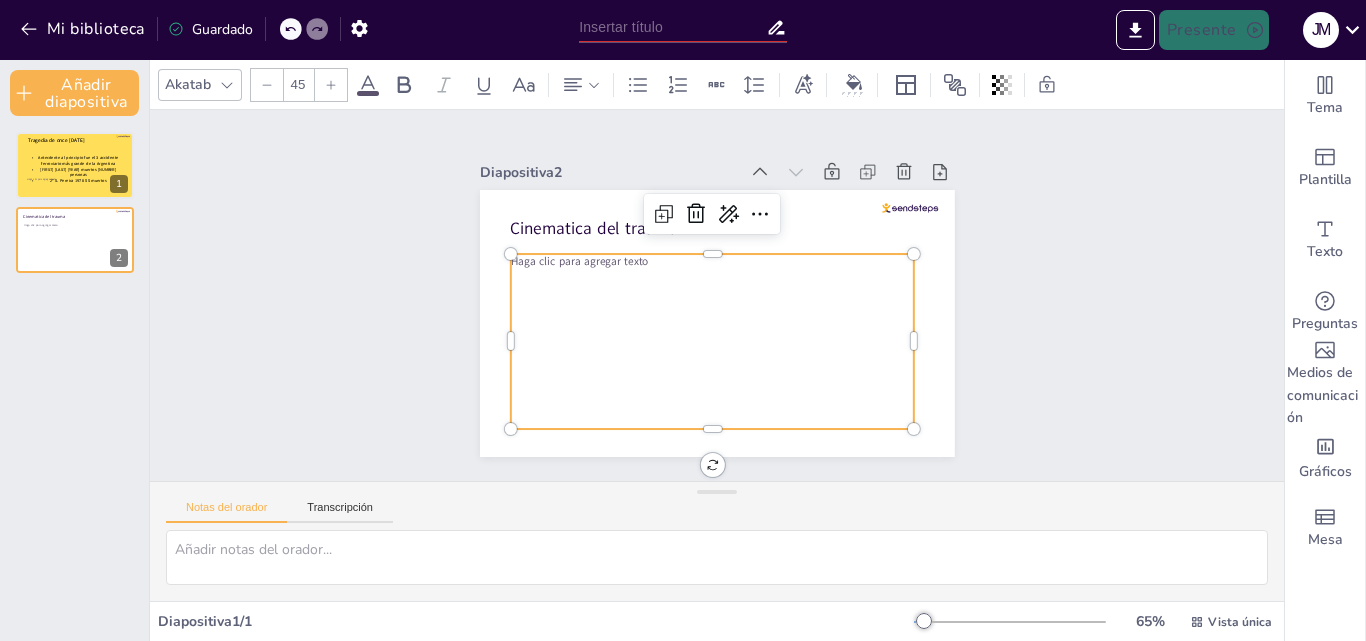 click 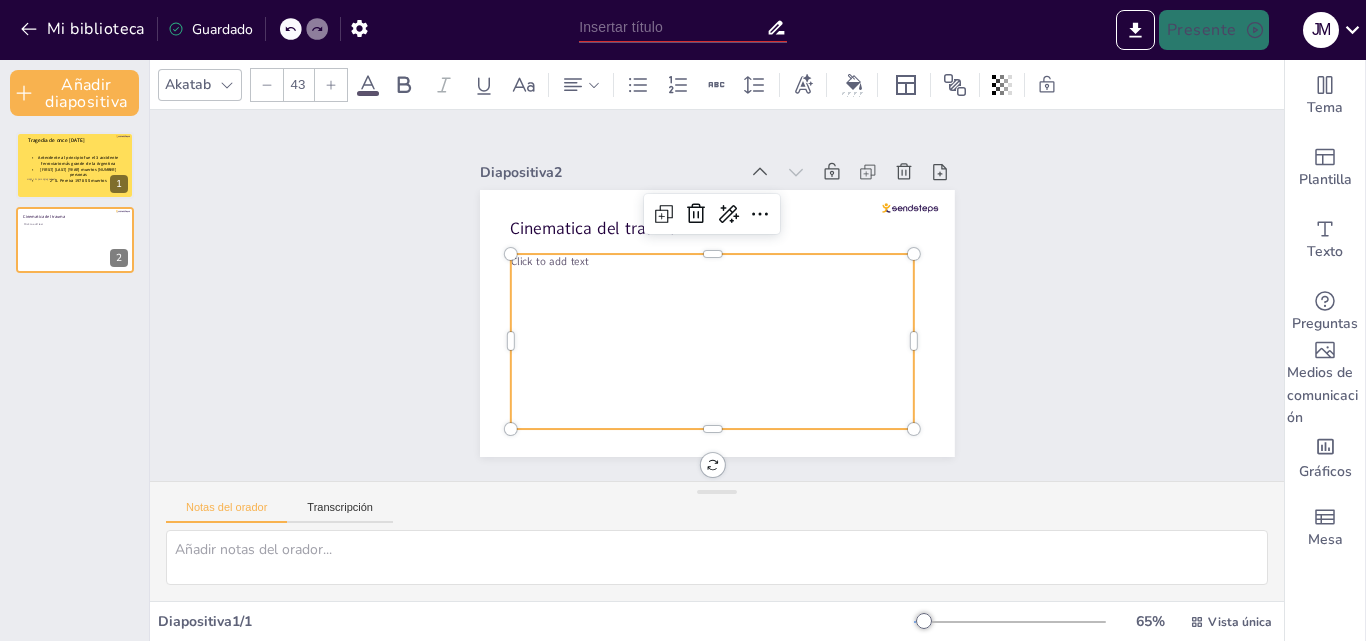 click 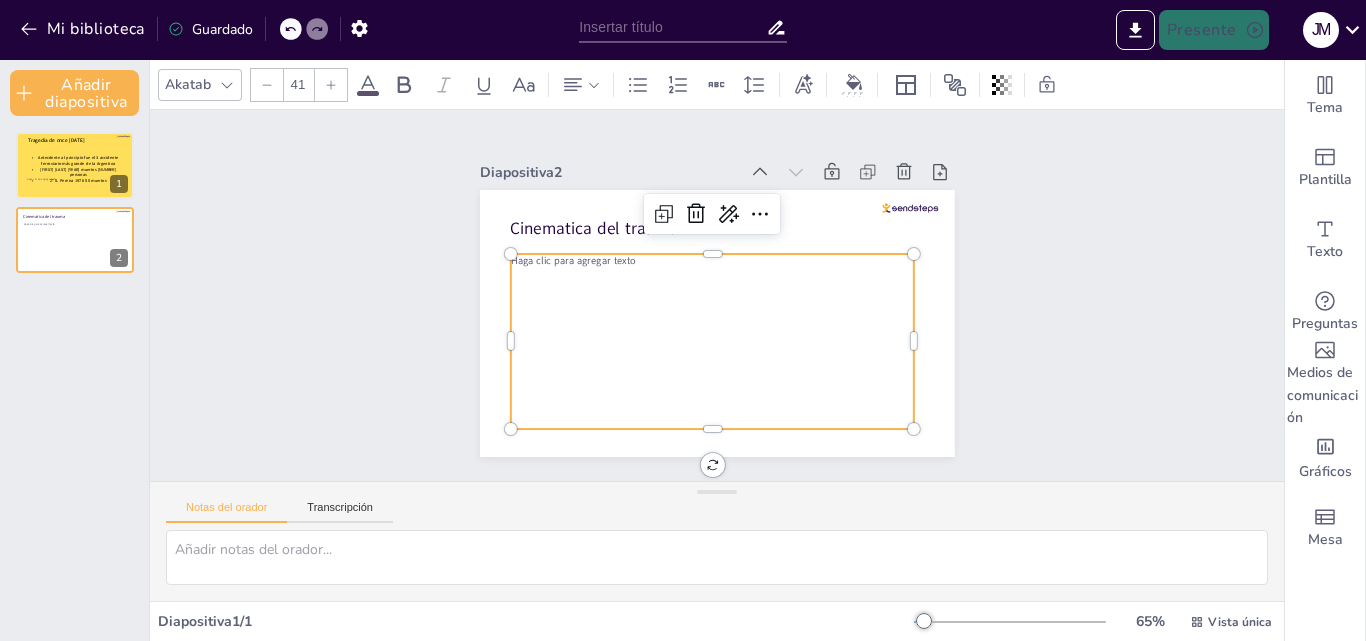 click 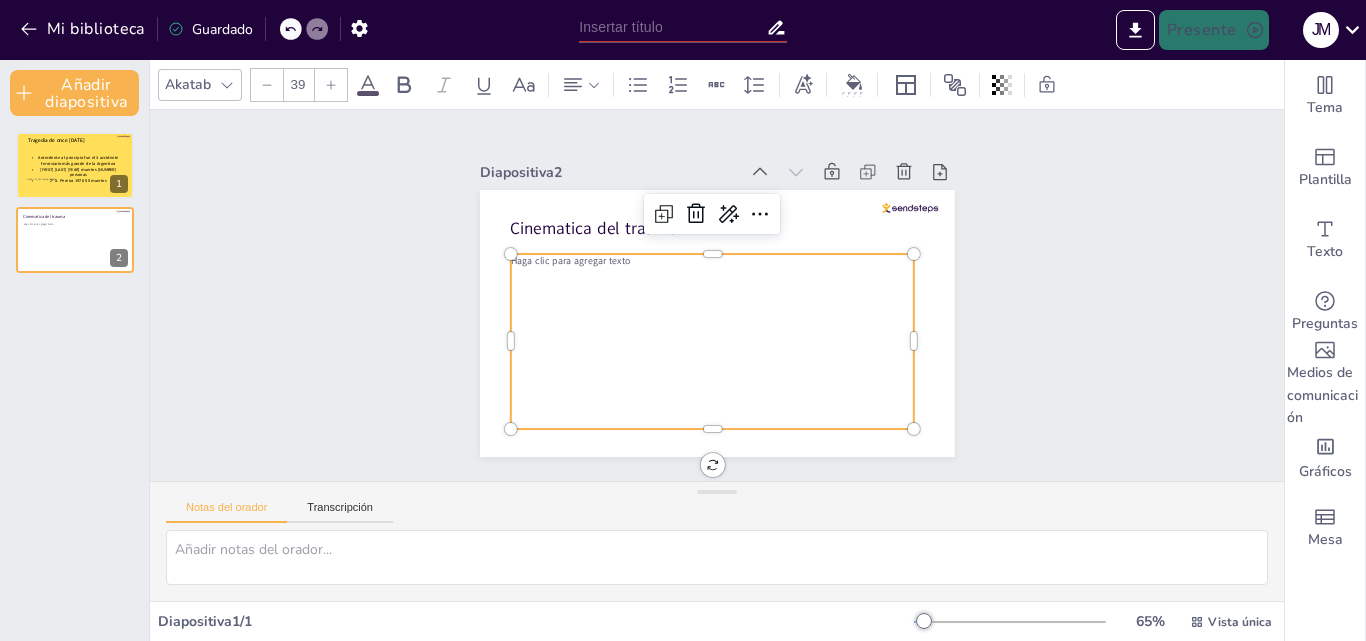 click 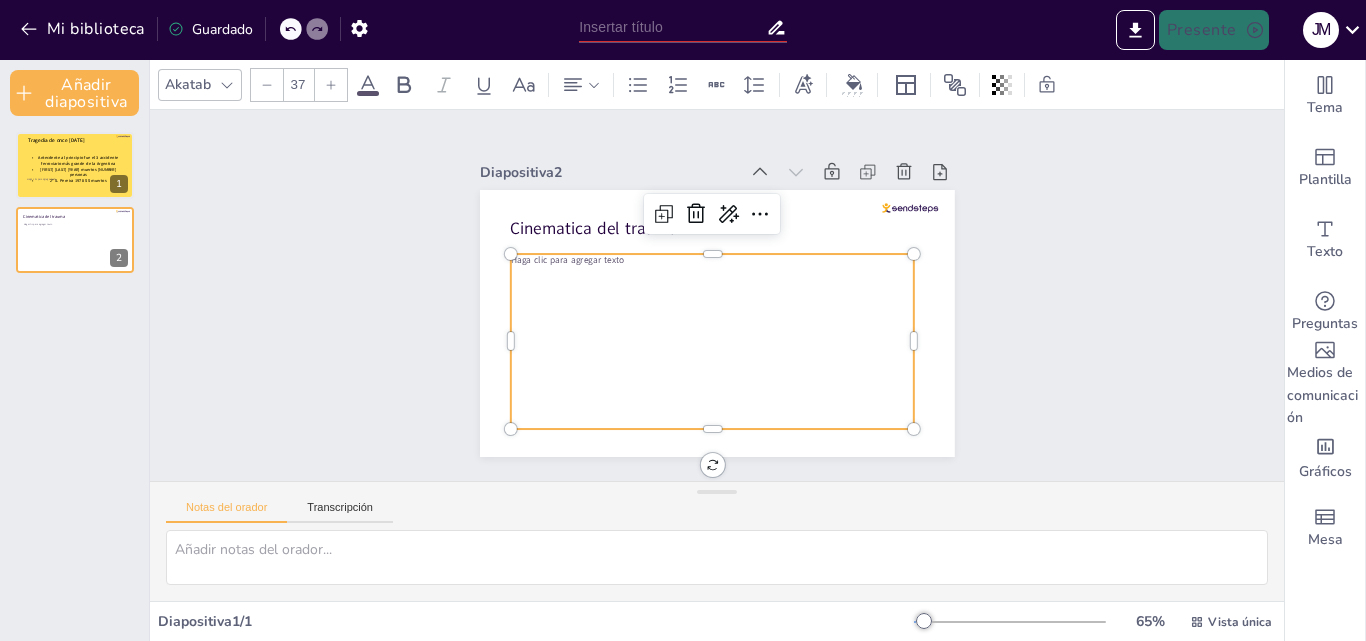 click 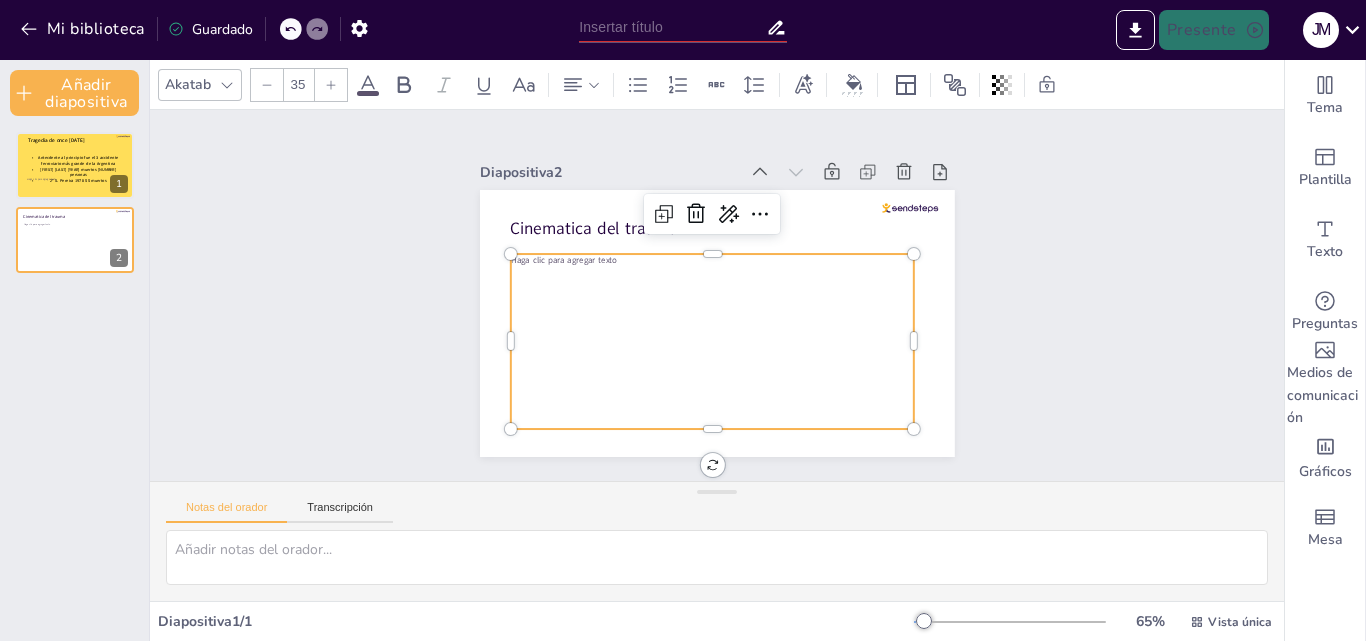 click 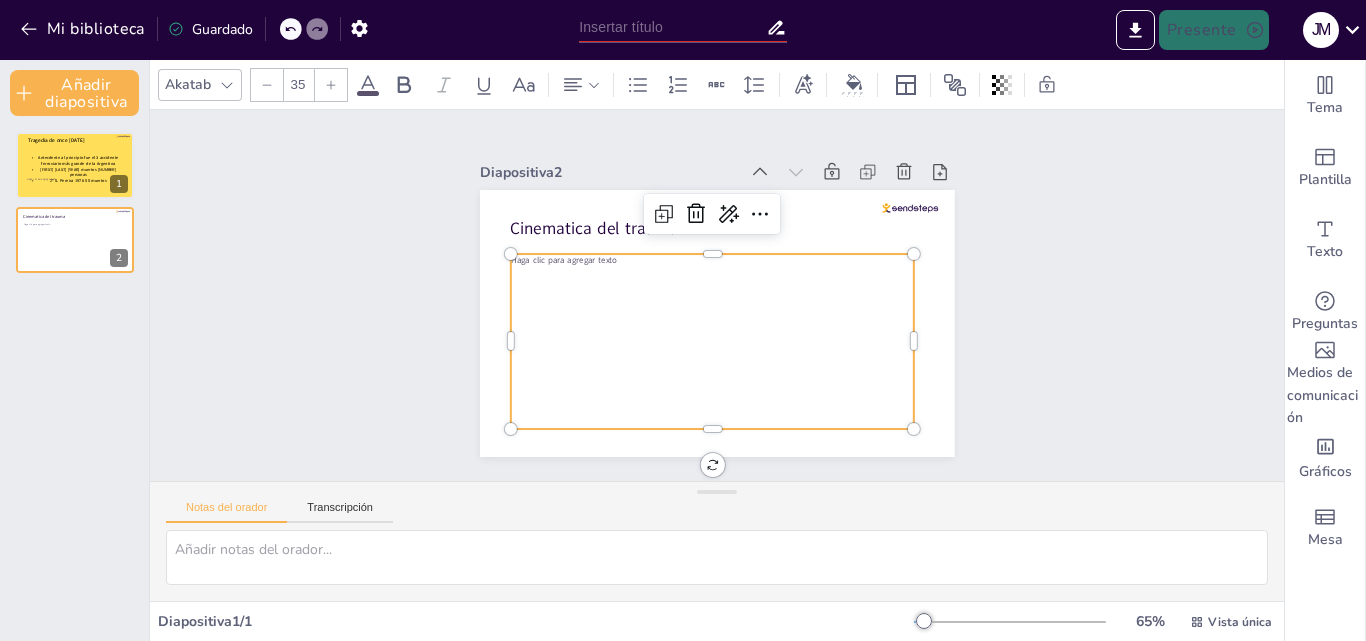 click 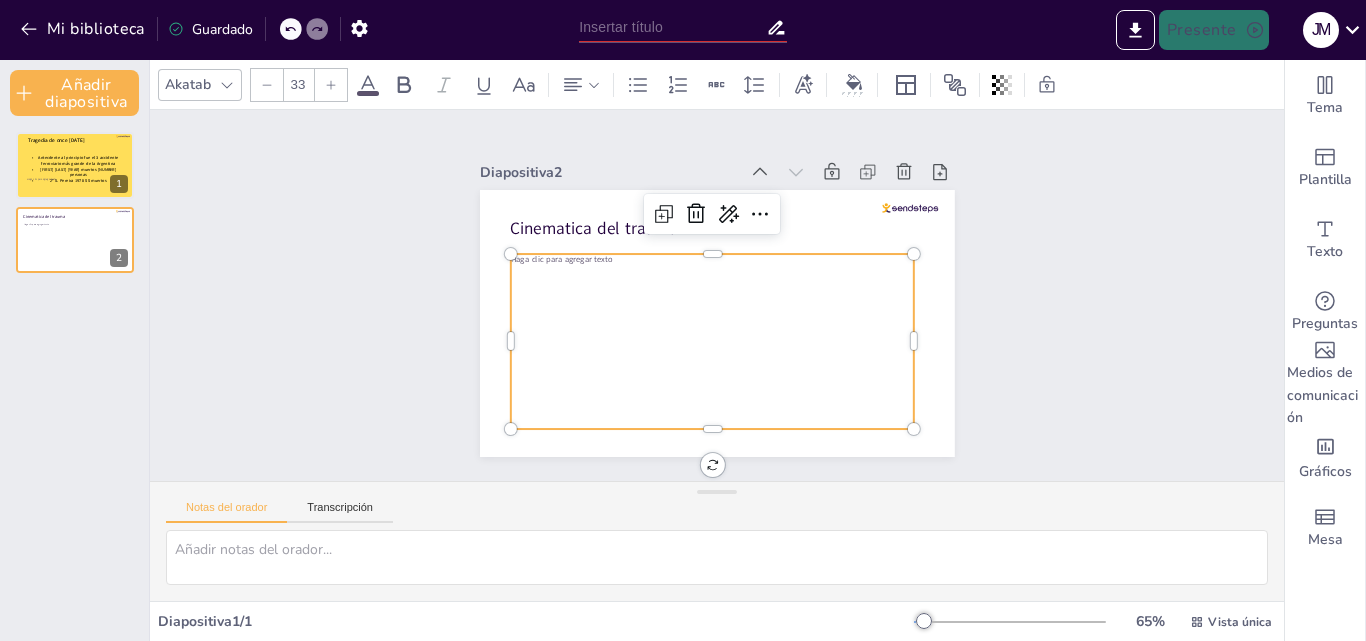click on "Haga clic para agregar texto" at bounding box center [754, 268] 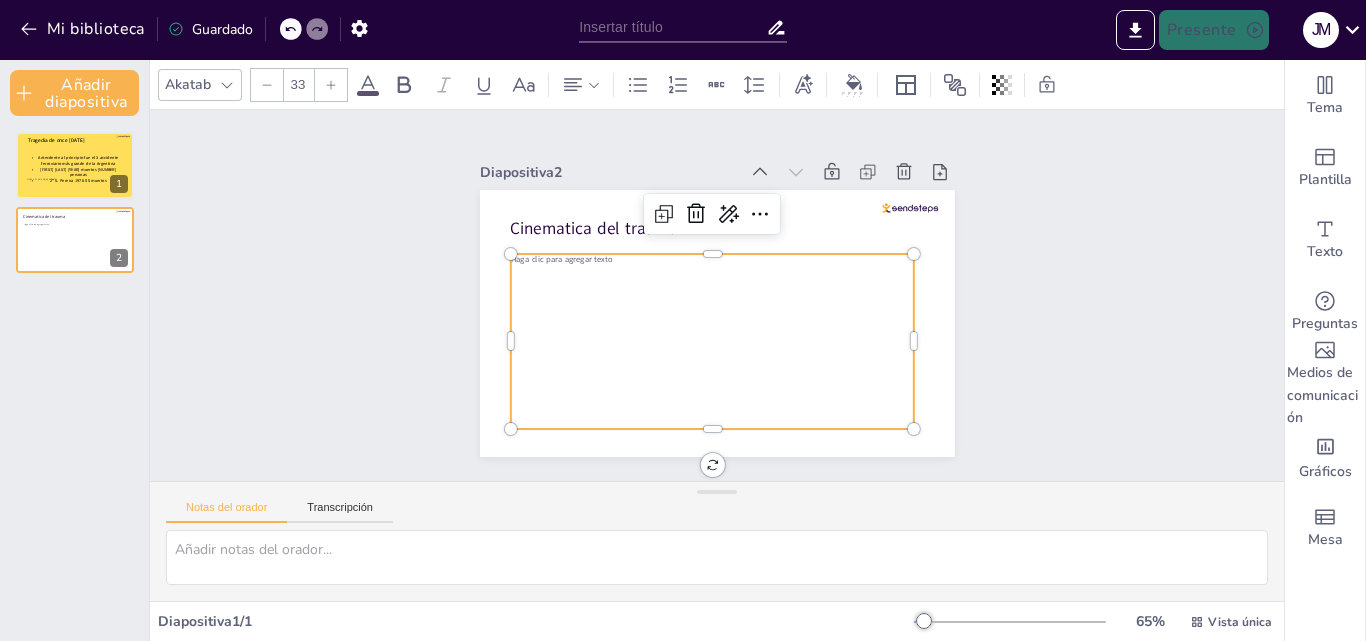 click on "Haga clic para agregar texto" at bounding box center (671, 300) 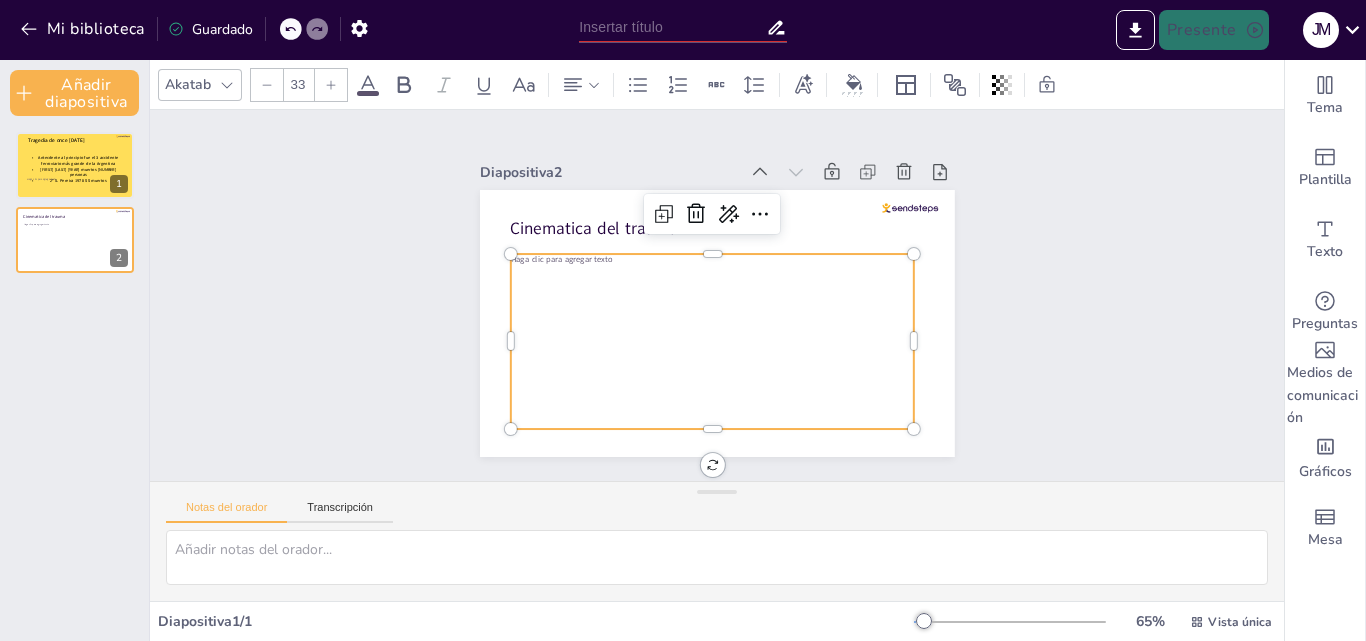 click on "Haga clic para agregar texto" at bounding box center [754, 322] 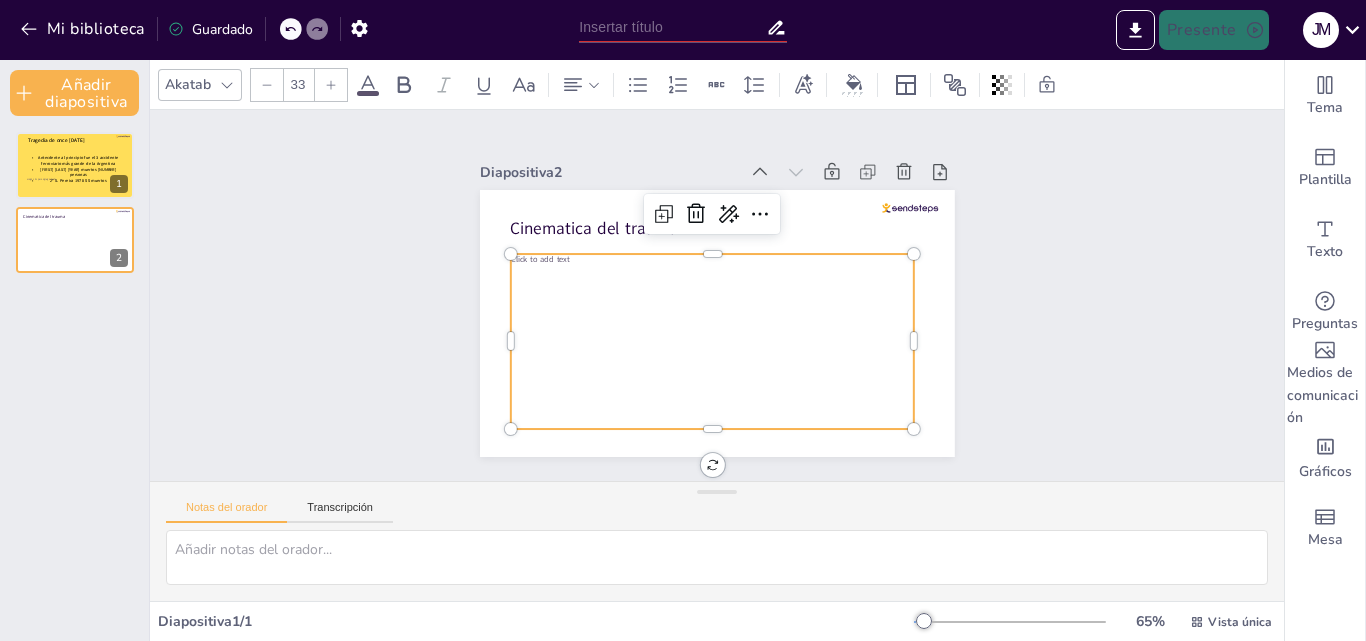 type 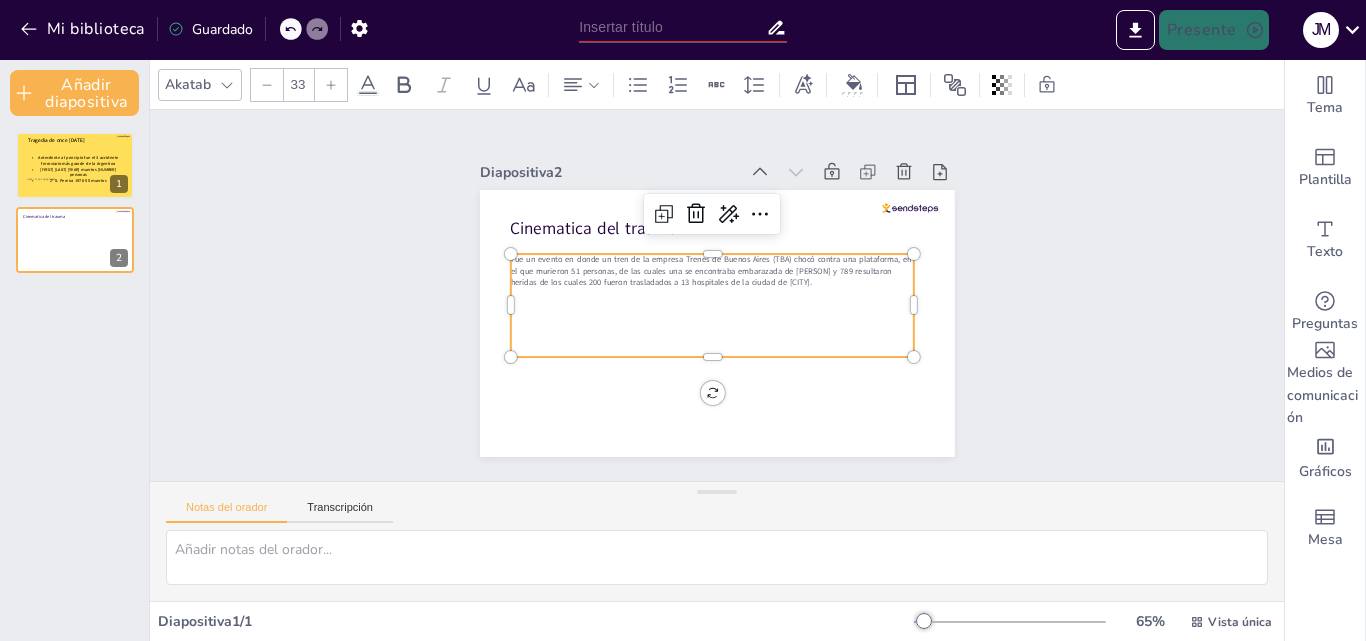 click on "Fue un evento en donde un tren de la empresa Trenes de Buenos Aires (TBA) chocó contra una plataforma, en el que murieron 51 personas, de las cuales una se encontraba embarazada de [PERSON] y 789 resultaron heridas de los cuales 200 fueron trasladados a 13 hospitales de la ciudad de [CITY]." at bounding box center [734, 277] 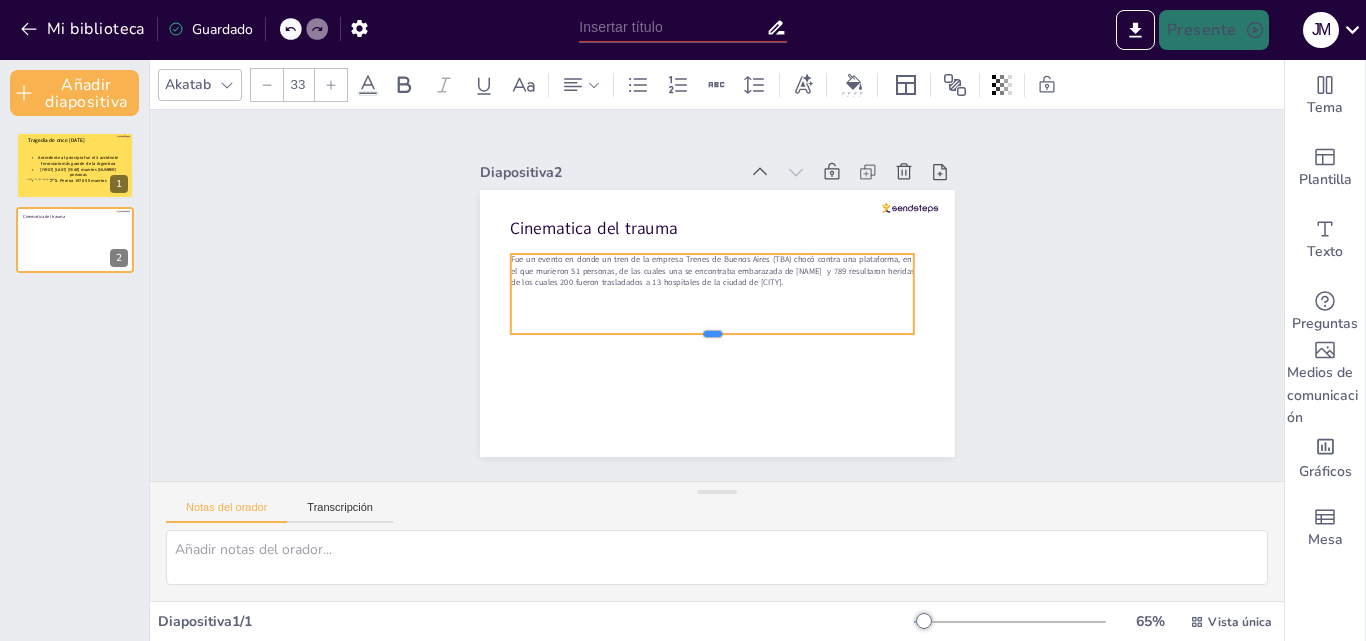 drag, startPoint x: 700, startPoint y: 284, endPoint x: 702, endPoint y: 330, distance: 46.043457 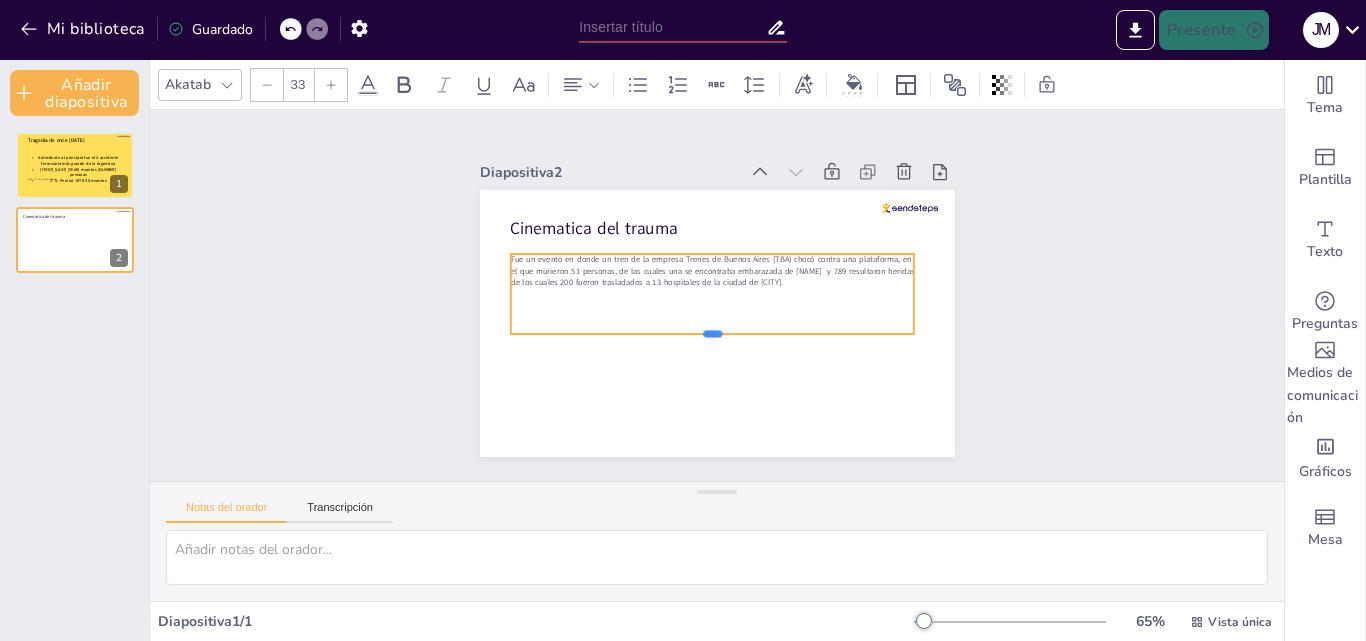 click at bounding box center [682, 327] 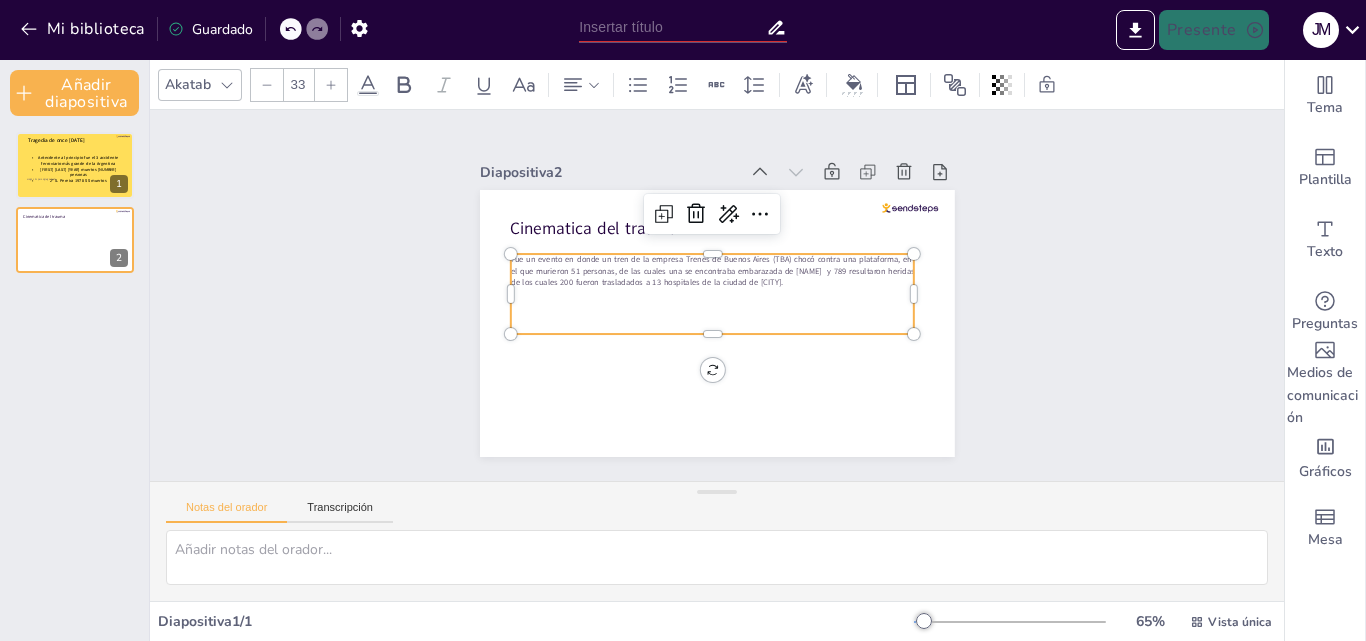 click on "Fue un evento en donde un tren de la empresa Trenes de Buenos Aires (TBA) chocó contra una plataforma, en el que murieron 51 personas, de las cuales una se encontraba embarazada de [NAME] ​ y 789 resultaron heridas​ de los cuales 200 fueron trasladados a 13 hospitales de la ciudad de [CITY]." at bounding box center [698, 311] 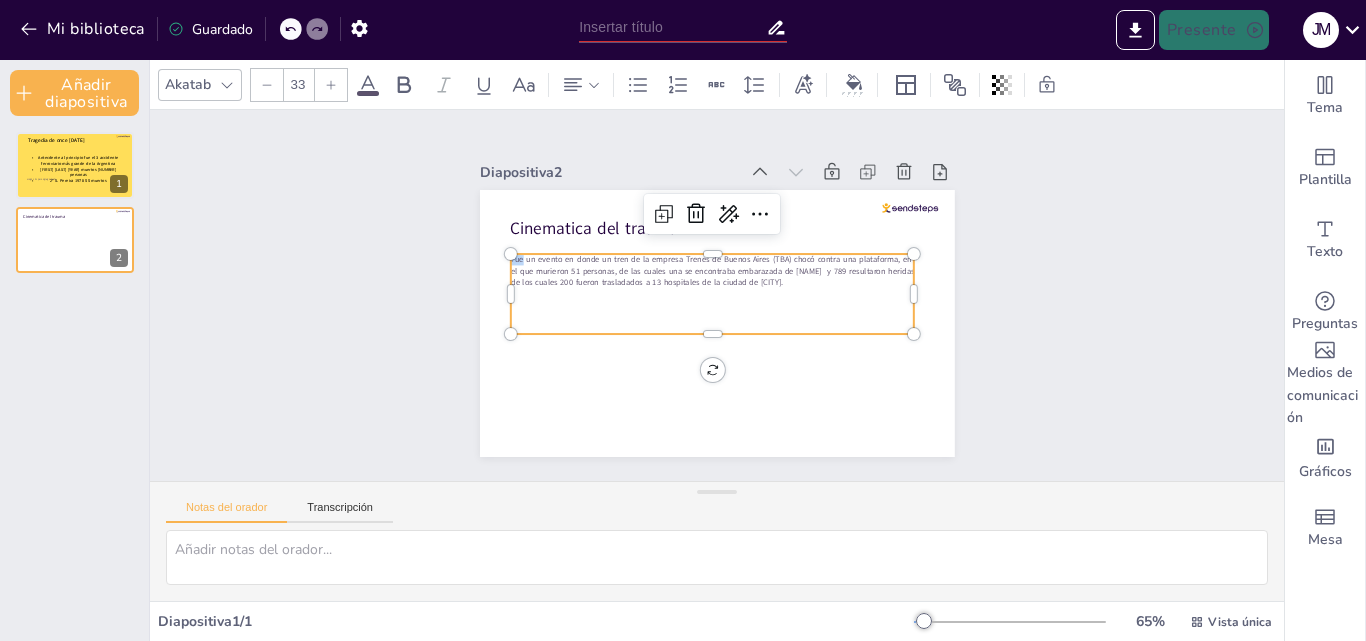 click on "Fue un evento en donde un tren de la empresa Trenes de Buenos Aires (TBA) chocó contra una plataforma, en el que murieron 51 personas, de las cuales una se encontraba embarazada de [NAME] ​ y 789 resultaron heridas​ de los cuales 200 fueron trasladados a 13 hospitales de la ciudad de [CITY]." at bounding box center (741, 288) 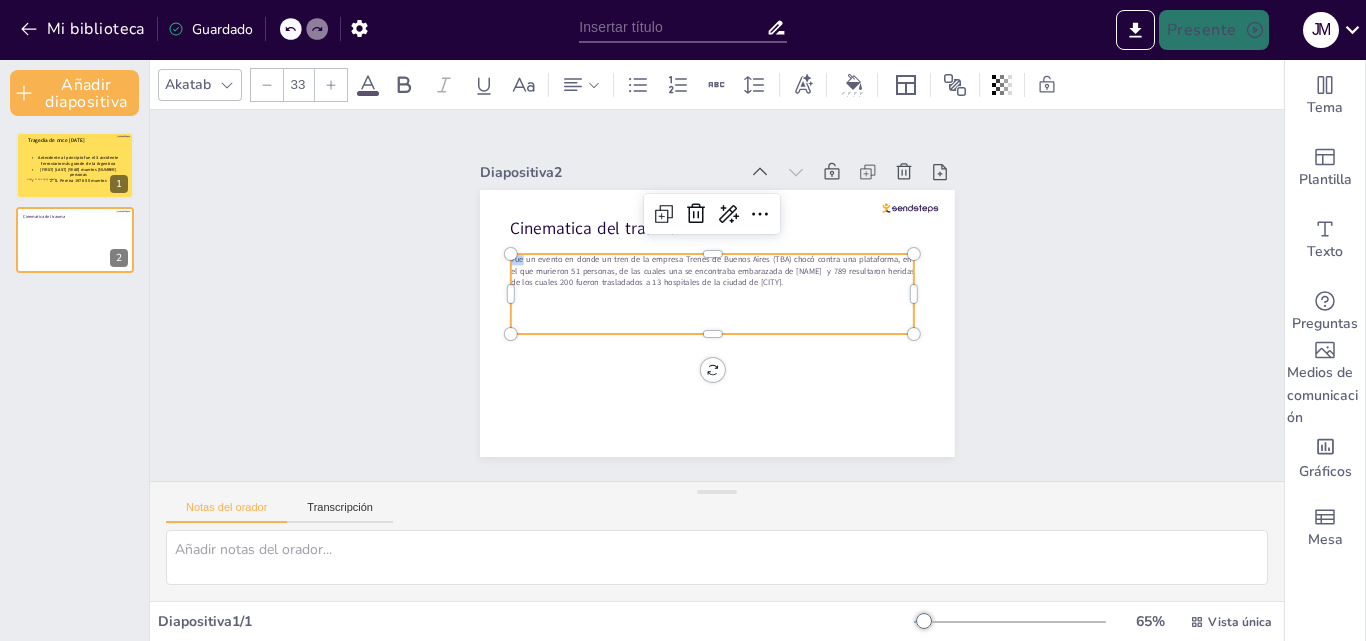 click on "Fue un evento en donde un tren de la empresa Trenes de Buenos Aires (TBA) chocó contra una plataforma, en el que murieron 51 personas, de las cuales una se encontraba embarazada de [NAME] ​ y 789 resultaron heridas​ de los cuales 200 fueron trasladados a 13 hospitales de la ciudad de [CITY]." at bounding box center (709, 319) 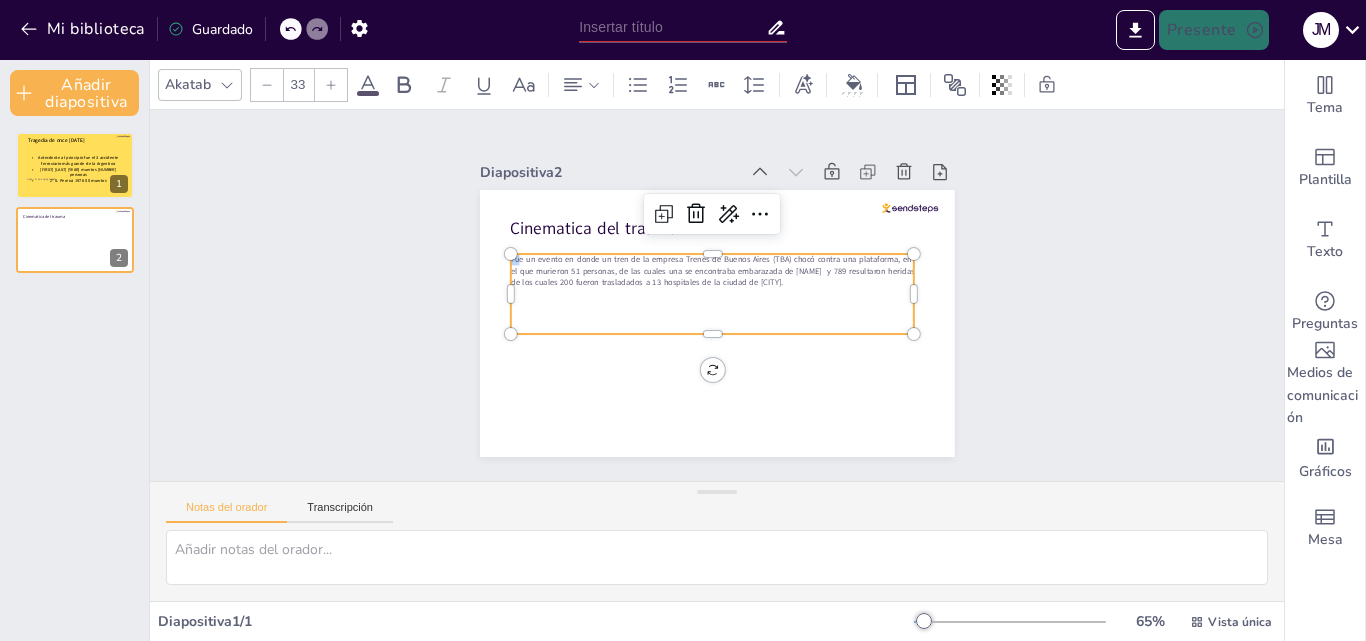 click on "Fue un evento en donde un tren de la empresa Trenes de Buenos Aires (TBA) chocó contra una plataforma, en el que murieron 51 personas, de las cuales una se encontraba embarazada de [NAME] ​ y 789 resultaron heridas​ de los cuales 200 fueron trasladados a 13 hospitales de la ciudad de [CITY]." at bounding box center [740, 301] 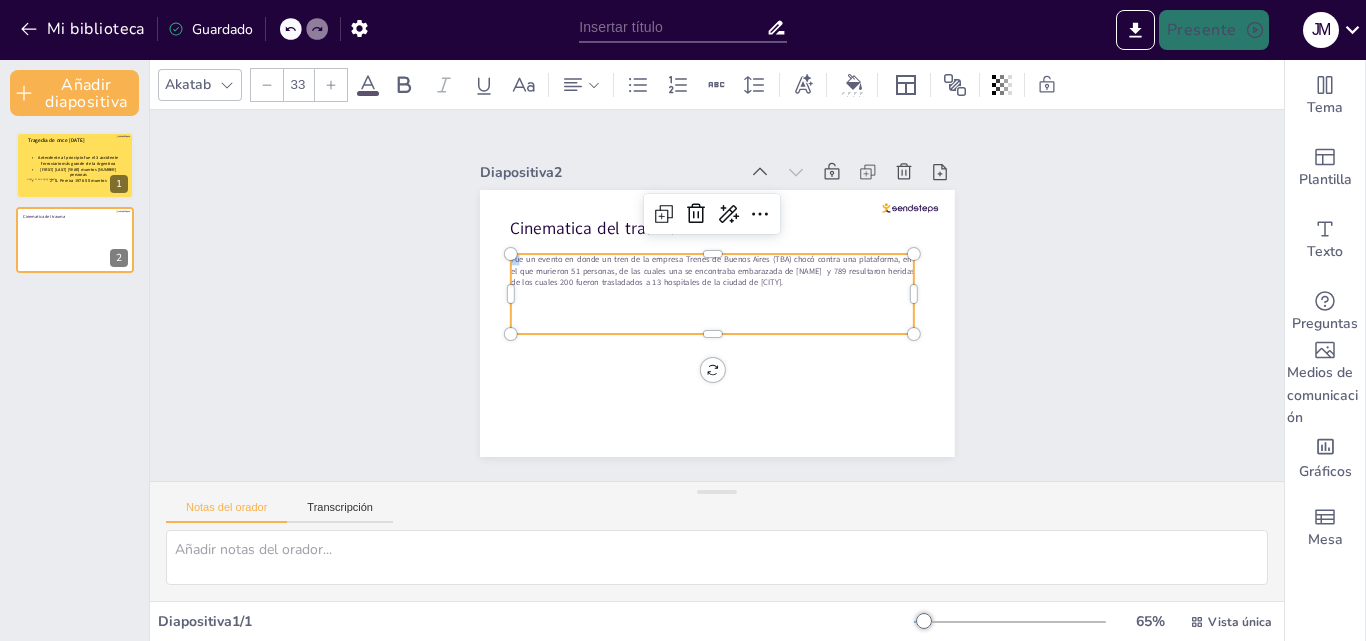 click on "Fue un evento en donde un tren de la empresa Trenes de Buenos Aires (TBA) chocó contra una plataforma, en el que murieron 51 personas, de las cuales una se encontraba embarazada de [NAME] ​ y 789 resultaron heridas​ de los cuales 200 fueron trasladados a 13 hospitales de la ciudad de [CITY]." at bounding box center [741, 303] 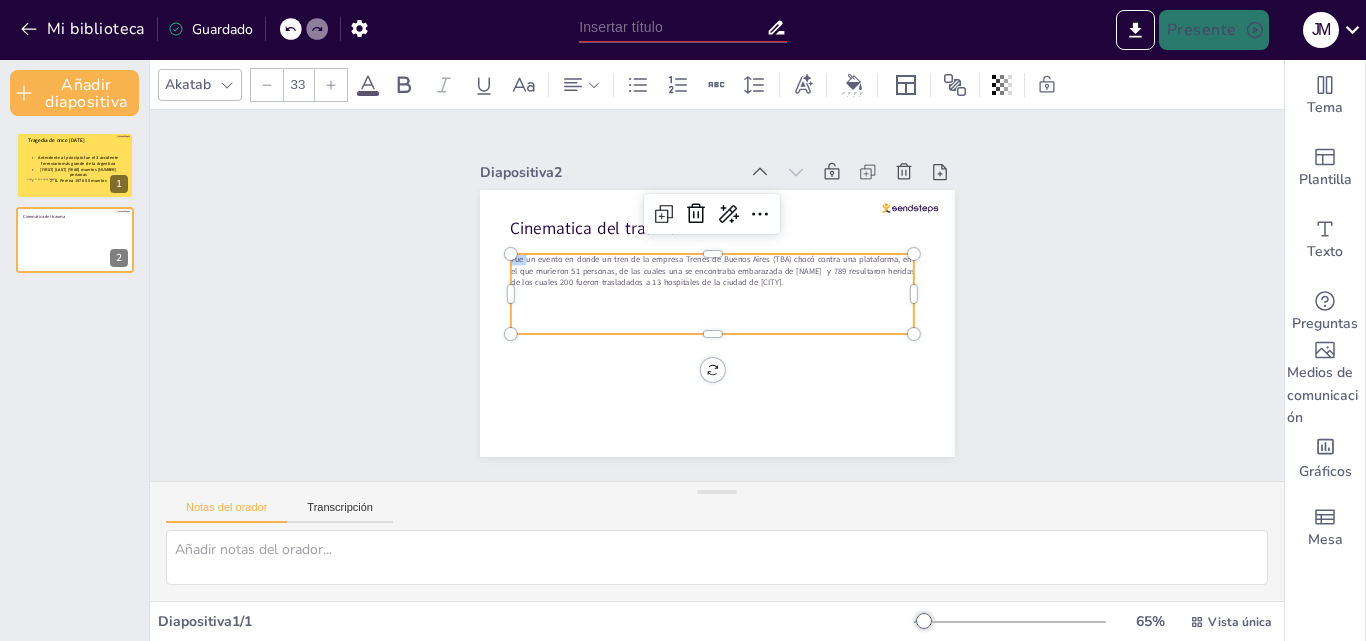 click on "Fue un evento en donde un tren de la empresa Trenes de Buenos Aires (TBA) chocó contra una plataforma, en el que murieron 51 personas, de las cuales una se encontraba embarazada de [NAME] ​ y 789 resultaron heridas​ de los cuales 200 fueron trasladados a 13 hospitales de la ciudad de [CITY]." at bounding box center [714, 319] 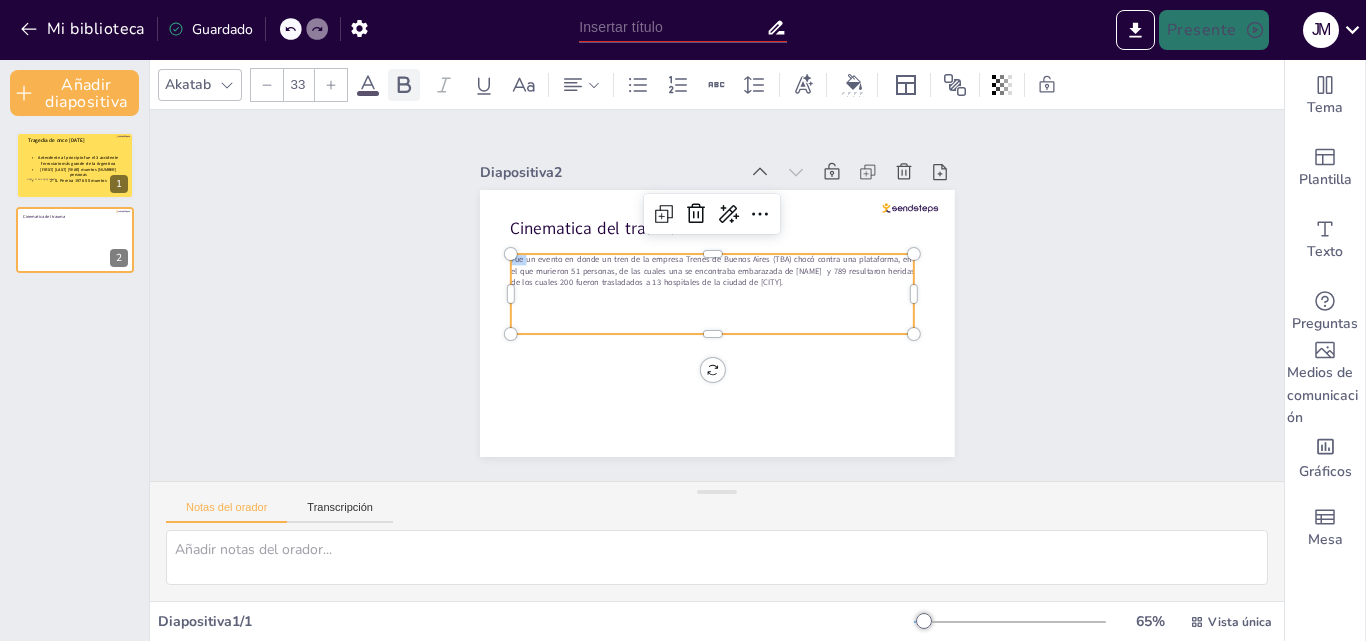 click 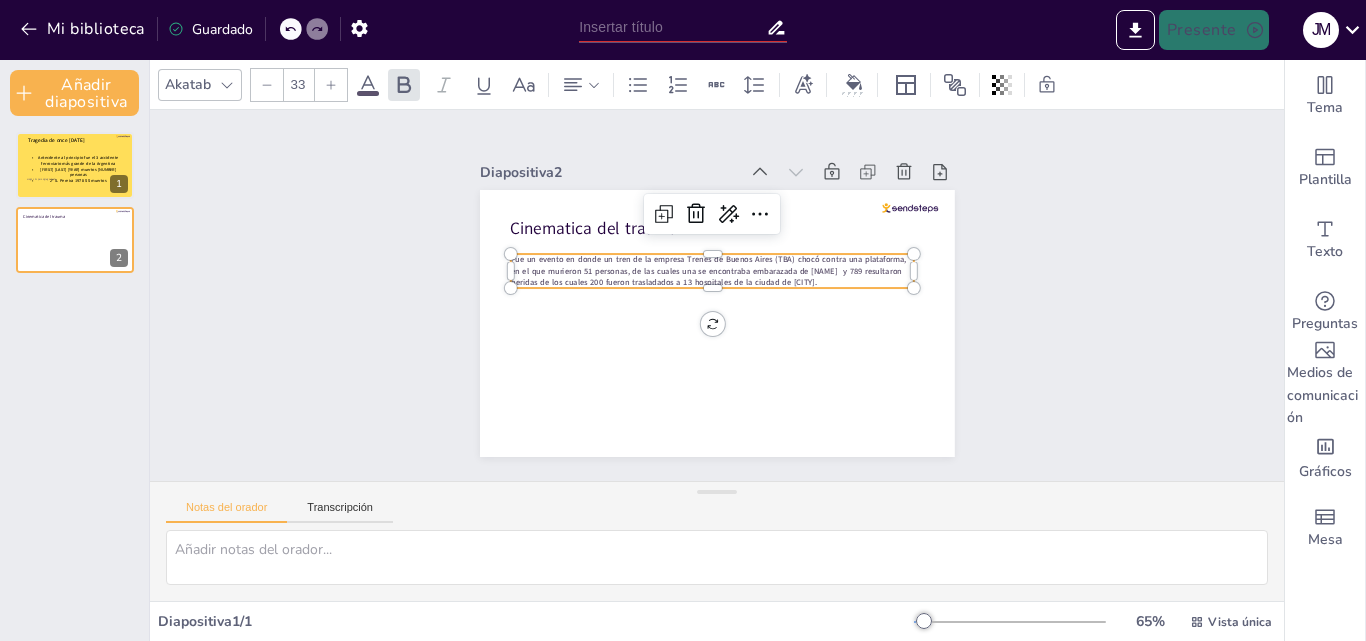click at bounding box center (368, 93) 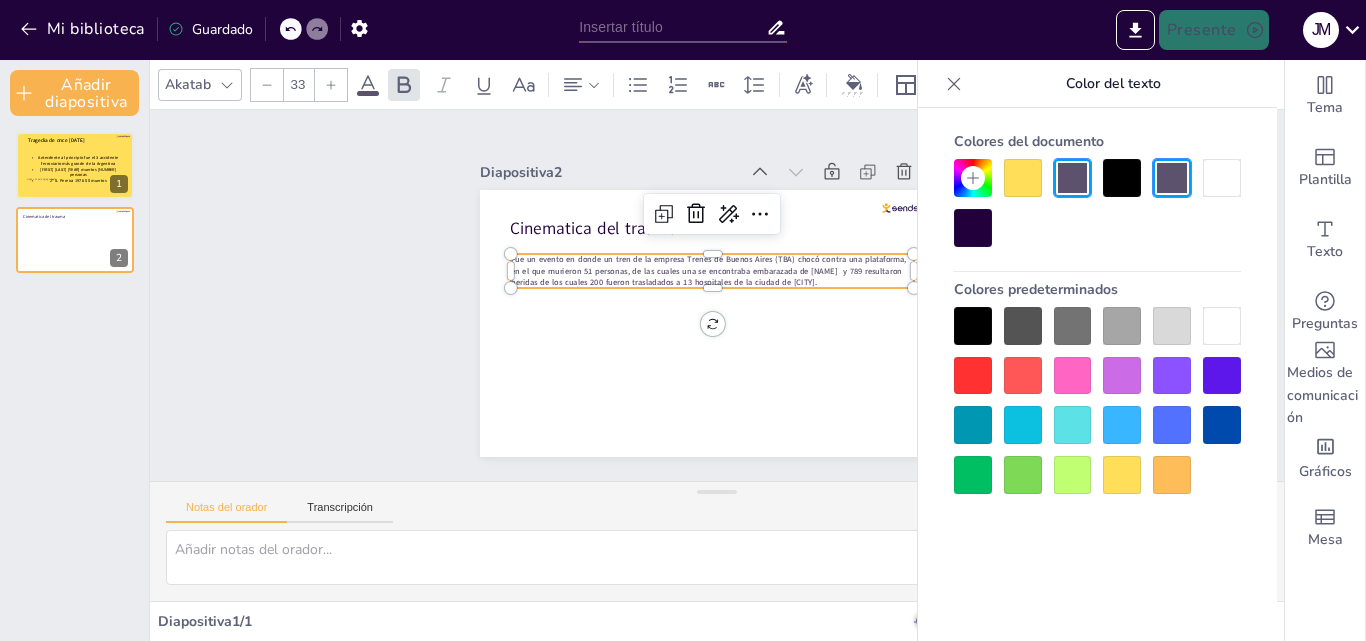 click at bounding box center [973, 228] 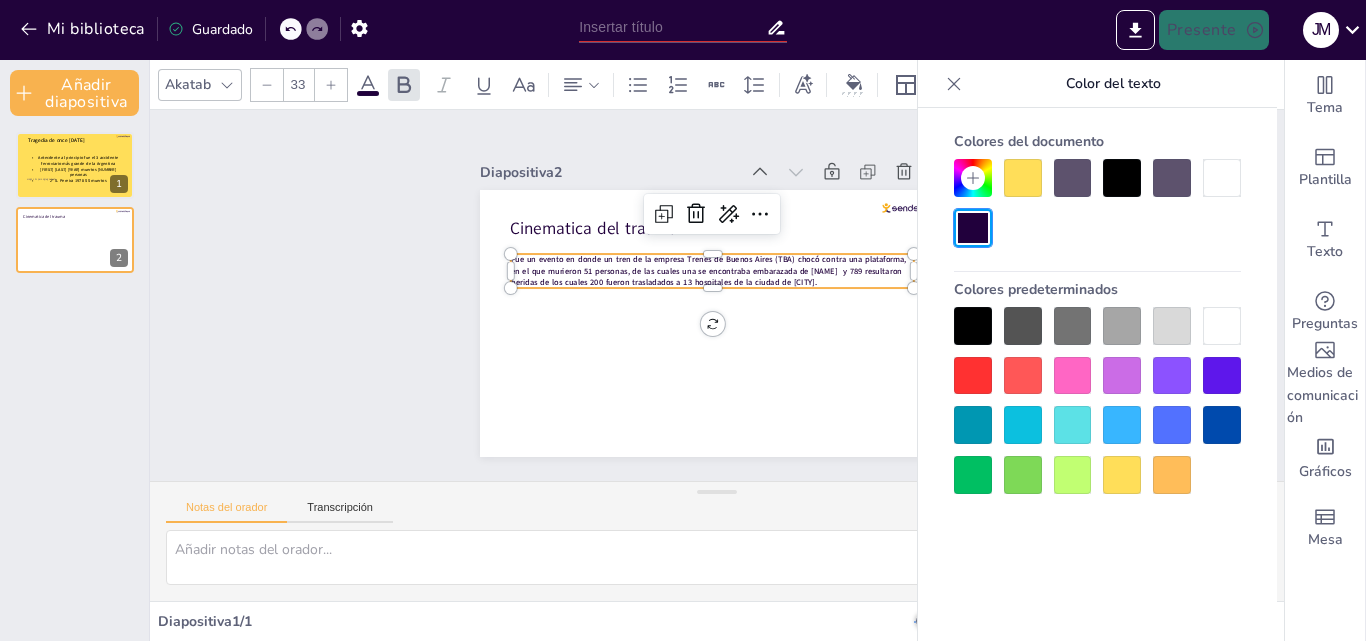 click at bounding box center (973, 326) 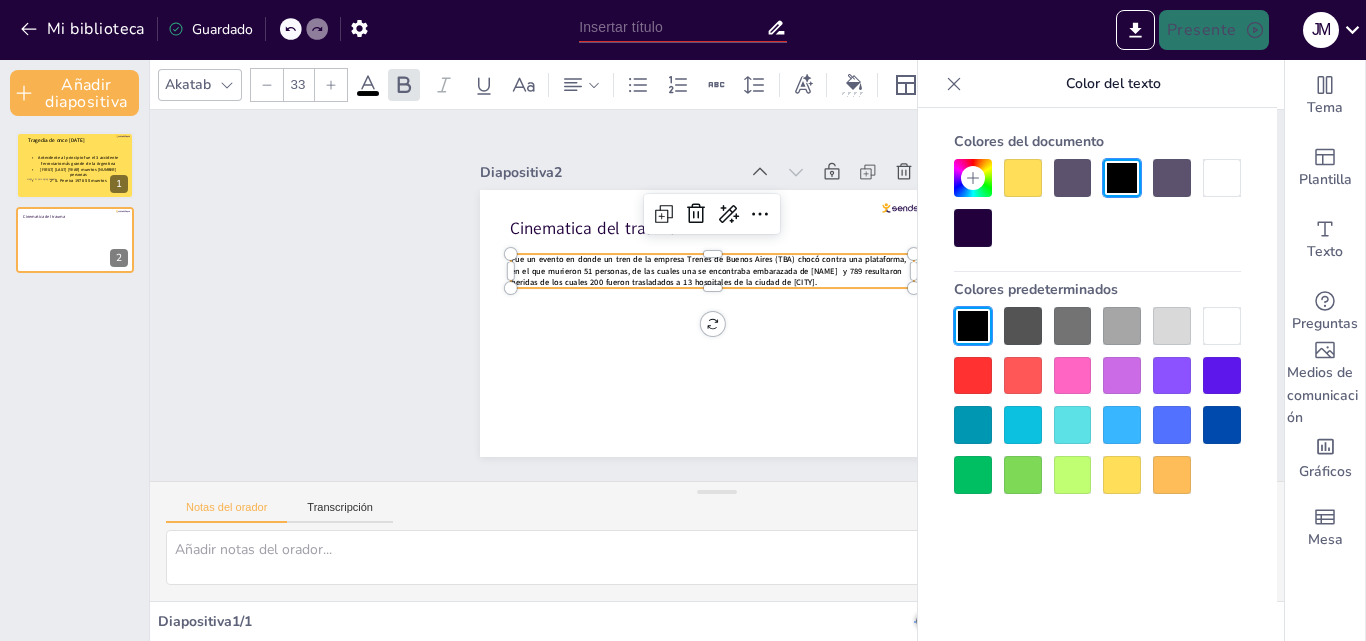 click at bounding box center (331, 85) 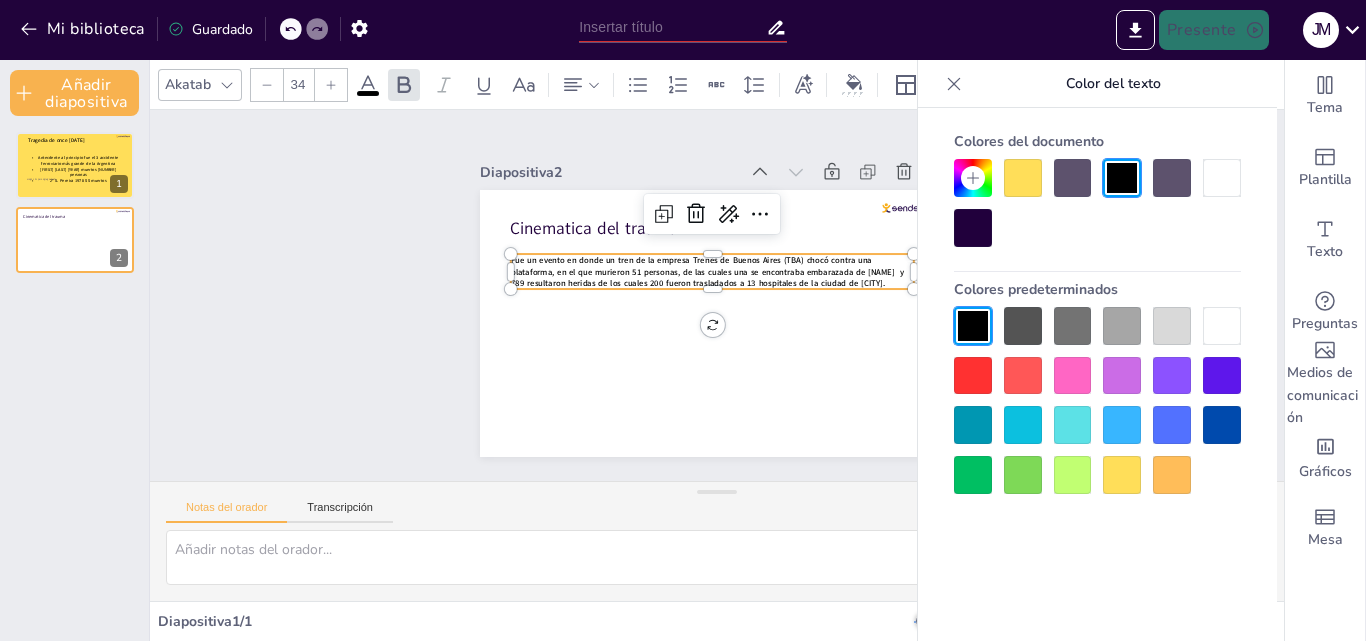 click at bounding box center [331, 85] 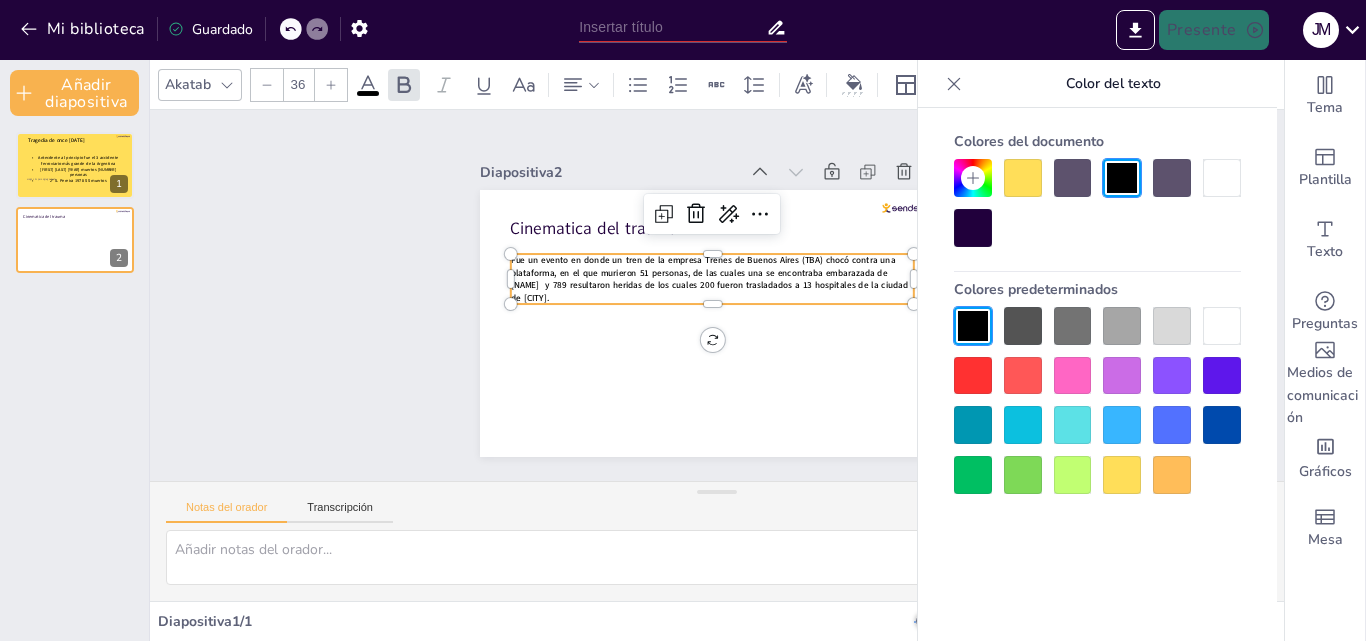 click at bounding box center [331, 85] 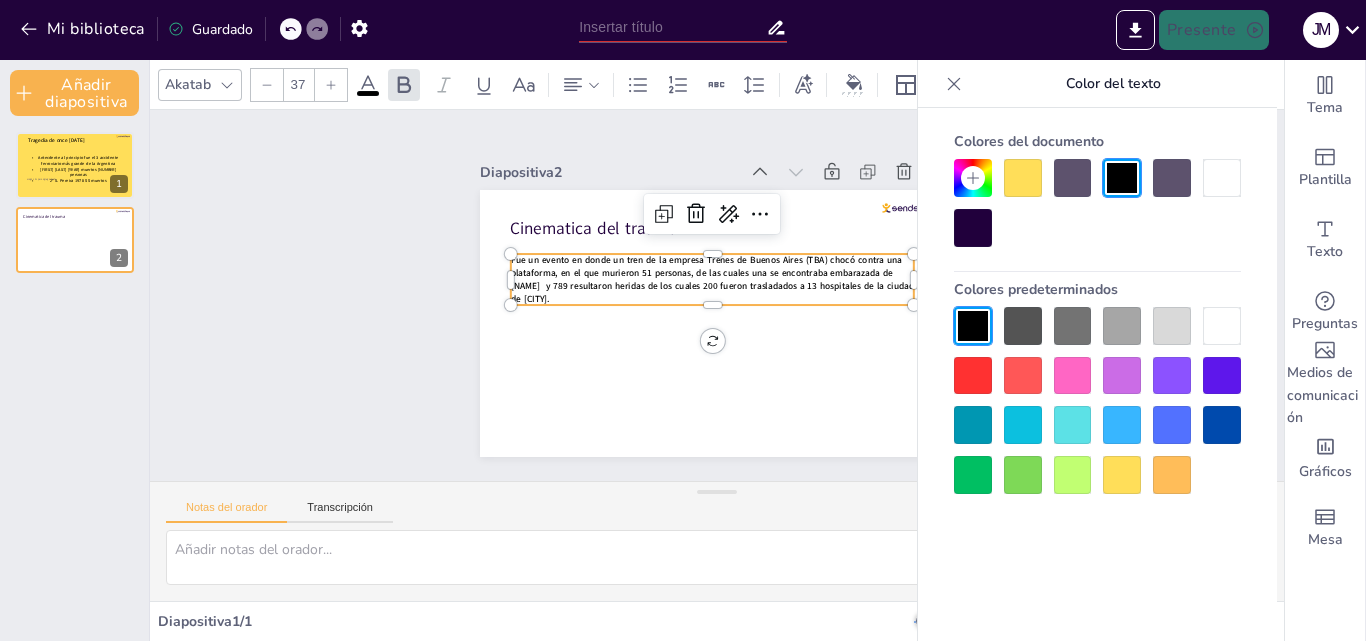 click at bounding box center (331, 85) 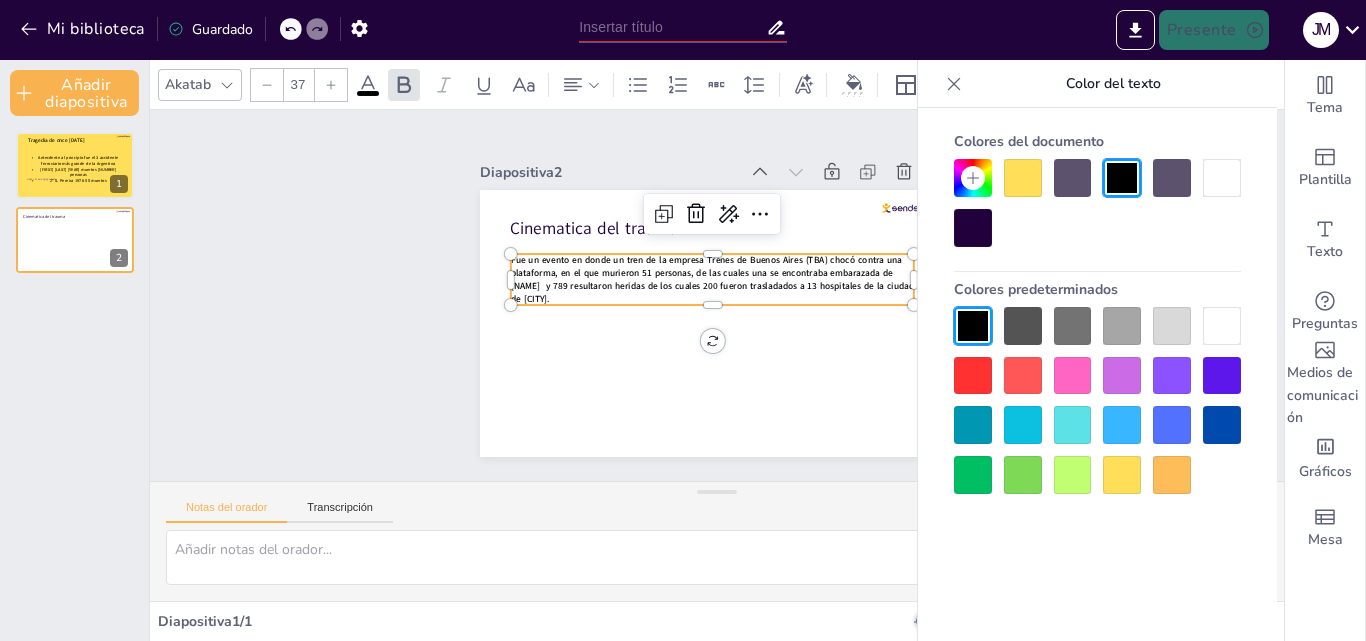 click at bounding box center (331, 85) 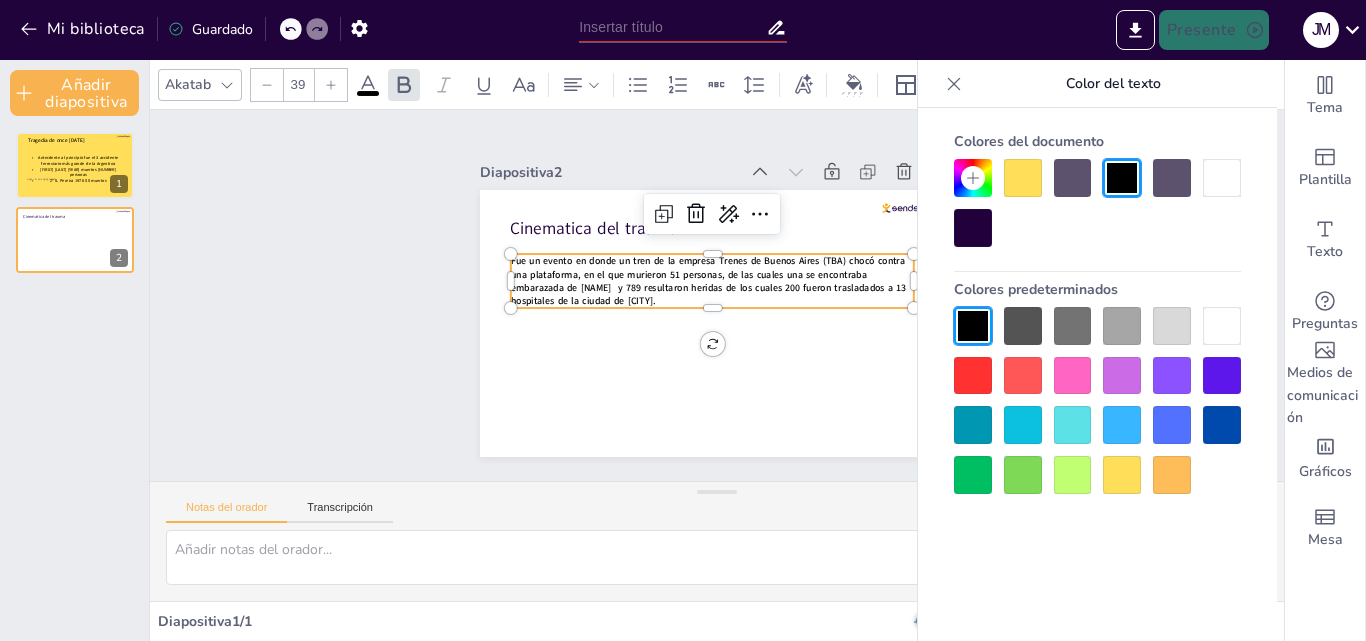 click at bounding box center [331, 85] 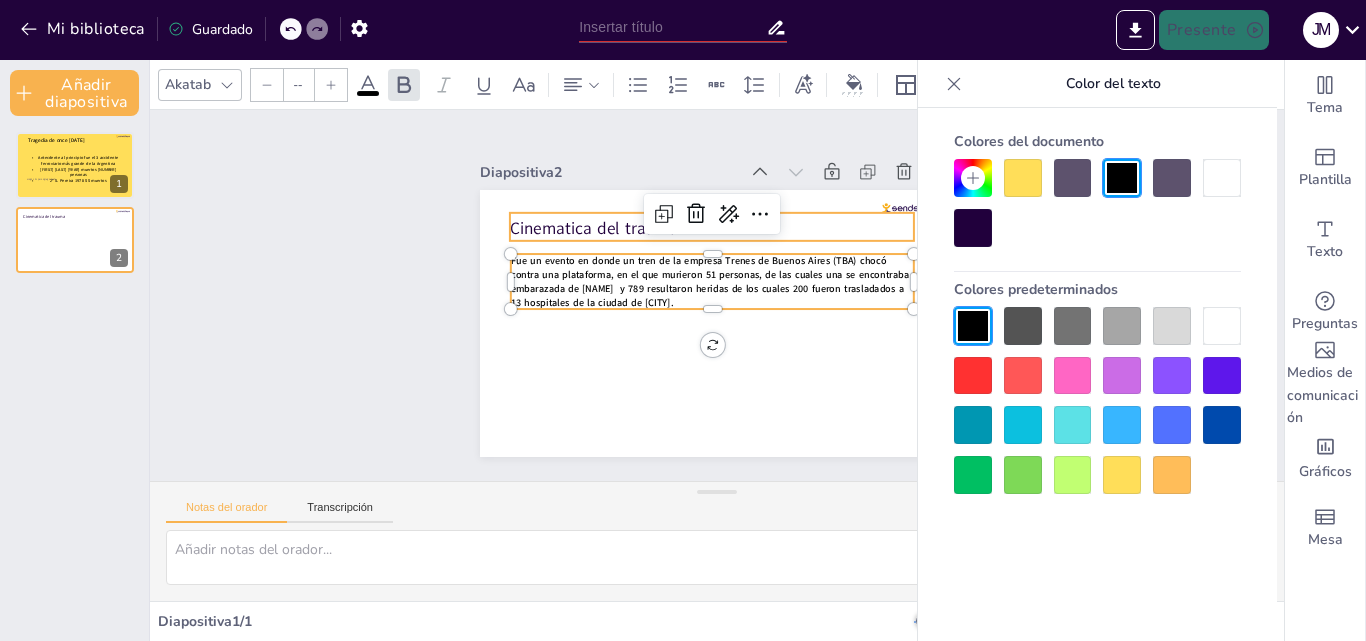 type on "68" 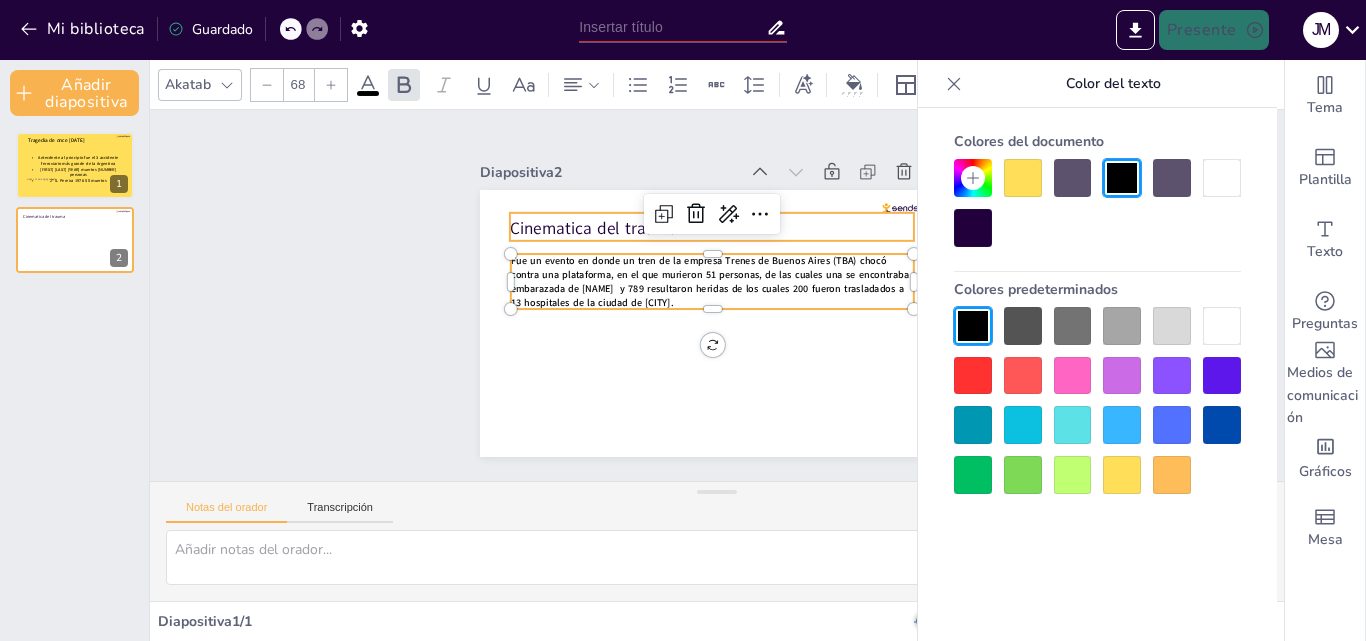 click on "Cinematica del trauma" at bounding box center (643, 176) 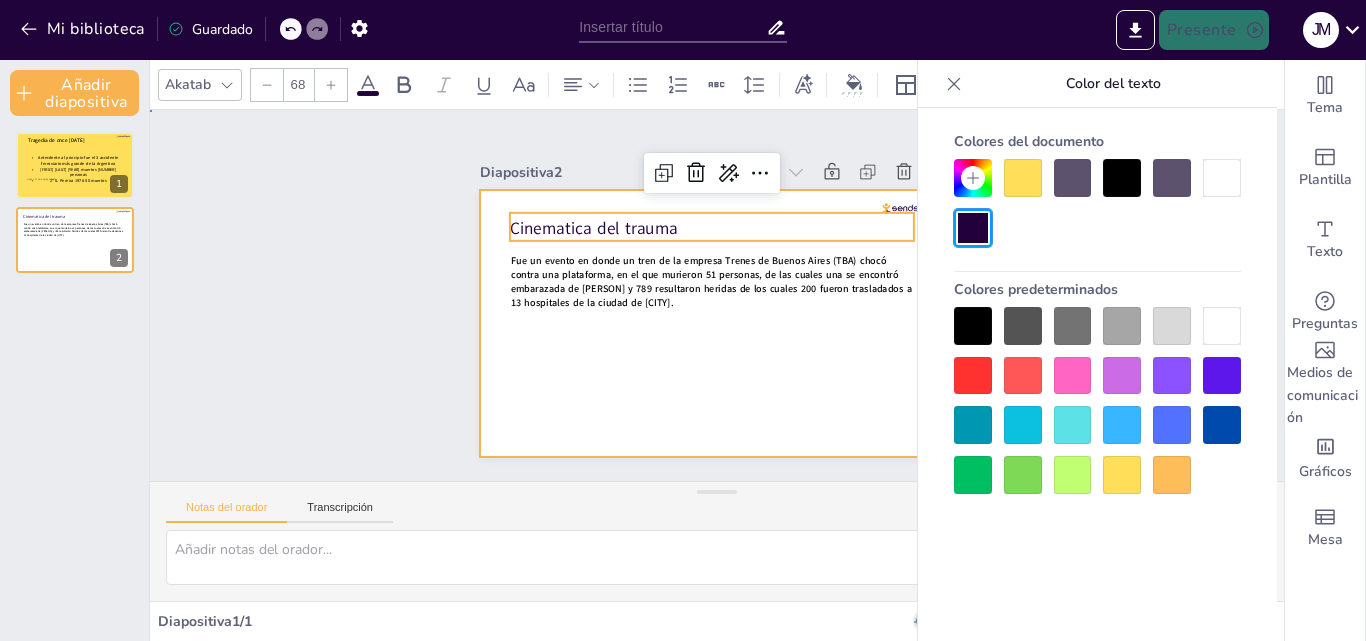 click at bounding box center (690, 290) 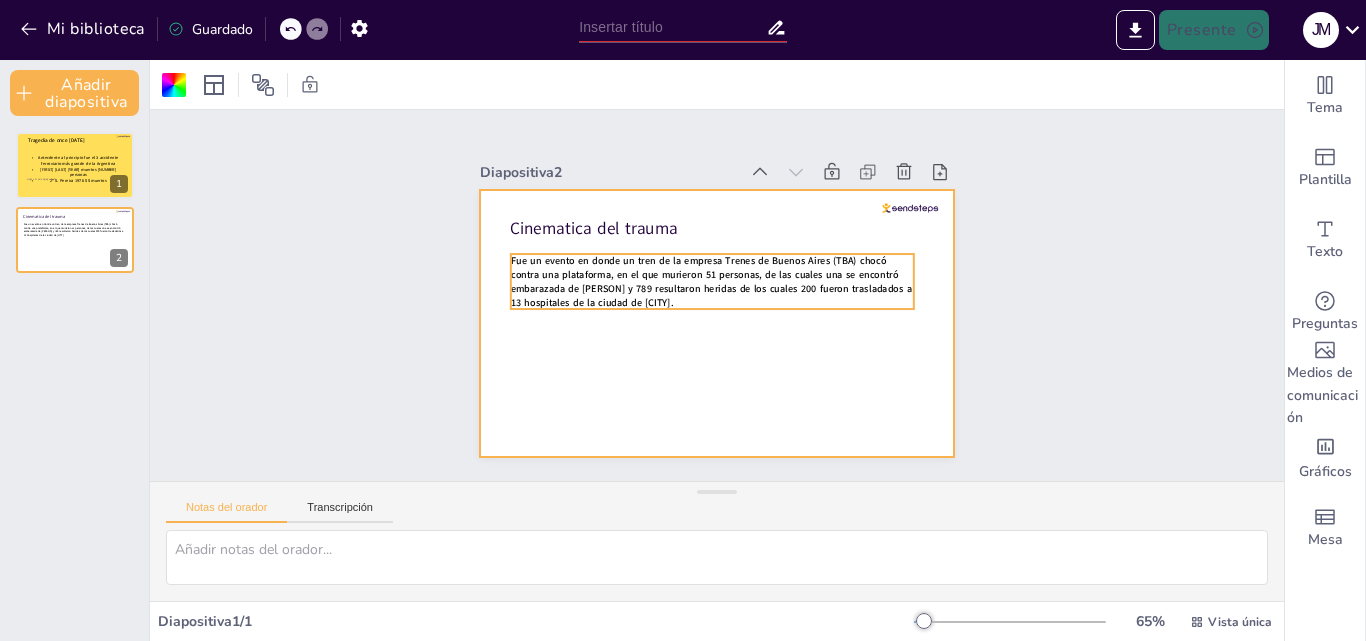 click on "Fue un evento en donde un tren de la empresa Trenes de Buenos Aires (TBA) chocó contra una plataforma, en el que murieron 51 personas, de las cuales una se encontró embarazada de [PERSON] y 789 resultaron heridas de los cuales 200 fueron trasladados a 13 hospitales de la ciudad de [CITY]." at bounding box center (719, 281) 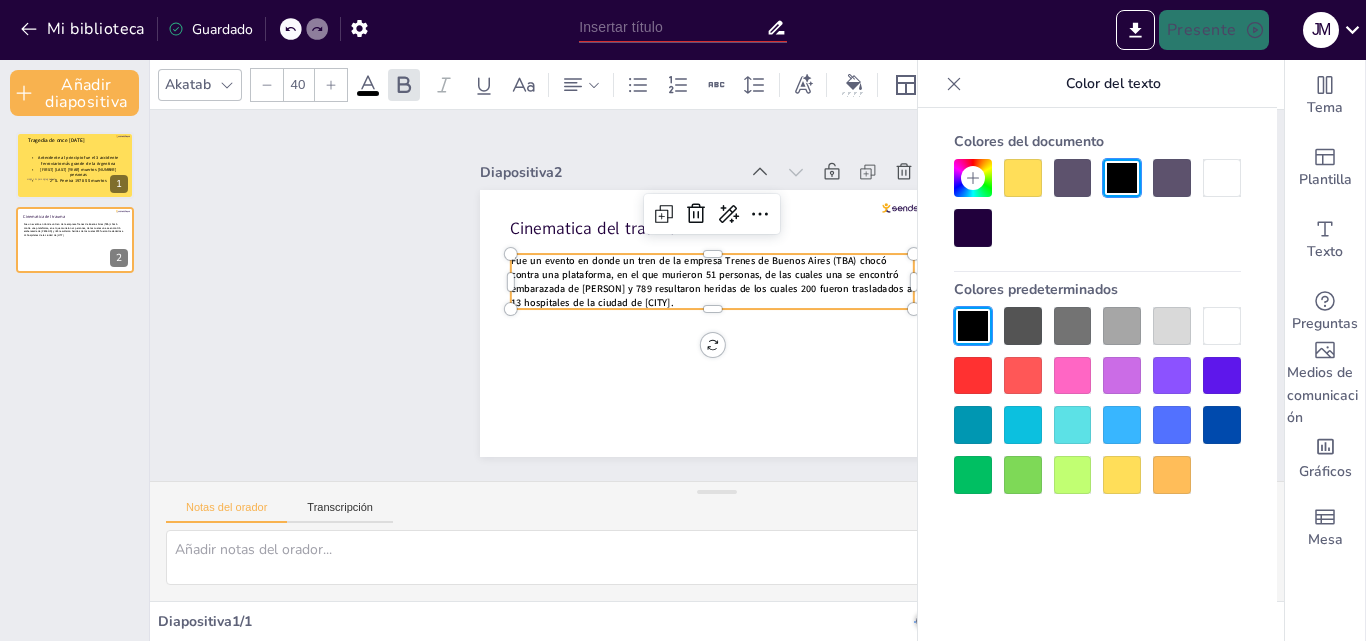 click on "Fue un evento en donde un tren de la empresa Trenes de Buenos Aires (TBA) chocó contra una plataforma, en el que murieron 51 personas, de las cuales una se encontró embarazada de [PERSON] y 789 resultaron heridas de los cuales 200 fueron trasladados a 13 hospitales de la ciudad de [CITY]." at bounding box center [703, 297] 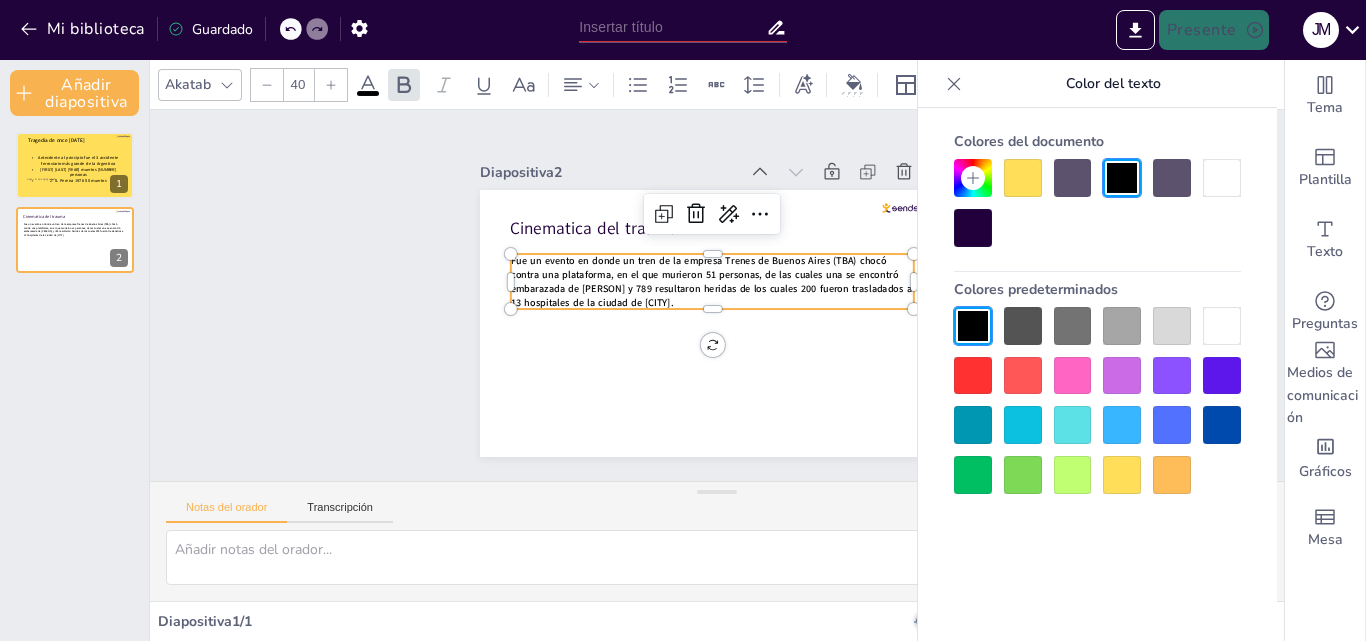 click on "Fue un evento en donde un tren de la empresa Trenes de Buenos Aires (TBA) chocó contra una plataforma, en el que murieron 51 personas, de las cuales una se encontró embarazada de [PERSON] y 789 resultaron heridas de los cuales 200 fueron trasladados a 13 hospitales de la ciudad de [CITY]." at bounding box center [719, 281] 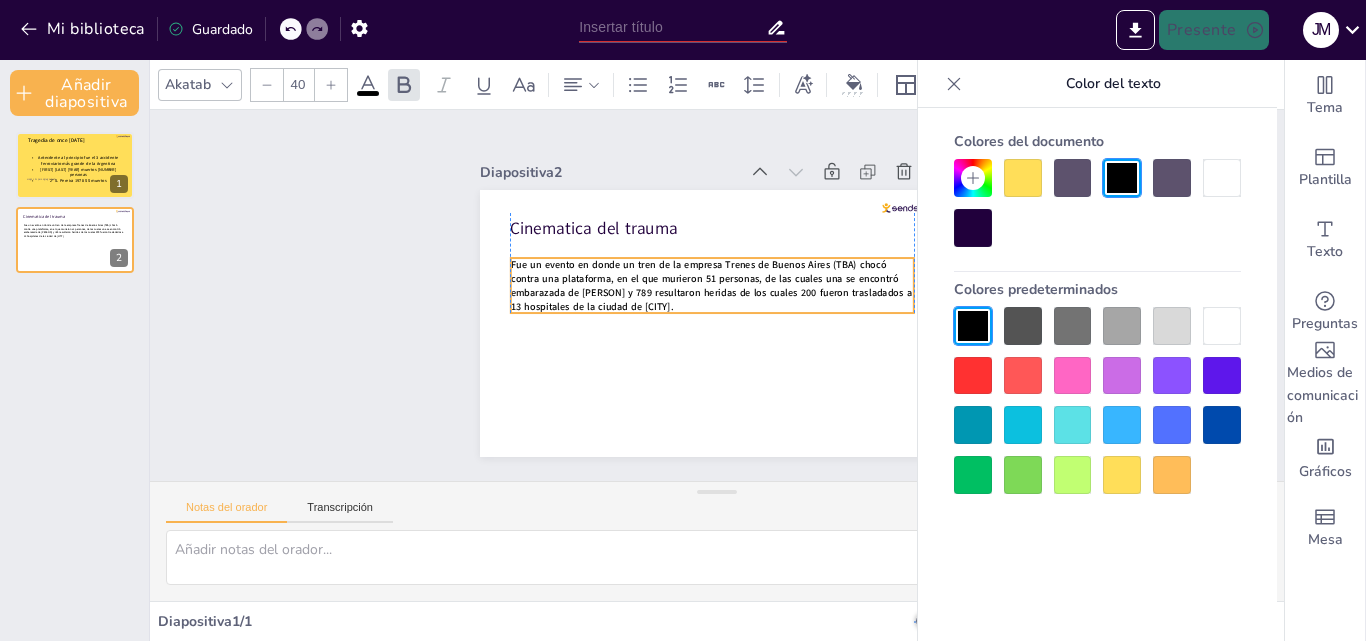 click on "Fue un evento en donde un tren de la empresa Trenes de Buenos Aires (TBA) chocó contra una plataforma, en el que murieron 51 personas, de las cuales una se encontró embarazada de [PERSON] y 789 resultaron heridas de los cuales 200 fueron trasladados a 13 hospitales de la ciudad de [CITY]." at bounding box center (712, 305) 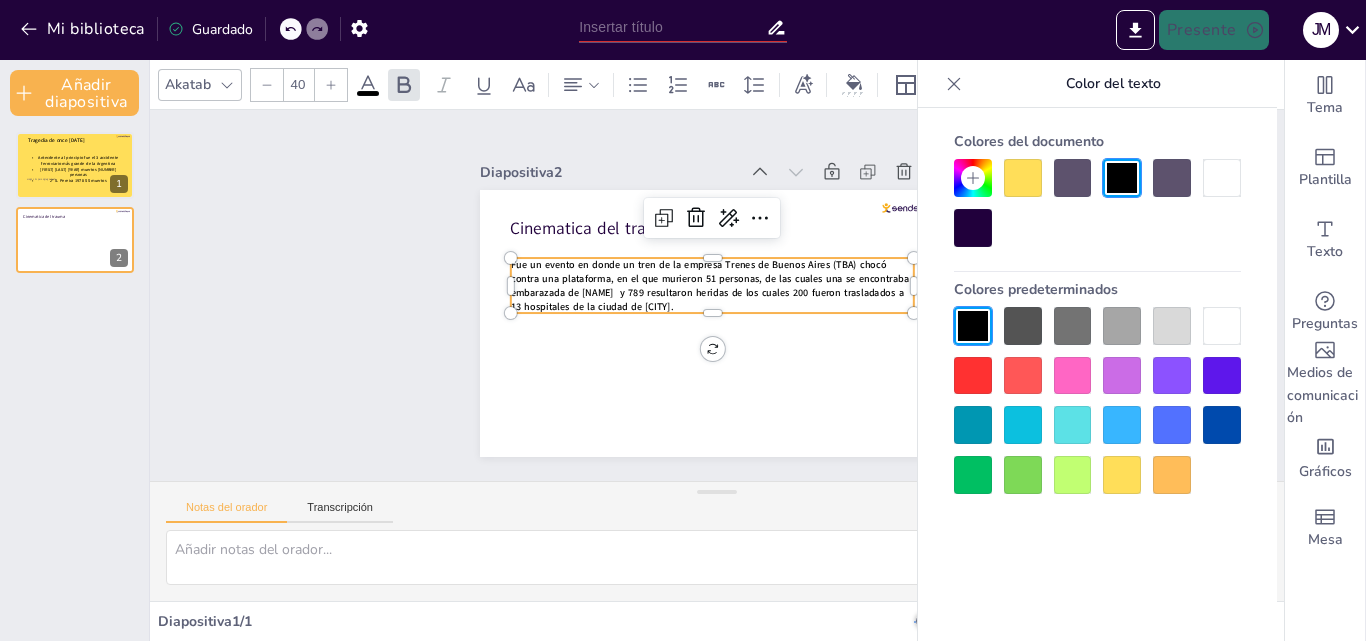 click on "Fue un evento en donde un tren de la empresa Trenes de Buenos Aires (TBA) chocó contra una plataforma, en el que murieron 51 personas, de las cuales una se encontraba embarazada de [NAME] ​ y 789 resultaron heridas​ de los cuales 200 fueron trasladados a 13 hospitales de la ciudad de [CITY]." at bounding box center [718, 285] 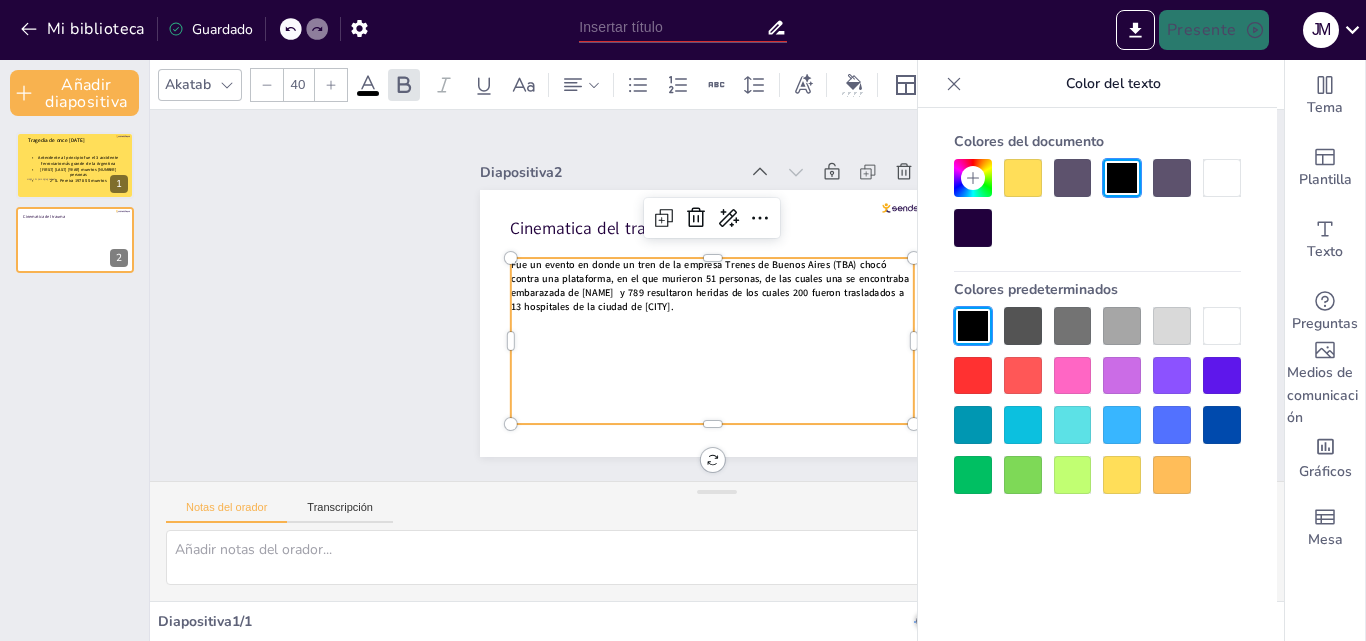 click on "Fue un evento en donde un tren de la empresa Trenes de Buenos Aires (TBA) chocó contra una plataforma, en el que murieron 51 personas, de las cuales una se encontraba embarazada de [NAME] ​ y 789 resultaron heridas​ de los cuales 200 fueron trasladados a 13 hospitales de la ciudad de [CITY]." at bounding box center [706, 298] 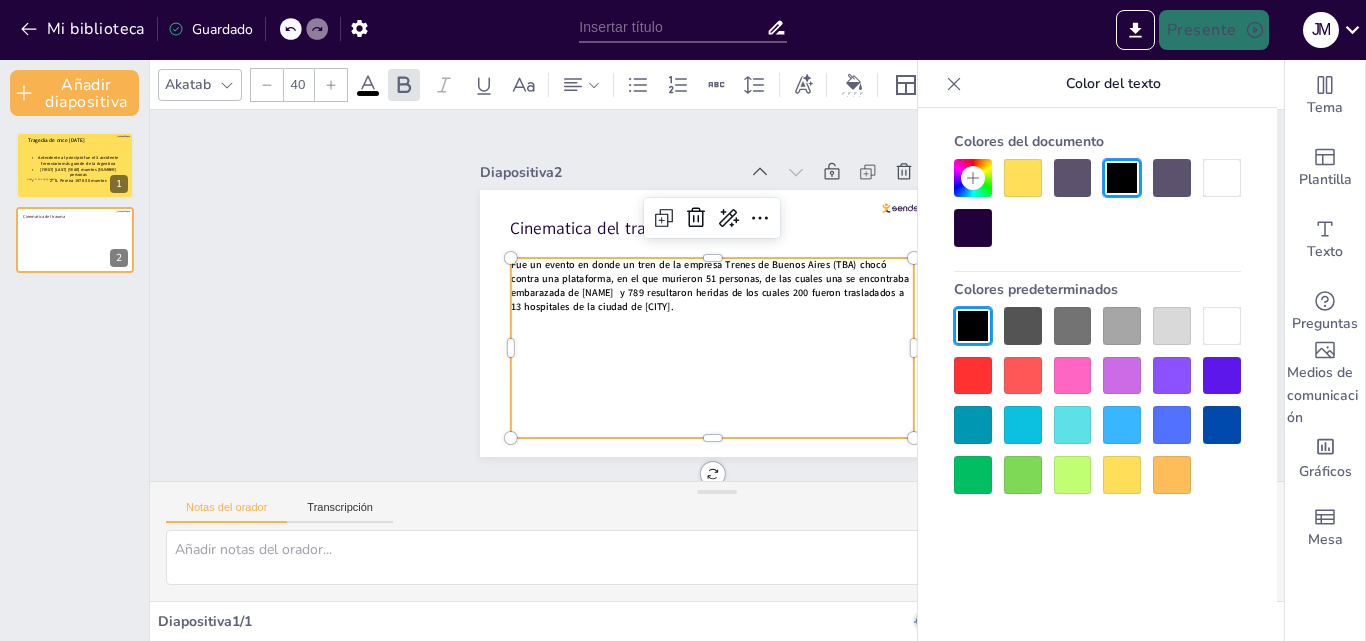 click at bounding box center (702, 316) 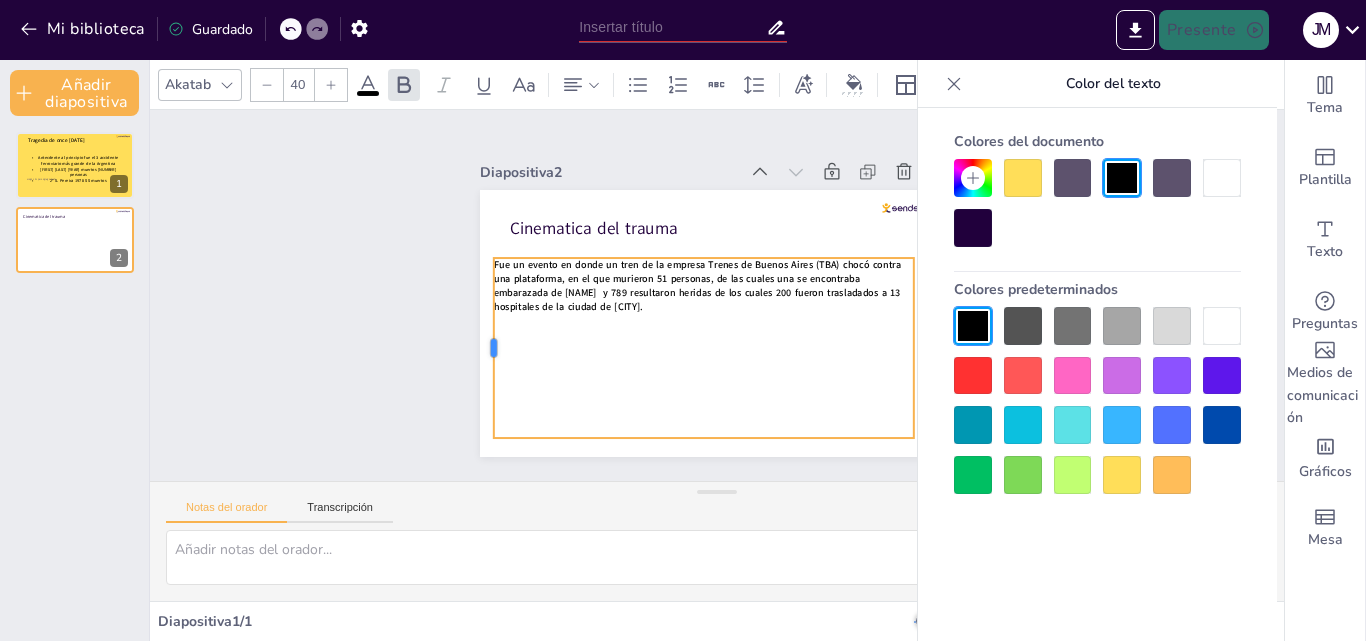 drag, startPoint x: 495, startPoint y: 337, endPoint x: 478, endPoint y: 334, distance: 17.262676 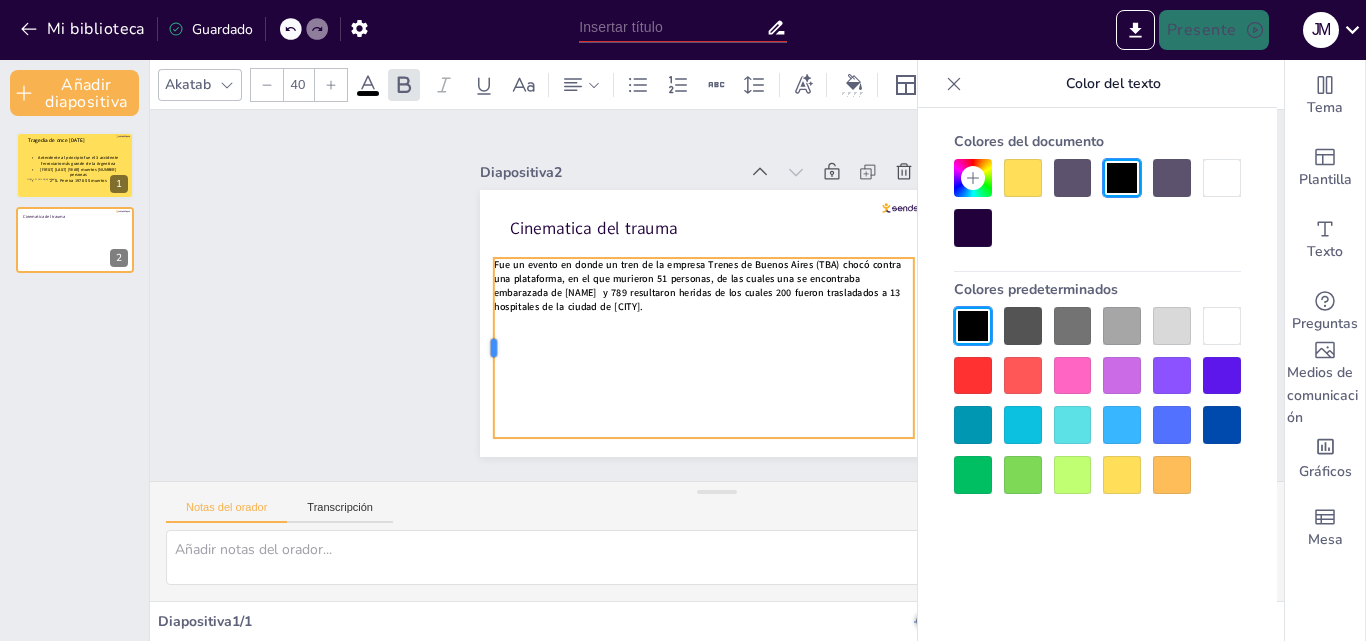 click at bounding box center [490, 225] 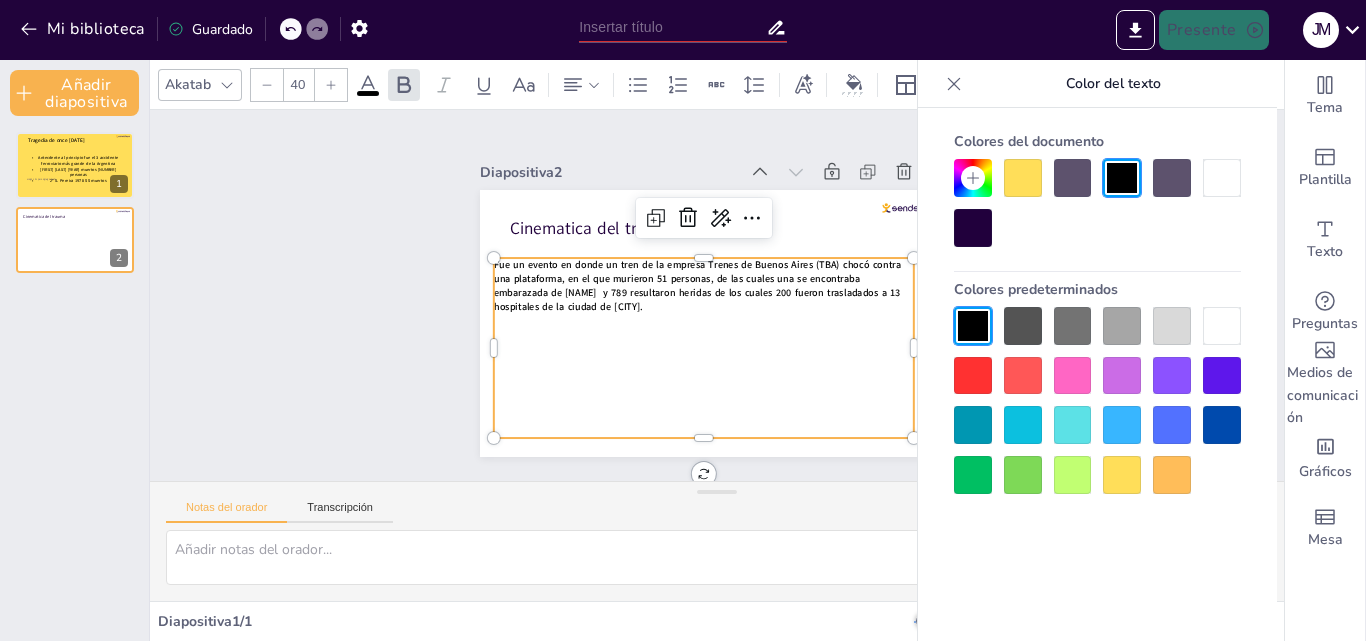 click on "Fue un evento en donde un tren de la empresa Trenes de Buenos Aires (TBA) chocó contra una plataforma, en el que murieron 51 personas, de las cuales una se encontraba embarazada de [NAME] ​ y 789 resultaron heridas​ de los cuales 200 fueron trasladados a 13 hospitales de la ciudad de [CITY]." at bounding box center [735, 316] 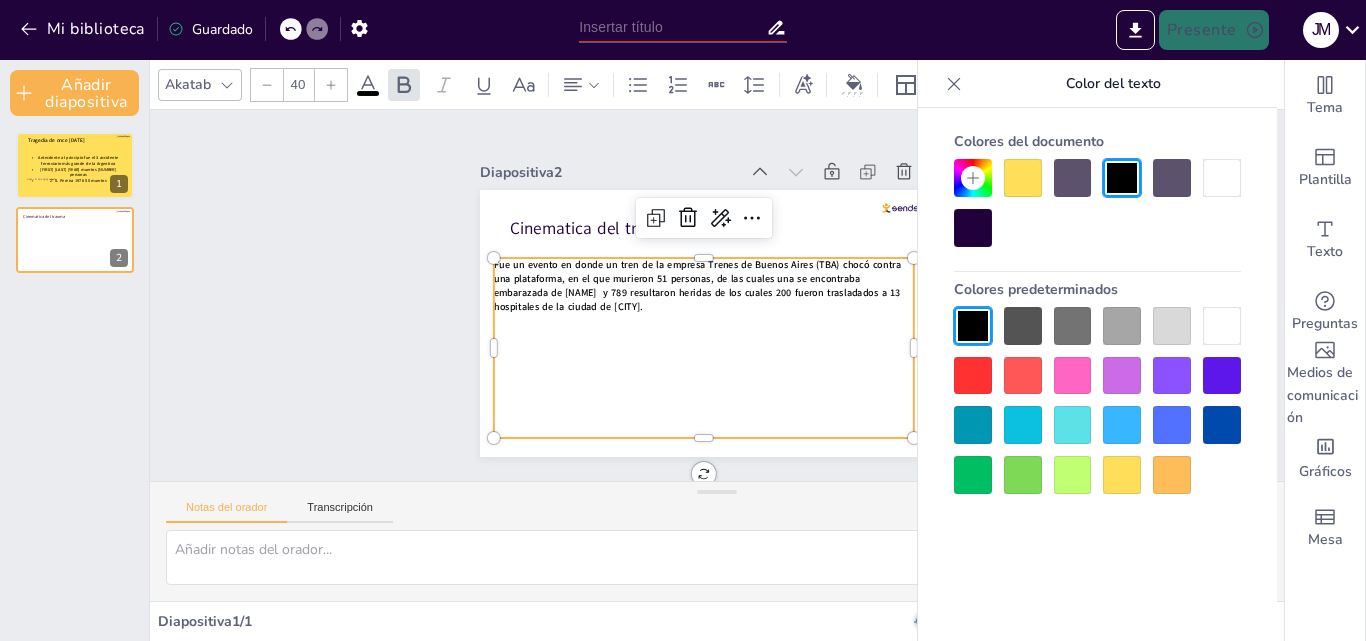 click on "Fue un evento en donde un tren de la empresa Trenes de Buenos Aires (TBA) chocó contra una plataforma, en el que murieron 51 personas, de las cuales una se encontraba embarazada de [NAME] ​ y 789 resultaron heridas​ de los cuales 200 fueron trasladados a 13 hospitales de la ciudad de [CITY]." at bounding box center (705, 270) 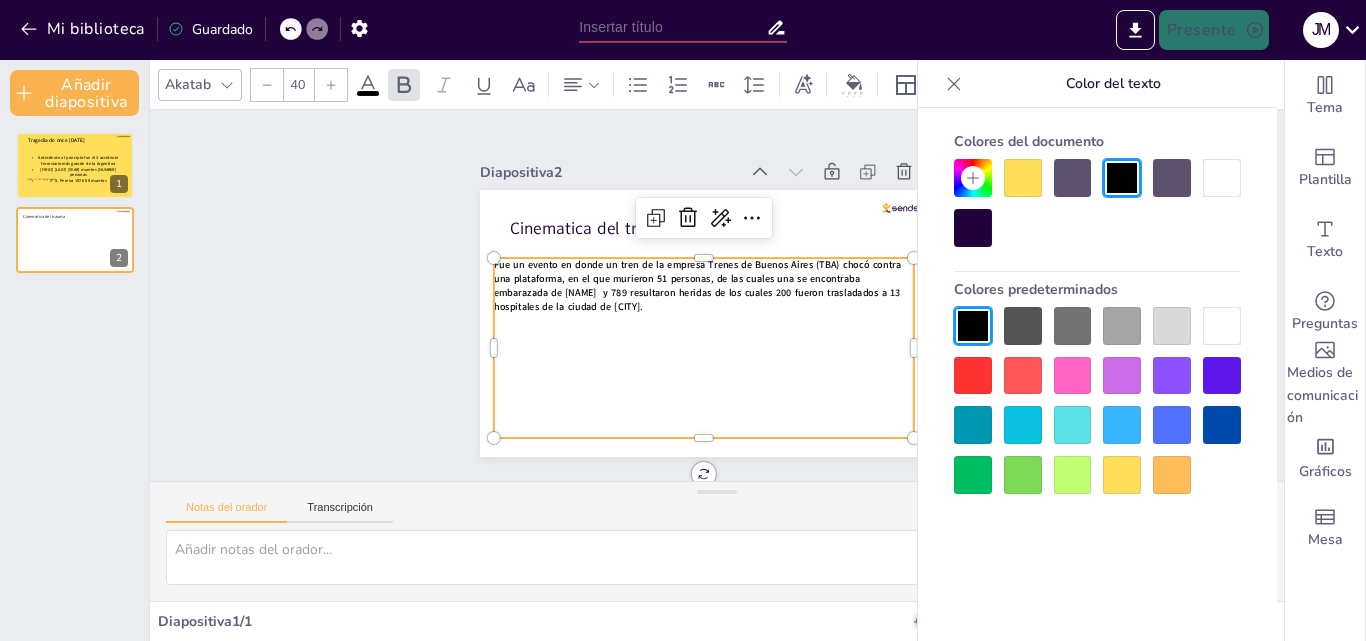 click on "Fue un evento en donde un tren de la empresa Trenes de Buenos Aires (TBA) chocó contra una plataforma, en el que murieron 51 personas, de las cuales una se encontraba embarazada de [NAME] ​ y 789 resultaron heridas​ de los cuales 200 fueron trasladados a 13 hospitales de la ciudad de [CITY]." at bounding box center [741, 299] 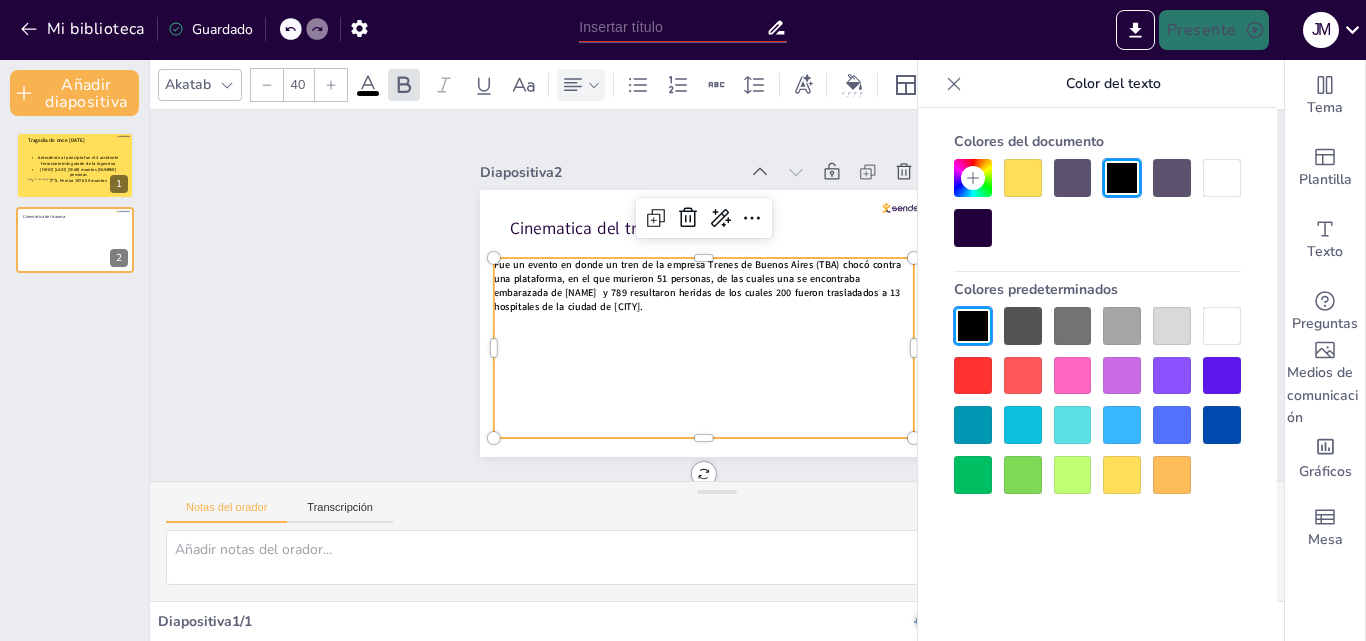 click 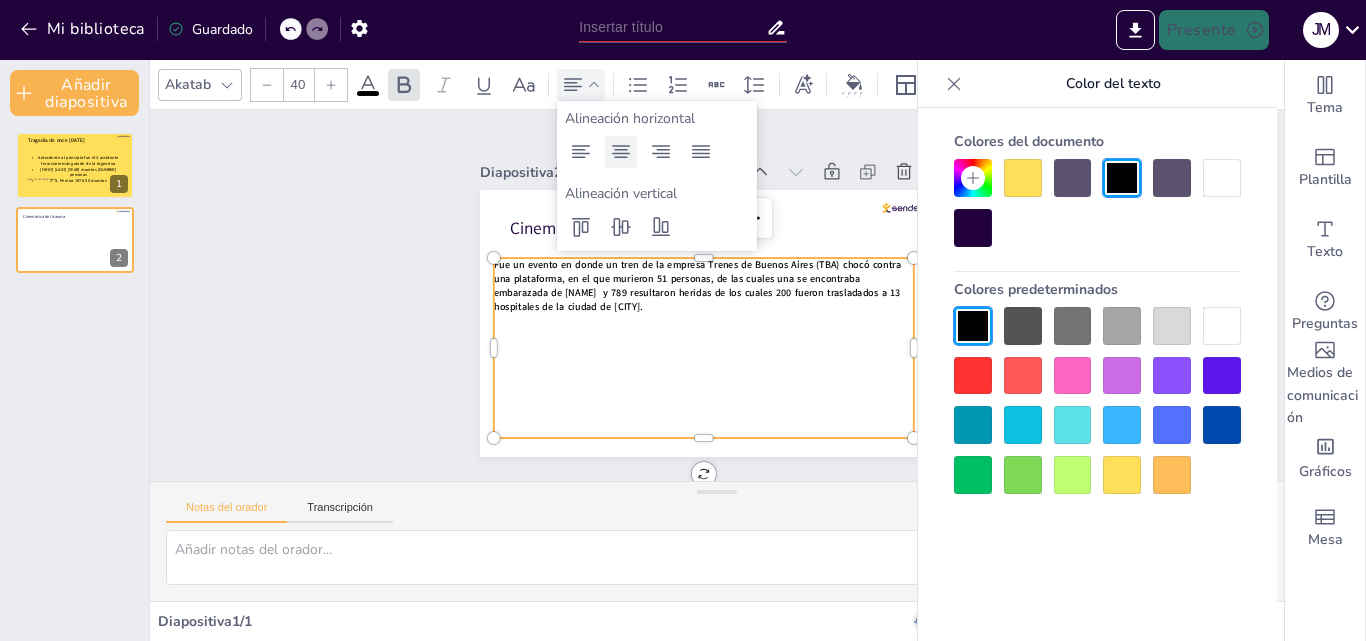 click 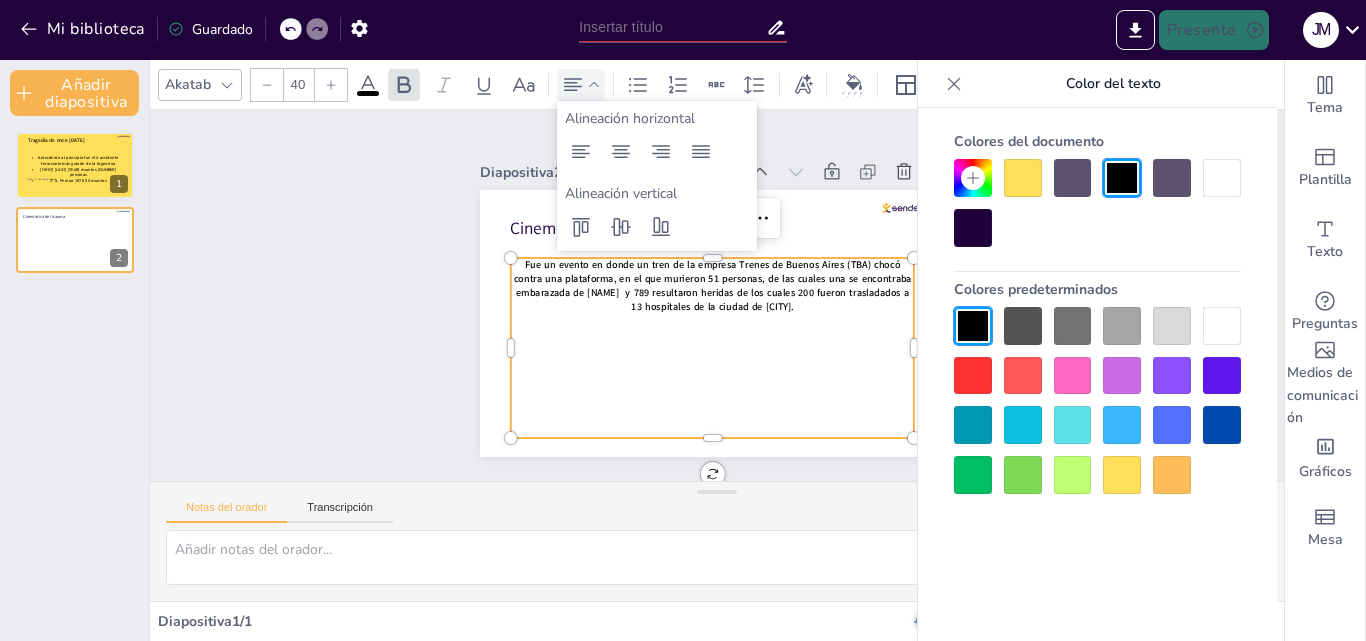 click at bounding box center (743, 267) 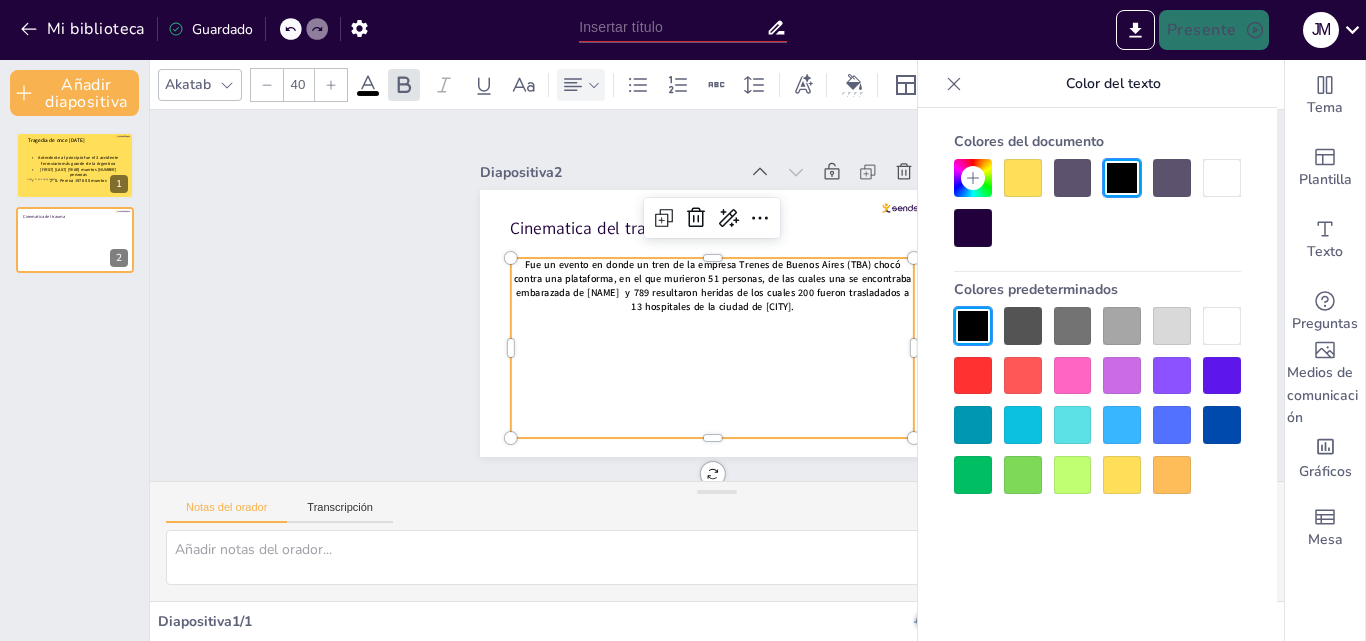 click on "Fue un evento en donde un tren de la empresa Trenes de Buenos Aires (TBA) chocó contra una plataforma, en el que murieron 51 personas, de las cuales una se encontraba embarazada de [NAME] ​ y 789 resultaron heridas​ de los cuales 200 fueron trasladados a 13 hospitales de la ciudad de [CITY]." at bounding box center (716, 284) 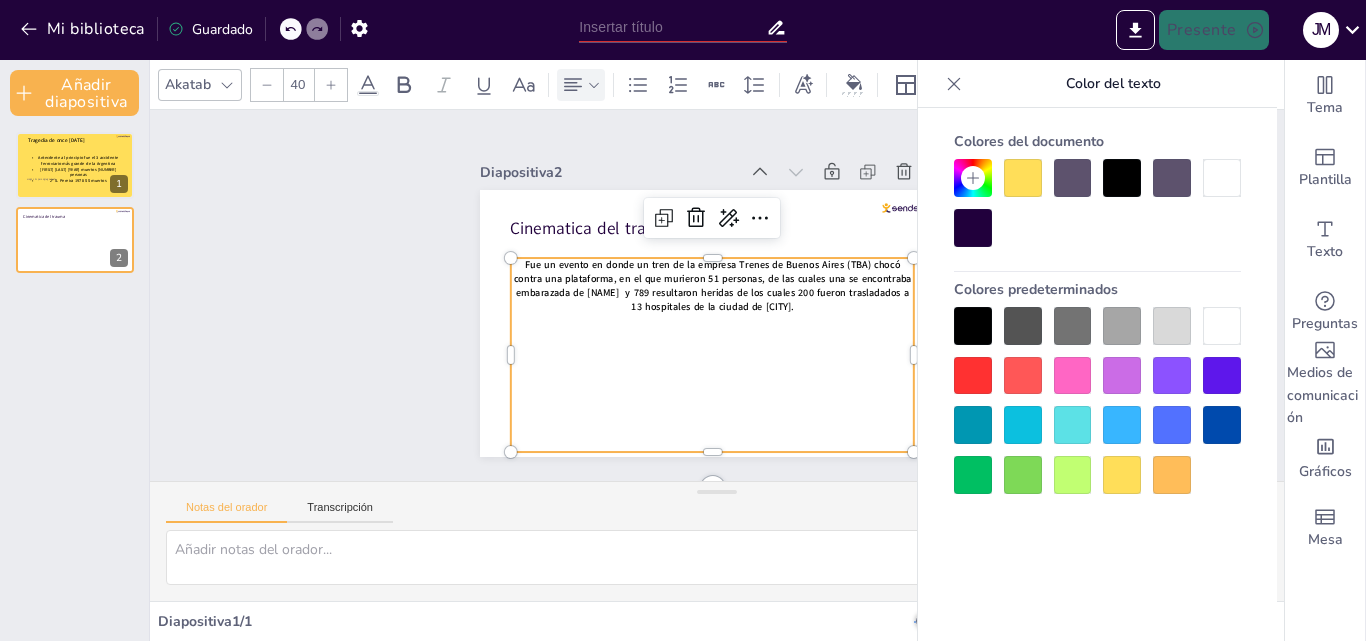 click at bounding box center (735, 161) 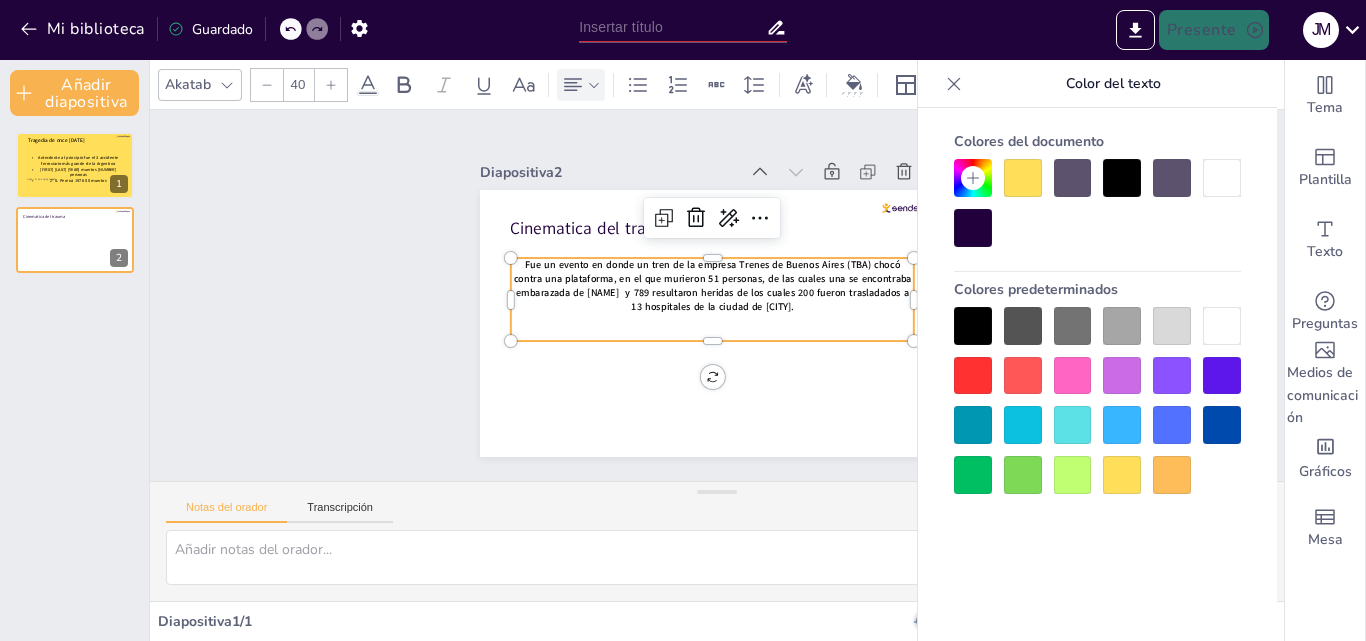 scroll, scrollTop: 6, scrollLeft: 0, axis: vertical 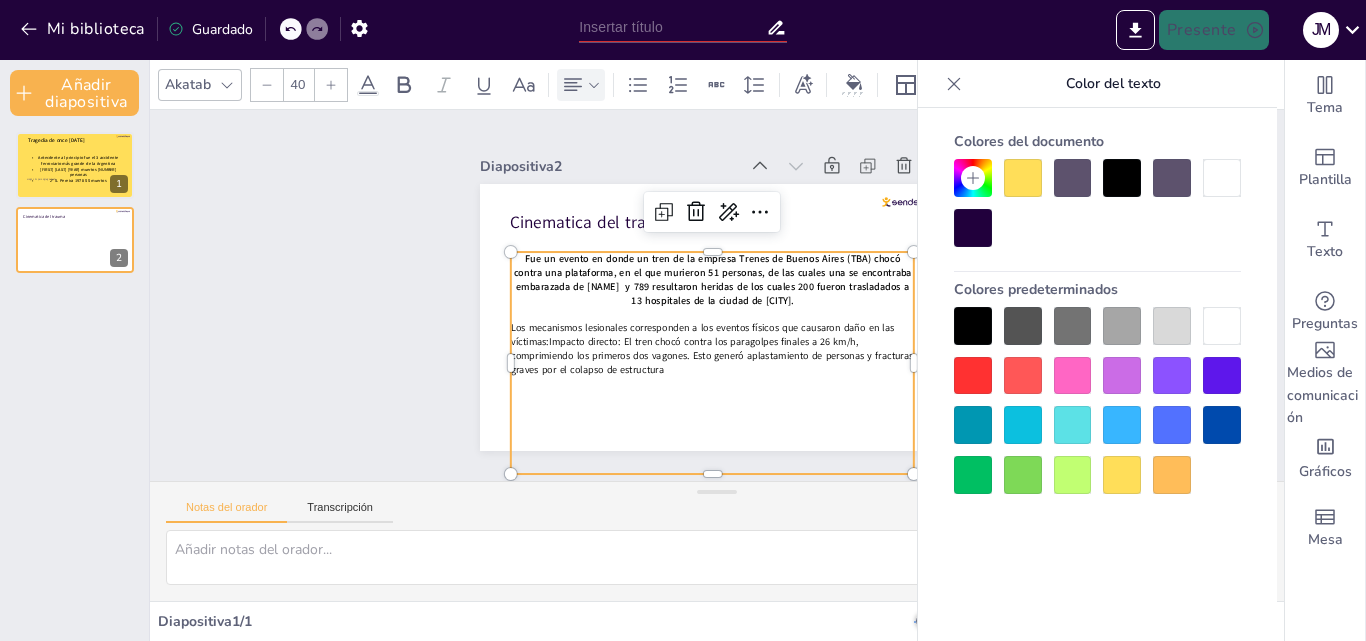 click on "Los mecanismos lesionales corresponden a los eventos físicos que causaron daño en las víctimas:Impacto directo: El tren chocó contra los paragolpes finales a 26 km/h, comprimiendo los primeros dos vagones. Esto generó aplastamiento de personas y fracturas graves por el colapso de estructura" at bounding box center (742, 248) 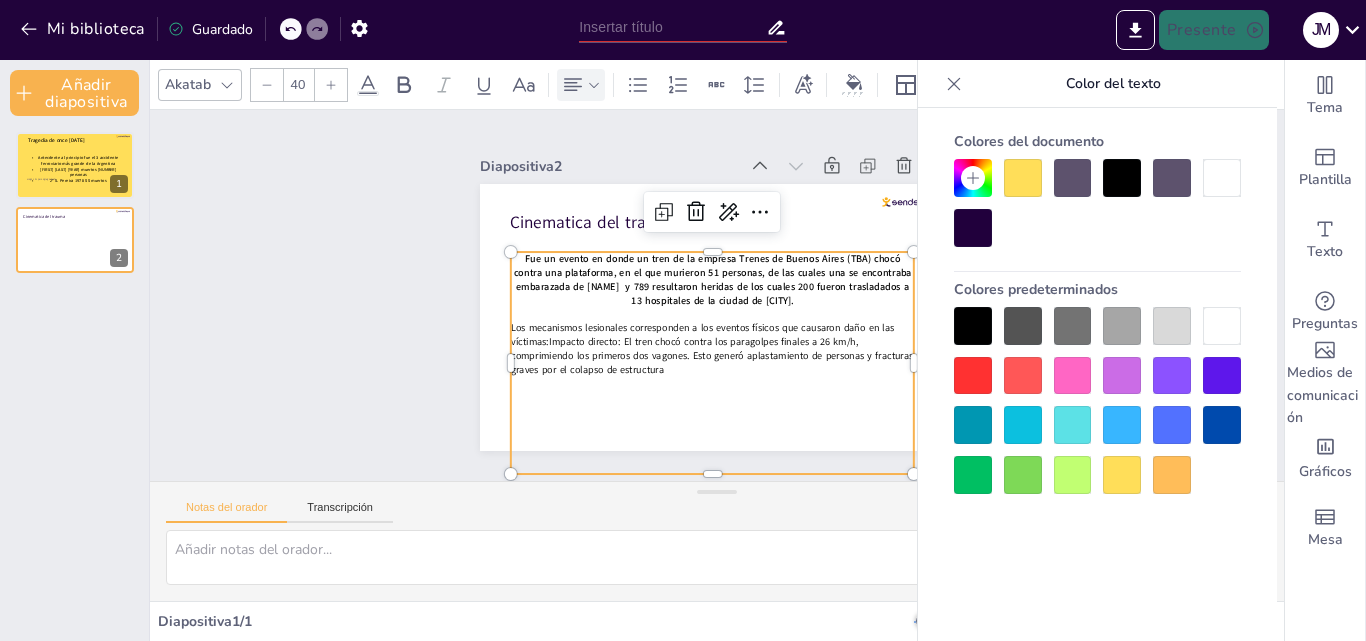 type 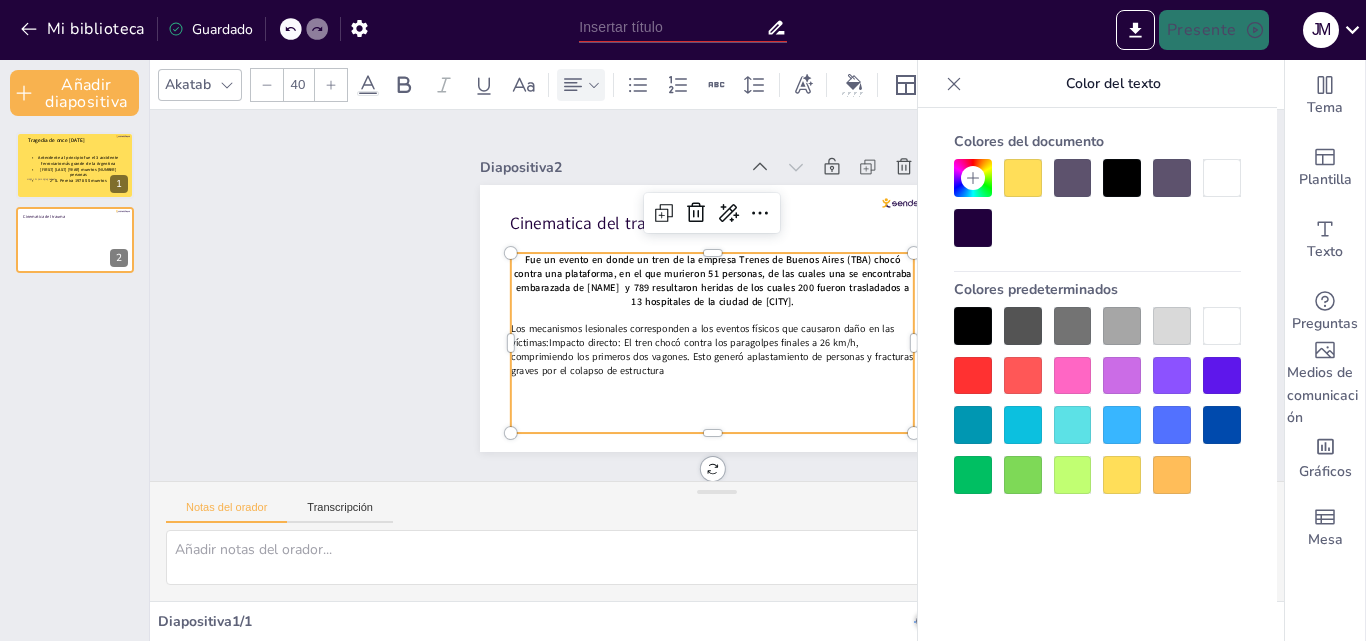 scroll, scrollTop: 0, scrollLeft: 0, axis: both 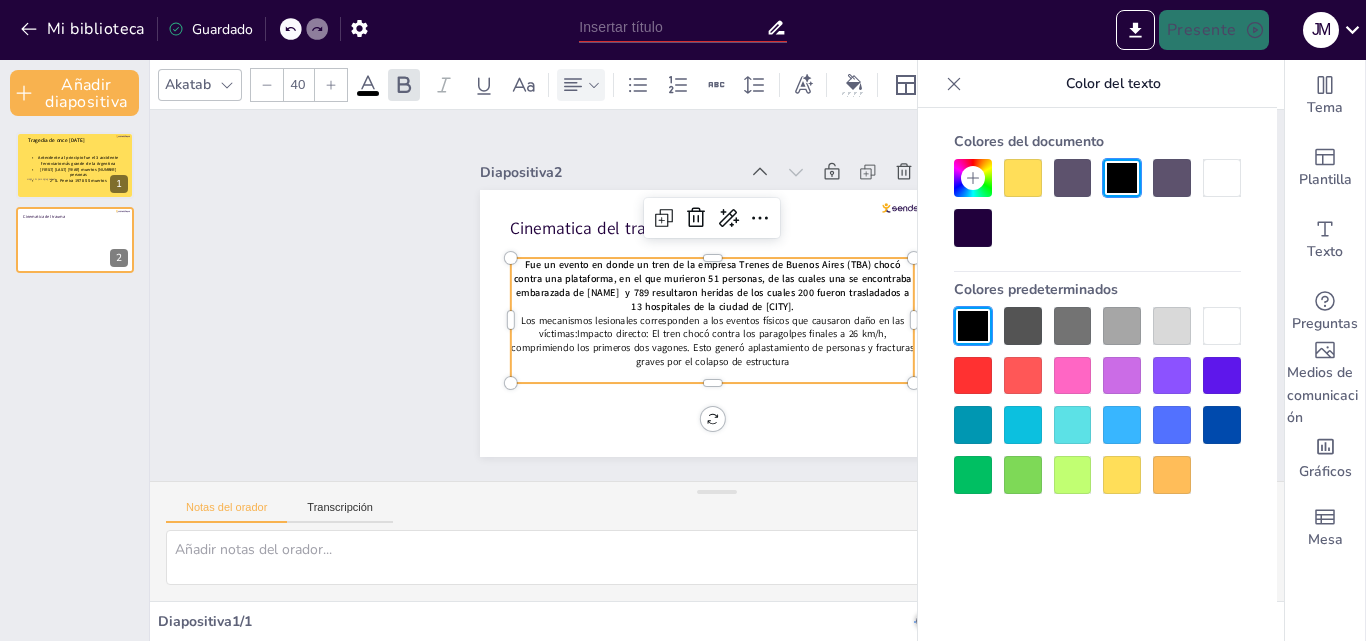 click on "Los mecanismos lesionales corresponden a los eventos físicos que causaron daño en las víctimas:Impacto directo: El tren chocó contra los paragolpes finales a 26 km/h, comprimiendo los primeros dos vagones. Esto generó aplastamiento de personas y fracturas graves por el colapso de estructura" at bounding box center [675, 314] 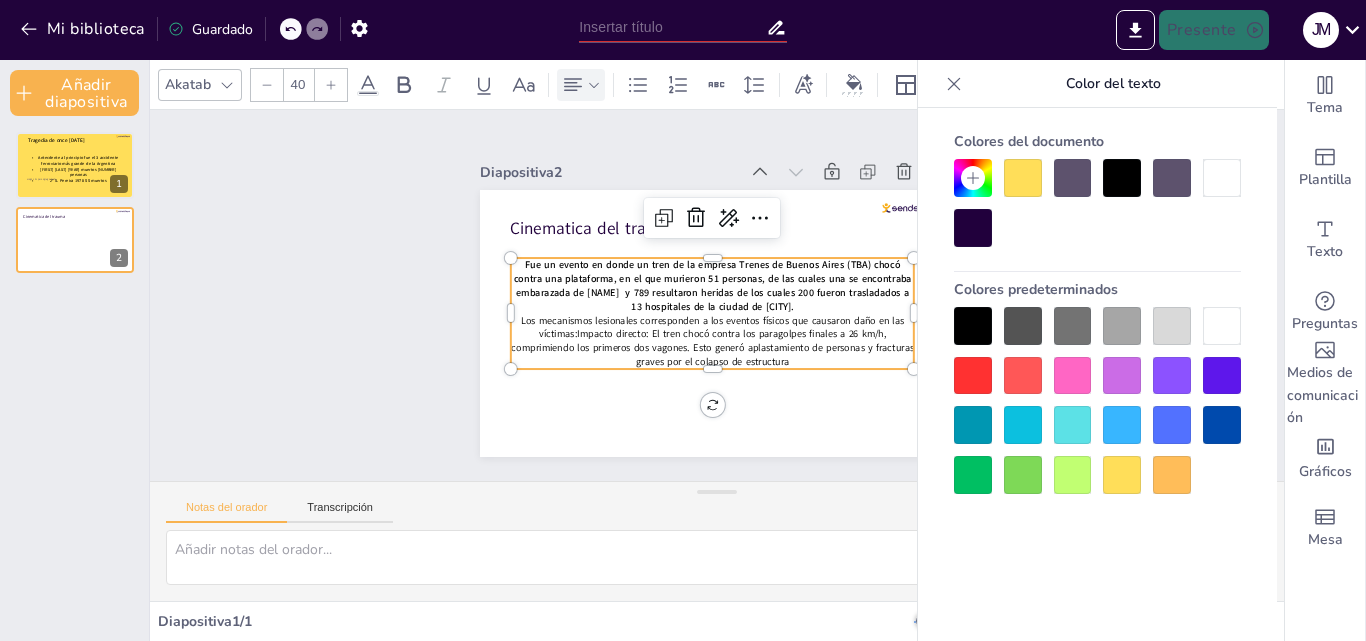 click on "Los mecanismos lesionales corresponden a los eventos físicos que causaron daño en las víctimas:Impacto directo: El tren chocó contra los paragolpes finales a 26 km/h, comprimiendo los primeros dos vagones. Esto generó aplastamiento de personas y fracturas graves por el colapso de estructura" at bounding box center [760, 281] 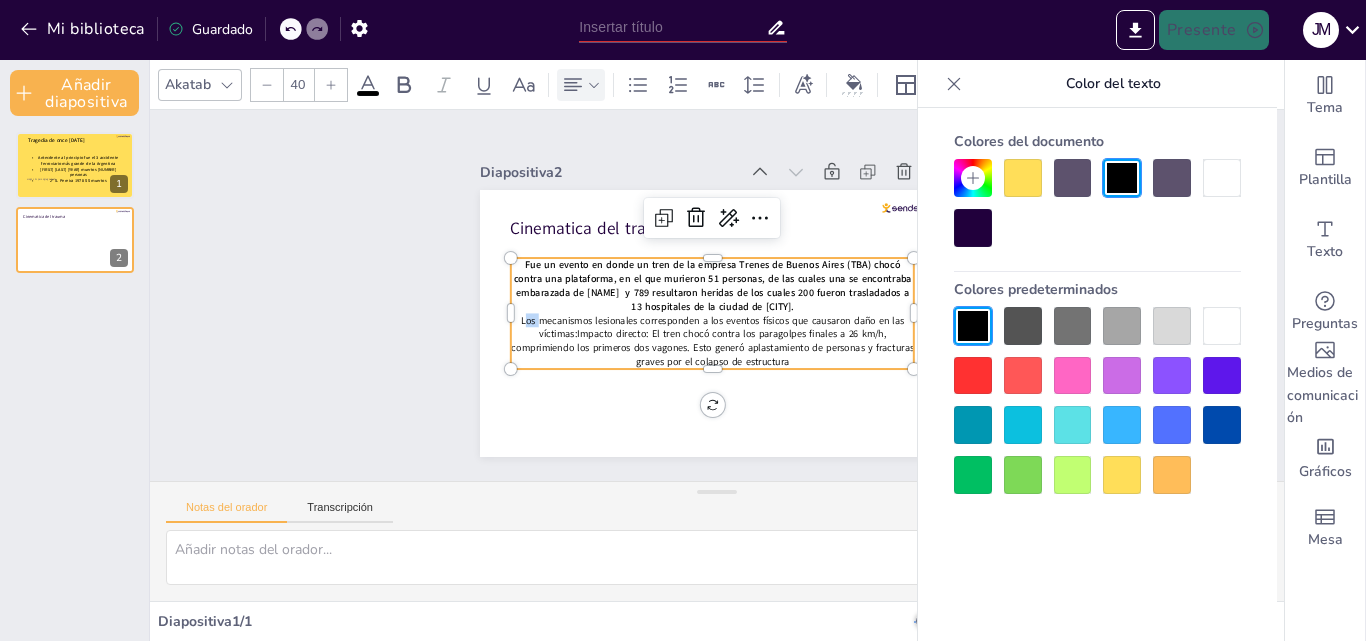 click on "Los mecanismos lesionales corresponden a los eventos físicos que causaron daño en las víctimas:Impacto directo: El tren chocó contra los paragolpes finales a 26 km/h, comprimiendo los primeros dos vagones. Esto generó aplastamiento de personas y fracturas graves por el colapso de estructura" at bounding box center [690, 333] 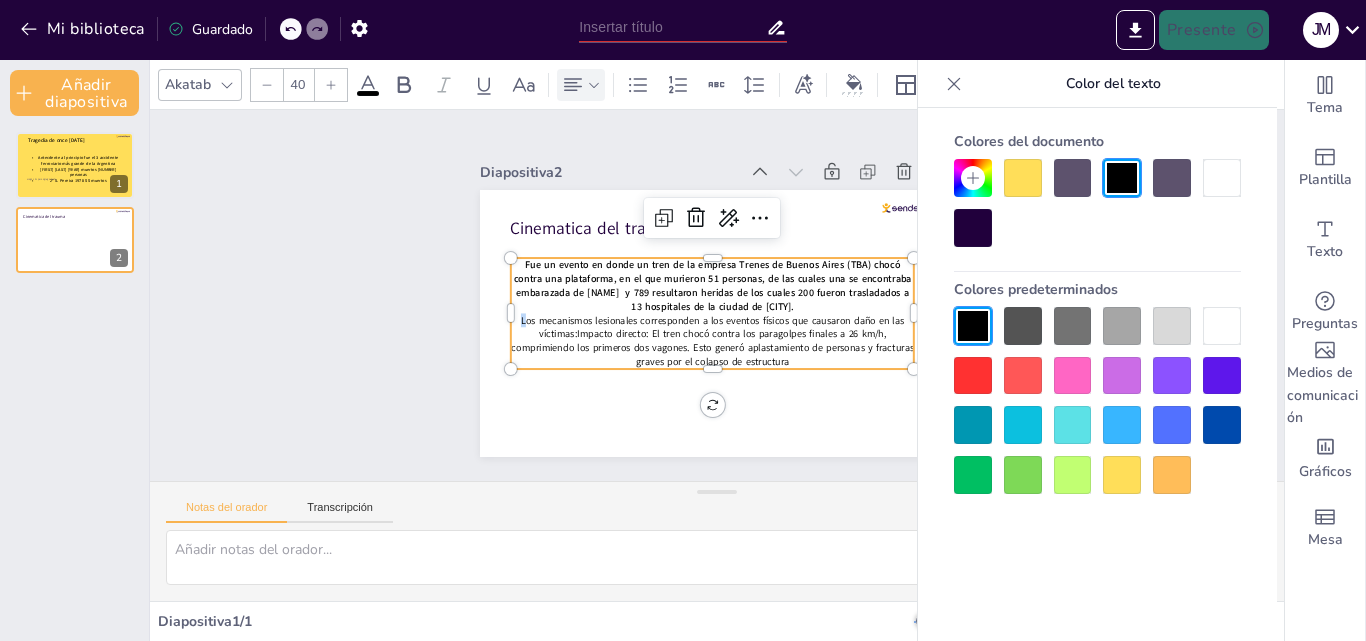 click on "Los mecanismos lesionales corresponden a los eventos físicos que causaron daño en las víctimas:Impacto directo: El tren chocó contra los paragolpes finales a 26 km/h, comprimiendo los primeros dos vagones. Esto generó aplastamiento de personas y fracturas graves por el colapso de estructura" at bounding box center [712, 340] 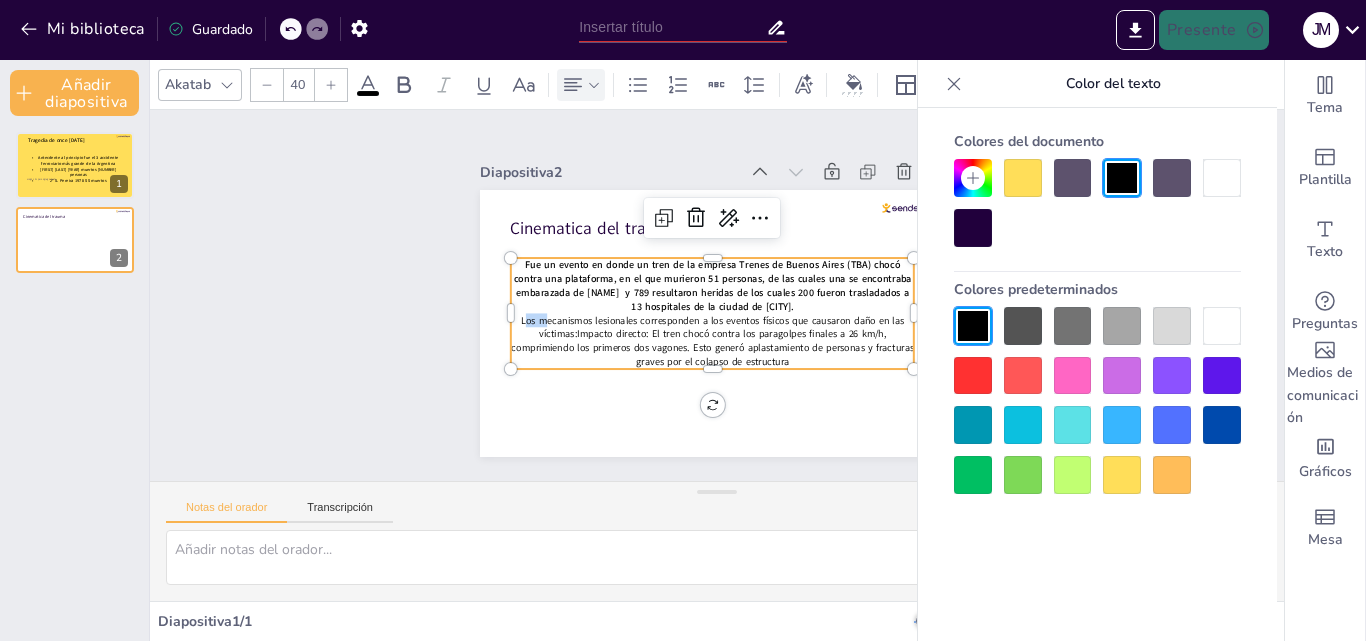 click on "Los mecanismos lesionales corresponden a los eventos físicos que causaron daño en las víctimas:Impacto directo: El tren chocó contra los paragolpes finales a 26 km/h, comprimiendo los primeros dos vagones. Esto generó aplastamiento de personas y fracturas graves por el colapso de estructura" at bounding box center [679, 322] 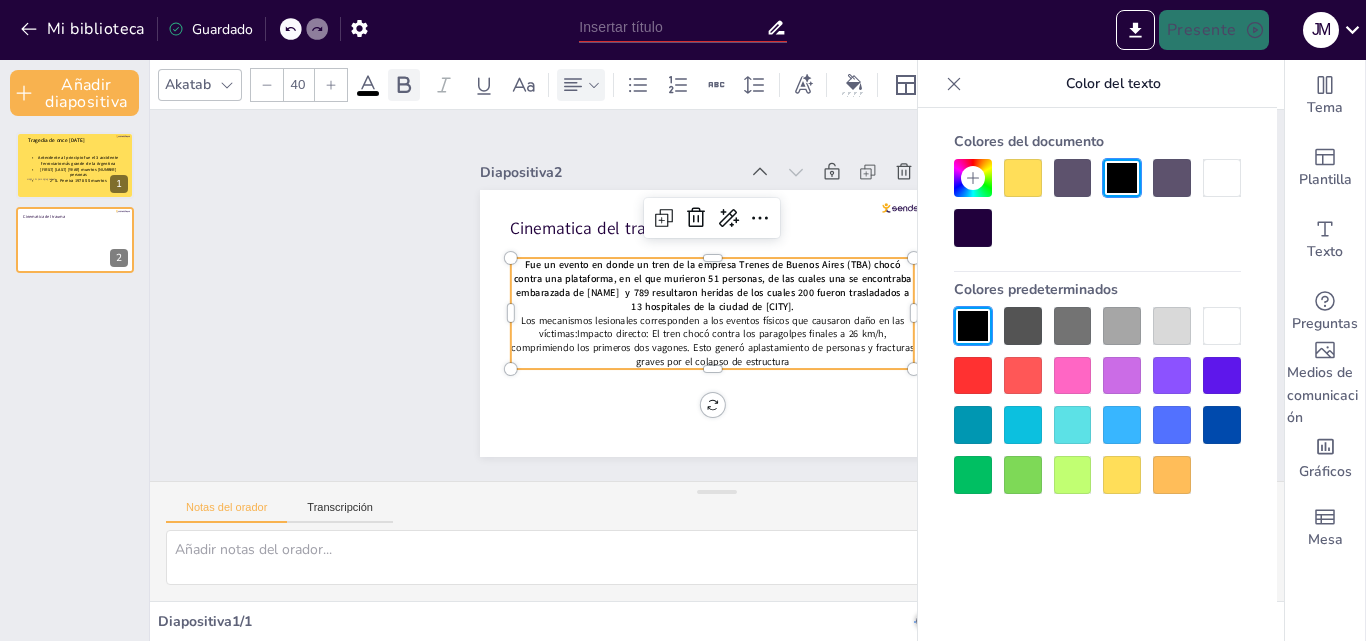click 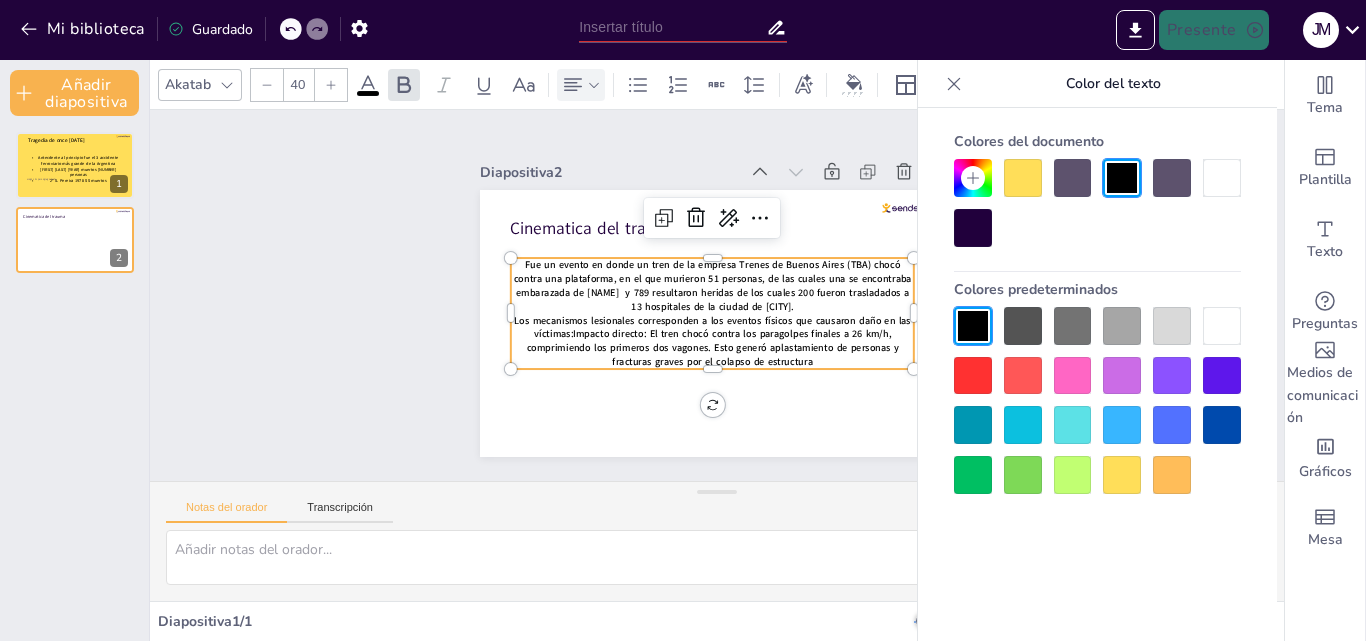 click on "Fue un evento en donde un tren de la empresa Trenes de Buenos Aires (TBA) chocó contra una plataforma, en el que murieron 51 personas, de las cuales una se encontraba embarazada de [NAME] ​ y 789 resultaron heridas​ de los cuales 200 fueron trasladados a 13 hospitales de la ciudad de [CITY]." at bounding box center [730, 298] 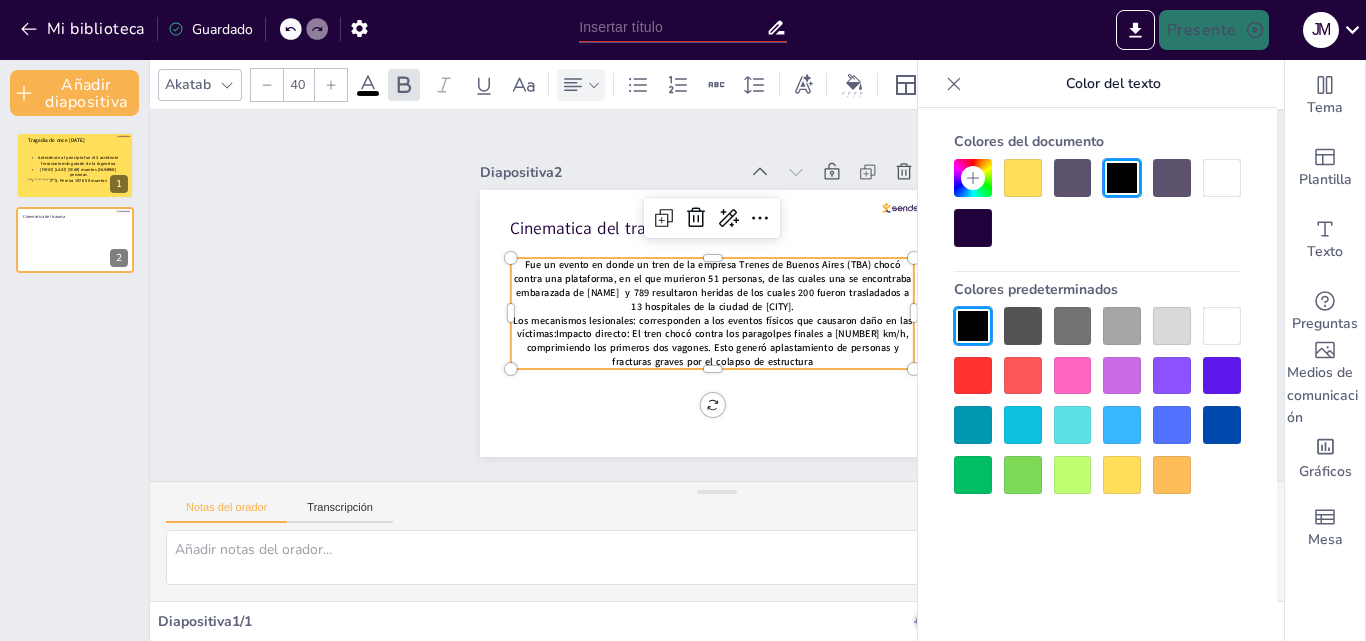 click on "Fue un evento en donde un tren de la empresa Trenes de Buenos Aires (TBA) chocó contra una plataforma, en el que murieron 51 personas, de las cuales una se encontraba embarazada de [NAME] ​ y 789 resultaron heridas​ de los cuales 200 fueron trasladados a 13 hospitales de la ciudad de [CITY]." at bounding box center [714, 309] 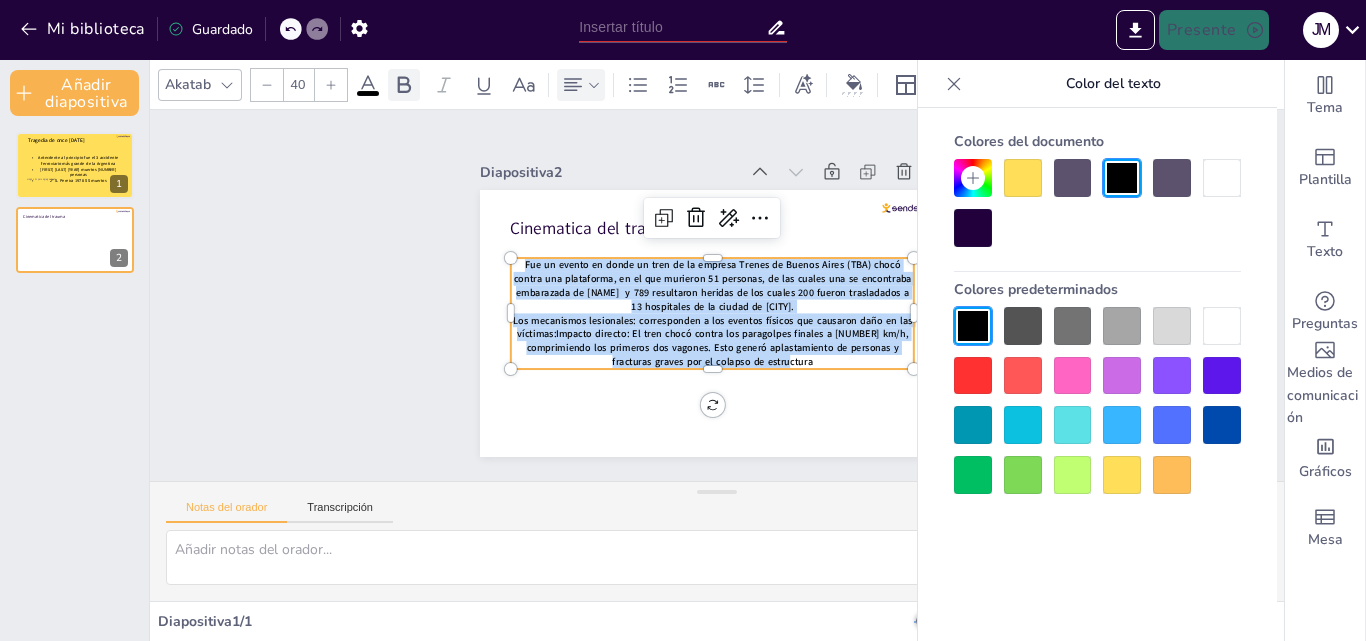 click 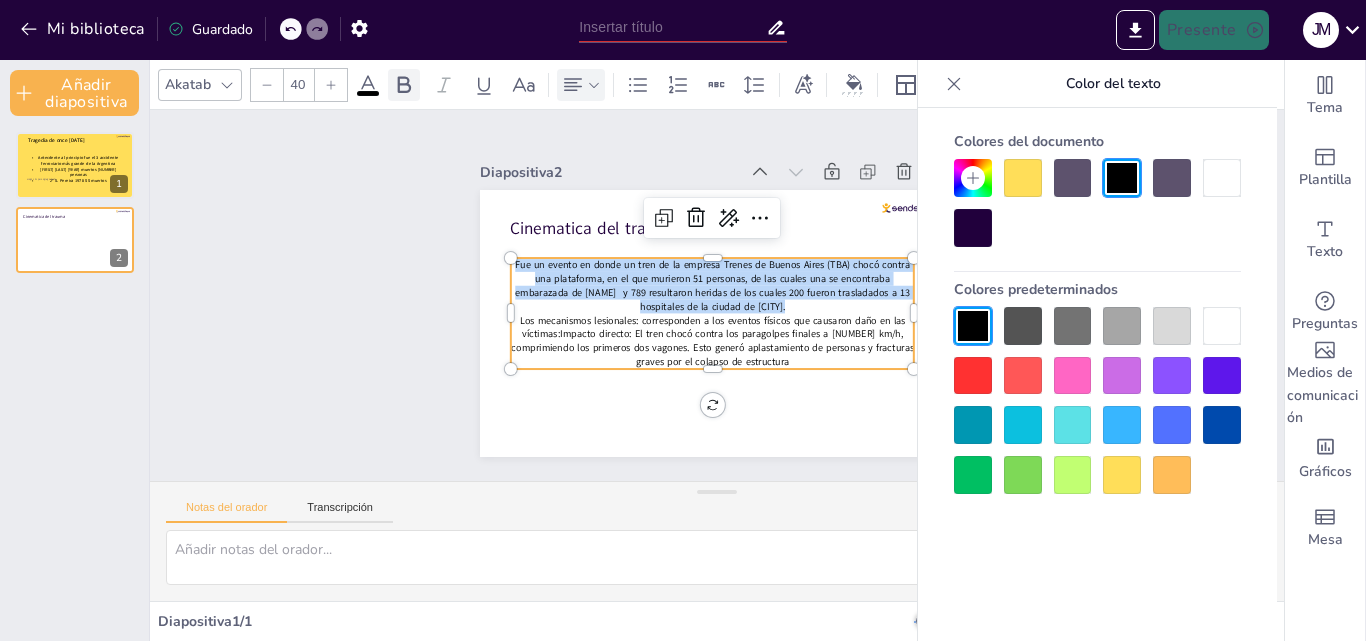 click 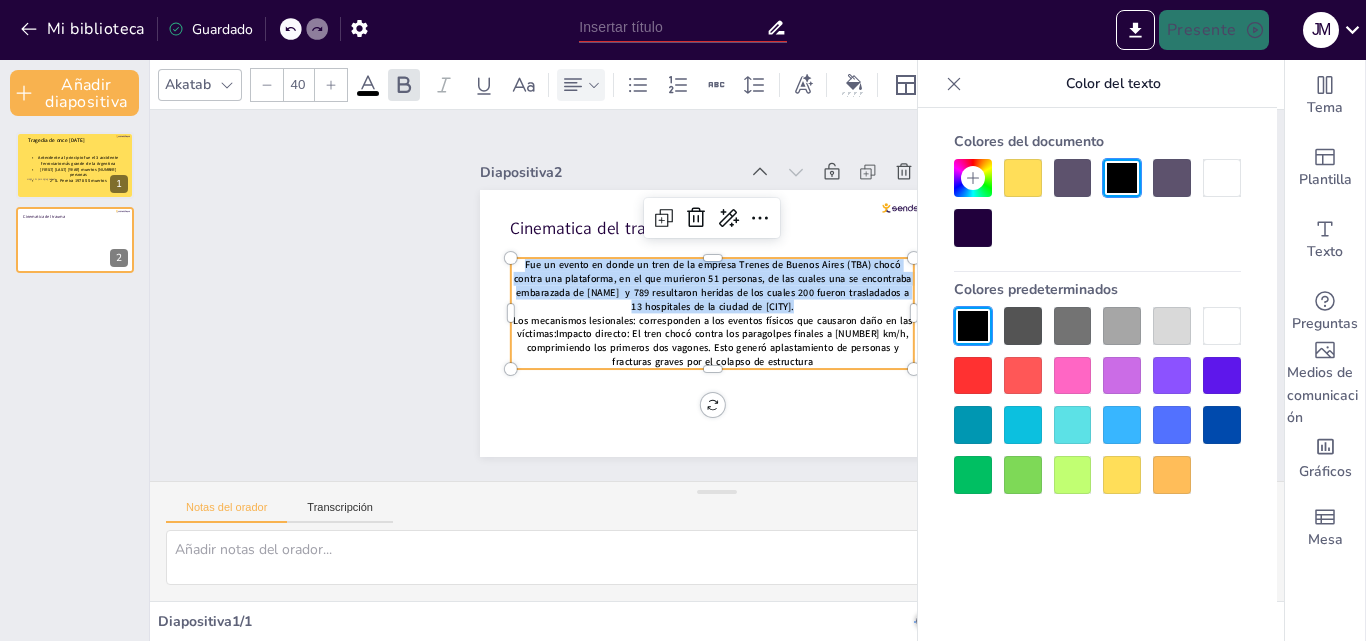 click on "Los mecanismos lesionales: corresponden a los eventos físicos que causaron daño en las víctimas:Impacto directo: El tren chocó contra los paragolpes finales a [NUMBER] km/h, comprimiendo los primeros dos vagones. Esto generó aplastamiento de personas y fracturas graves por el colapso de estructura" at bounding box center (716, 258) 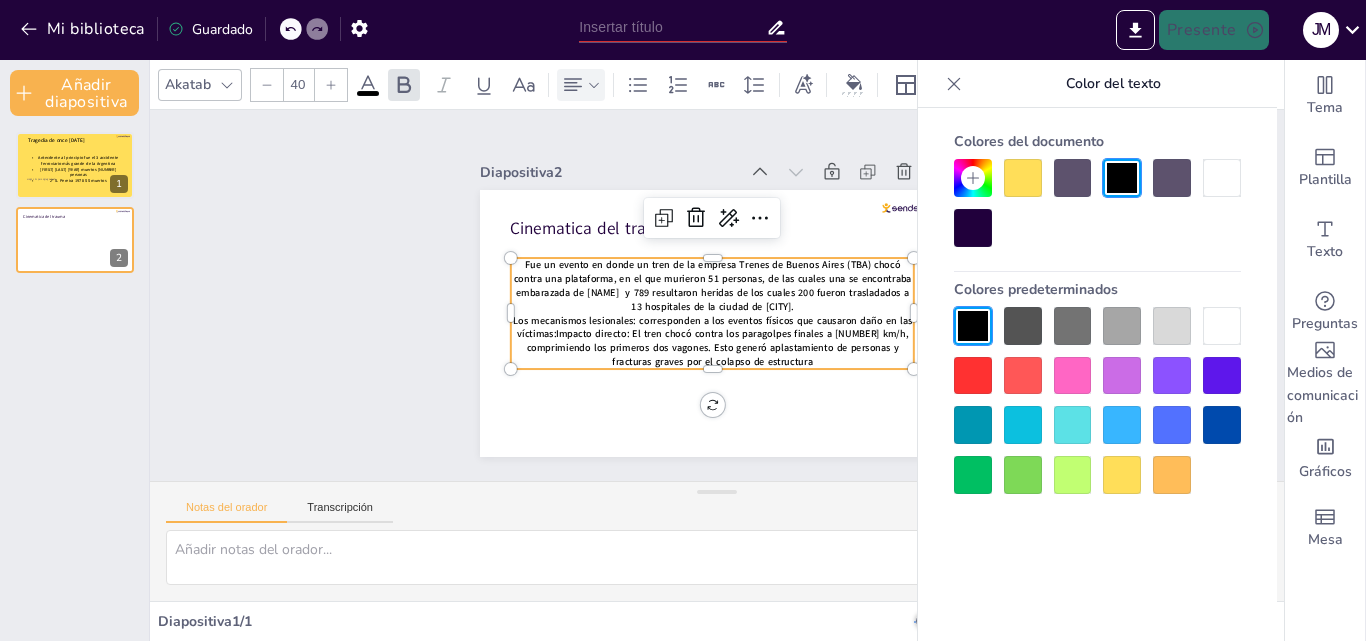 click at bounding box center (1073, 425) 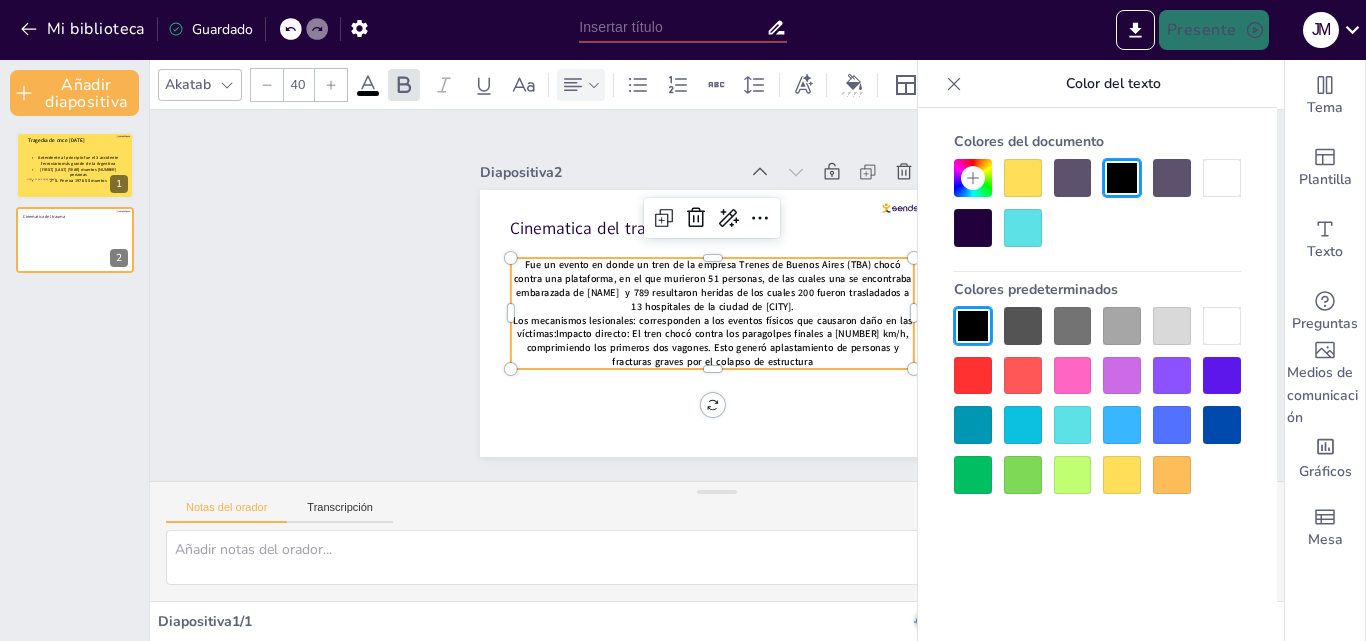 click at bounding box center (1023, 228) 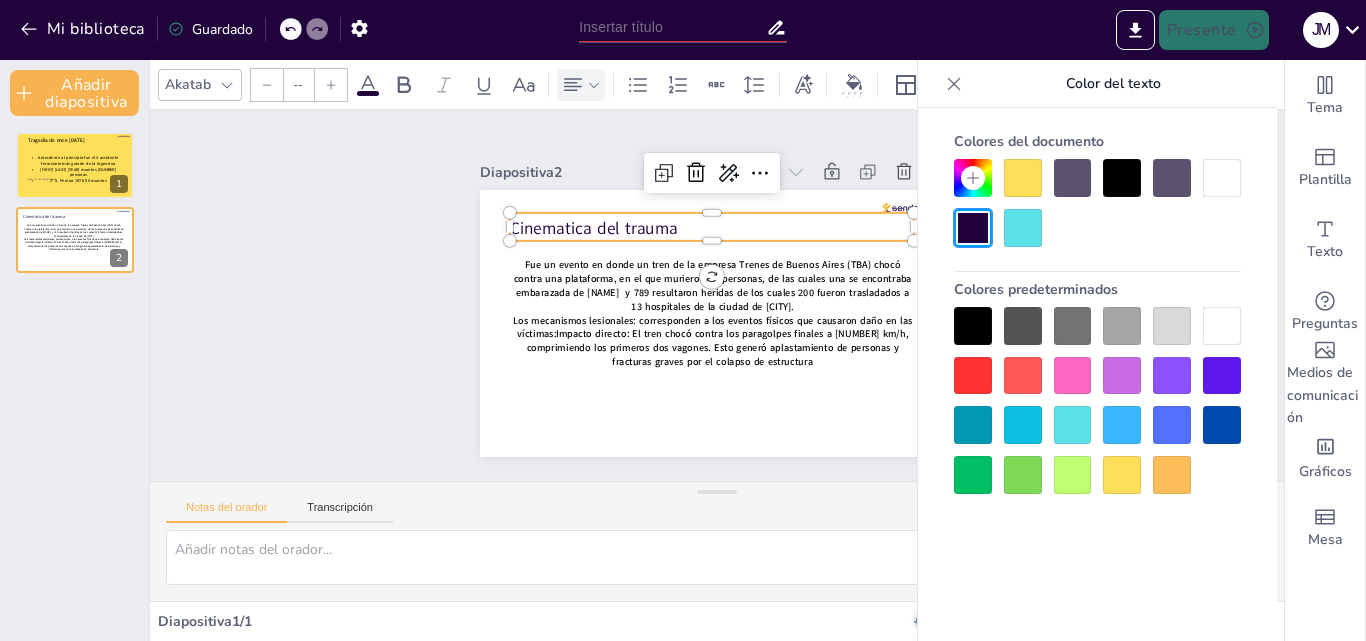 type on "68" 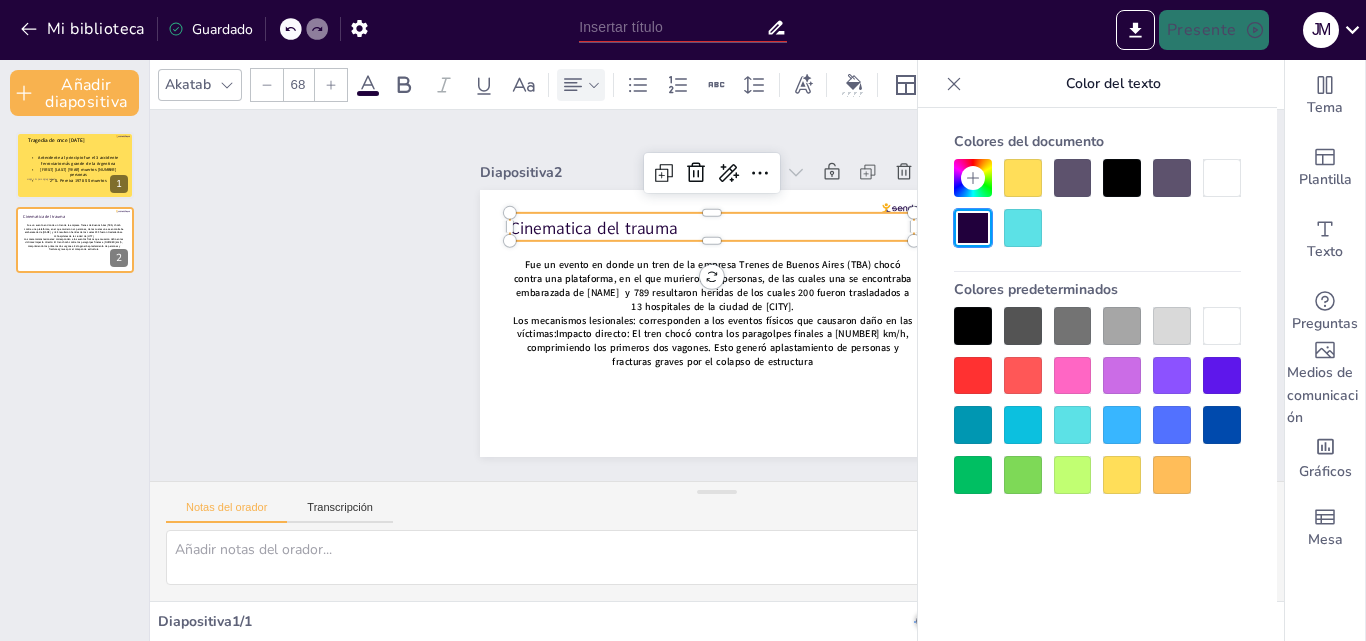 click on "Cinematica del trauma" at bounding box center (701, 360) 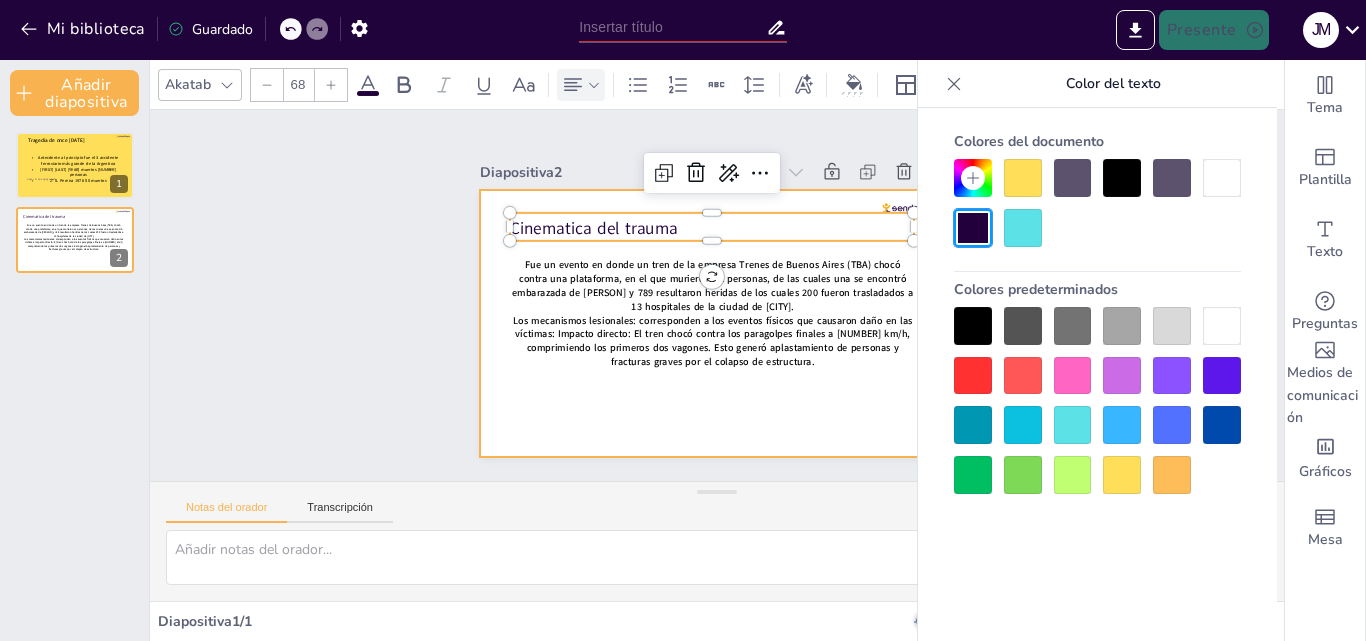 click at bounding box center (741, 281) 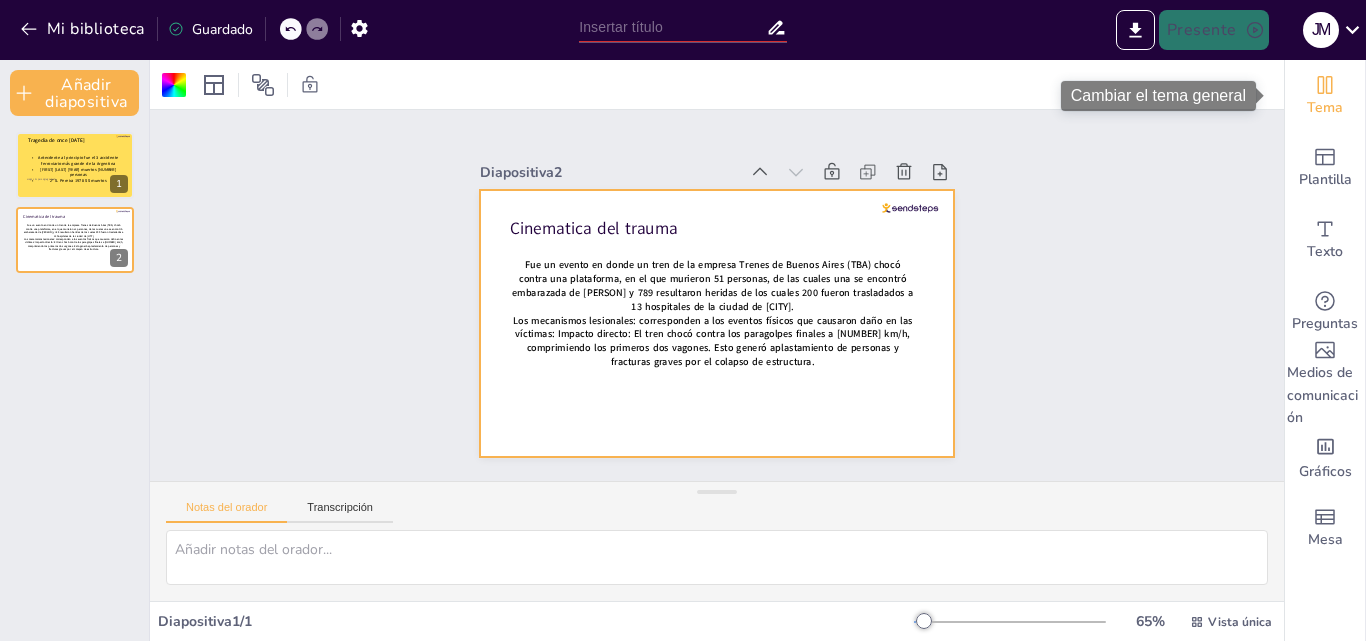 click on "Tema" at bounding box center (1325, 107) 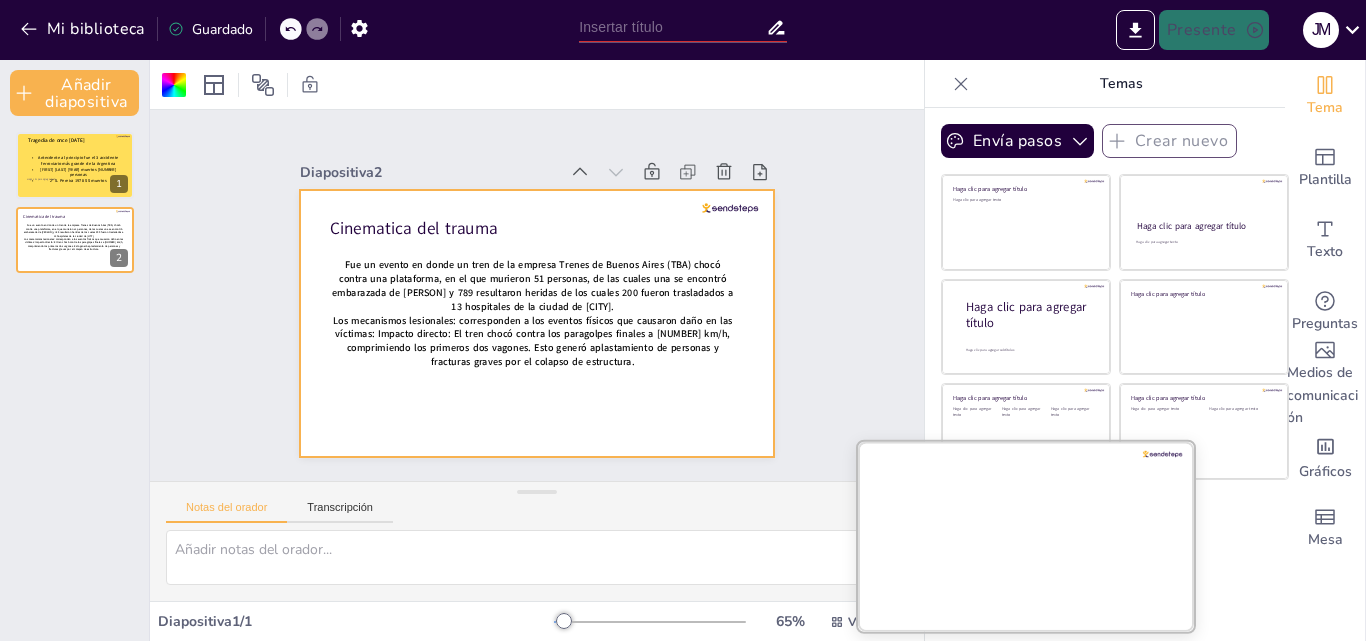 click at bounding box center [1026, 535] 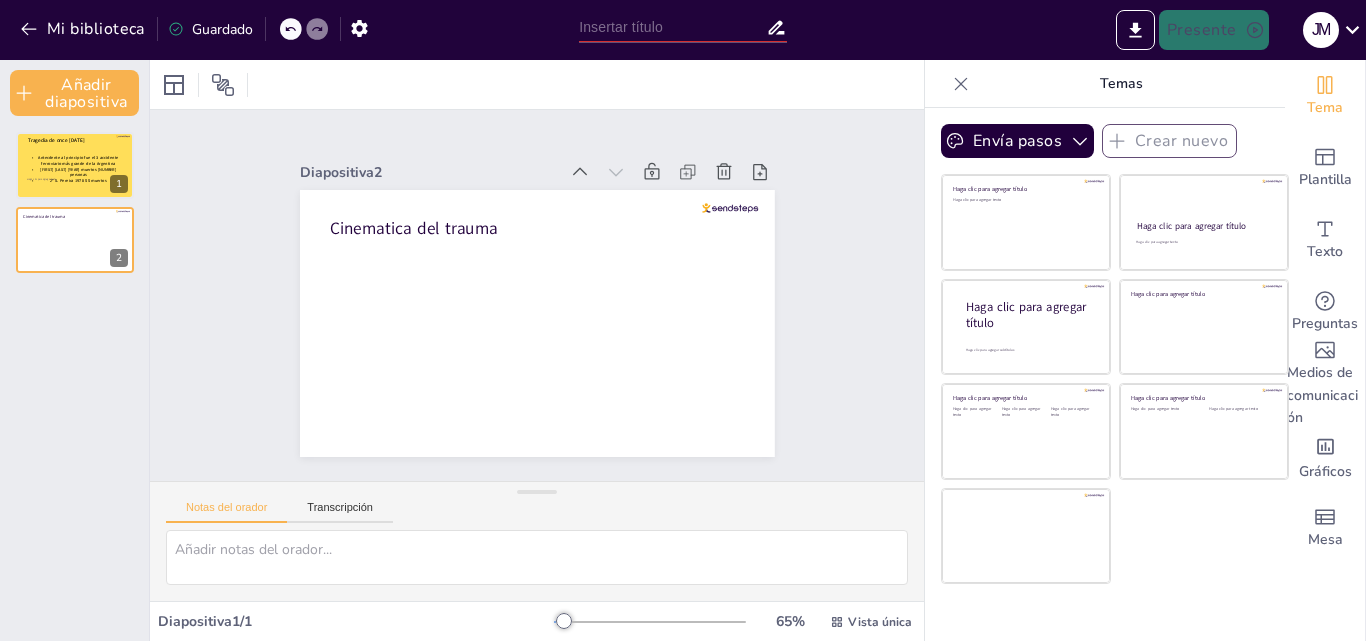 click 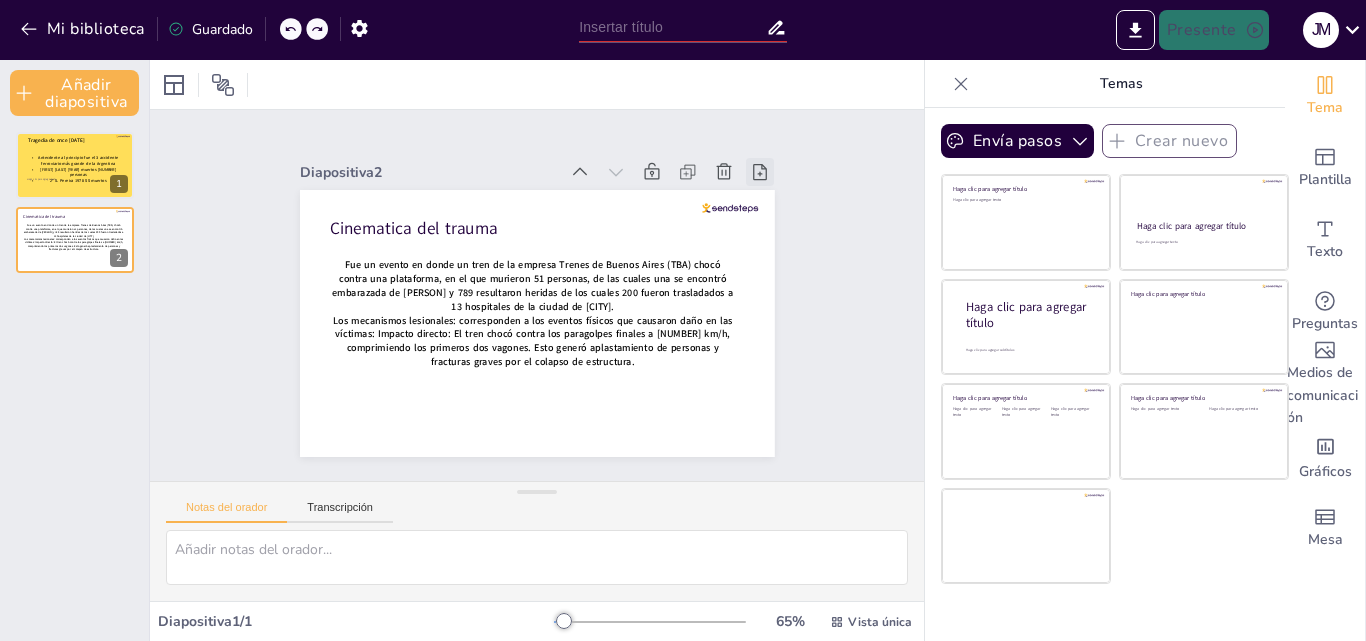 click 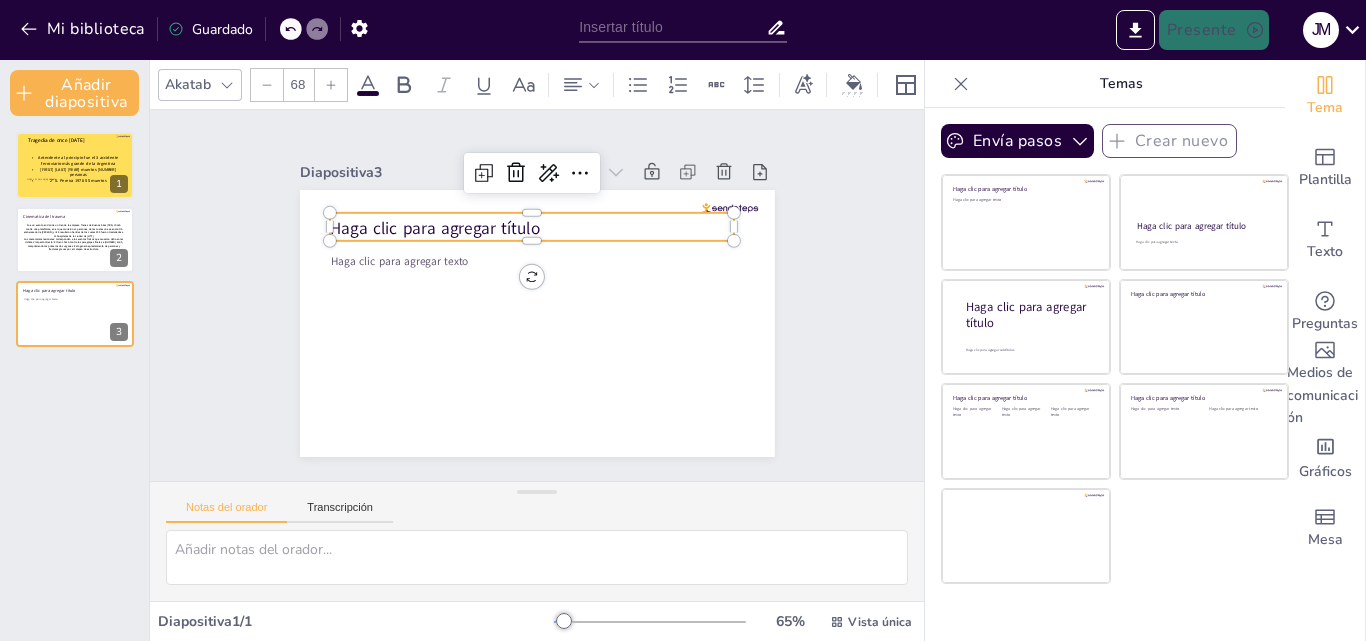 click on "Haga clic para agregar título" at bounding box center [435, 228] 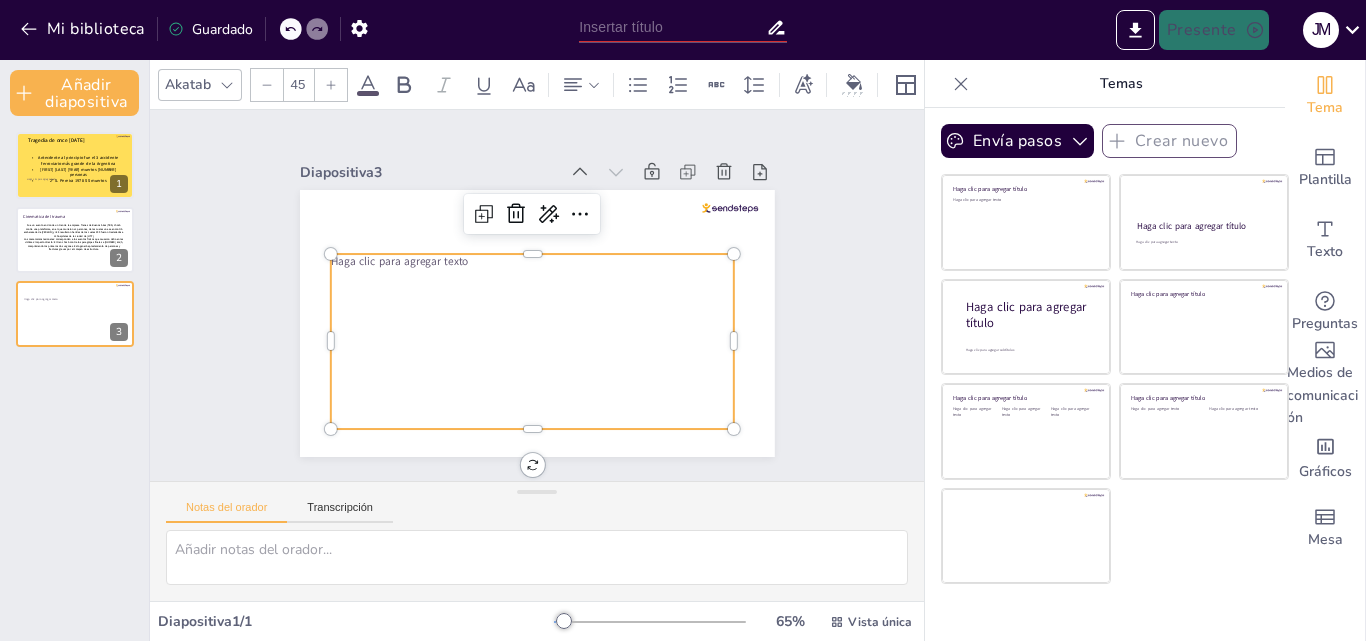 click on "Haga clic para agregar texto" at bounding box center [445, 187] 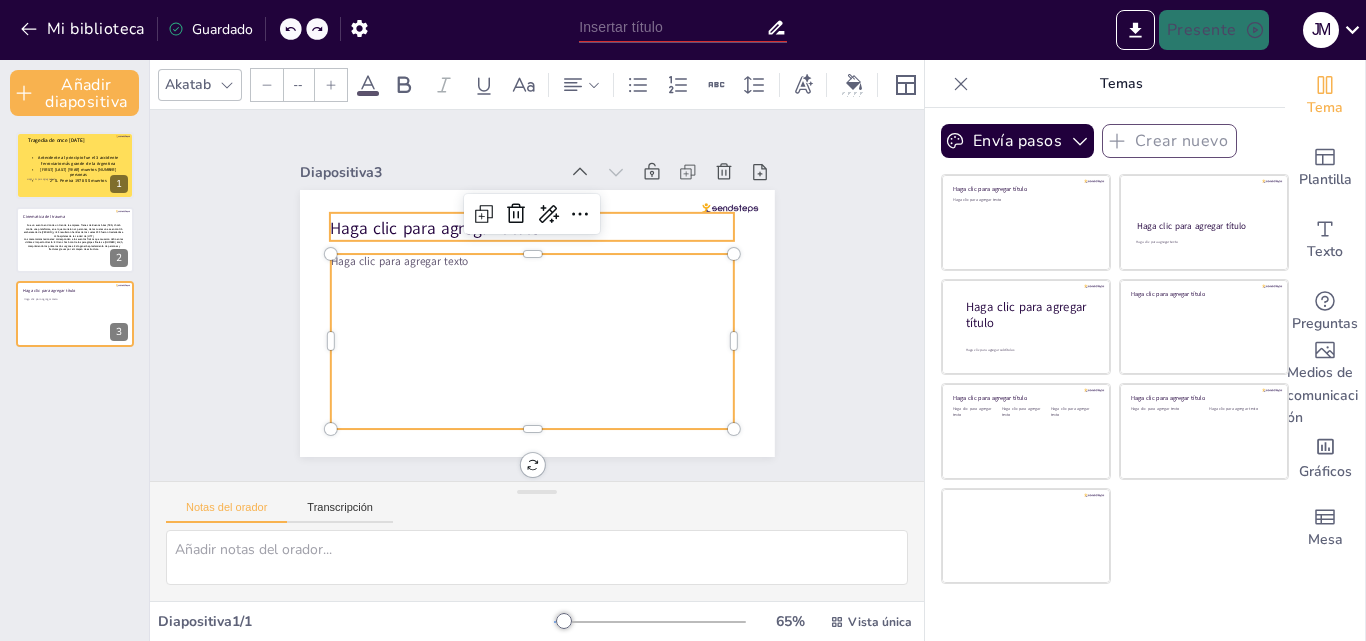 type on "68" 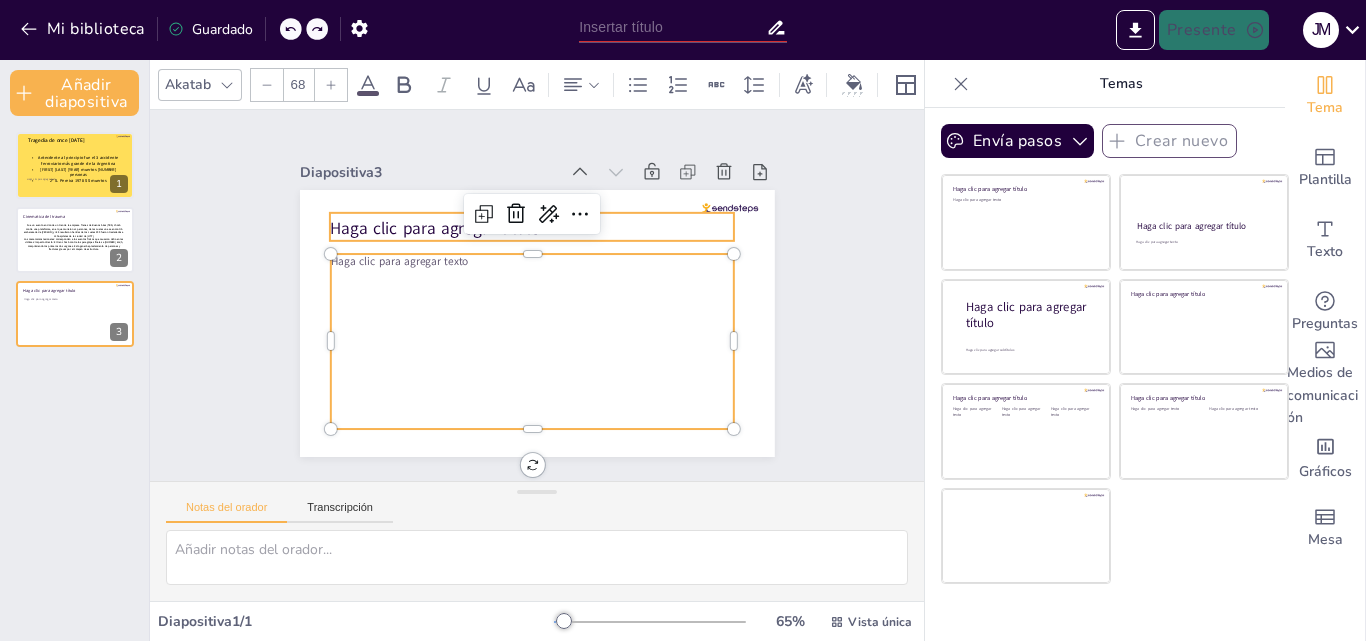 click on "Haga clic para agregar título" at bounding box center (494, 181) 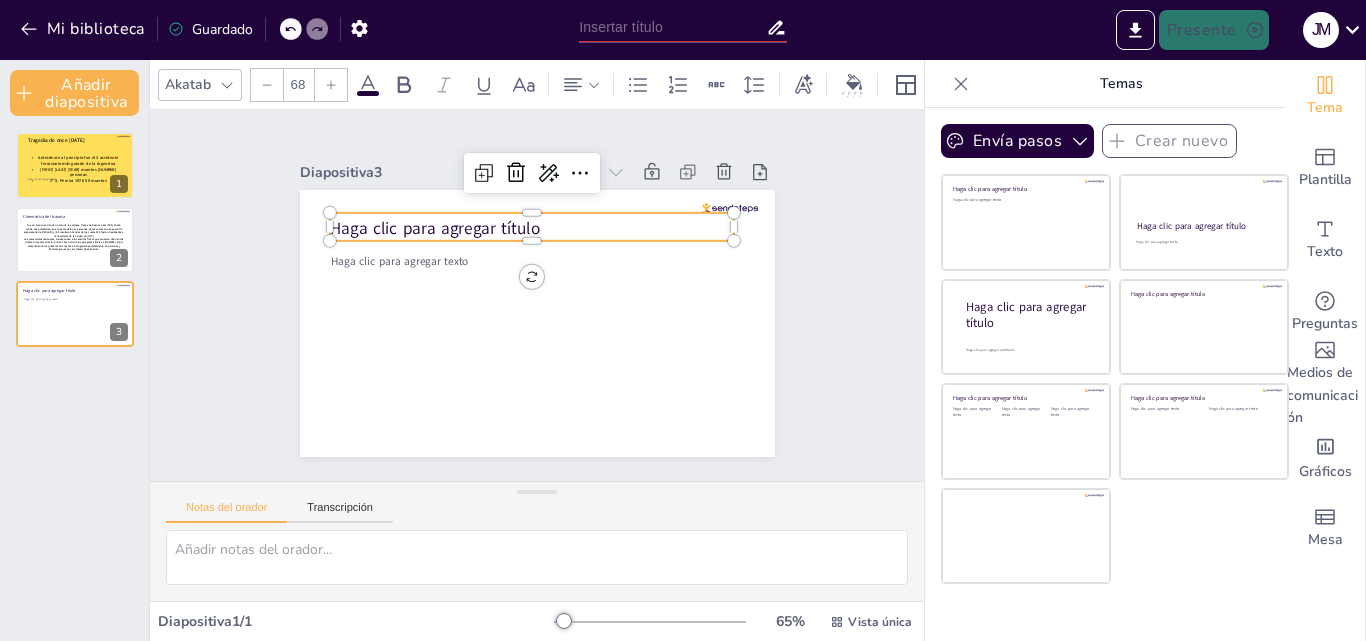 click on "Haga clic para agregar título" at bounding box center (572, 238) 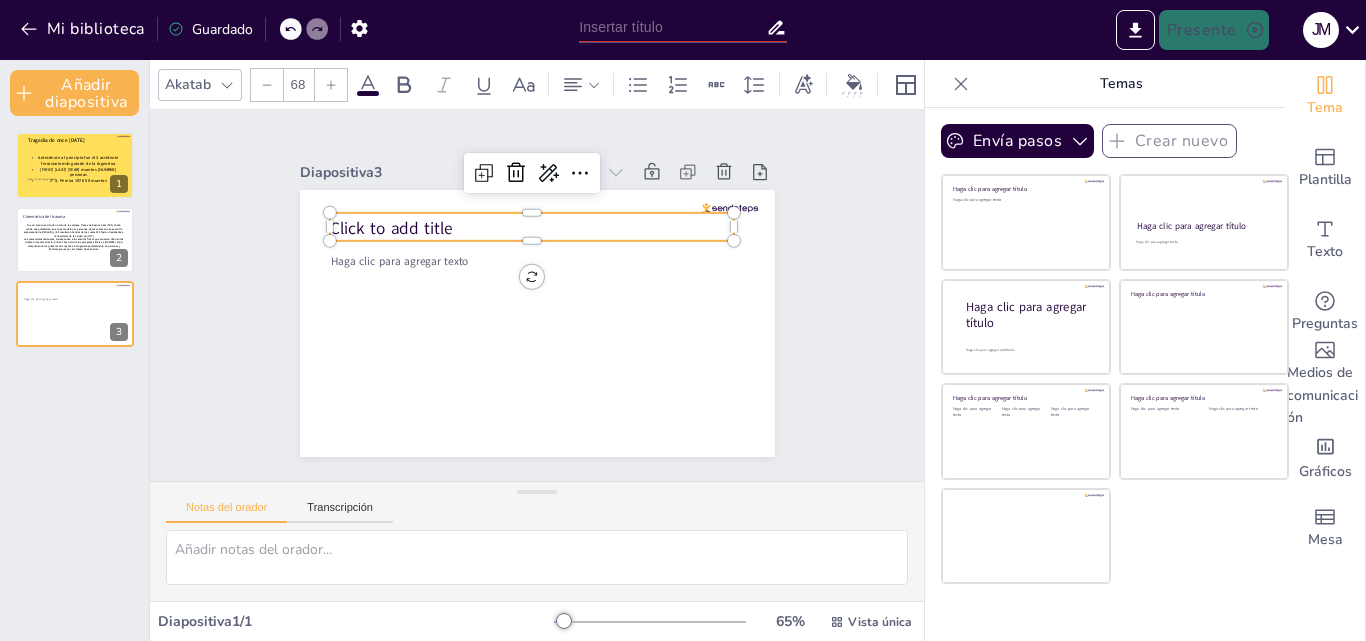type 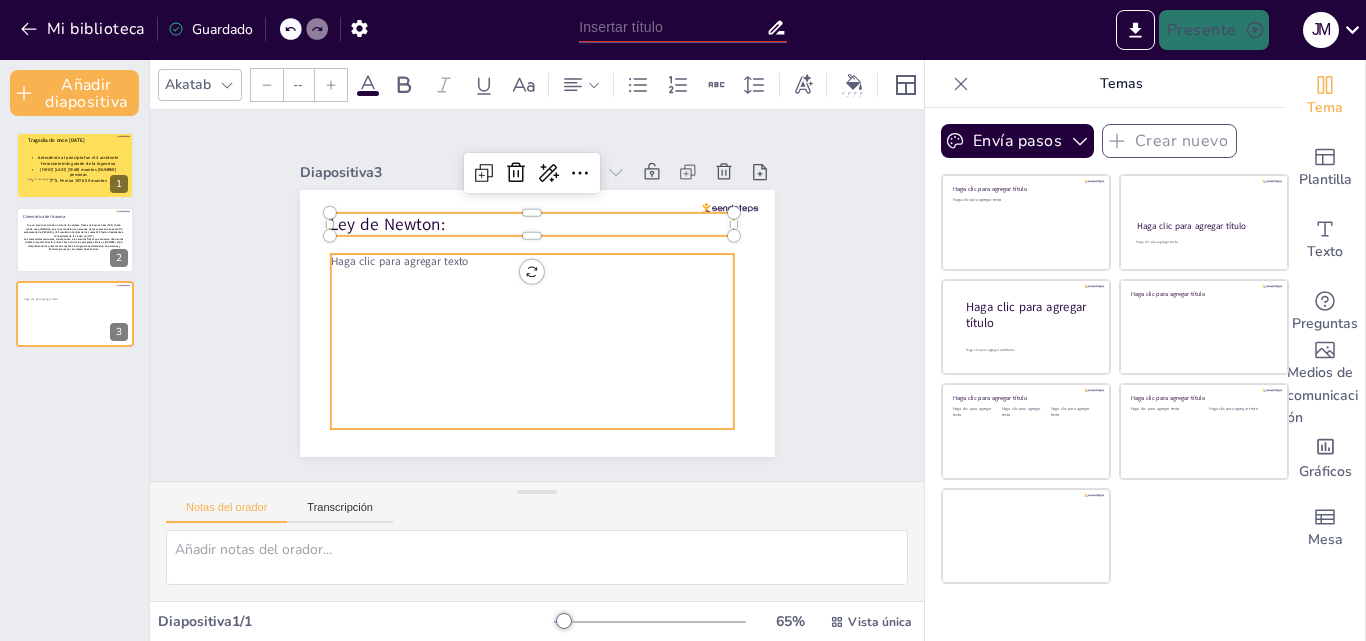 click on "Haga clic para agregar texto" at bounding box center [556, 155] 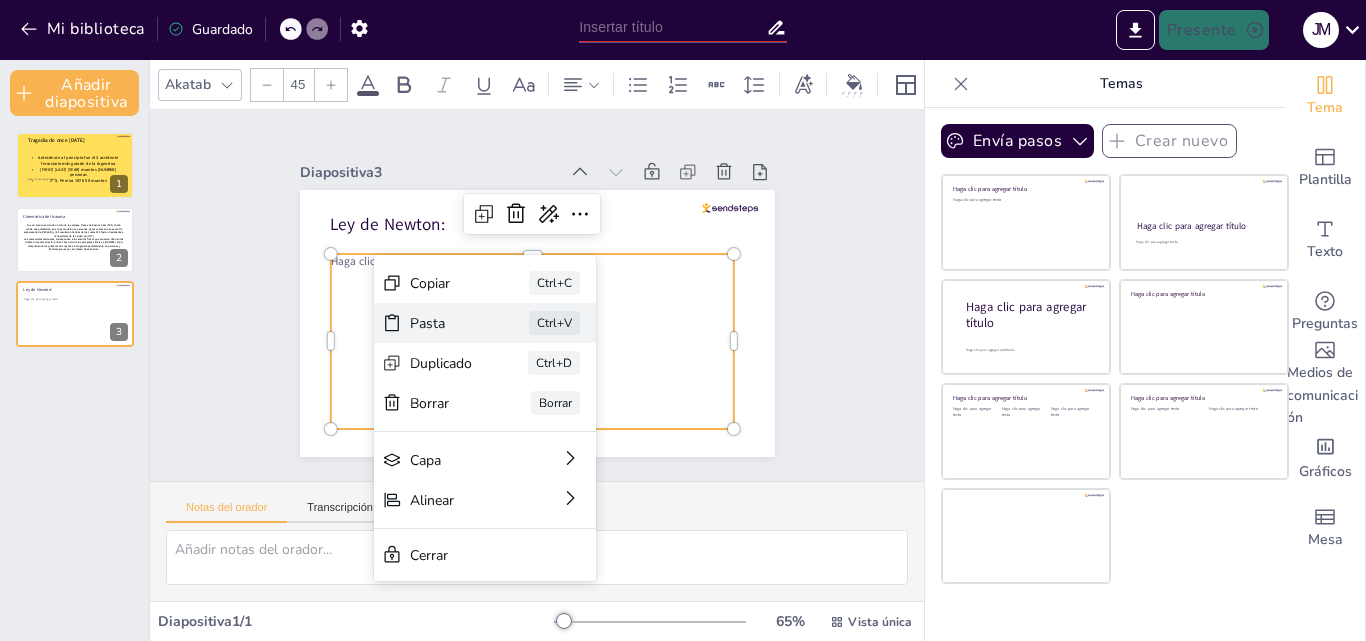 click on "Pasta" at bounding box center (394, 306) 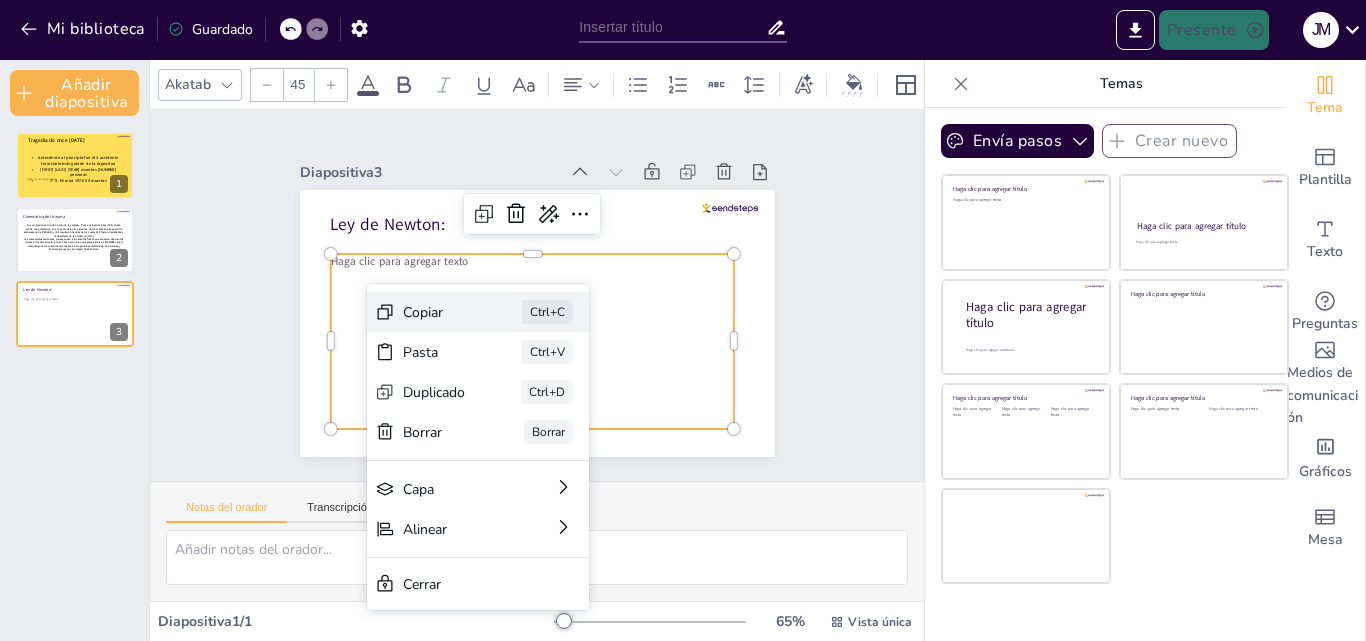 click on "Copiar" at bounding box center (663, 260) 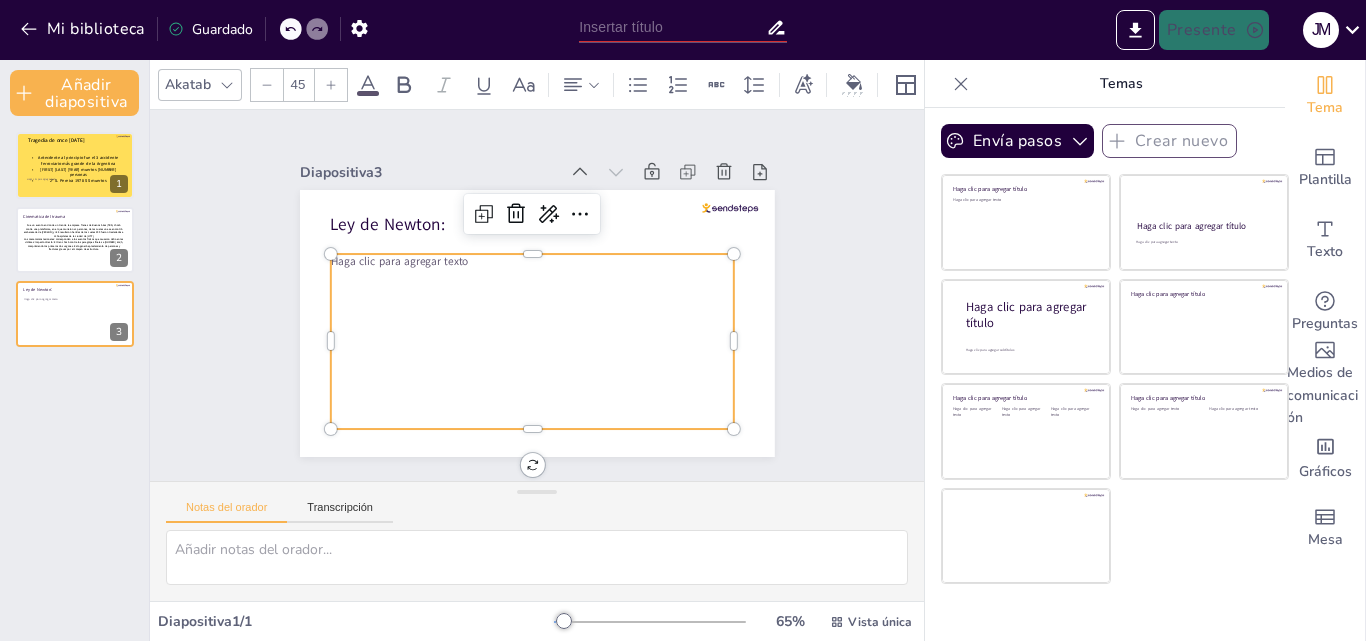 click on "Haga clic para agregar texto" at bounding box center [522, 339] 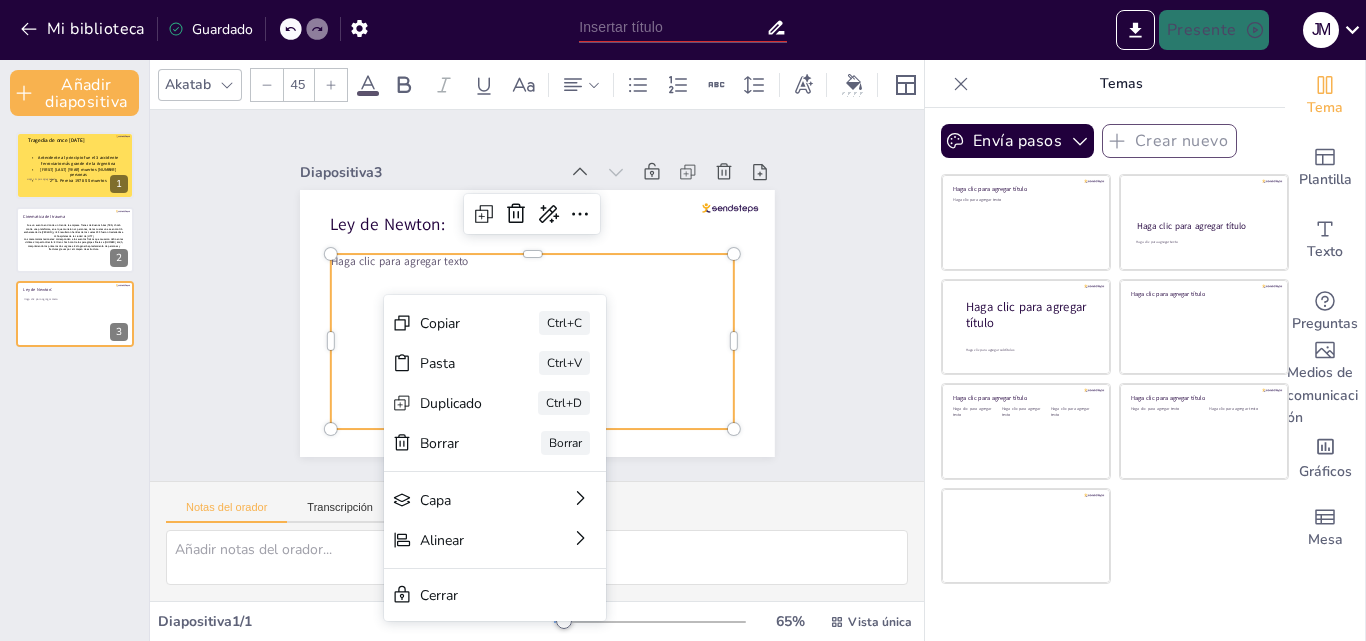 click on "Haga clic para agregar texto" at bounding box center [497, 318] 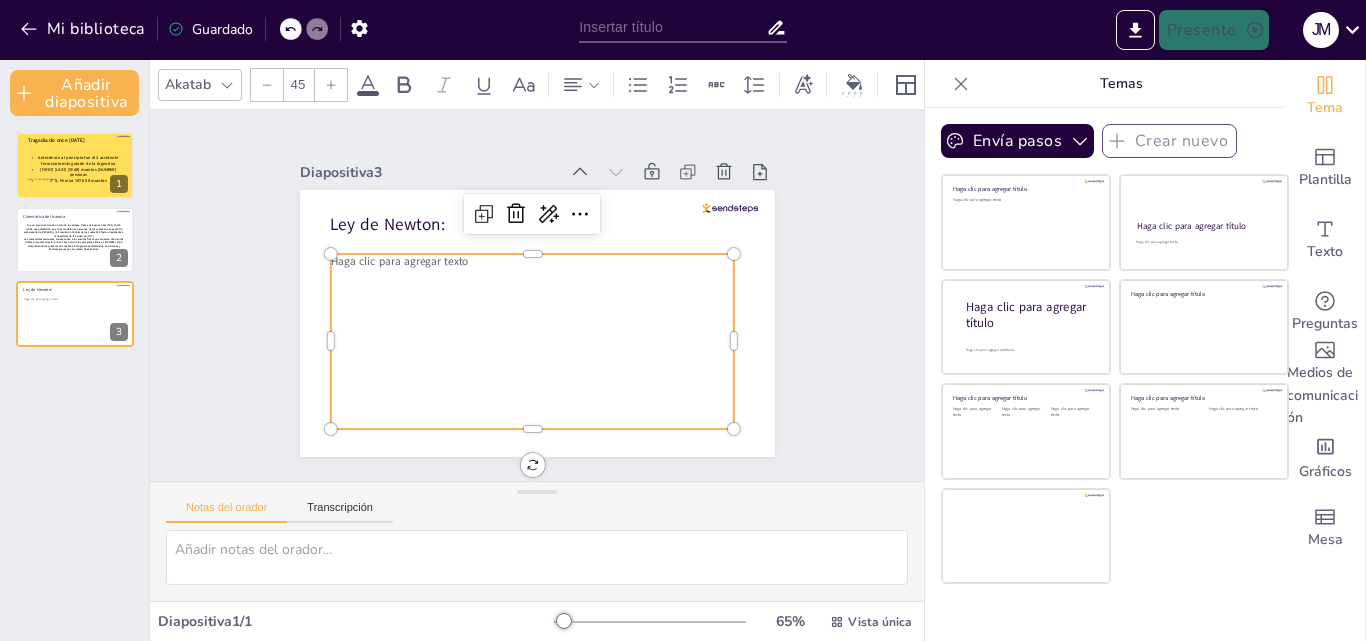 click on "Haga clic para agregar texto" at bounding box center [514, 336] 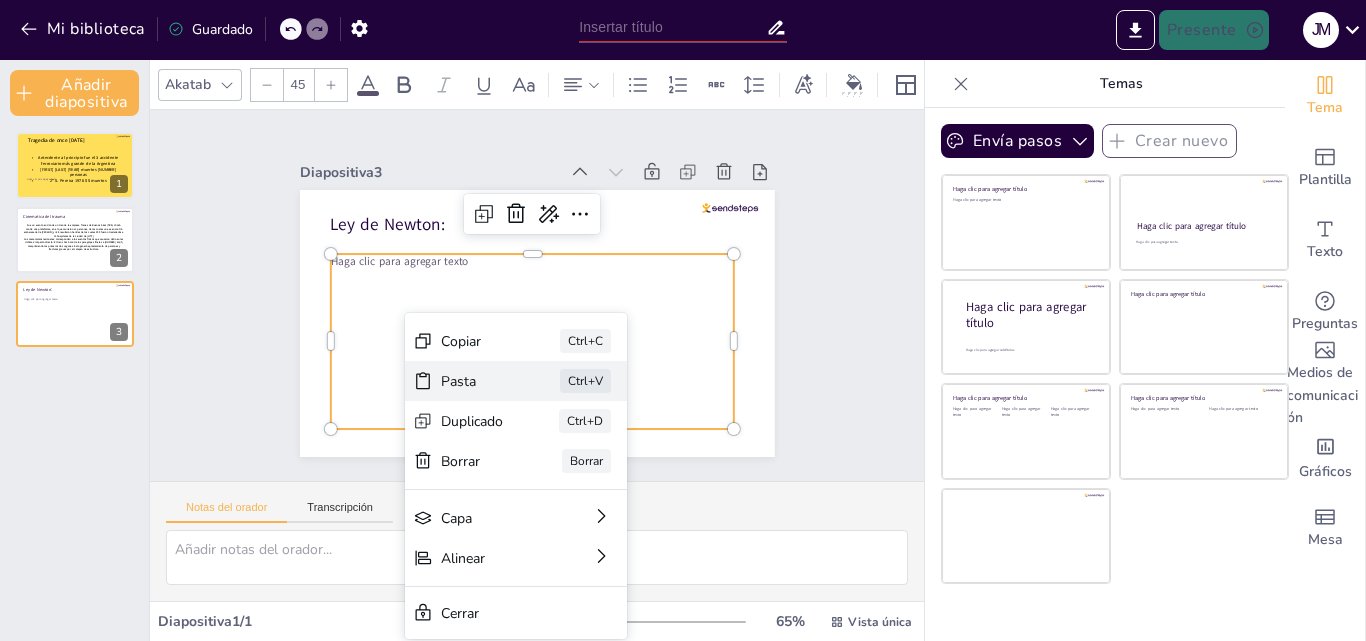 click on "Pasta" at bounding box center (392, 146) 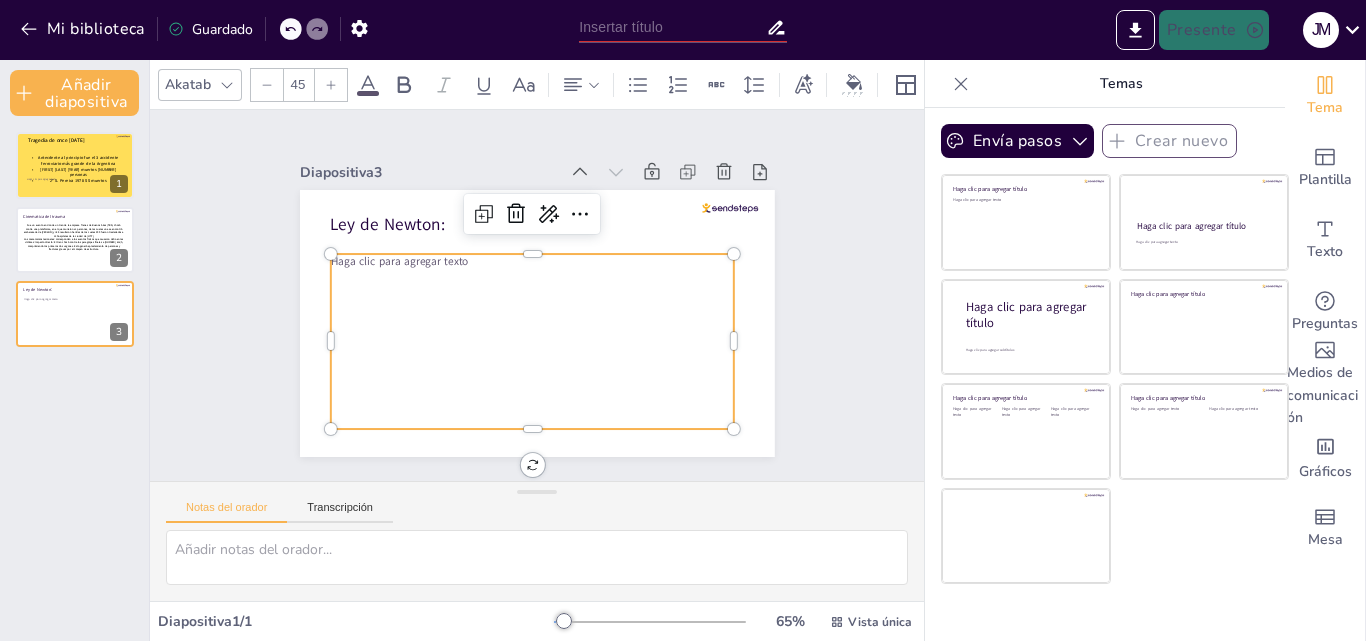 click on "Haga clic para agregar texto" at bounding box center (556, 253) 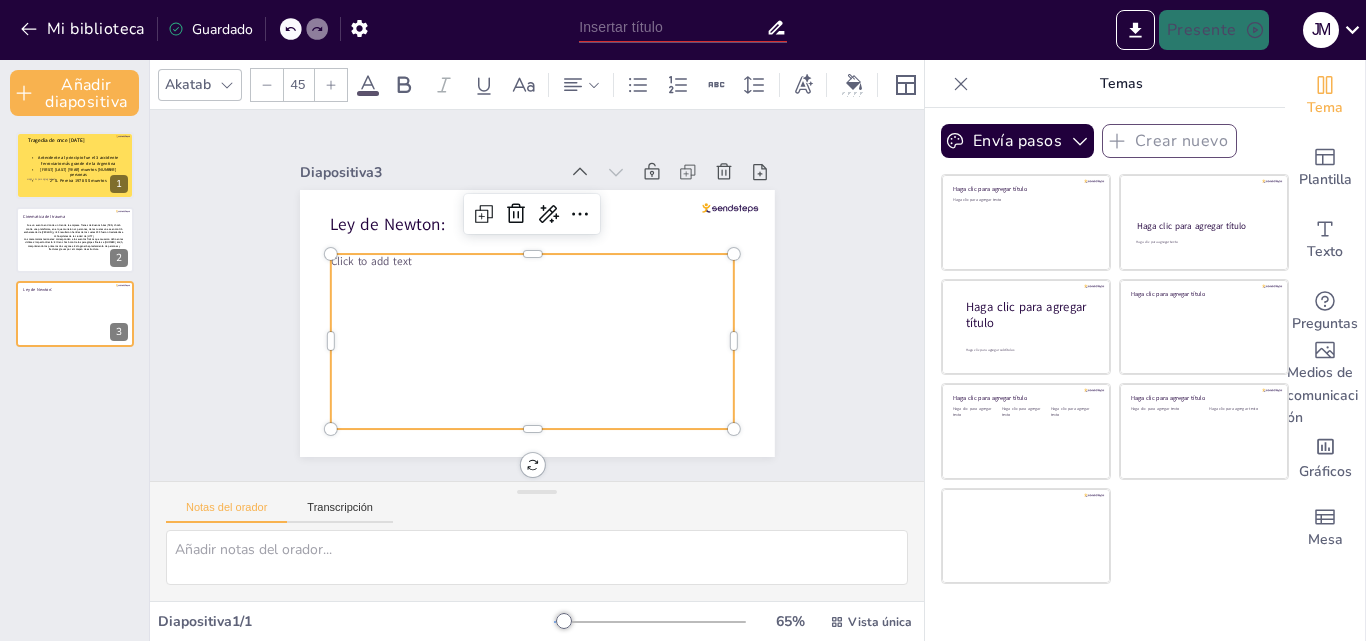 click on "Click to add text" at bounding box center [506, 261] 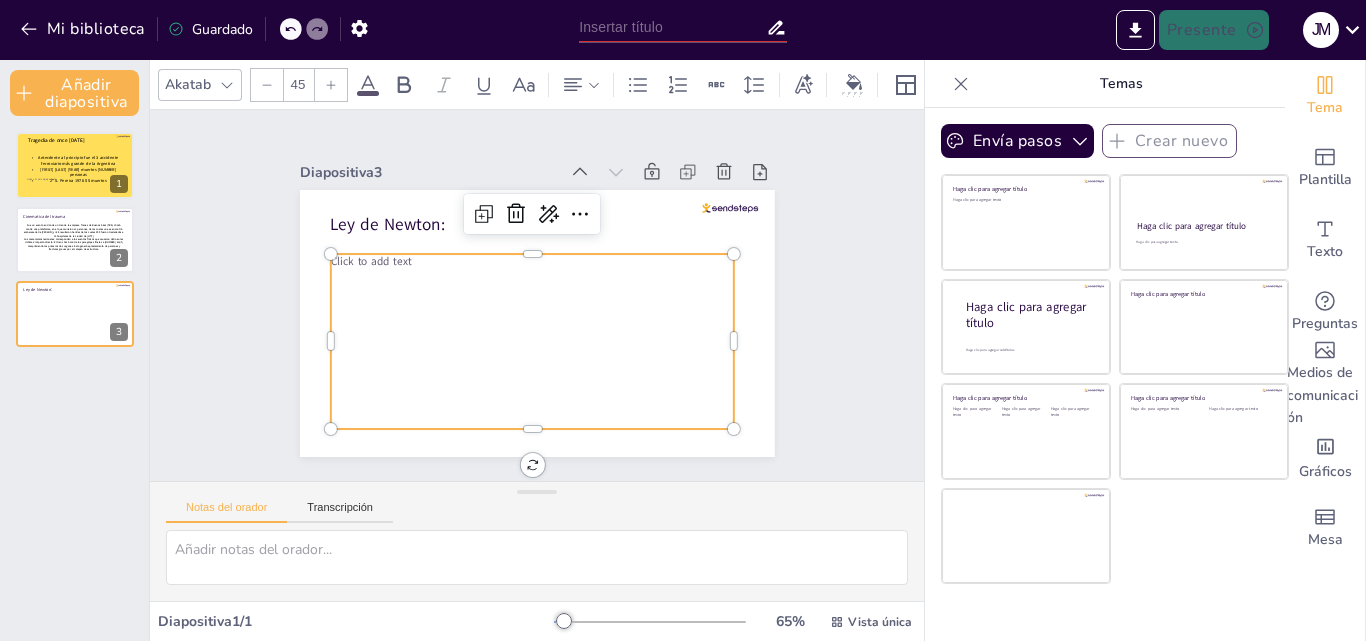 type 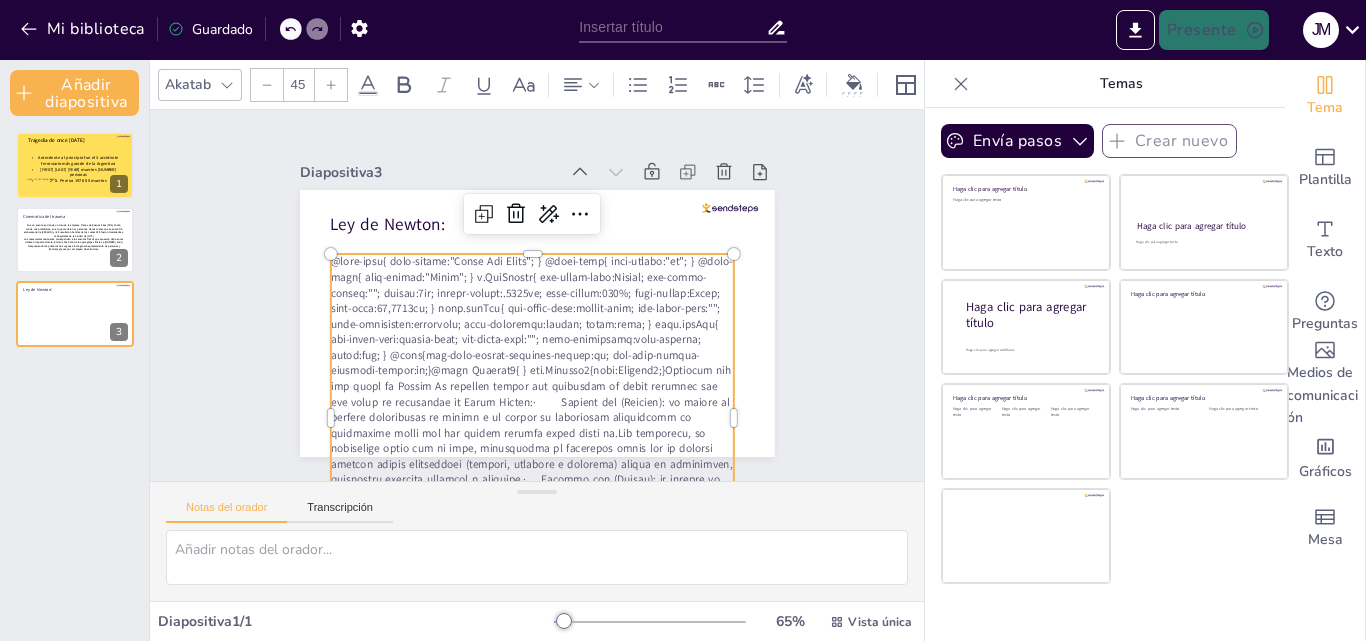 scroll, scrollTop: 108, scrollLeft: 0, axis: vertical 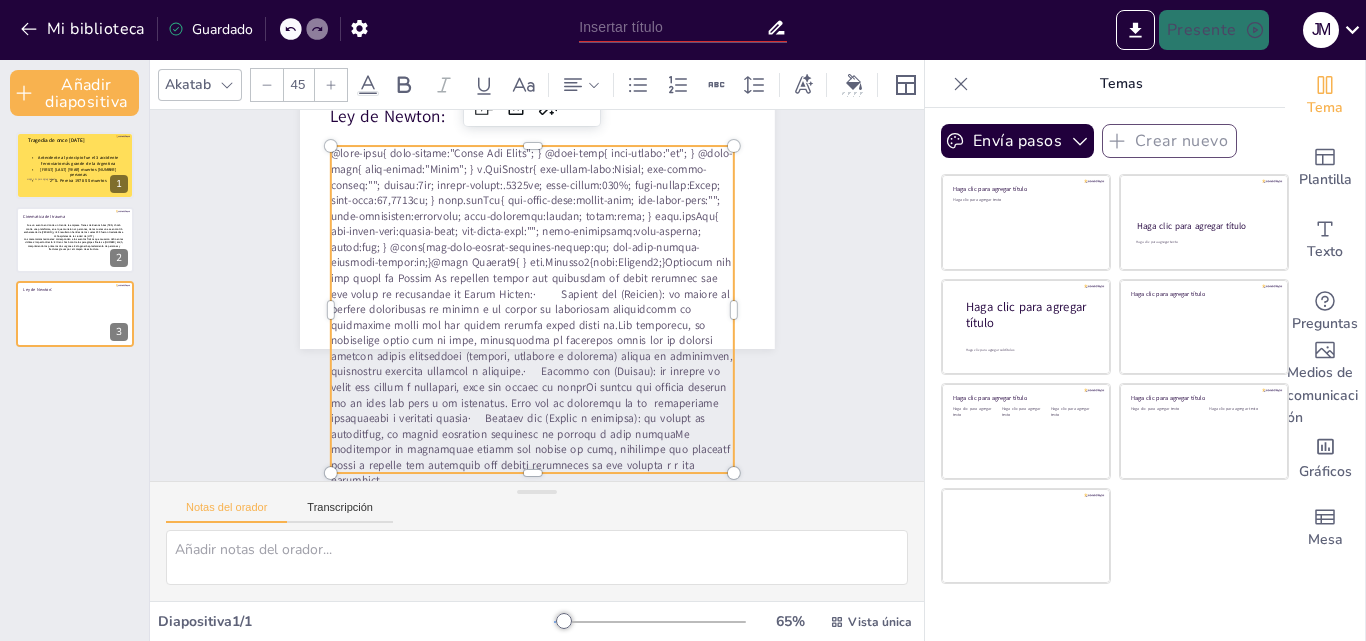 click at bounding box center [554, 282] 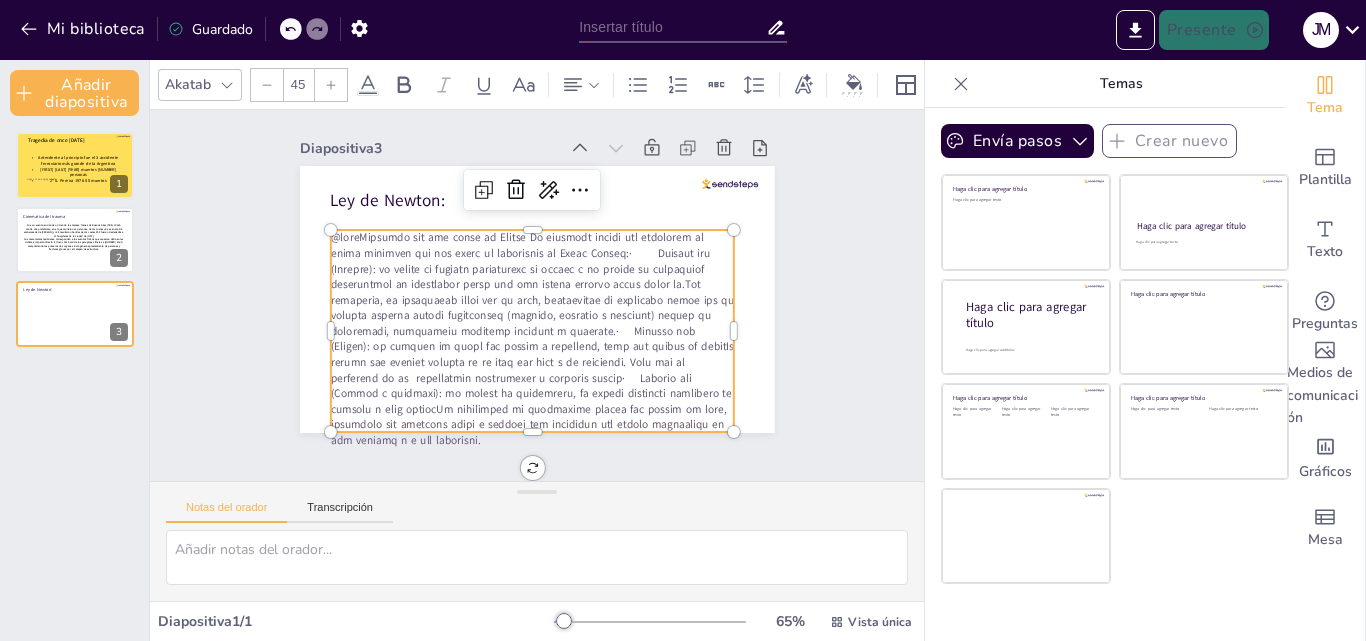 scroll, scrollTop: 31, scrollLeft: 0, axis: vertical 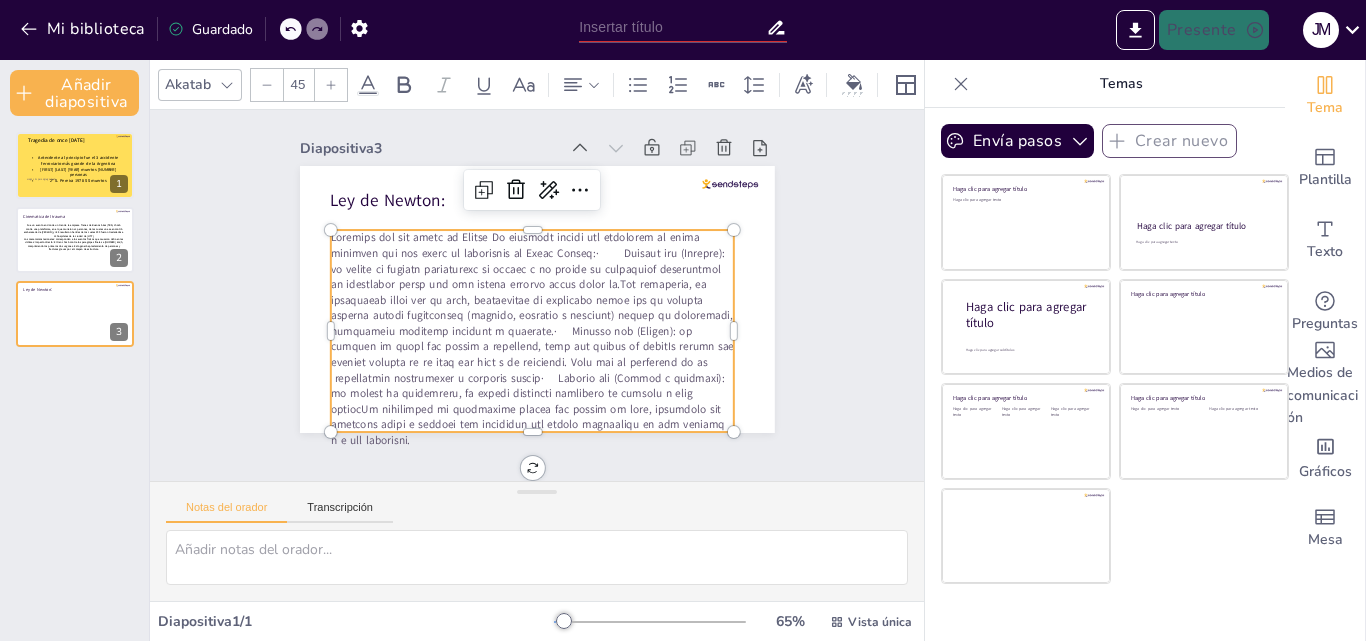 click at bounding box center [511, 331] 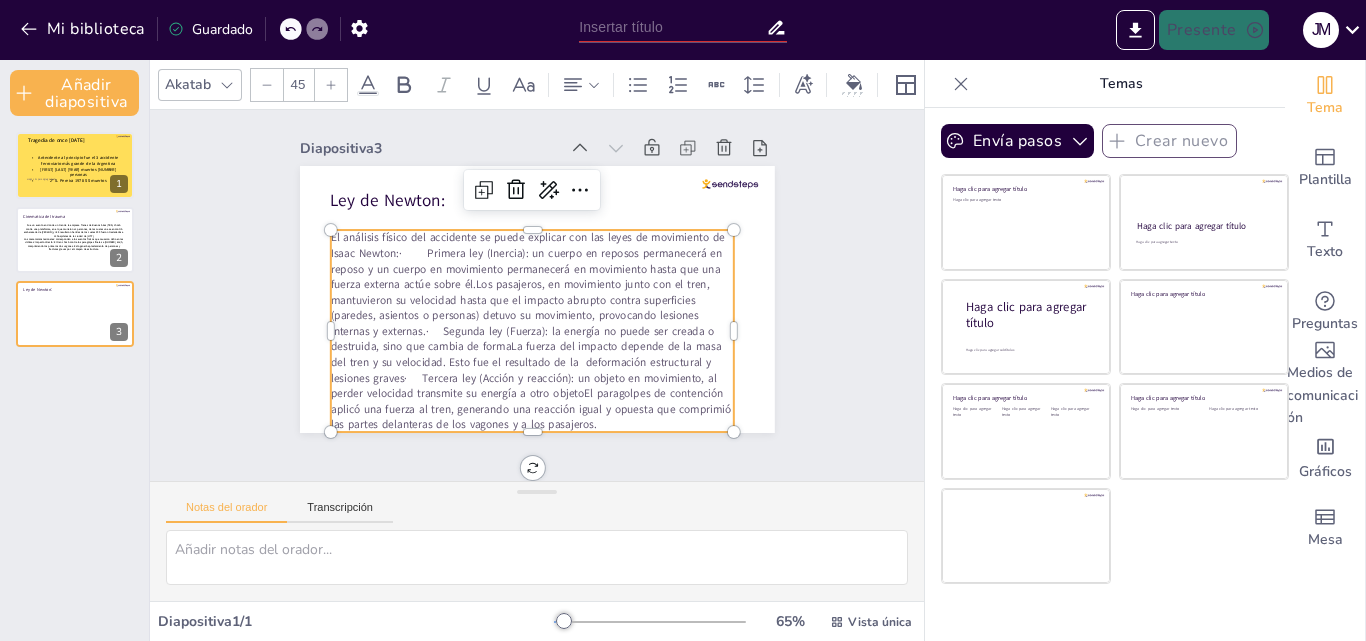 click on "El análisis físico del accidente se puede explicar con las leyes de movimiento de Isaac Newton:·       Primera ley (Inercia): un cuerpo en reposos permanecerá en reposo y un cuerpo en movimiento permanecerá en movimiento hasta que una fuerza externa actúe sobre él.Los pasajeros, en movimiento junto con el tren, mantuvieron su velocidad hasta que el impacto abrupto contra superficies (paredes, asientos o personas) detuvo su movimiento, provocando lesiones internas y externas.·    Segunda ley (Fuerza): la energía no puede ser creada o destruida, sino que cambia de formaLa fuerza del impacto depende de la masa del tren y su velocidad. Esto fue el resultado de la  deformación estructural y lesiones graves·    Tercera ley (Acción y reacción): un objeto en movimiento, al perder velocidad transmite su energía a otro objetoEl paragolpes de contención aplicó una fuerza al tren, generando una reacción igual y opuesta que comprimió las partes delanteras de los vagones y a los pasajeros." at bounding box center (501, 302) 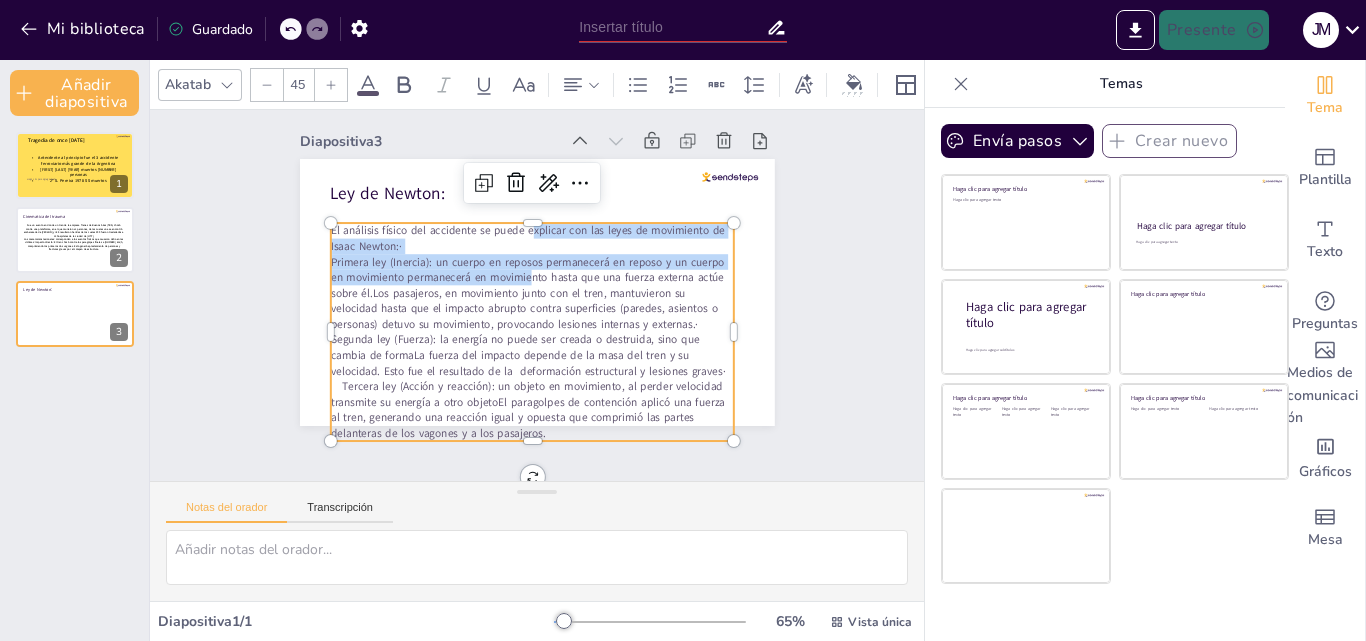 drag, startPoint x: 518, startPoint y: 216, endPoint x: 511, endPoint y: 266, distance: 50.48762 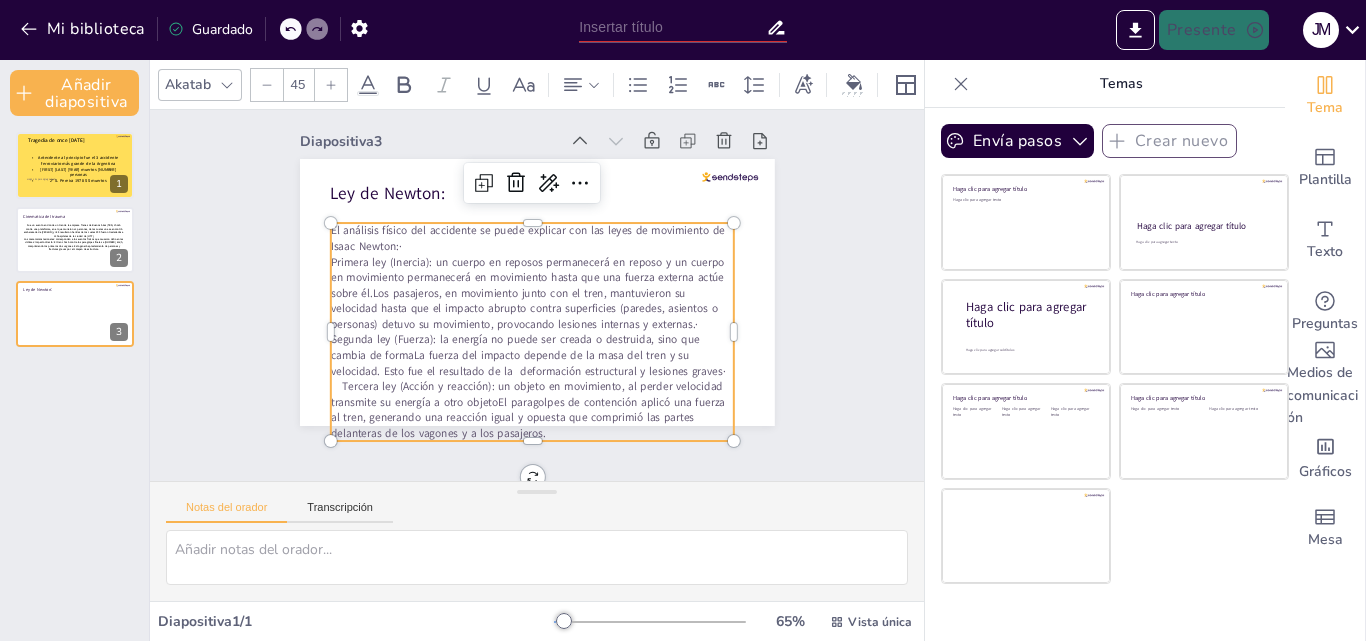 click on "Primera ley (Inercia): un cuerpo en reposos permanecerá en reposo y un cuerpo en movimiento permanecerá en movimiento hasta que una fuerza externa actúe sobre él.Los pasajeros, en movimiento junto con el tren, mantuvieron su velocidad hasta que el impacto abrupto contra superficies (paredes, asientos o personas) detuvo su movimiento, provocando lesiones internas y externas.·    Segunda ley (Fuerza): la energía no puede ser creada o destruida, sino que cambia de formaLa fuerza del impacto depende de la masa del tren y su velocidad. Esto fue el resultado de la  deformación estructural y lesiones graves·    Tercera ley (Acción y reacción): un objeto en movimiento, al perder velocidad transmite su energía a otro objetoEl paragolpes de contención aplicó una fuerza al tren, generando una reacción igual y opuesta que comprimió las partes delanteras de los vagones y a los pasajeros." at bounding box center [502, 335] 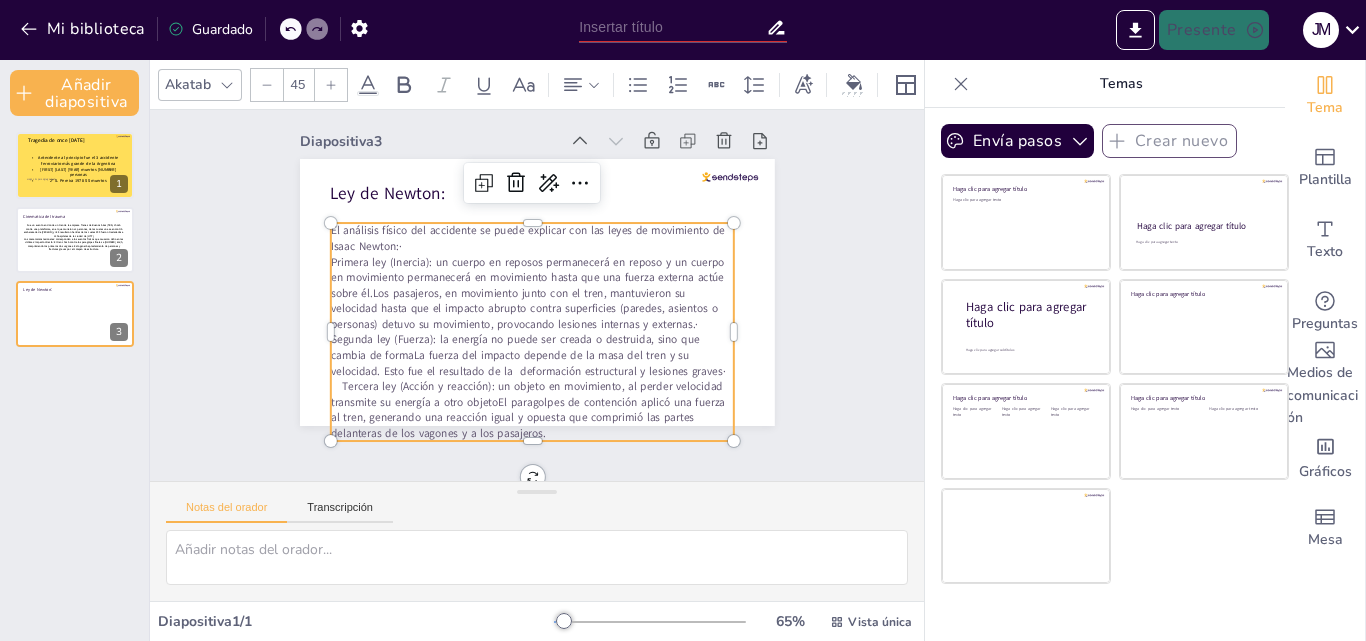 scroll, scrollTop: 0, scrollLeft: 0, axis: both 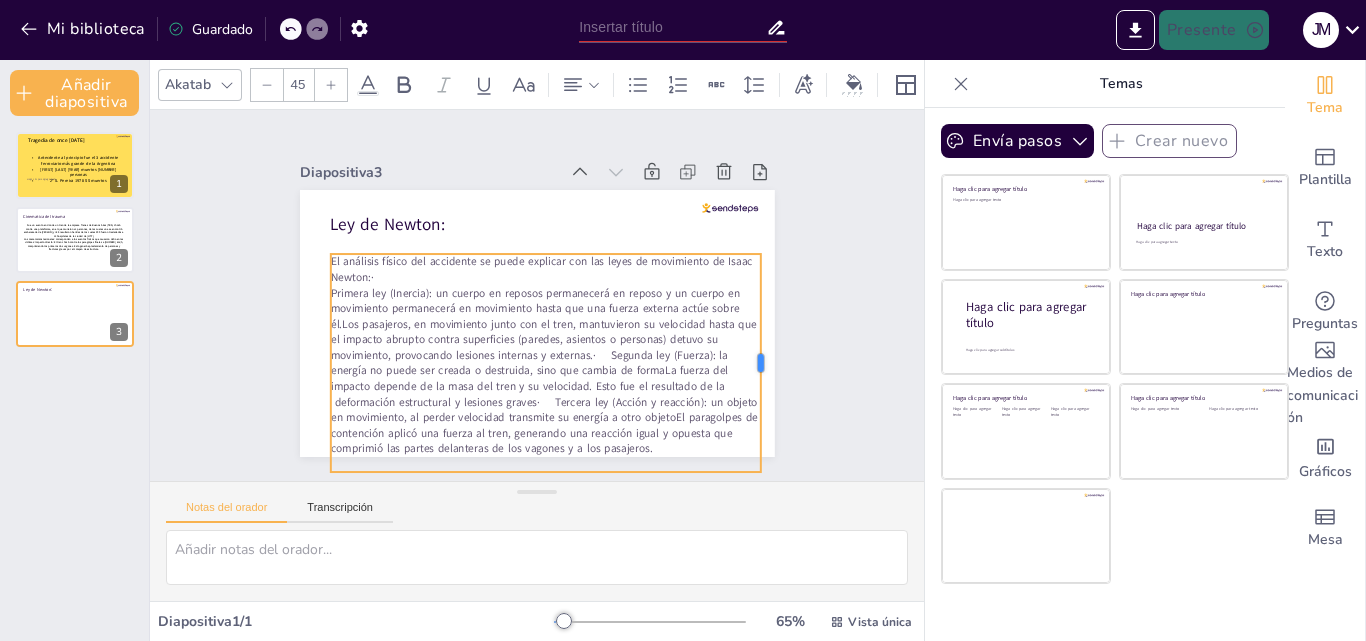 drag, startPoint x: 722, startPoint y: 324, endPoint x: 749, endPoint y: 323, distance: 27.018513 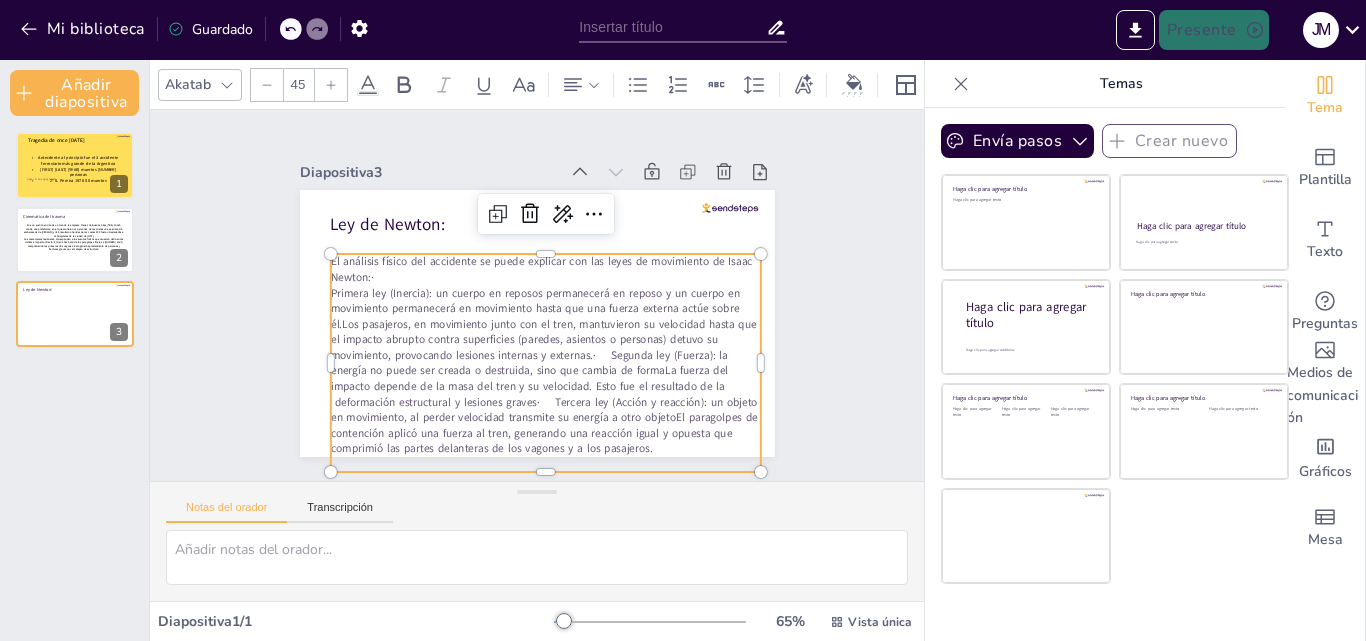 click on "El análisis físico del accidente se puede explicar con las leyes de movimiento de Isaac Newton:·" at bounding box center [564, 293] 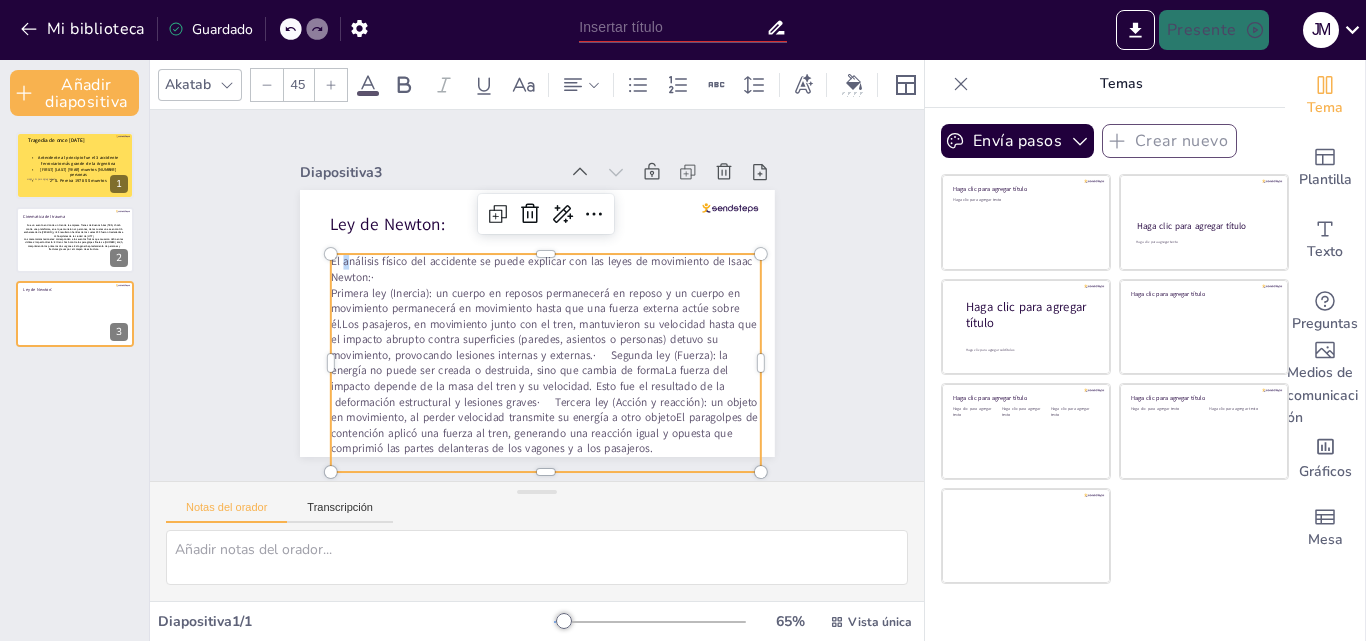 click on "El análisis físico del accidente se puede explicar con las leyes de movimiento de Isaac Newton:·" at bounding box center (562, 284) 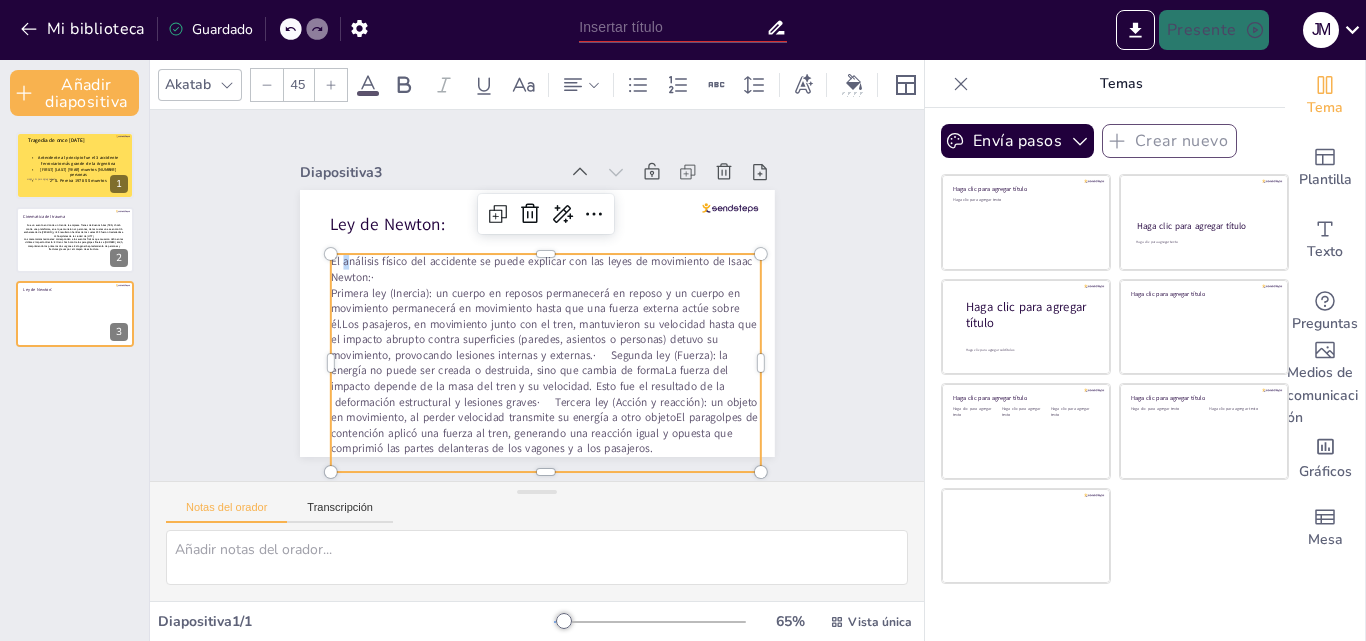 click 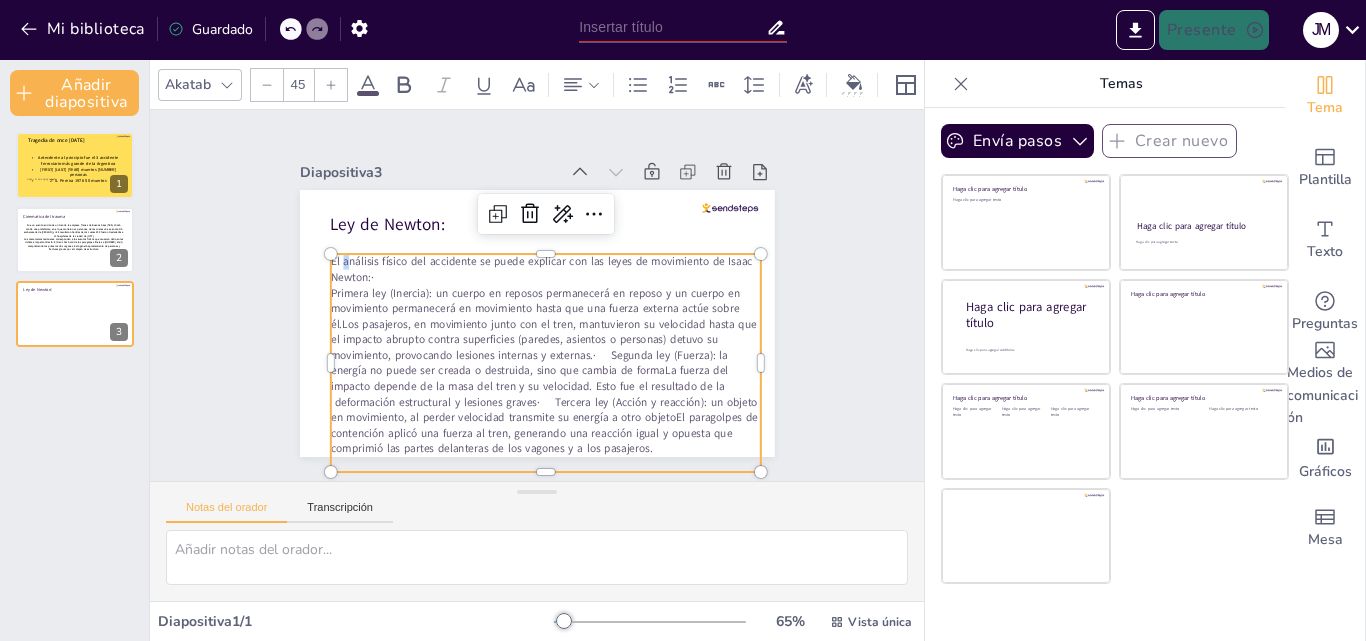 click 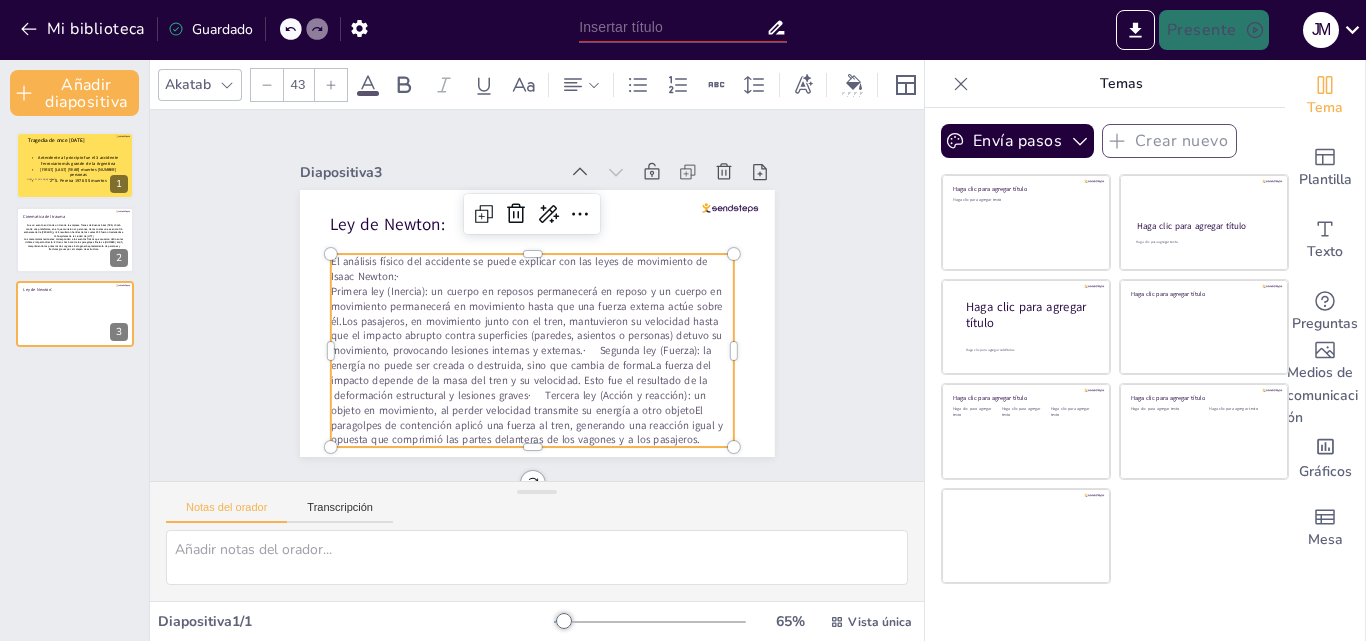 click 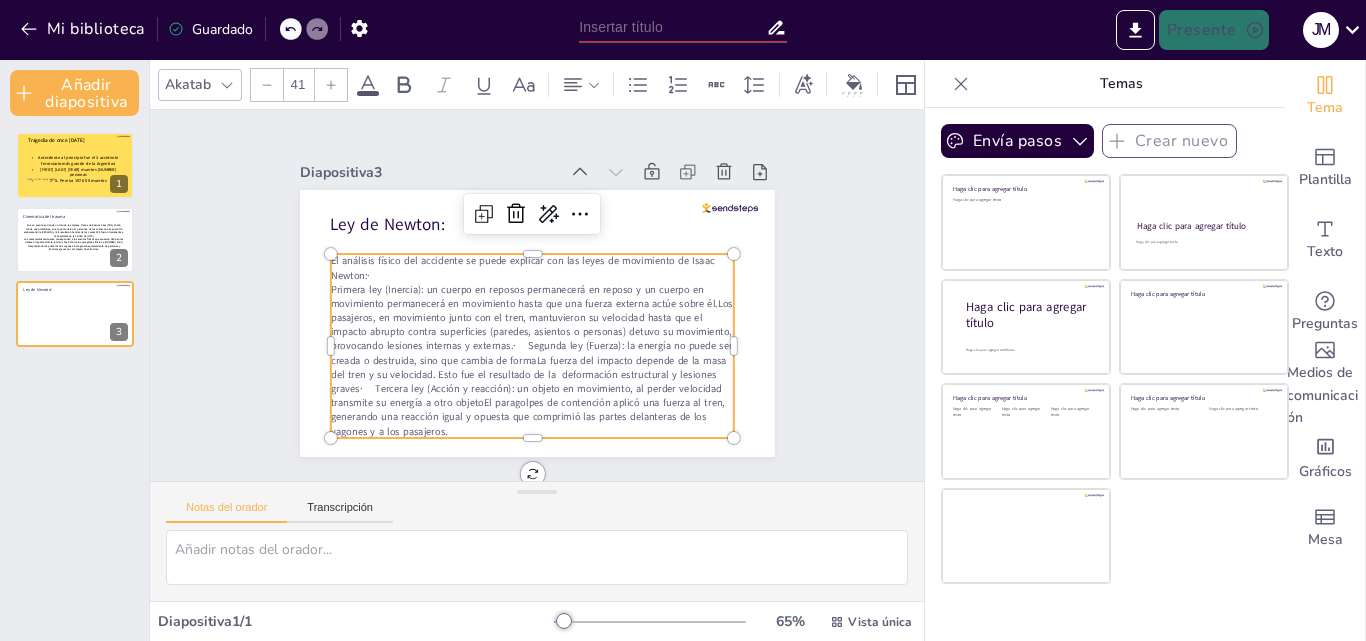 click 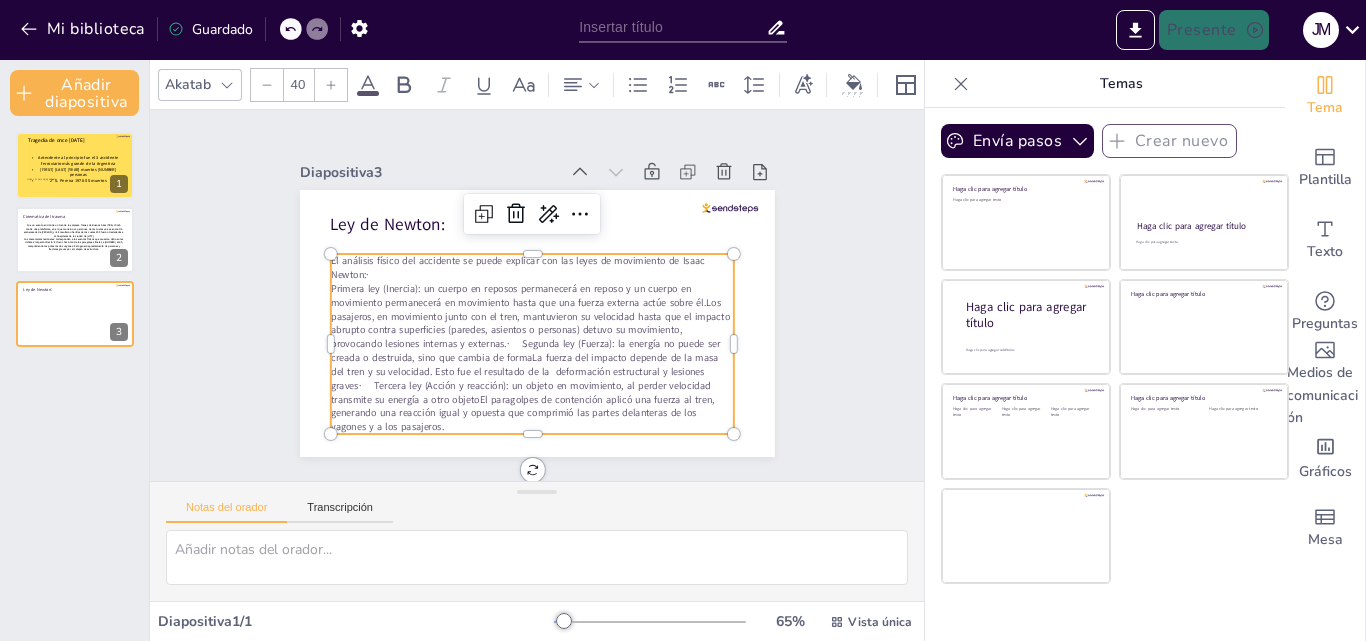 click 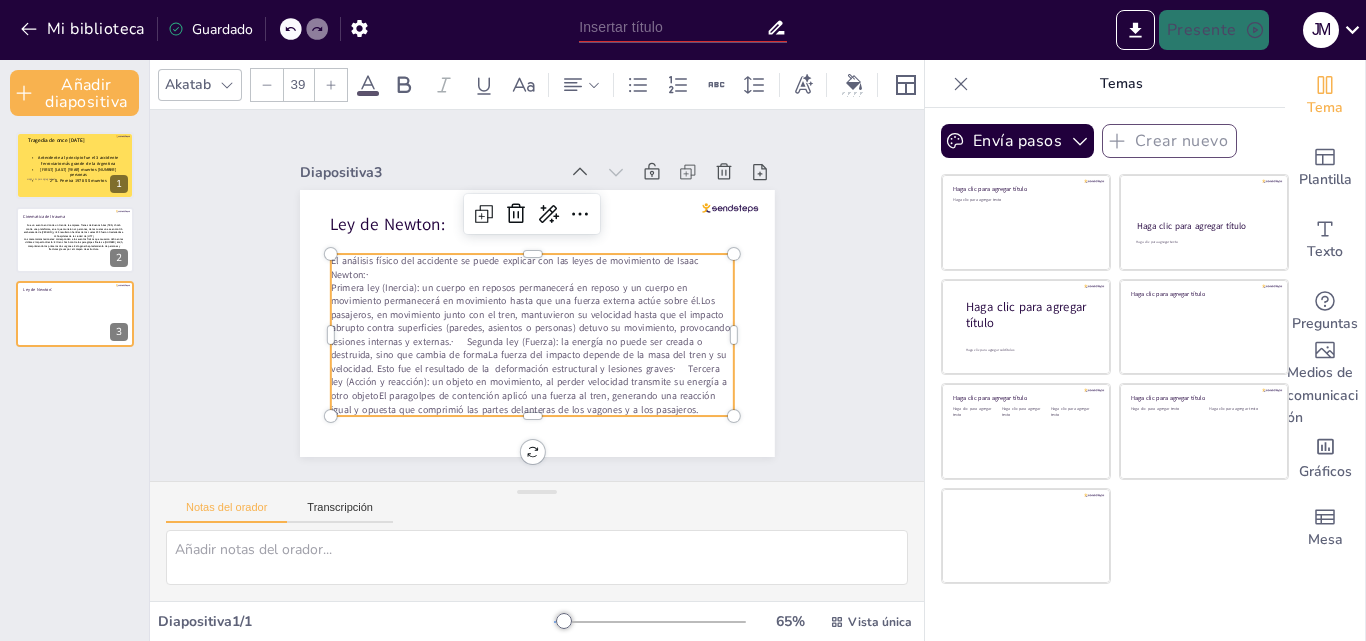click on "El análisis físico del accidente se puede explicar con las leyes de movimiento de Isaac Newton:·" at bounding box center (538, 267) 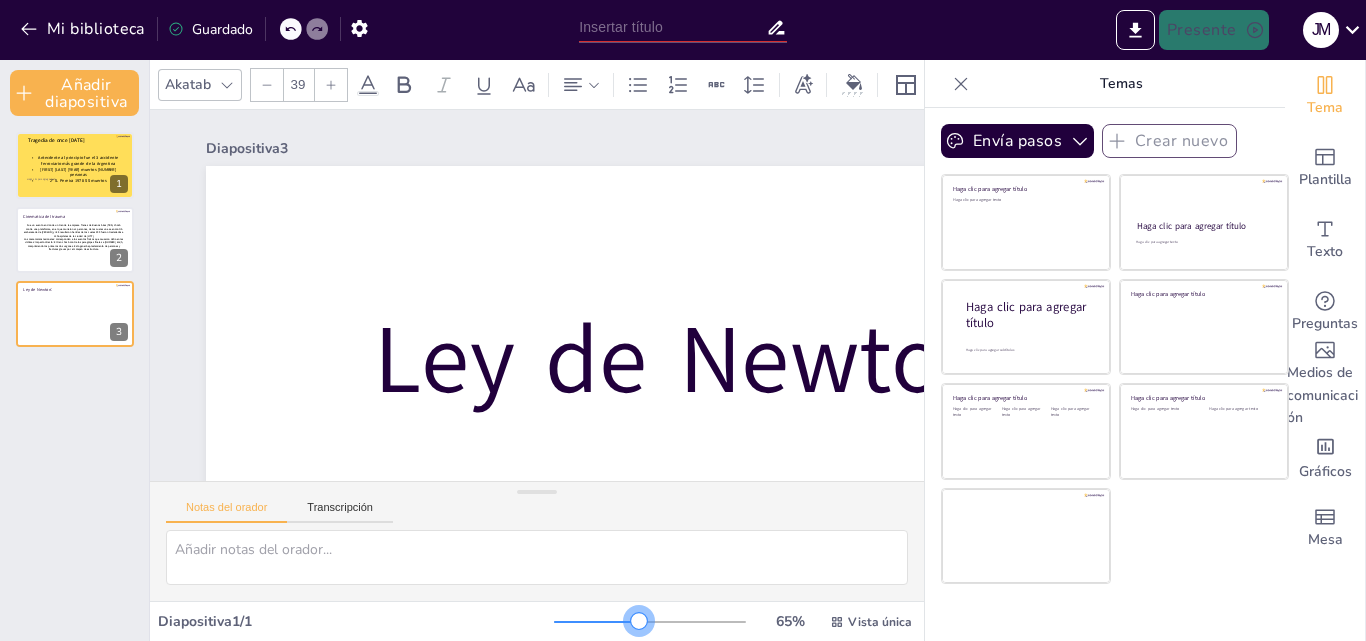click at bounding box center [650, 622] 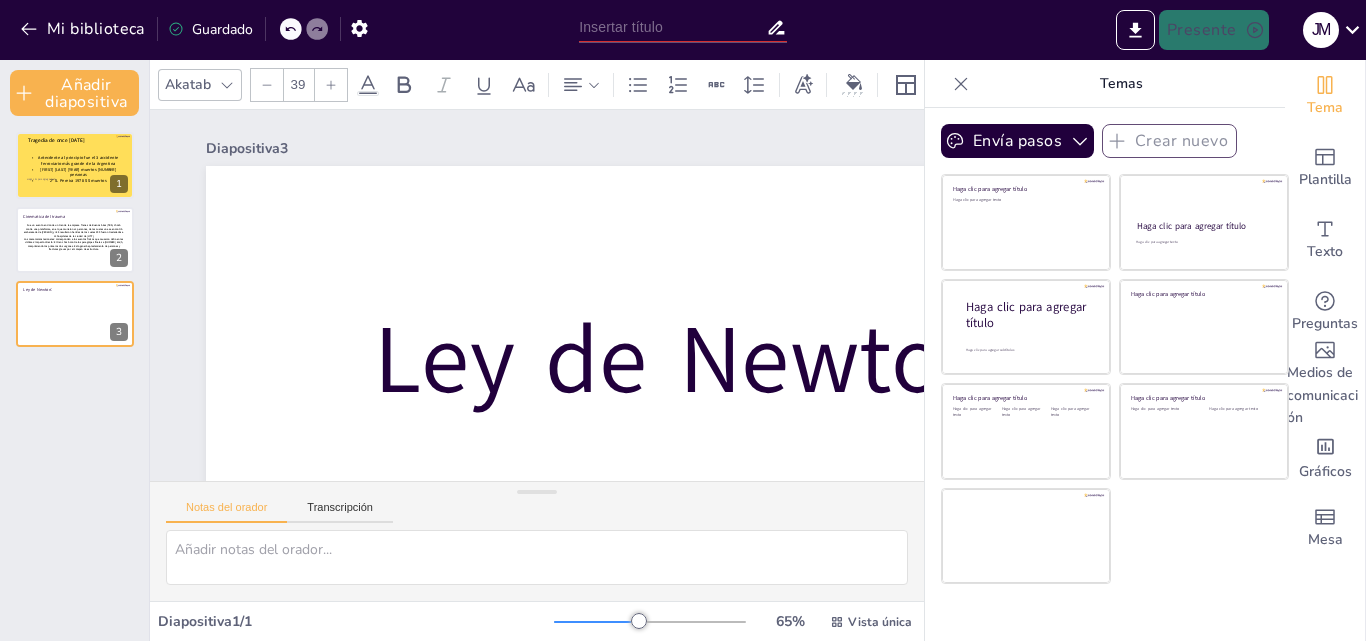 click at bounding box center (596, 622) 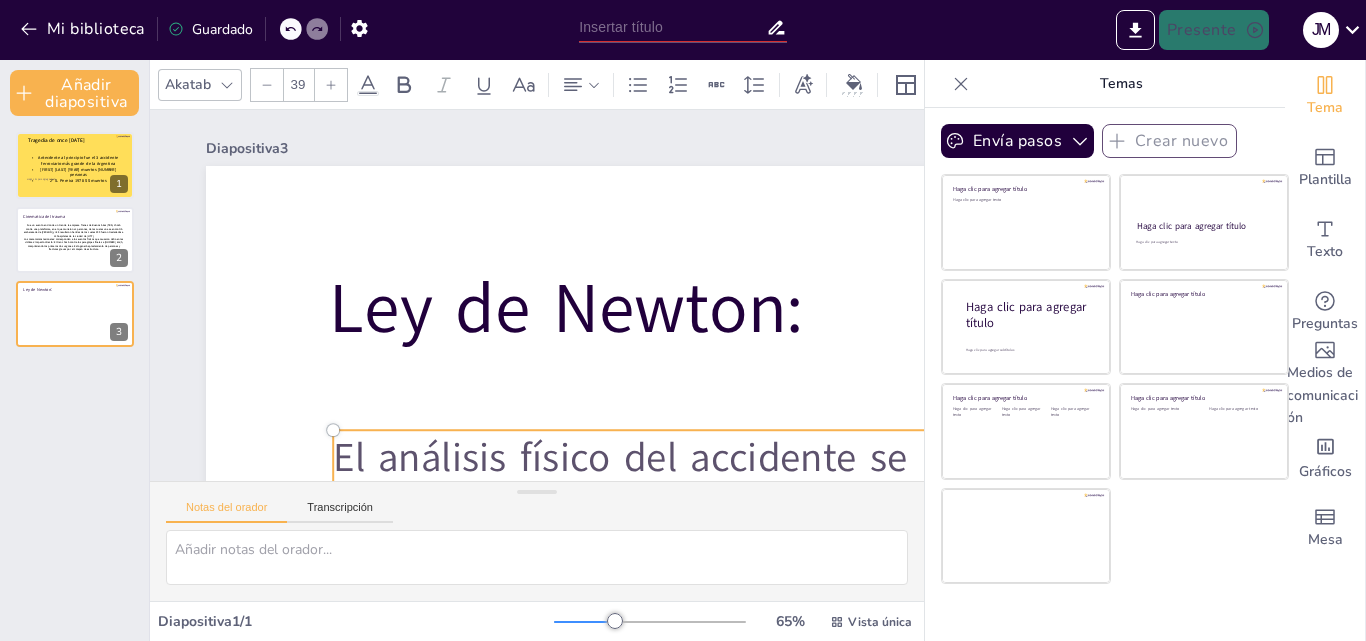 click at bounding box center (615, 621) 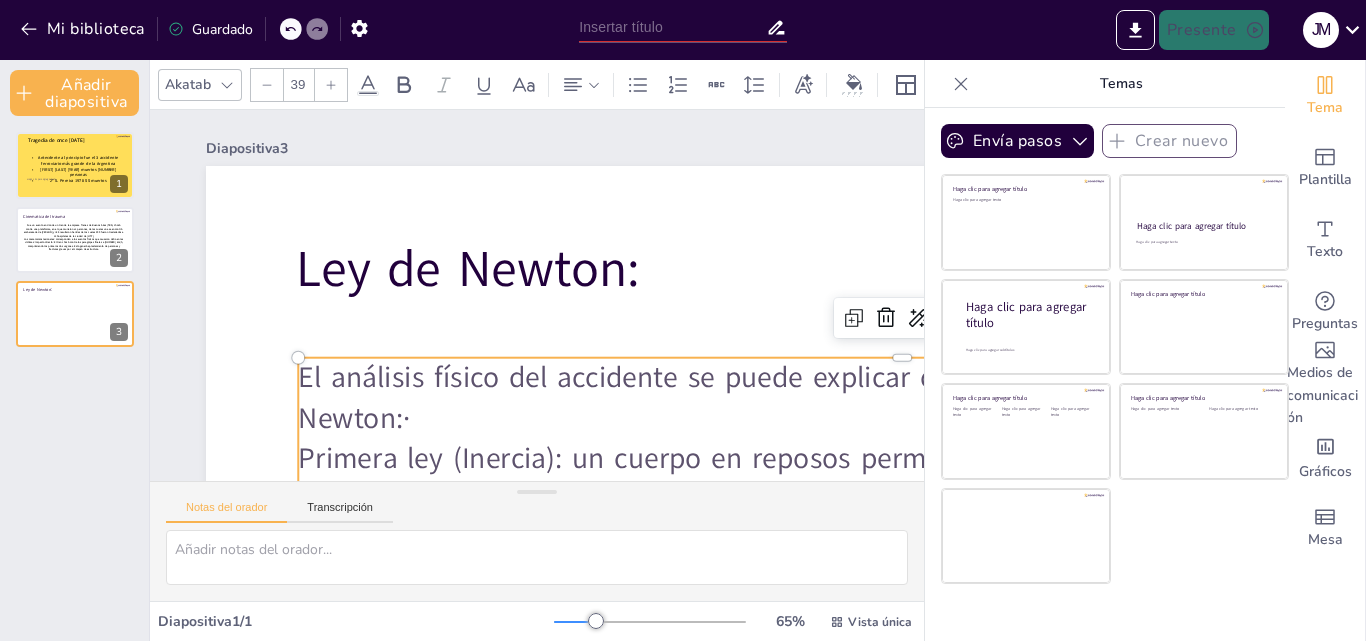 click at bounding box center (650, 622) 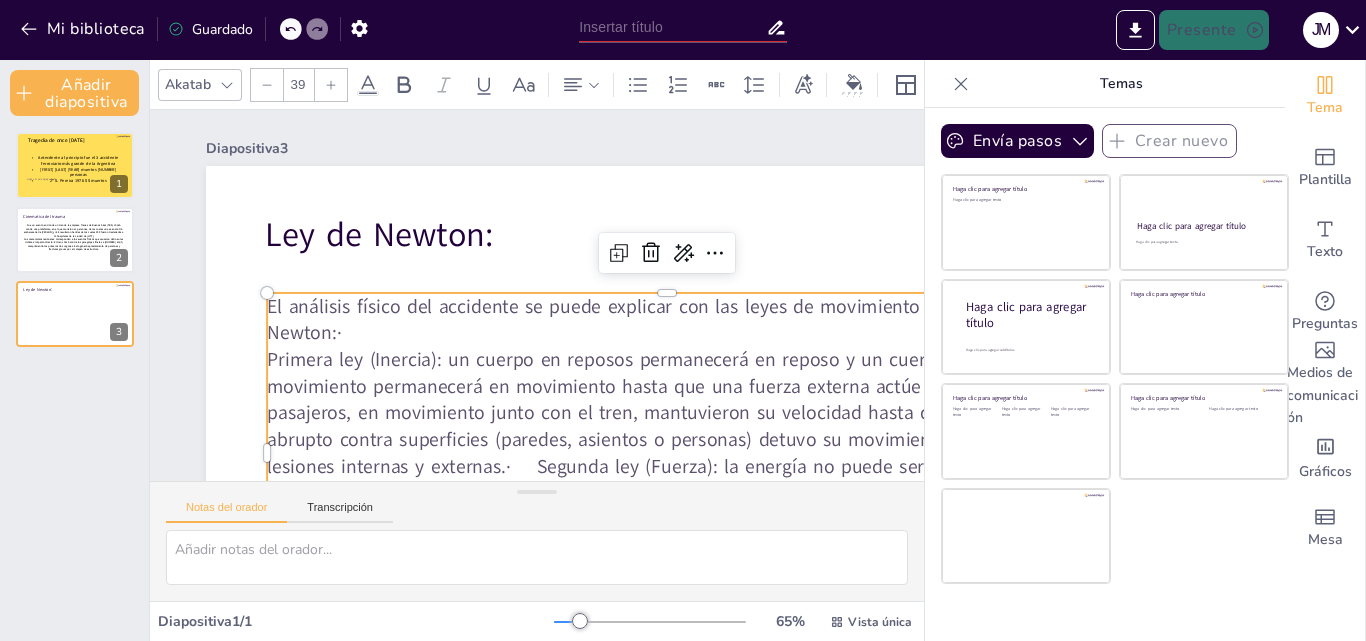 click at bounding box center [580, 621] 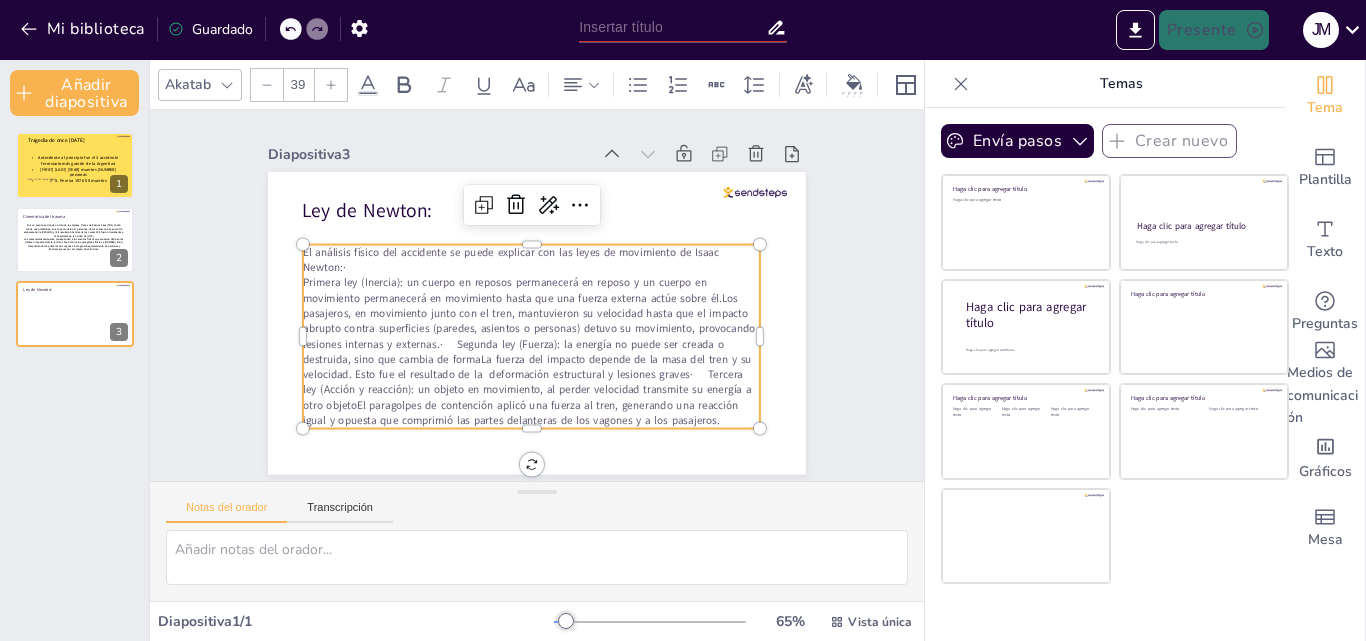 click on "Primera ley (Inercia): un cuerpo en reposos permanecerá en reposo y un cuerpo en movimiento permanecerá en movimiento hasta que una fuerza externa actúe sobre él.Los pasajeros, en movimiento junto con el tren, mantuvieron su velocidad hasta que el impacto abrupto contra superficies (paredes, asientos o personas) detuvo su movimiento, provocando lesiones internas y externas.·    Segunda ley (Fuerza): la energía no puede ser creada o destruida, sino que cambia de formaLa fuerza del impacto depende de la masa del tren y su velocidad. Esto fue el resultado de la  deformación estructural y lesiones graves·    Tercera ley (Acción y reacción): un objeto en movimiento, al perder velocidad transmite su energía a otro objetoEl paragolpes de contención aplicó una fuerza al tren, generando una reacción igual y opuesta que comprimió las partes delanteras de los vagones y a los pasajeros." at bounding box center (520, 349) 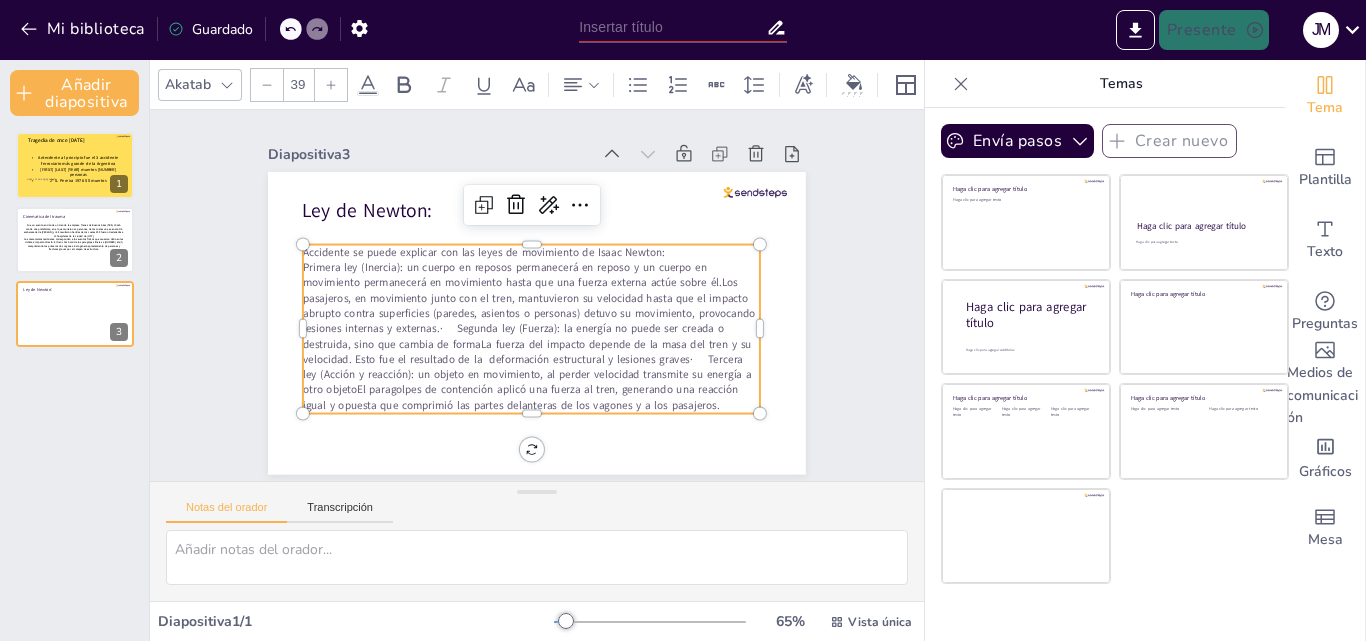click on "Primera ley (Inercia): un cuerpo en reposos permanecerá en reposo y un cuerpo en movimiento permanecerá en movimiento hasta que una fuerza externa actúe sobre él.Los pasajeros, en movimiento junto con el tren, mantuvieron su velocidad hasta que el impacto abrupto contra superficies (paredes, asientos o personas) detuvo su movimiento, provocando lesiones internas y externas.·    Segunda ley (Fuerza): la energía no puede ser creada o destruida, sino que cambia de formaLa fuerza del impacto depende de la masa del tren y su velocidad. Esto fue el resultado de la  deformación estructural y lesiones graves·    Tercera ley (Acción y reacción): un objeto en movimiento, al perder velocidad transmite su energía a otro objetoEl paragolpes de contención aplicó una fuerza al tren, generando una reacción igual y opuesta que comprimió las partes delanteras de los vagones y a los pasajeros." at bounding box center (525, 256) 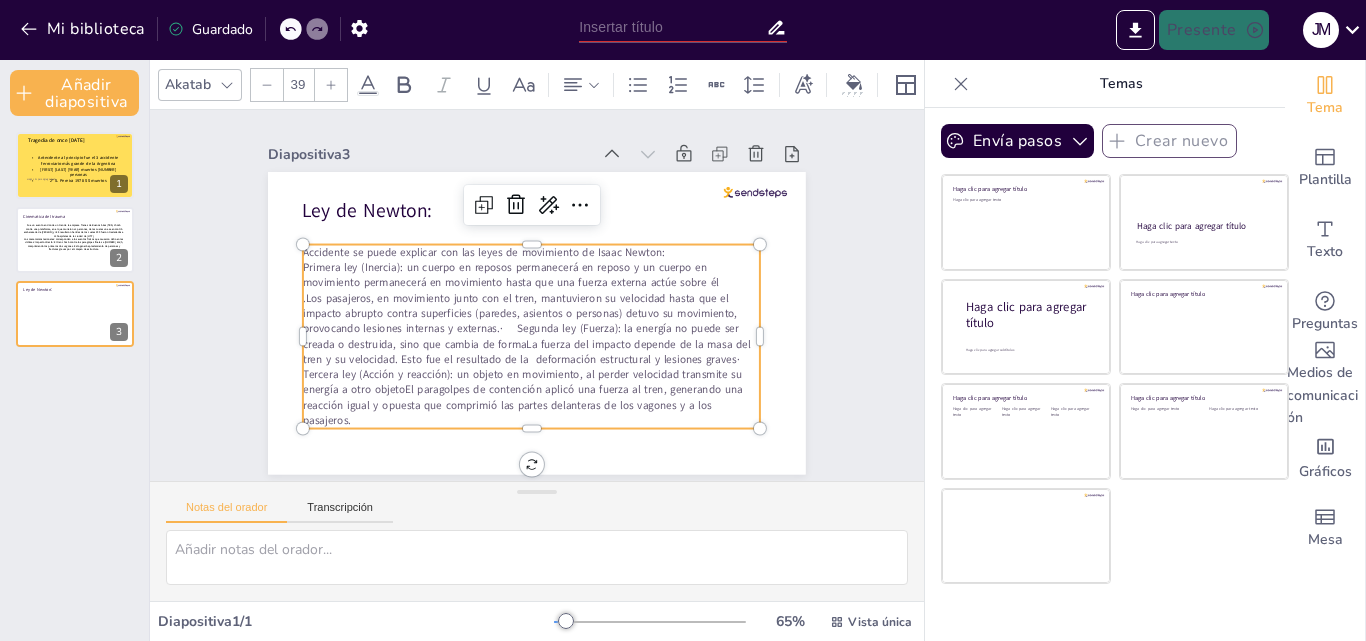 click on ".Los pasajeros, en movimiento junto con el tren, mantuvieron su velocidad hasta que el impacto abrupto contra superficies (paredes, asientos o personas) detuvo su movimiento, provocando lesiones internas y externas.·    Segunda ley (Fuerza): la energía no puede ser creada o destruida, sino que cambia de formaLa fuerza del impacto depende de la masa del tren y su velocidad. Esto fue el resultado de la  deformación estructural y lesiones graves·    Tercera ley (Acción y reacción): un objeto en movimiento, al perder velocidad transmite su energía a otro objetoEl paragolpes de contención aplicó una fuerza al tren, generando una reacción igual y opuesta que comprimió las partes delanteras de los vagones y a los pasajeros." at bounding box center [500, 348] 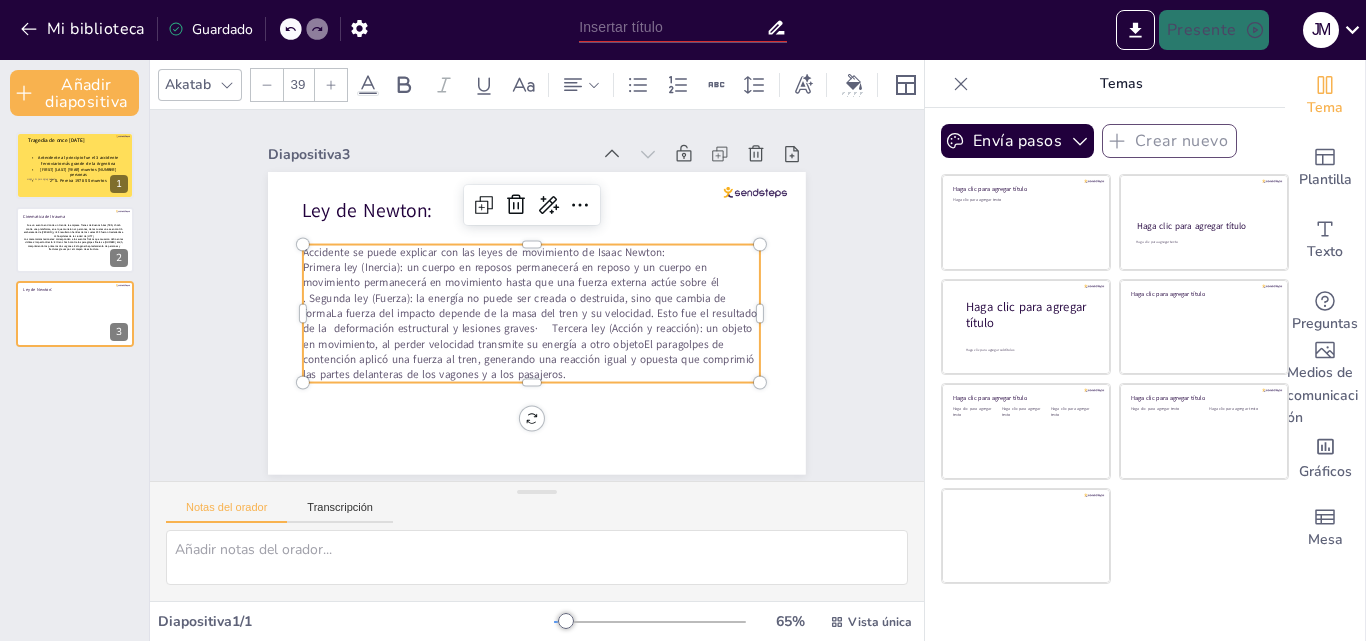 click on ". Segunda ley (Fuerza): la energía no puede ser creada o destruida, sino que cambia de formaLa fuerza del impacto depende de la masa del tren y su velocidad. Esto fue el resultado de la  deformación estructural y lesiones graves·    Tercera ley (Acción y reacción): un objeto en movimiento, al perder velocidad transmite su energía a otro objetoEl paragolpes de contención aplicó una fuerza al tren, generando una reacción igual y opuesta que comprimió las partes delanteras de los vagones y a los pasajeros." at bounding box center (527, 335) 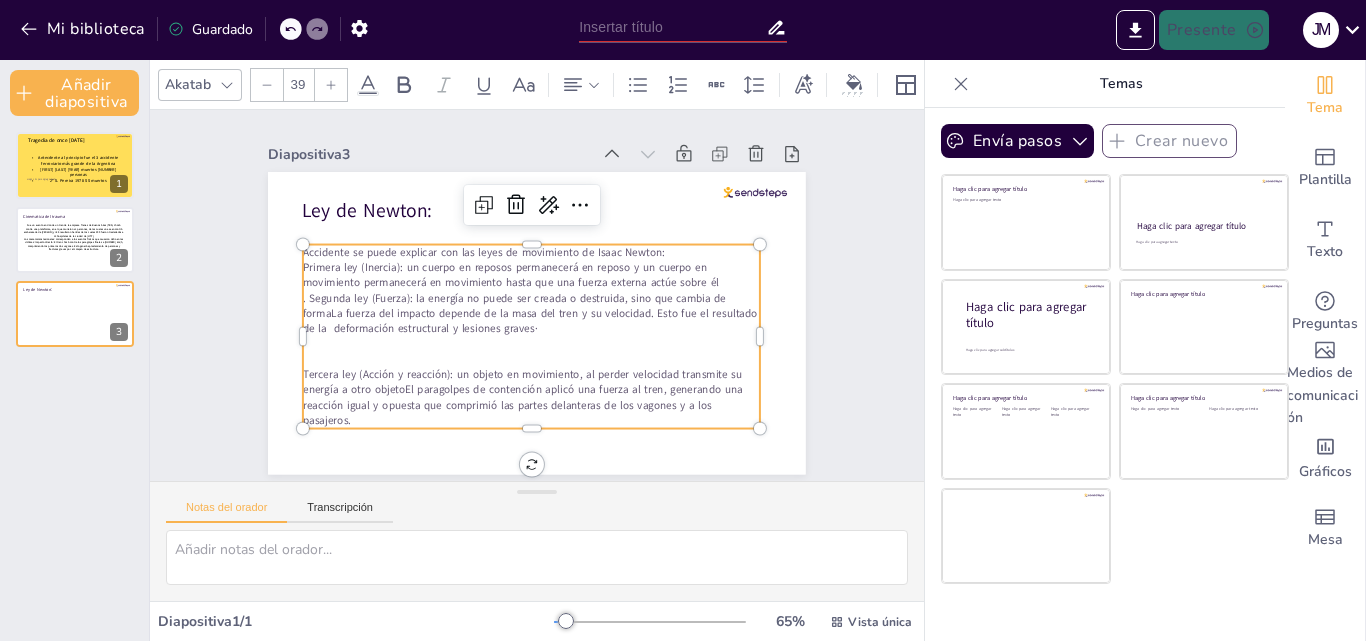 click on ". Segunda ley (Fuerza): la energía no puede ser creada o destruida, sino que cambia de formaLa fuerza del impacto depende de la masa del tren y su velocidad. Esto fue el resultado de la  deformación estructural y lesiones graves·" at bounding box center (526, 311) 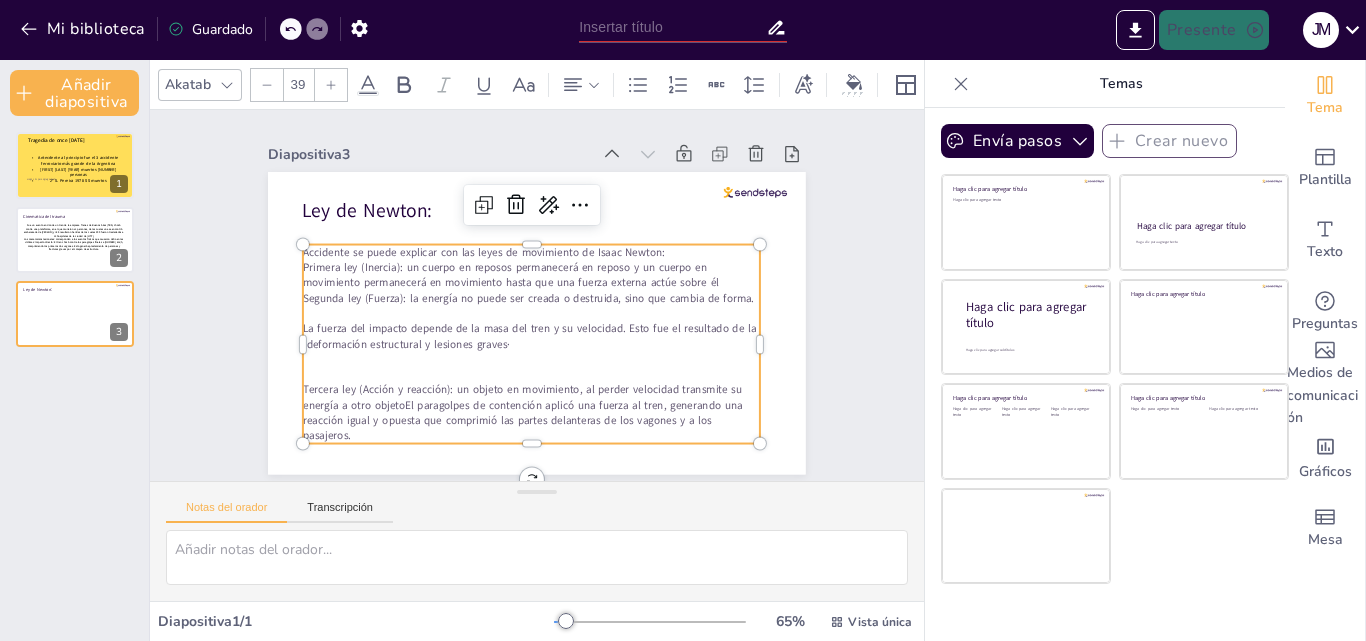 click at bounding box center (525, 358) 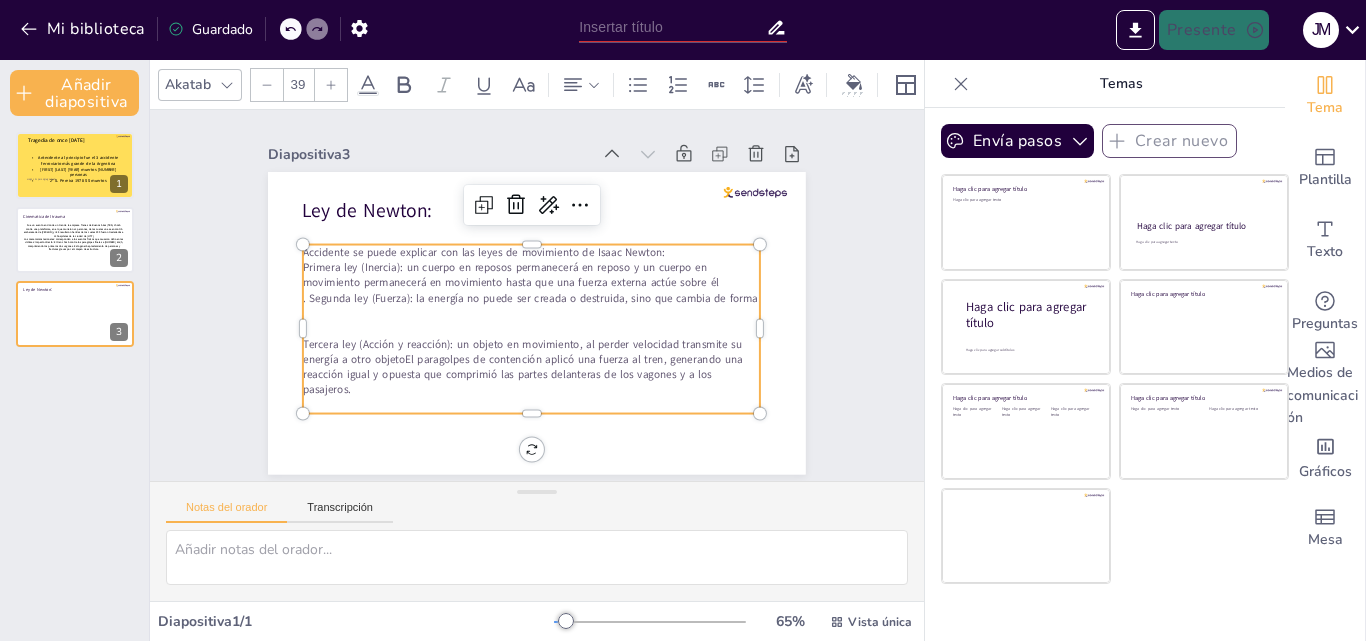 click 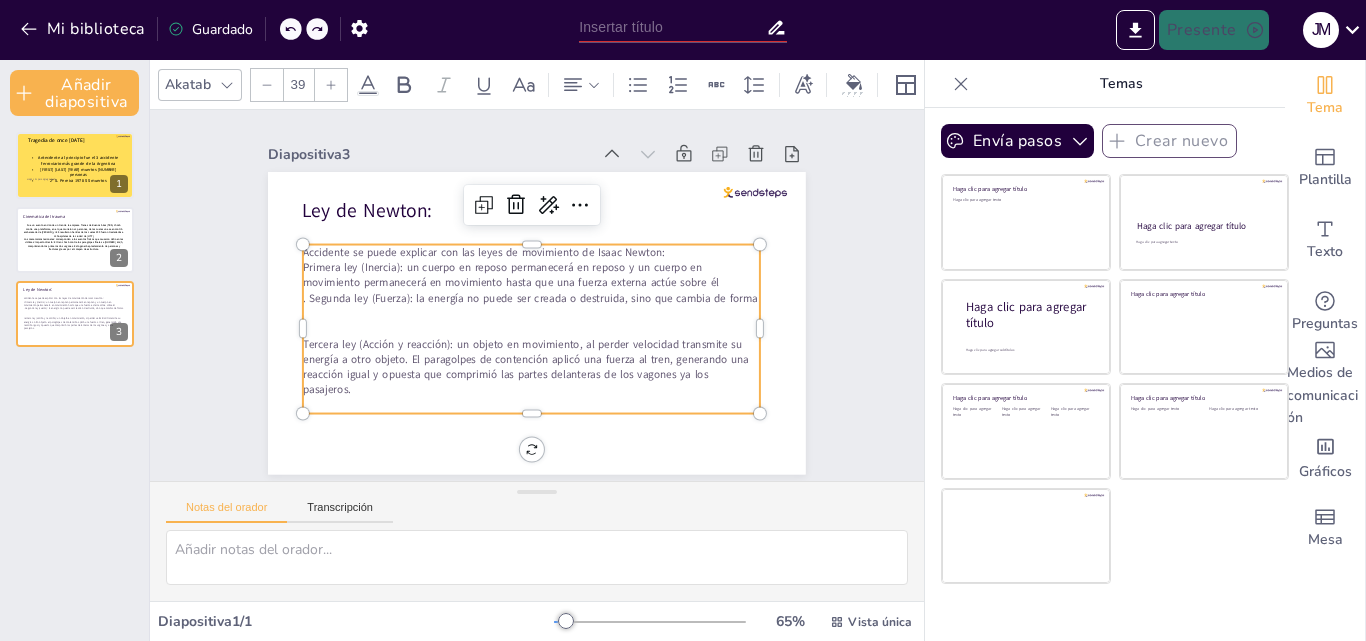 click 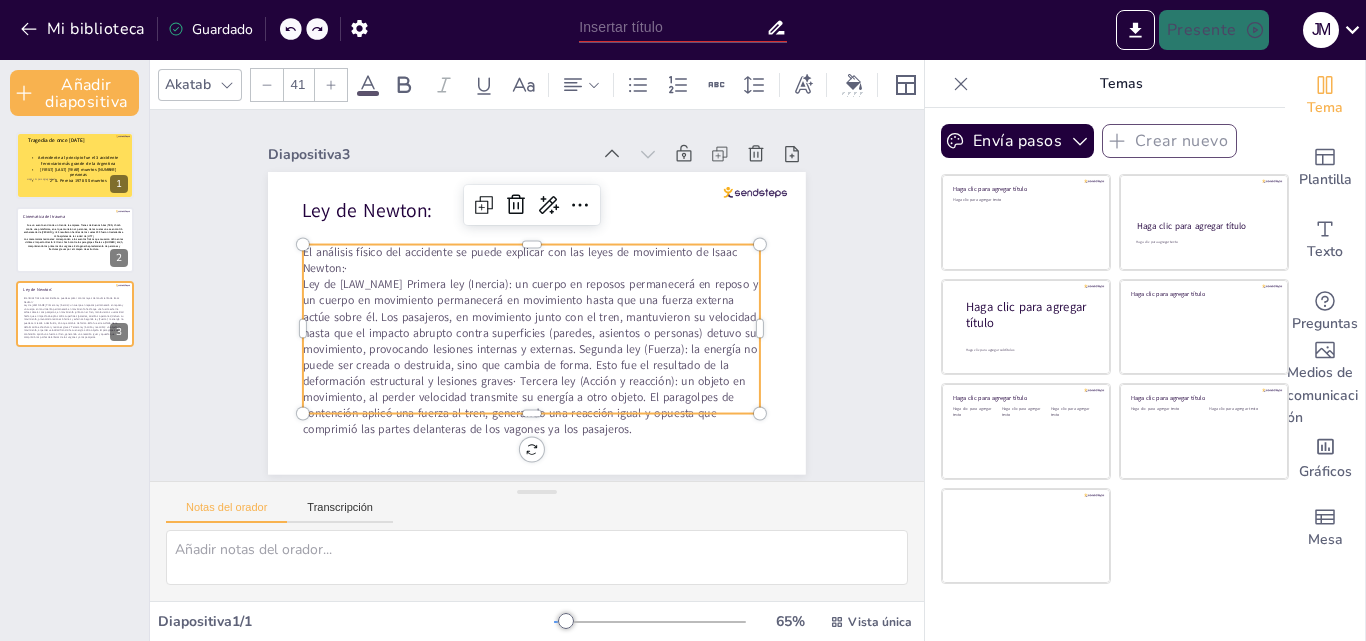 click 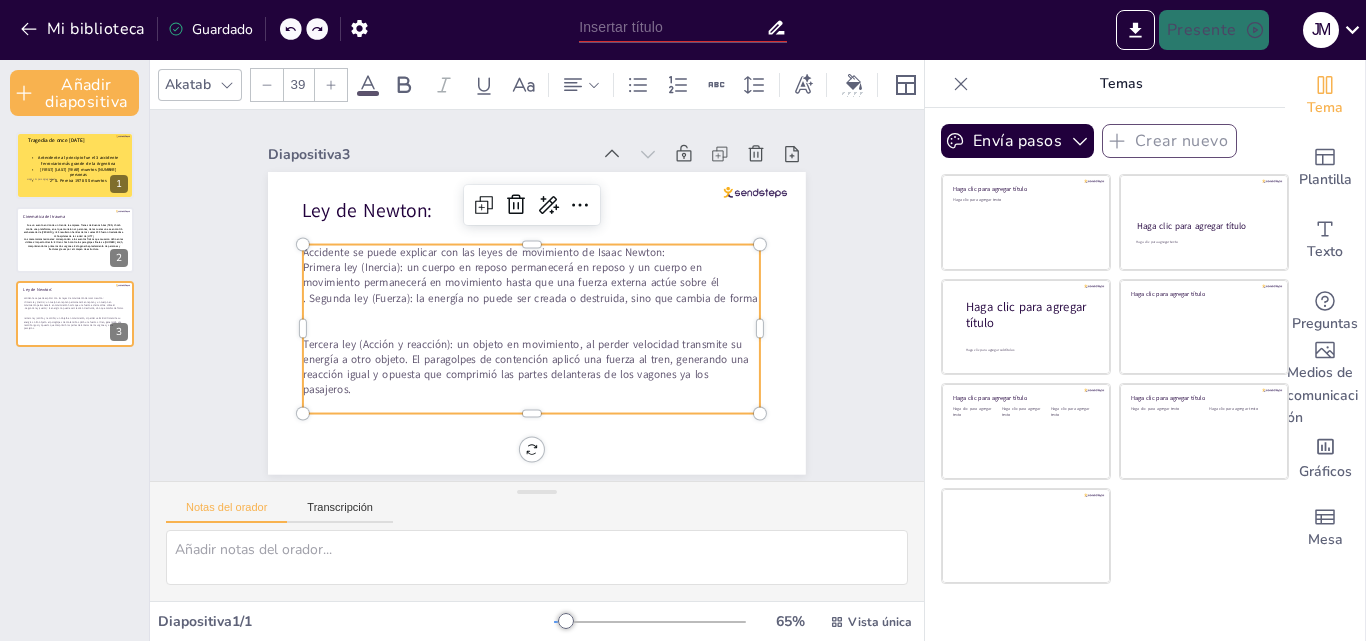 click at bounding box center [518, 298] 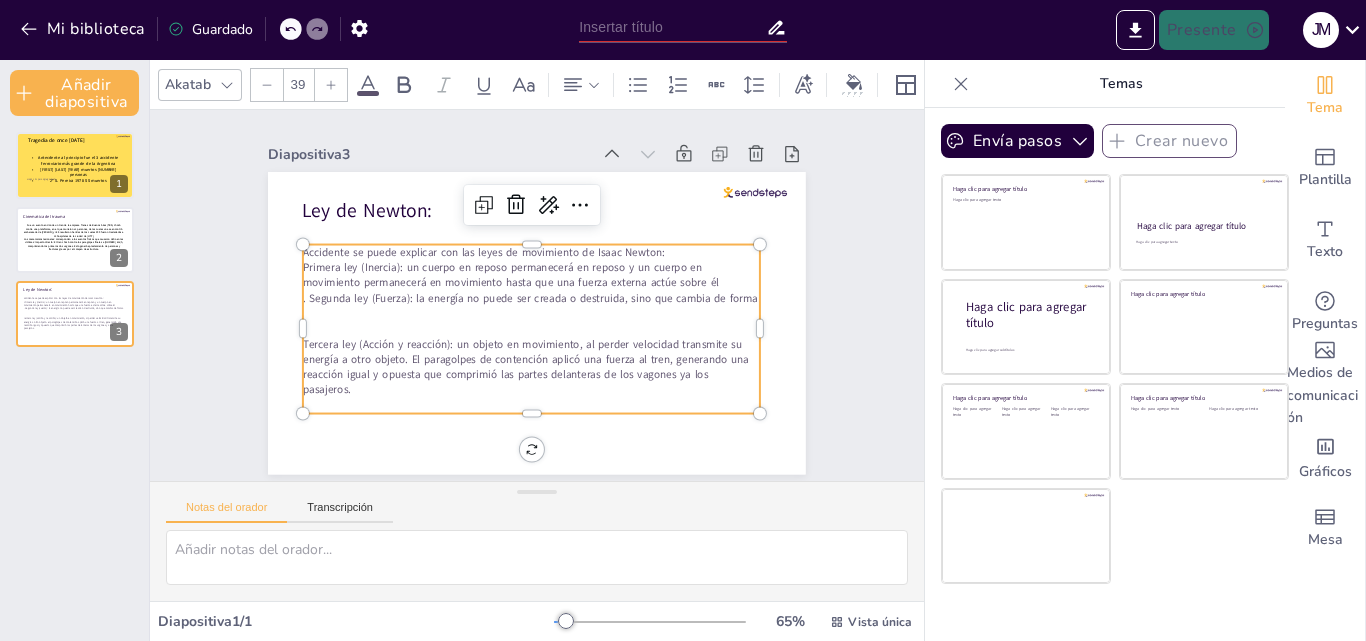 click on "Tercera ley (Acción y reacción): un objeto en movimiento, al perder velocidad transmite su energía a otro objeto. El paragolpes de contención aplicó una fuerza al tren, generando una reacción igual y opuesta que comprimió las partes delanteras de los vagones ya los pasajeros." at bounding box center (518, 356) 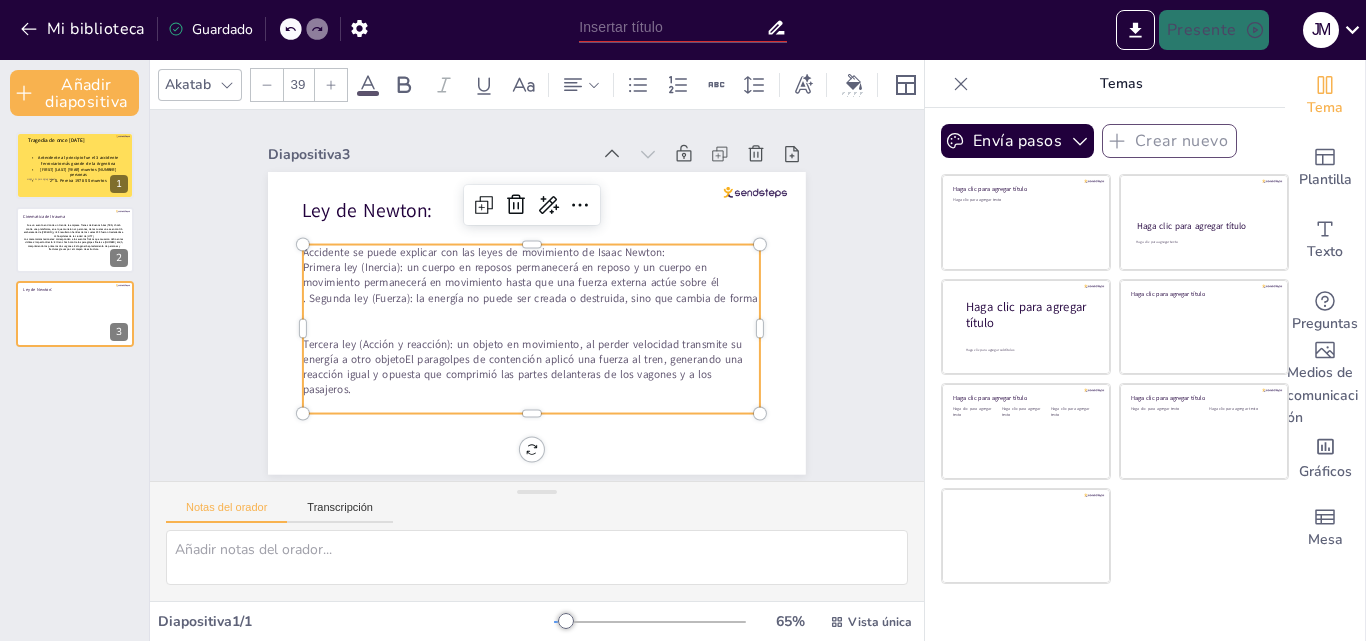 type 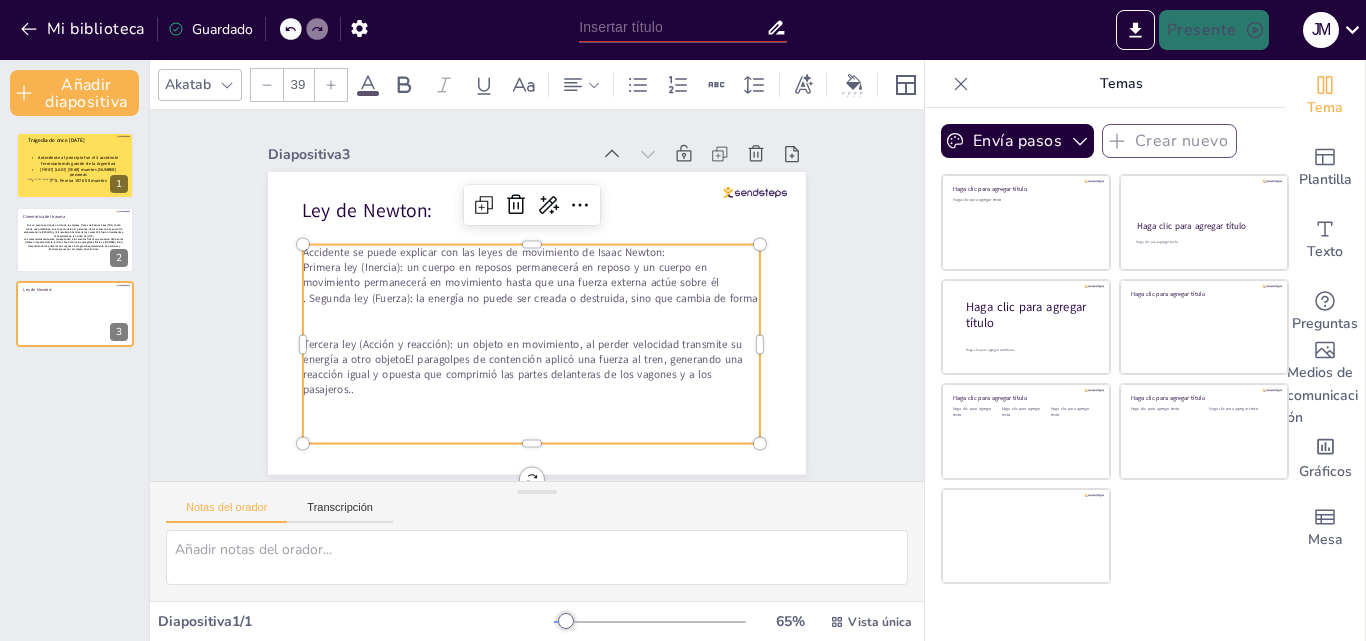 click on "Primera ley (Inercia): un cuerpo en reposos permanecerá en reposo y un cuerpo en movimiento permanecerá en movimiento hasta que una fuerza externa actúe sobre él" at bounding box center [531, 275] 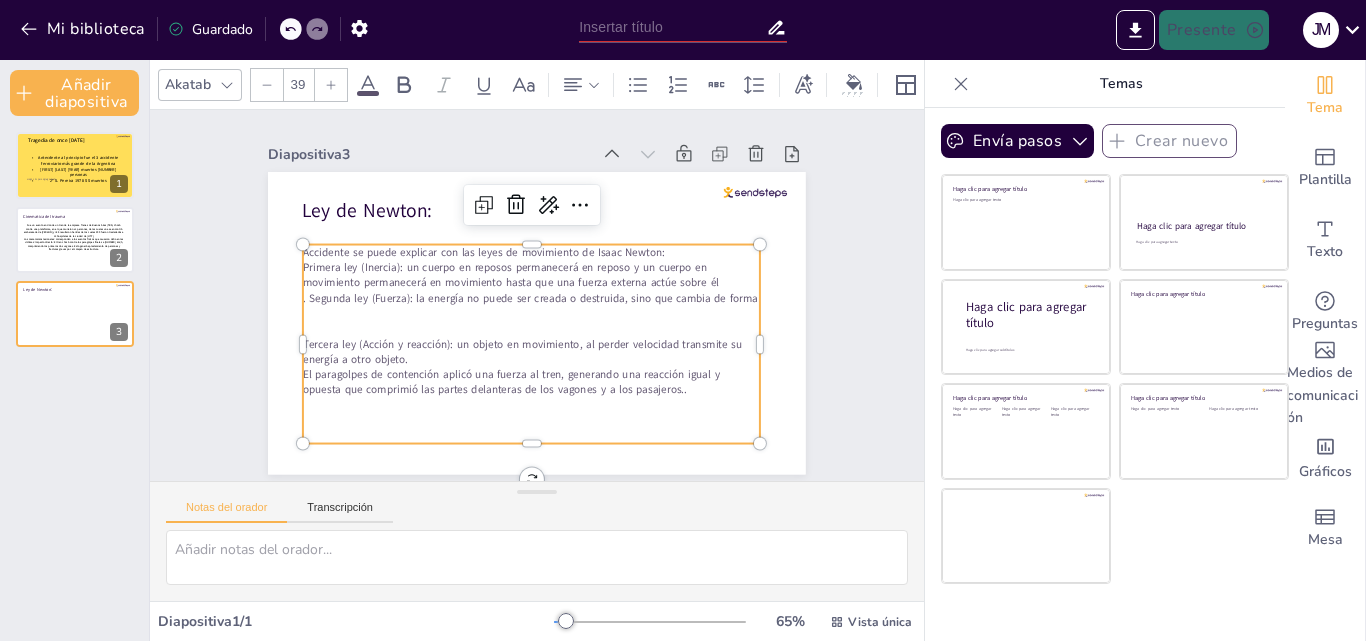 click at bounding box center [468, 381] 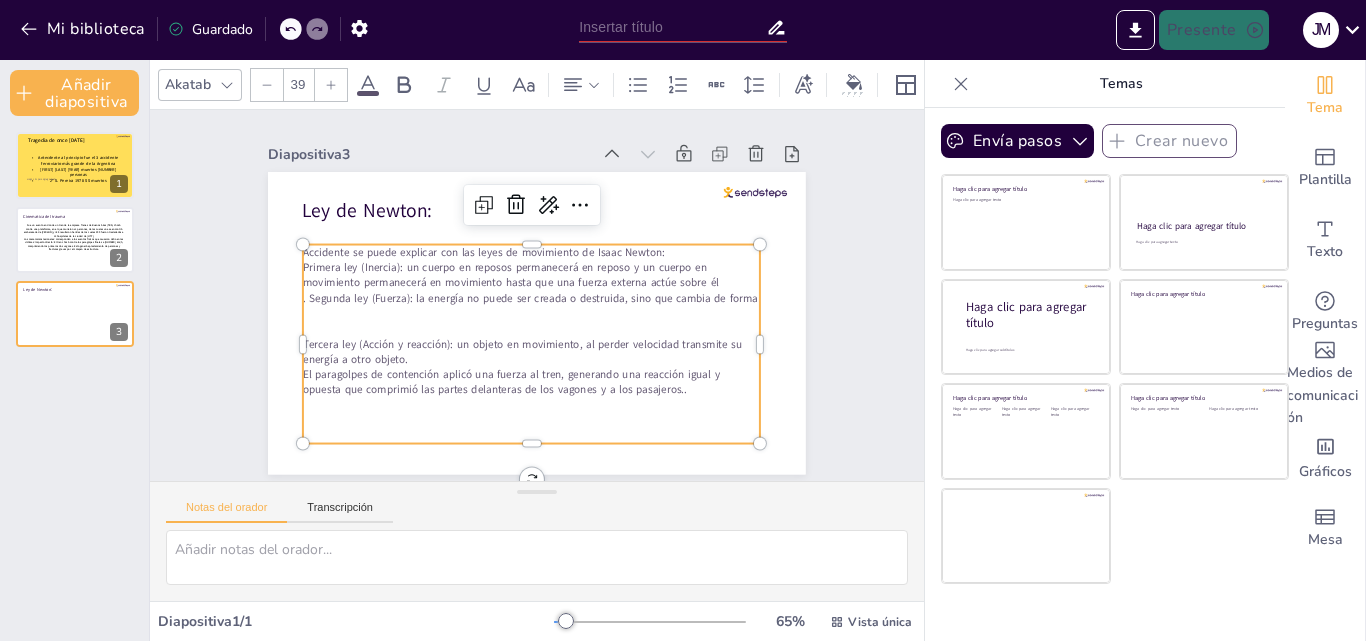 click on "El paragolpes de contención aplicó una fuerza al tren, generando una reacción igual y opuesta que comprimió las partes delanteras de los vagones y a los pasajeros.." at bounding box center (514, 379) 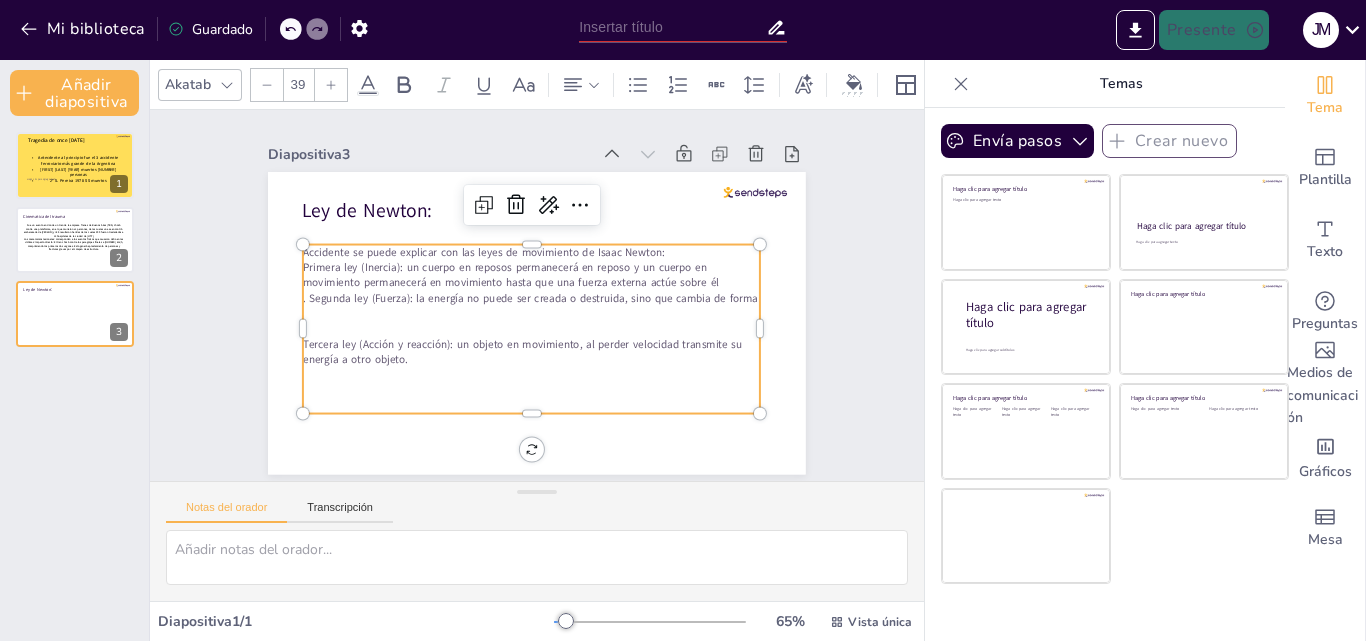 click at bounding box center (508, 314) 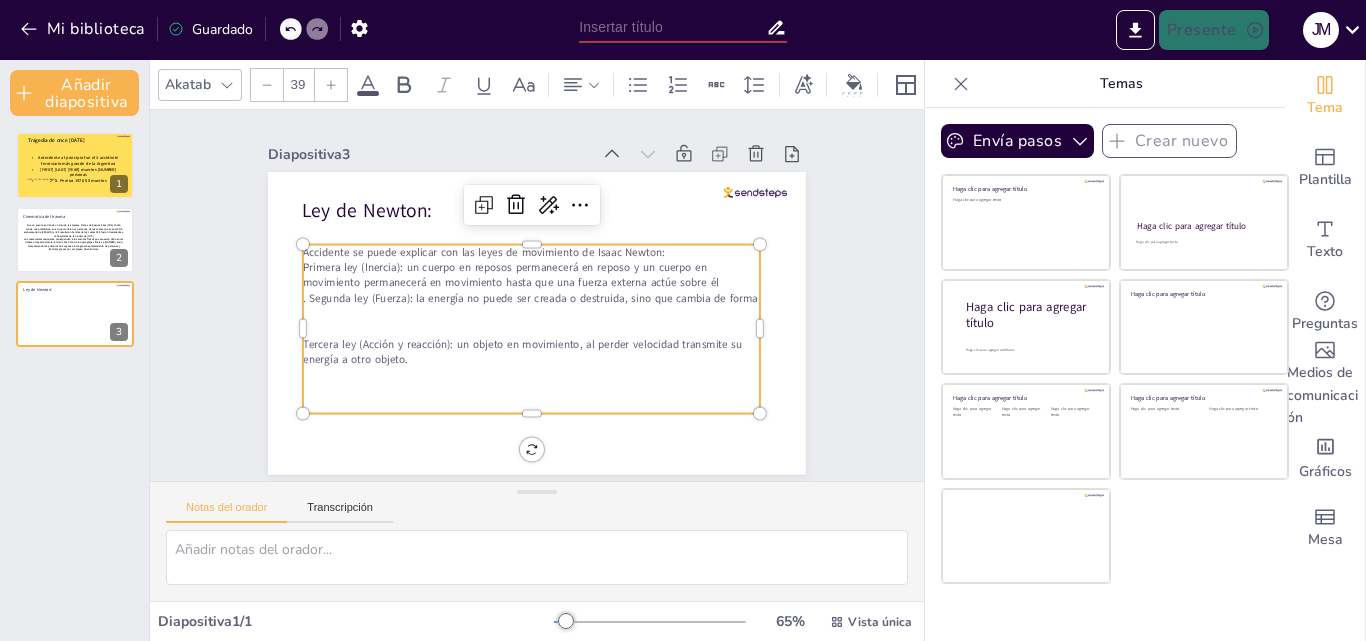 click on "Tercera ley (Acción y reacción): un objeto en movimiento, al perder velocidad transmite su energía a otro objeto." at bounding box center (517, 342) 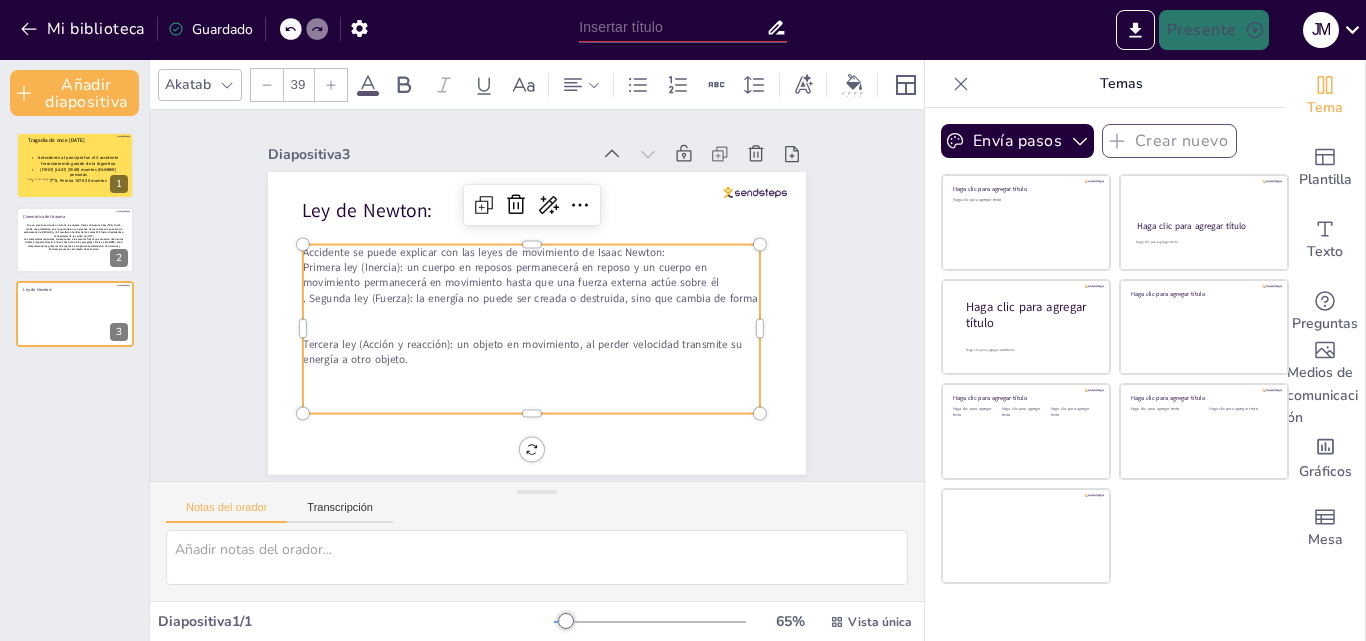 click on "Tercera ley (Acción y reacción): un objeto en movimiento, al perder velocidad transmite su energía a otro objeto." at bounding box center (478, 291) 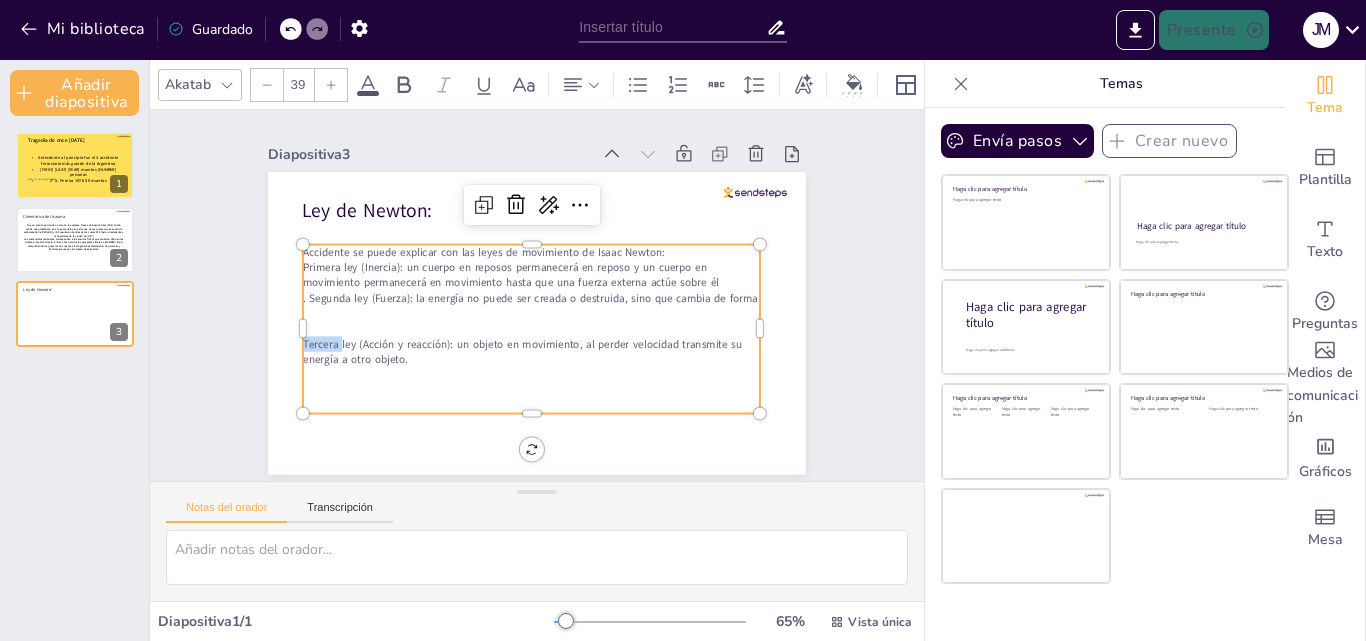 click on "Tercera ley (Acción y reacción): un objeto en movimiento, al perder velocidad transmite su energía a otro objeto." at bounding box center (505, 337) 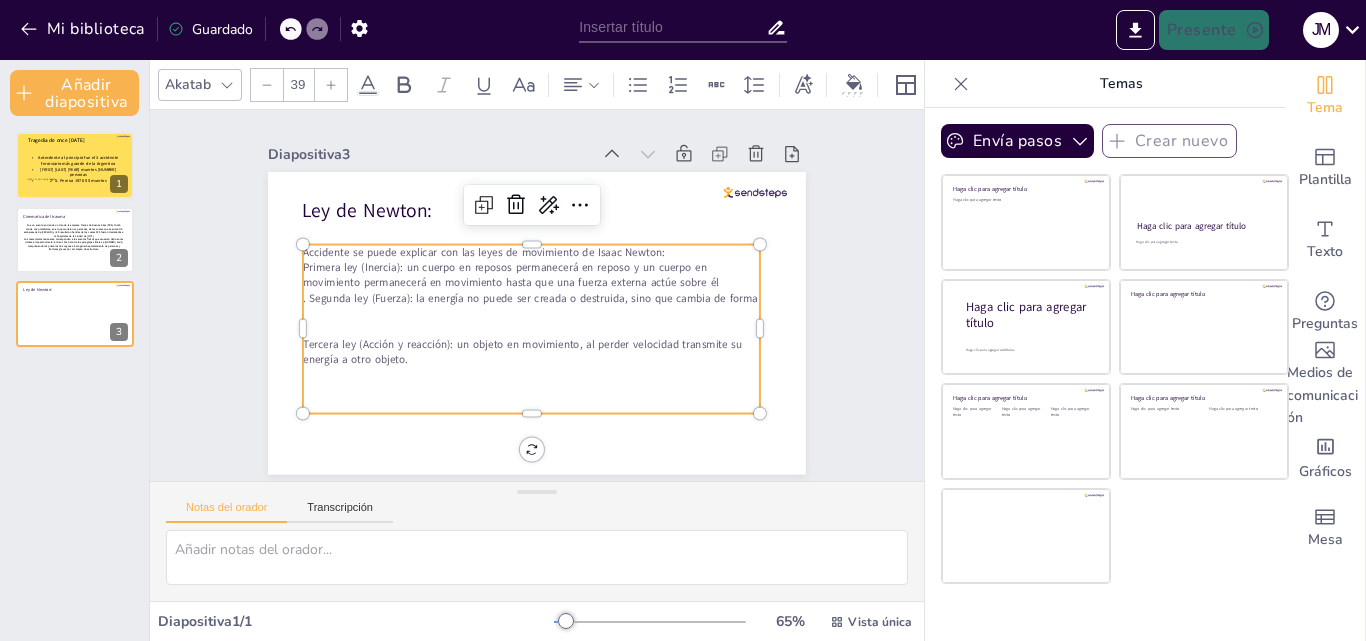 click at bounding box center [516, 322] 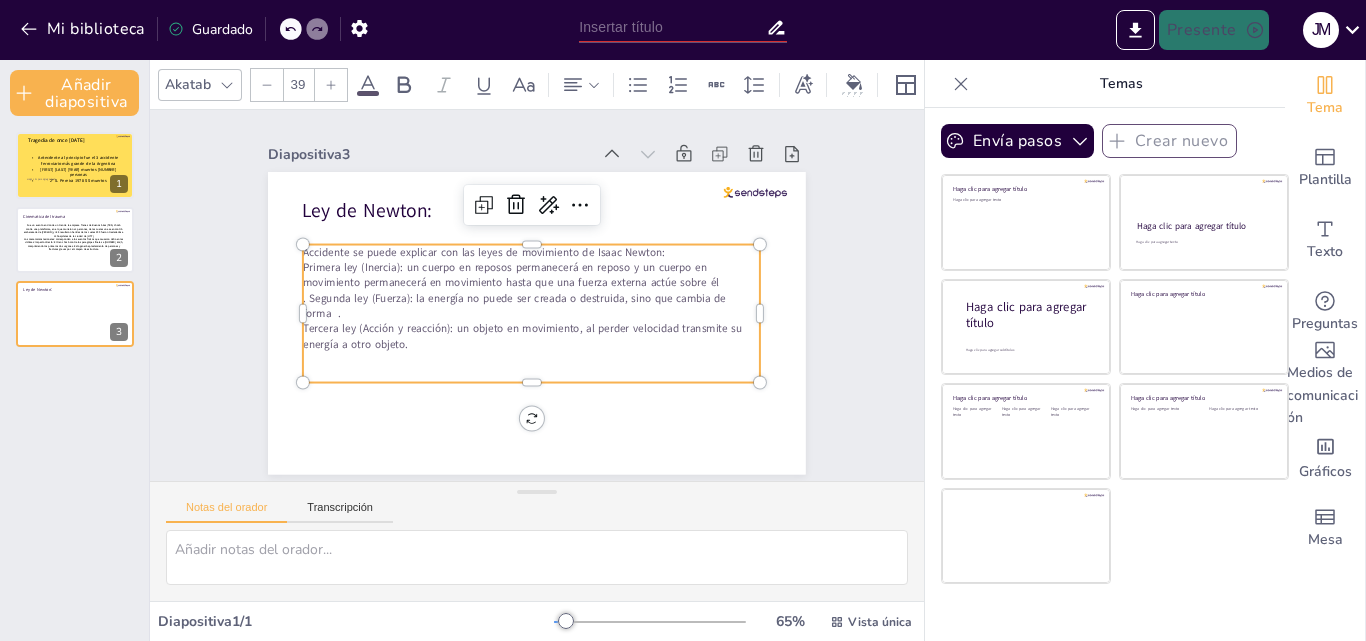 click on "Tercera ley (Acción y reacción): un objeto en movimiento, al perder velocidad transmite su energía a otro objeto." at bounding box center (522, 336) 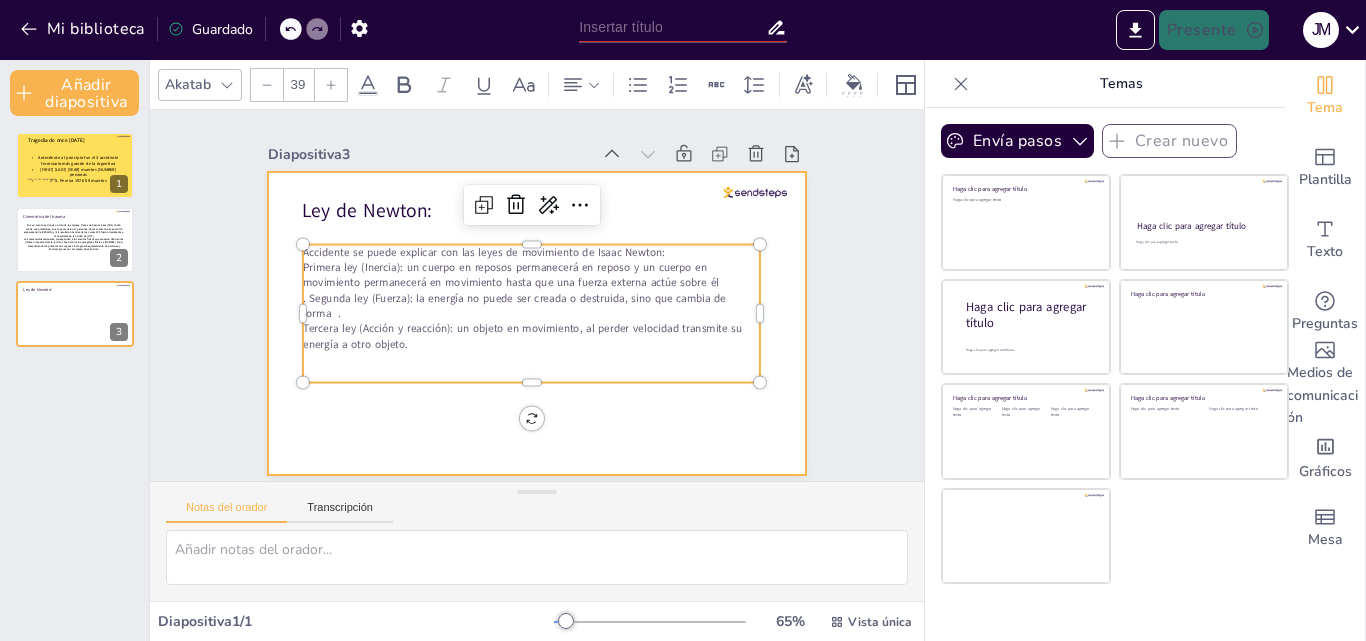 drag, startPoint x: 516, startPoint y: 373, endPoint x: 753, endPoint y: 396, distance: 238.11342 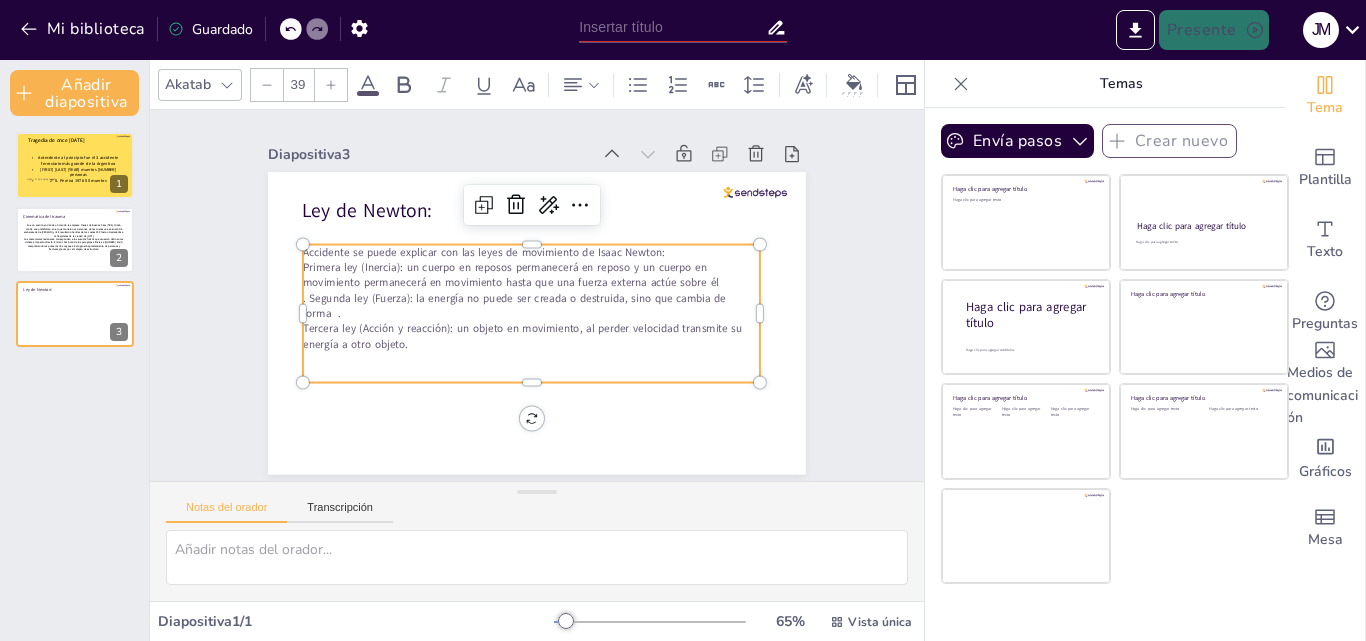 click on "Primera ley (Inercia): un cuerpo en reposos permanecerá en reposo y un cuerpo en movimiento permanecerá en movimiento hasta que una fuerza externa actúe sobre él" at bounding box center [569, 285] 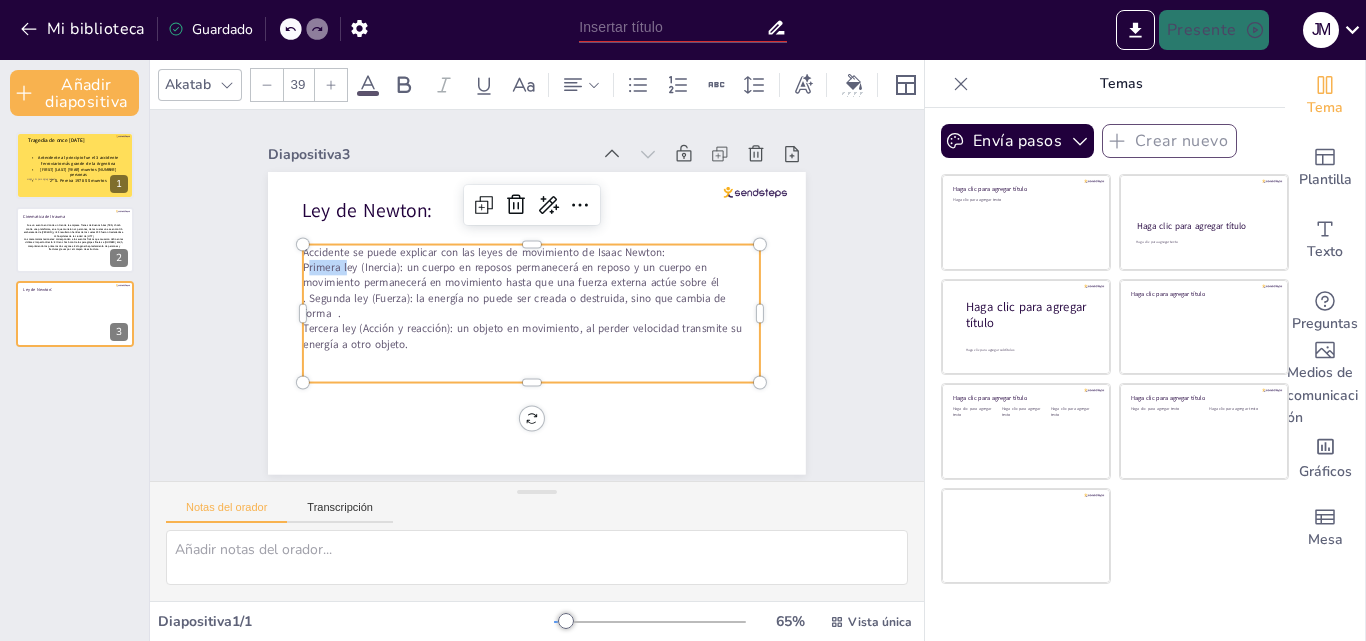 click on "Primera ley (Inercia): un cuerpo en reposos permanecerá en reposo y un cuerpo en movimiento permanecerá en movimiento hasta que una fuerza externa actúe sobre él" at bounding box center (565, 277) 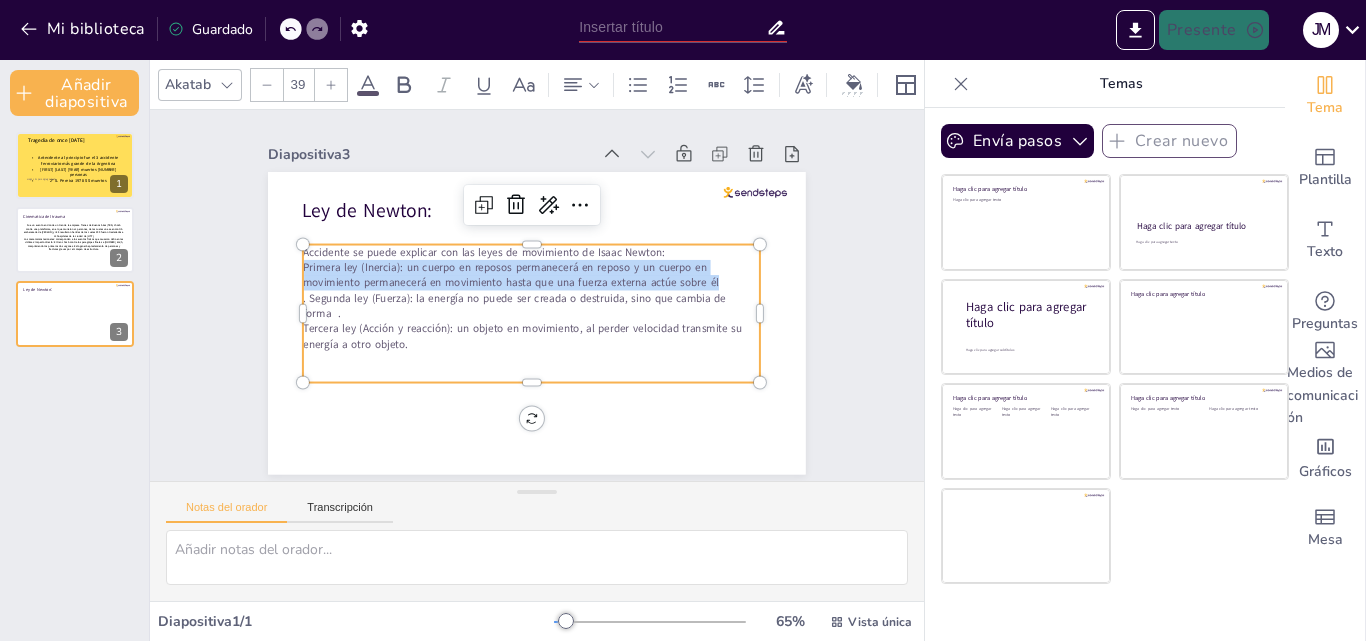 click on "Primera ley (Inercia): un cuerpo en reposos permanecerá en reposo y un cuerpo en movimiento permanecerá en movimiento hasta que una fuerza externa actúe sobre él" at bounding box center [512, 273] 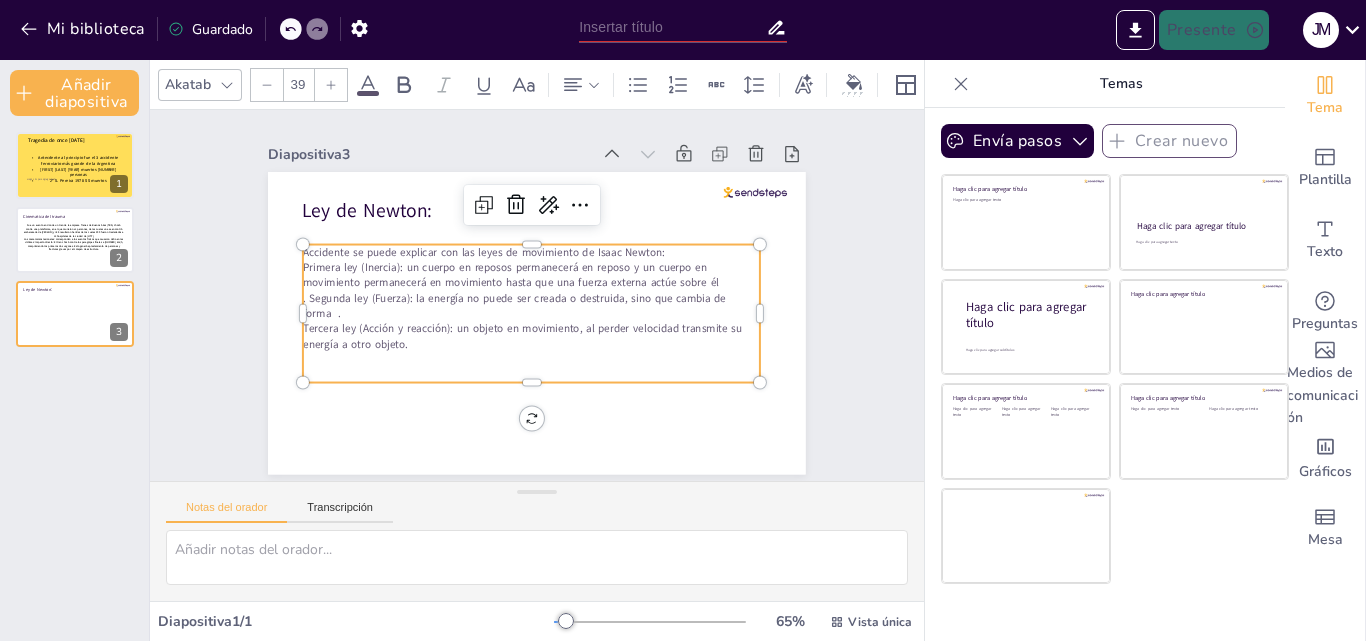click on "Accidente se puede explicar con las leyes de movimiento de Isaac Newton:" at bounding box center (568, 234) 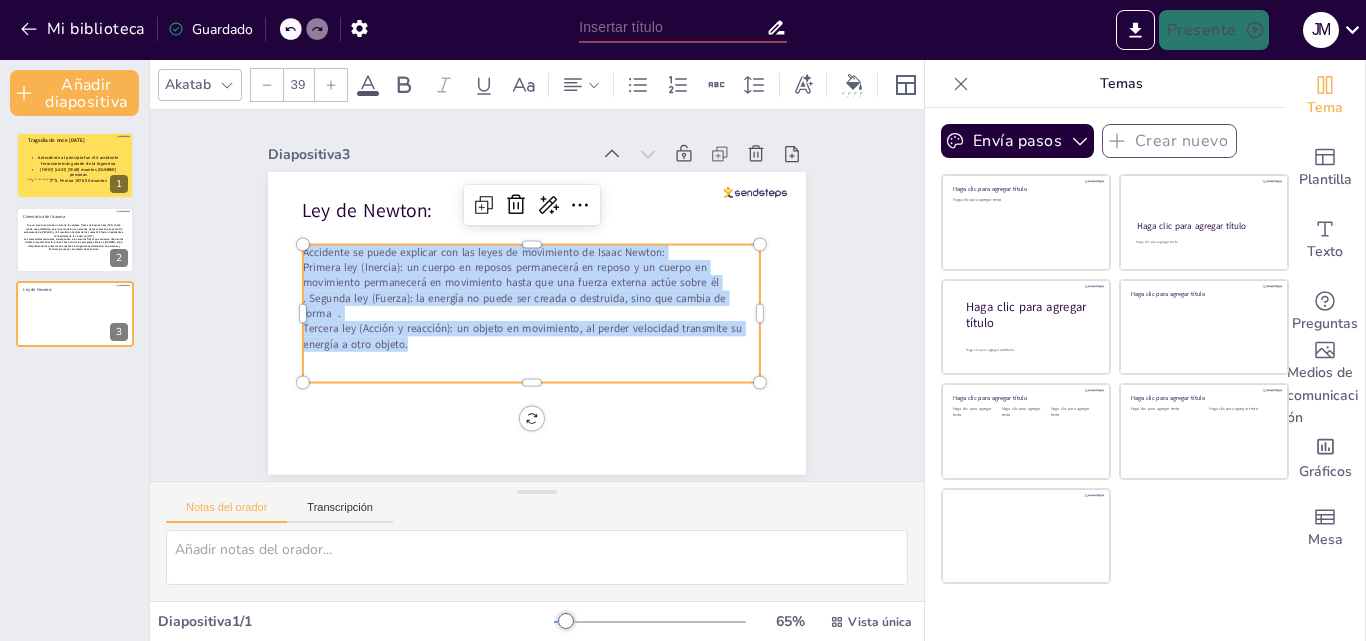 click 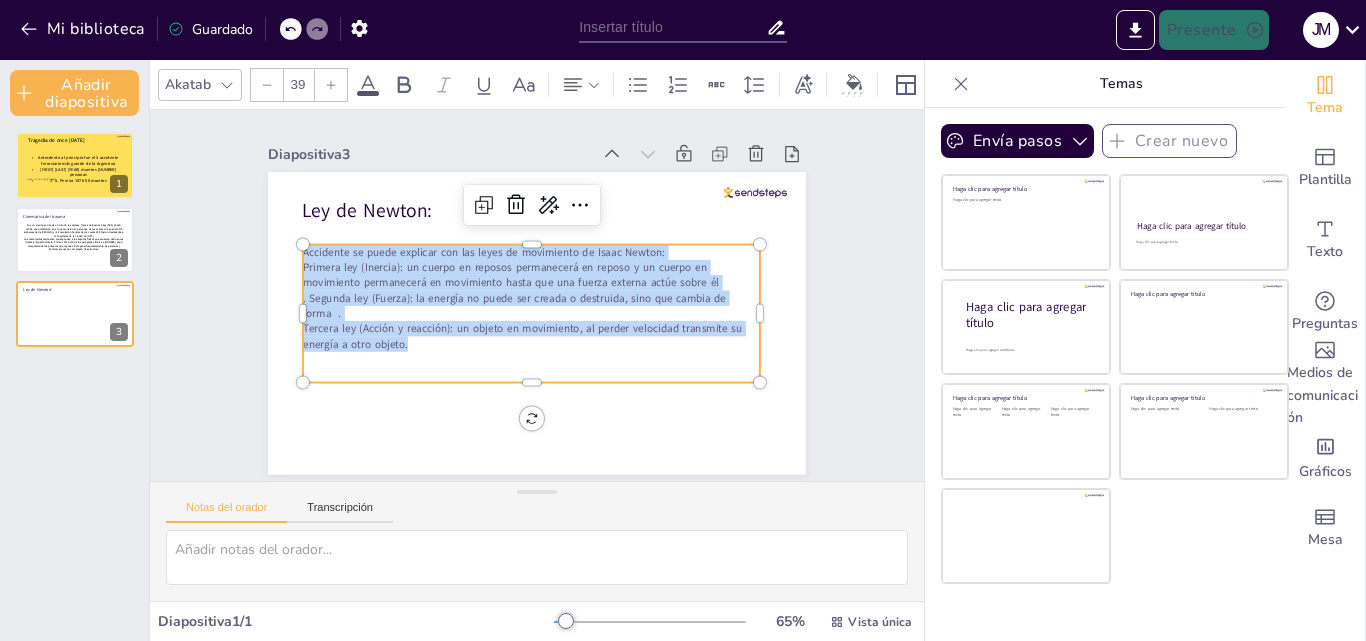click 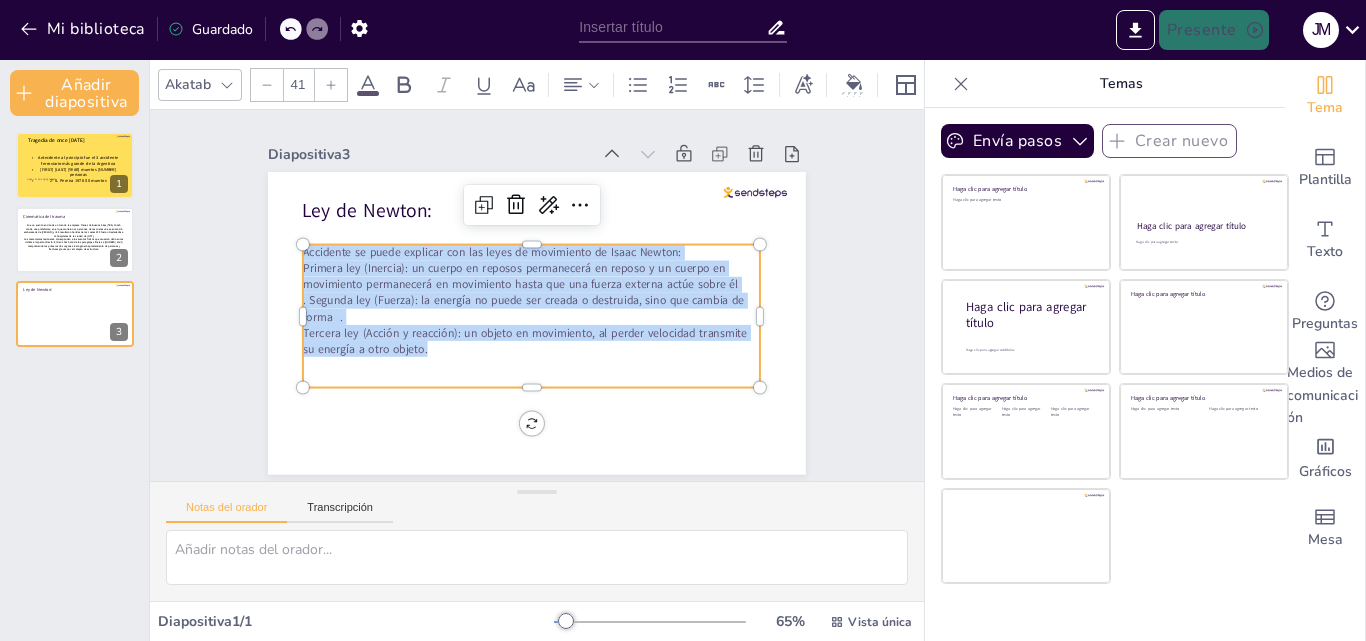 click 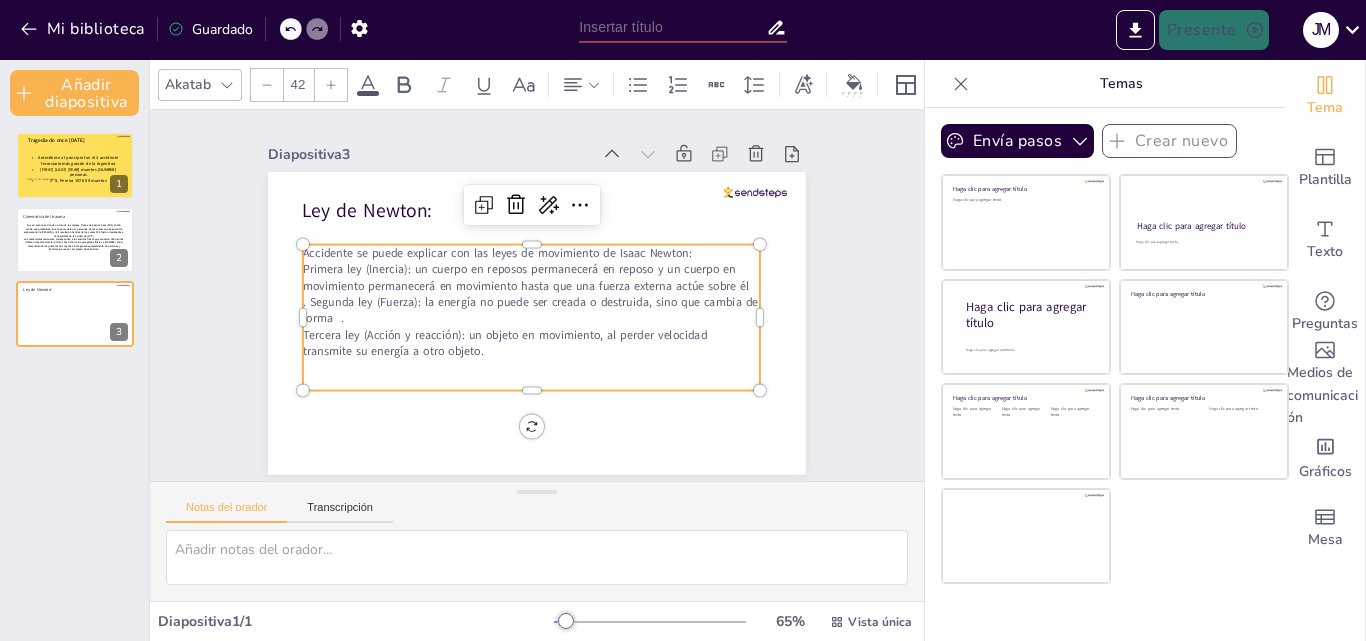 click 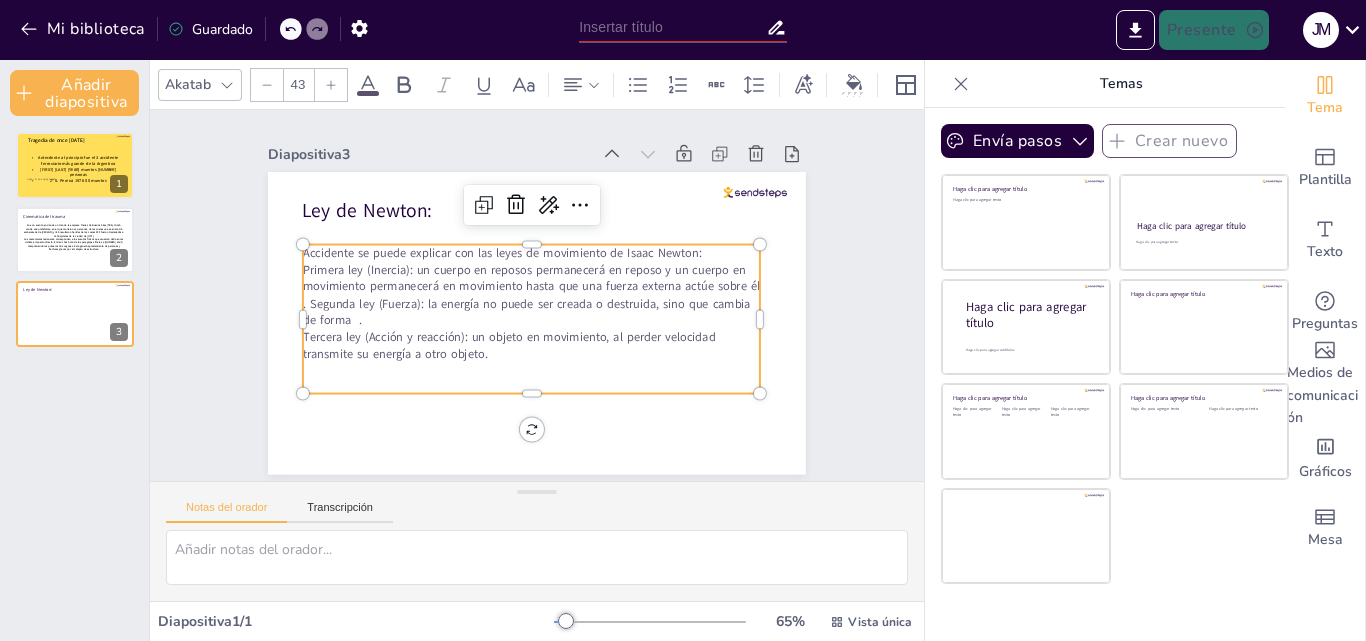 click 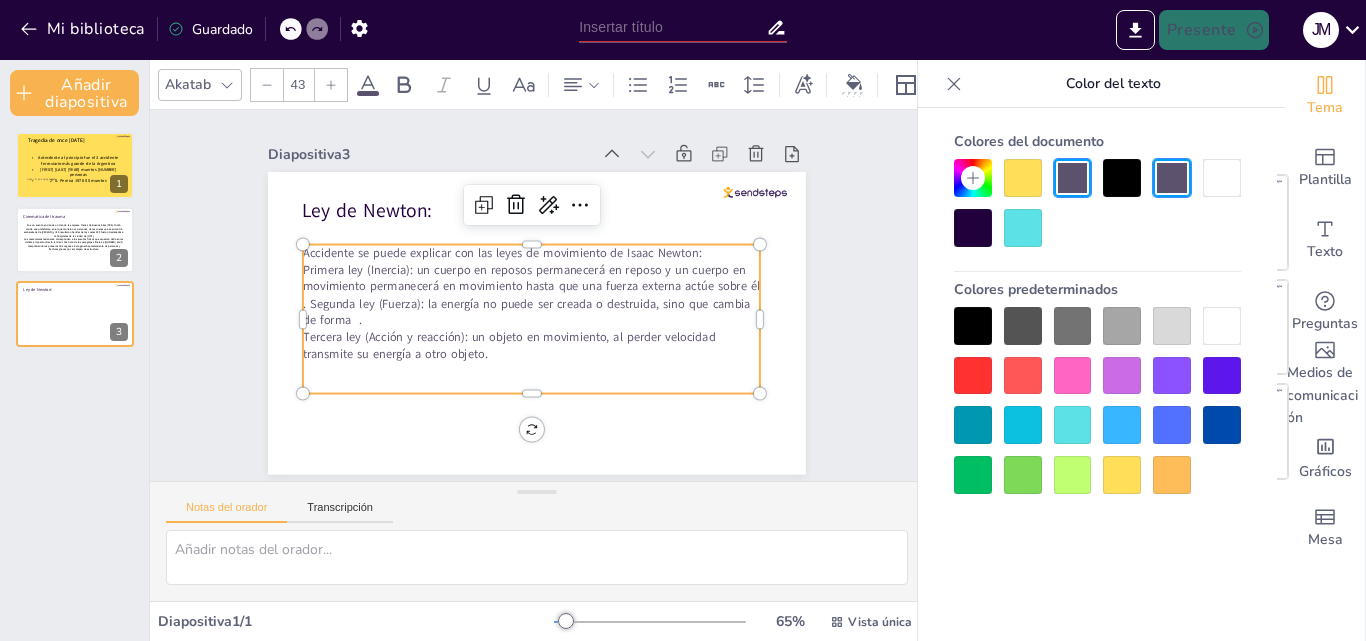 click at bounding box center (973, 326) 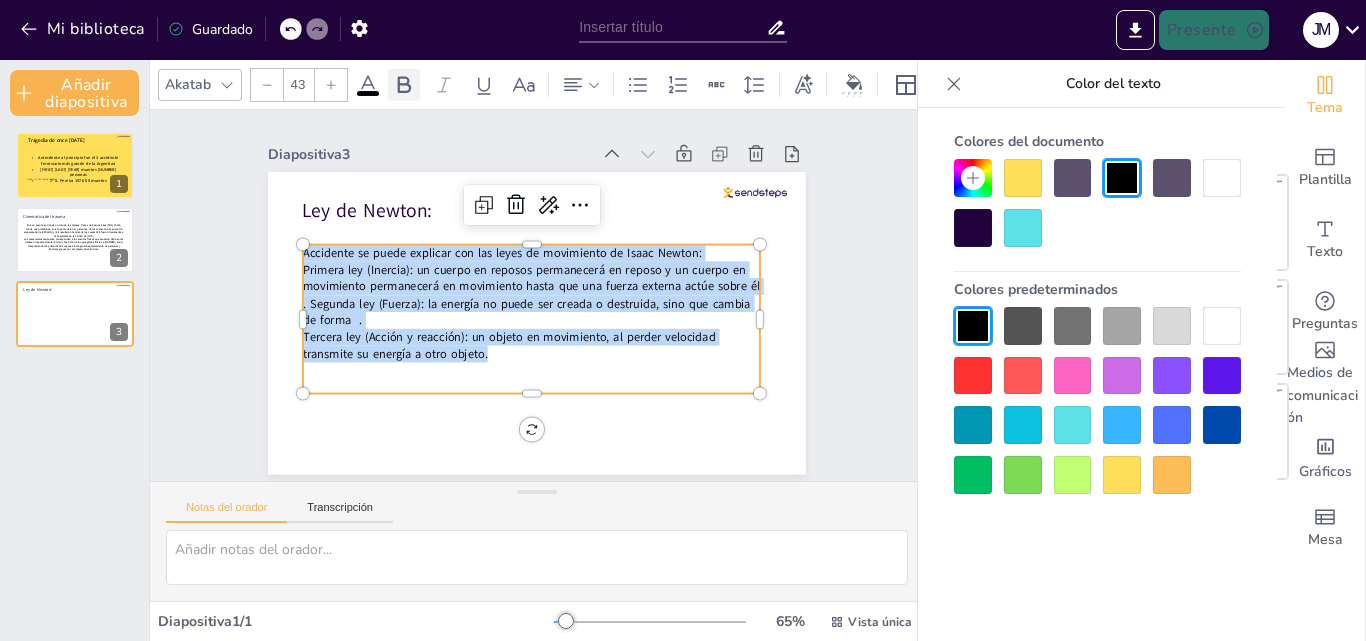 click 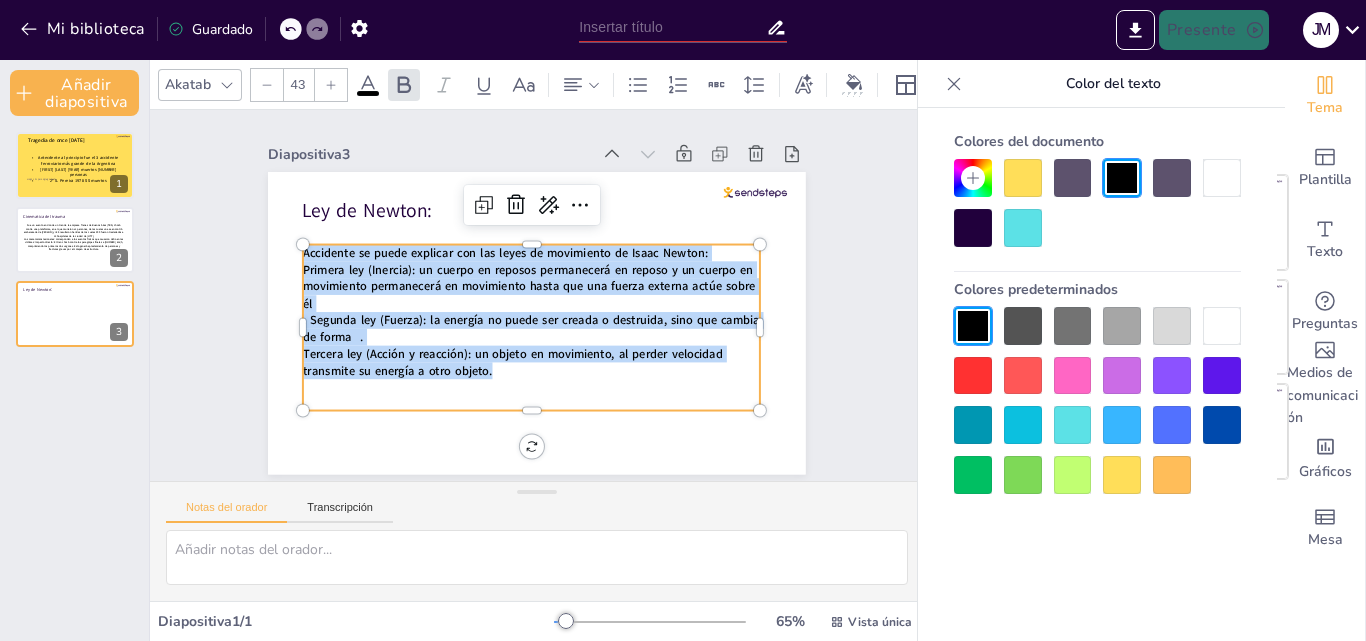 click 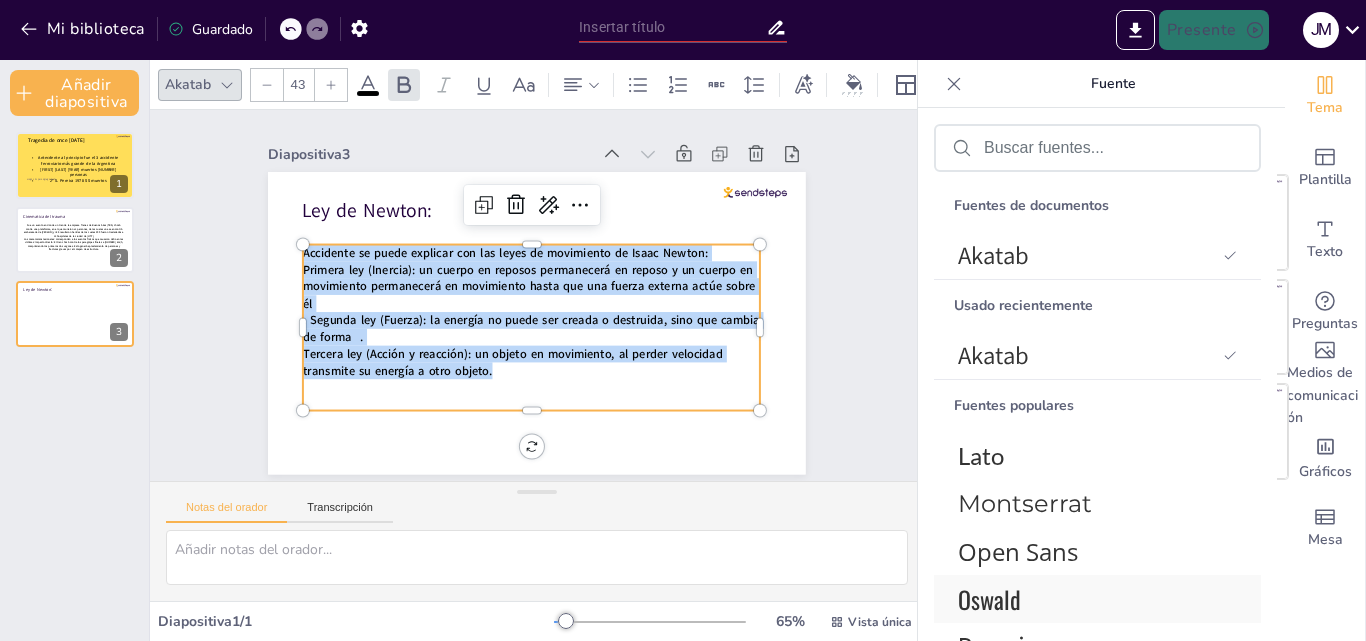 click on "Oswald" at bounding box center [989, 599] 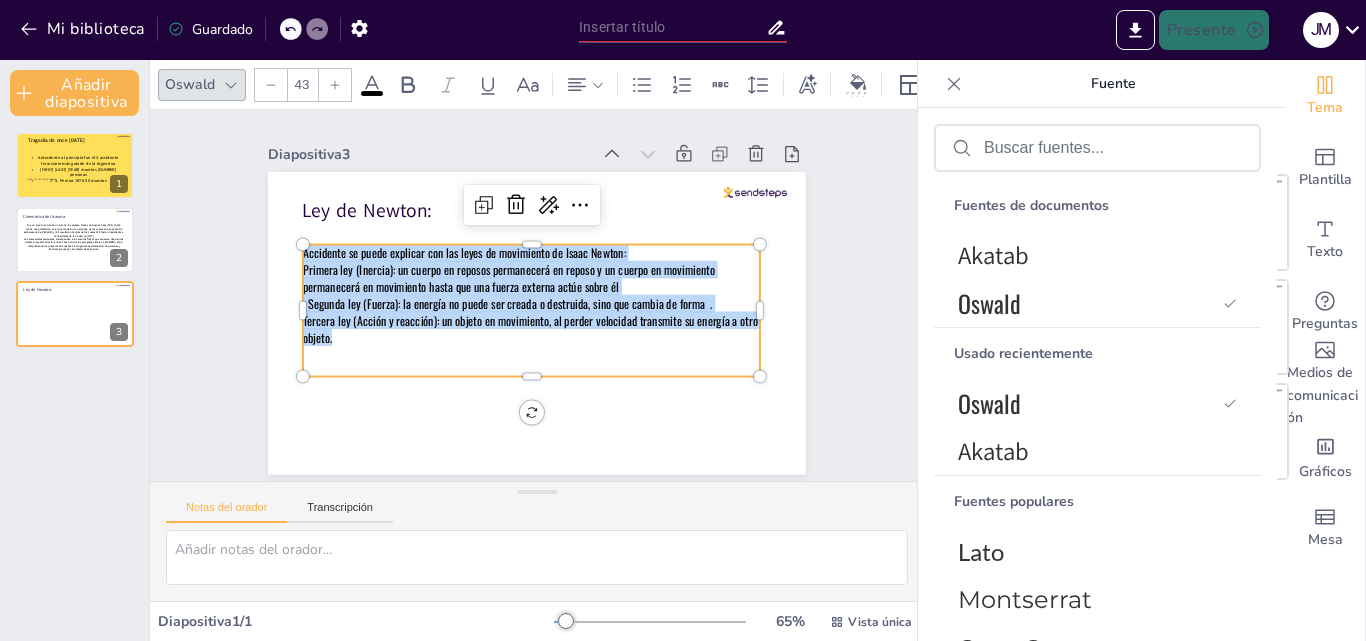 type on "39" 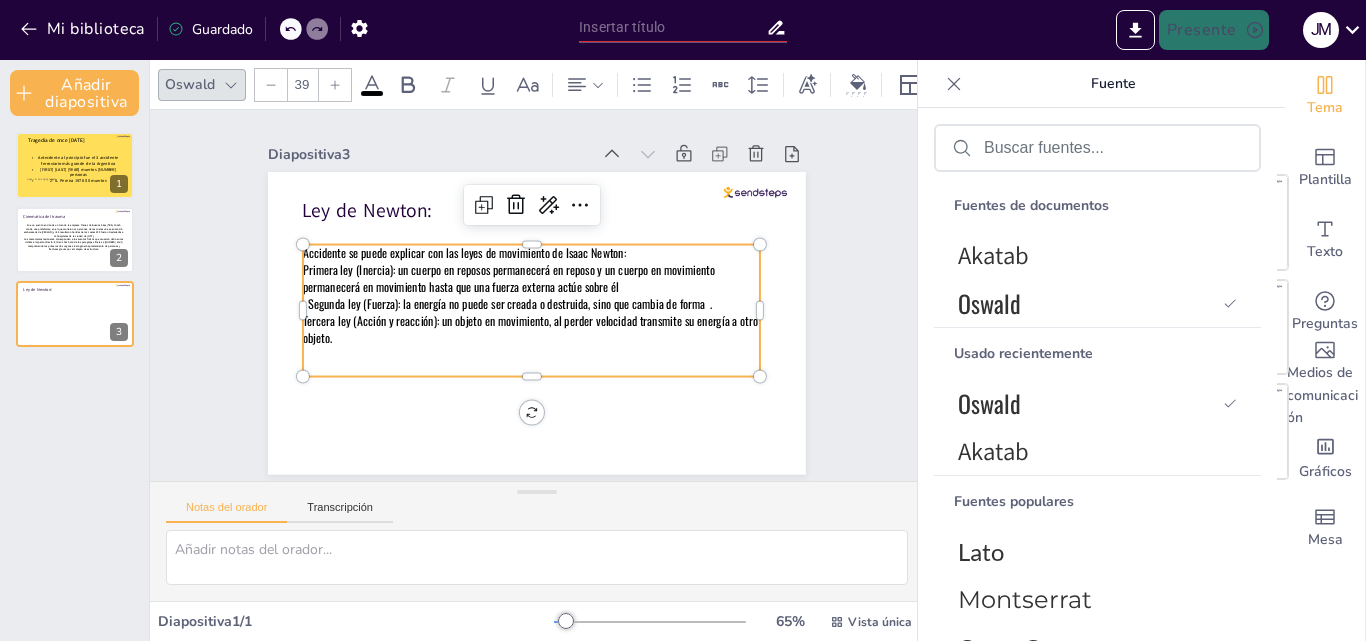 click at bounding box center (524, 367) 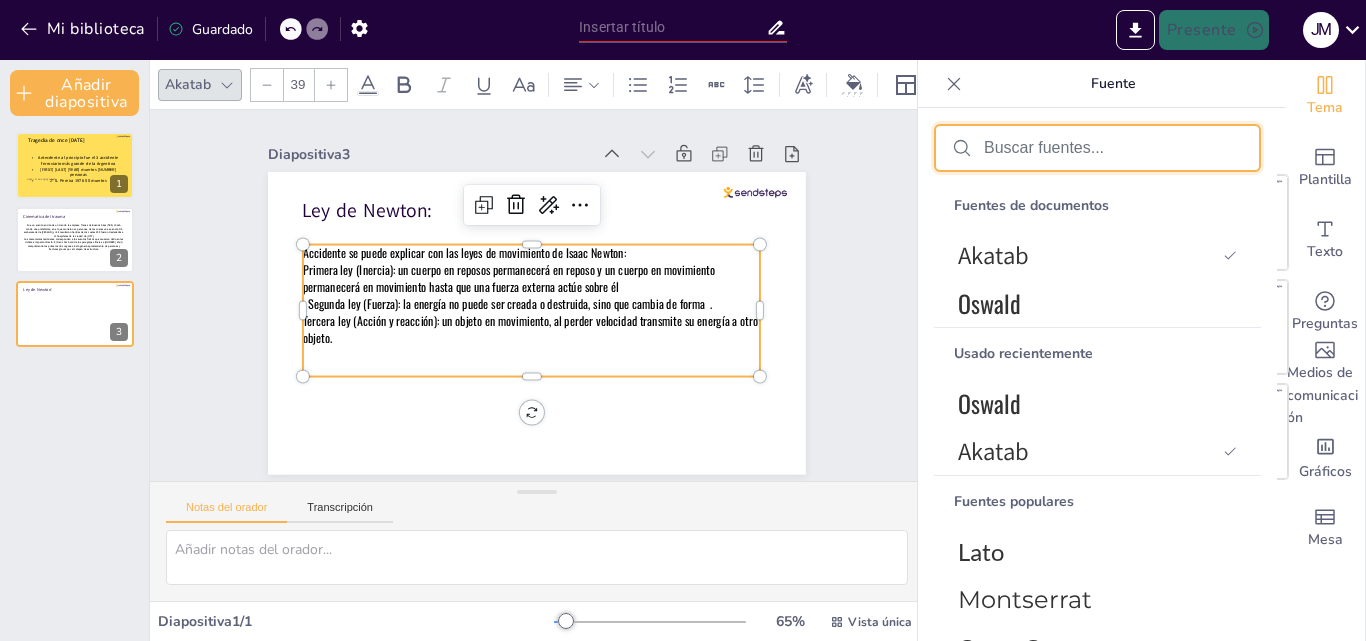 click at bounding box center (1113, 148) 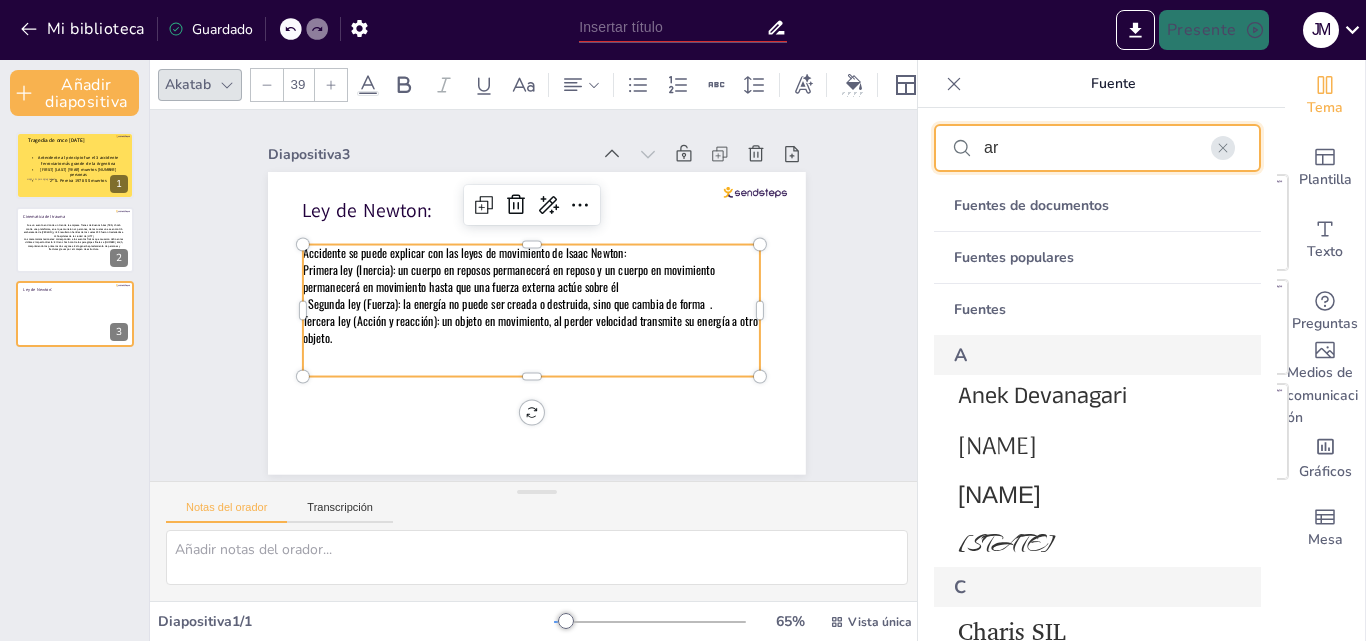 type on "a" 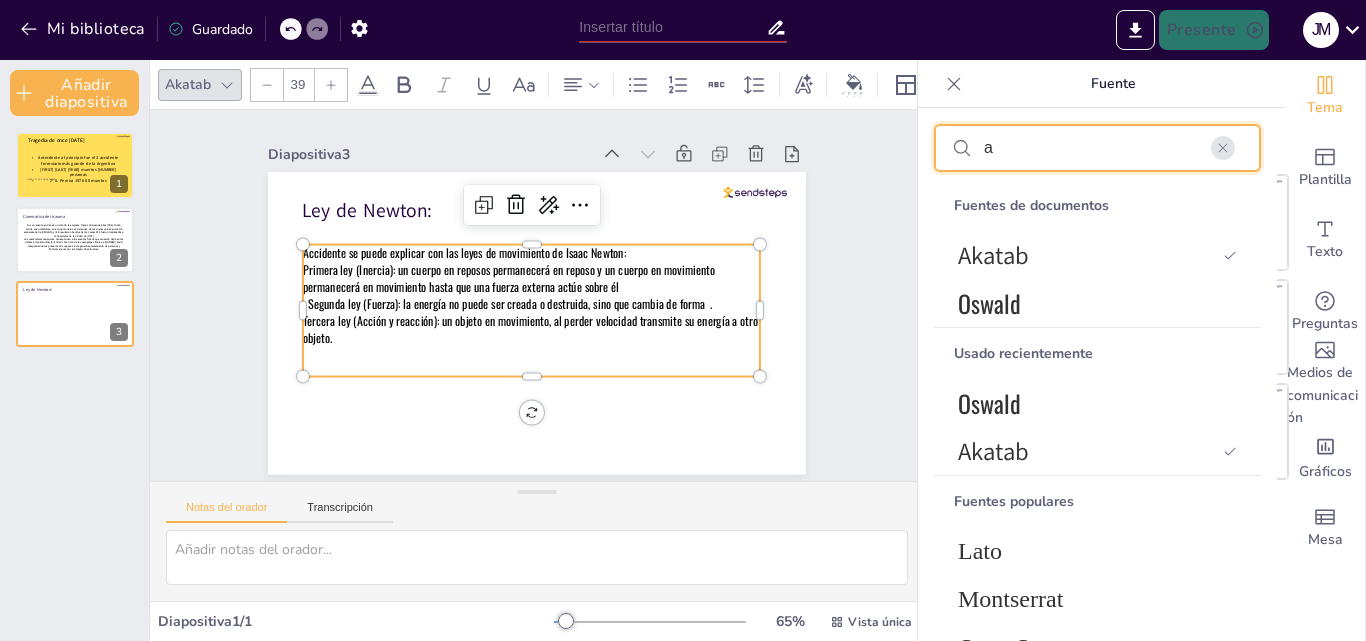 type 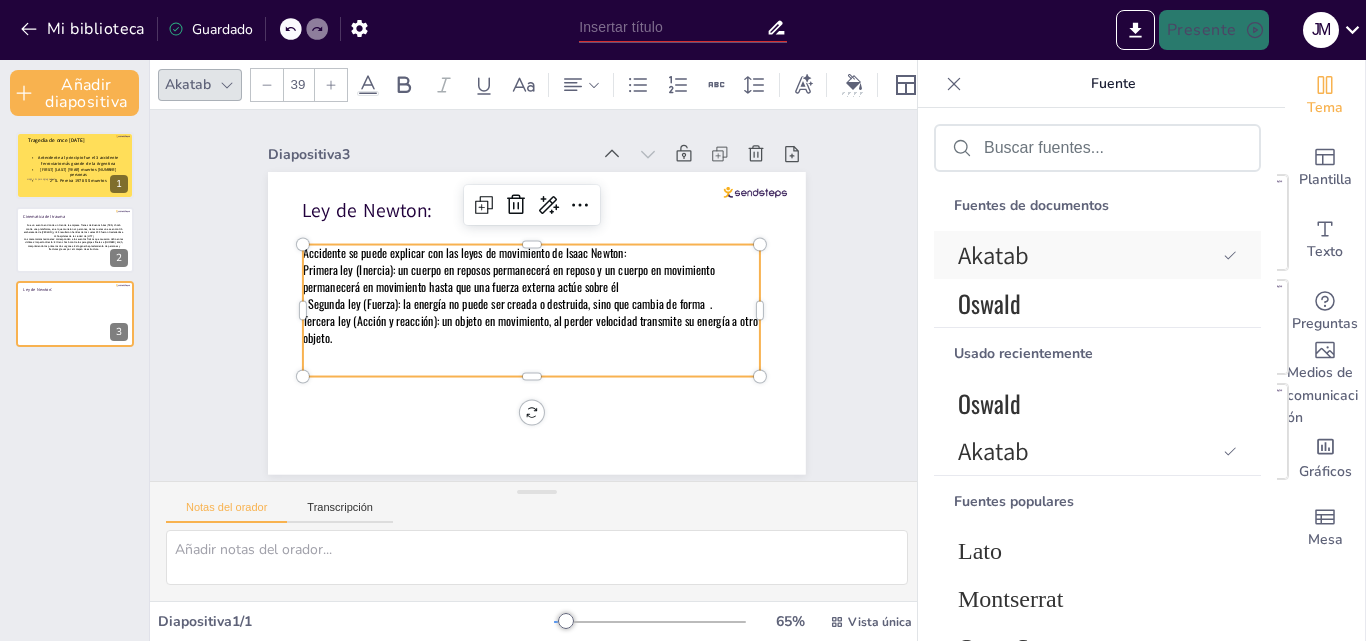 click on "Akatab" at bounding box center (993, 255) 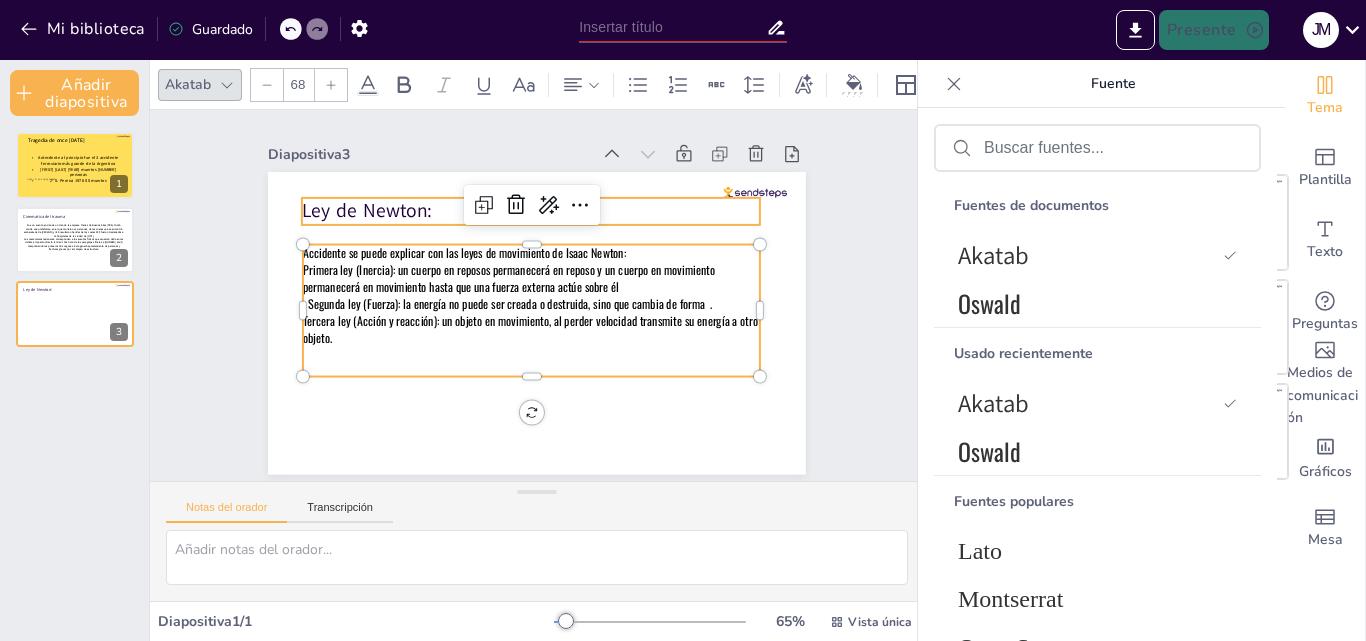 click on "Ley de Newton:" at bounding box center (388, 178) 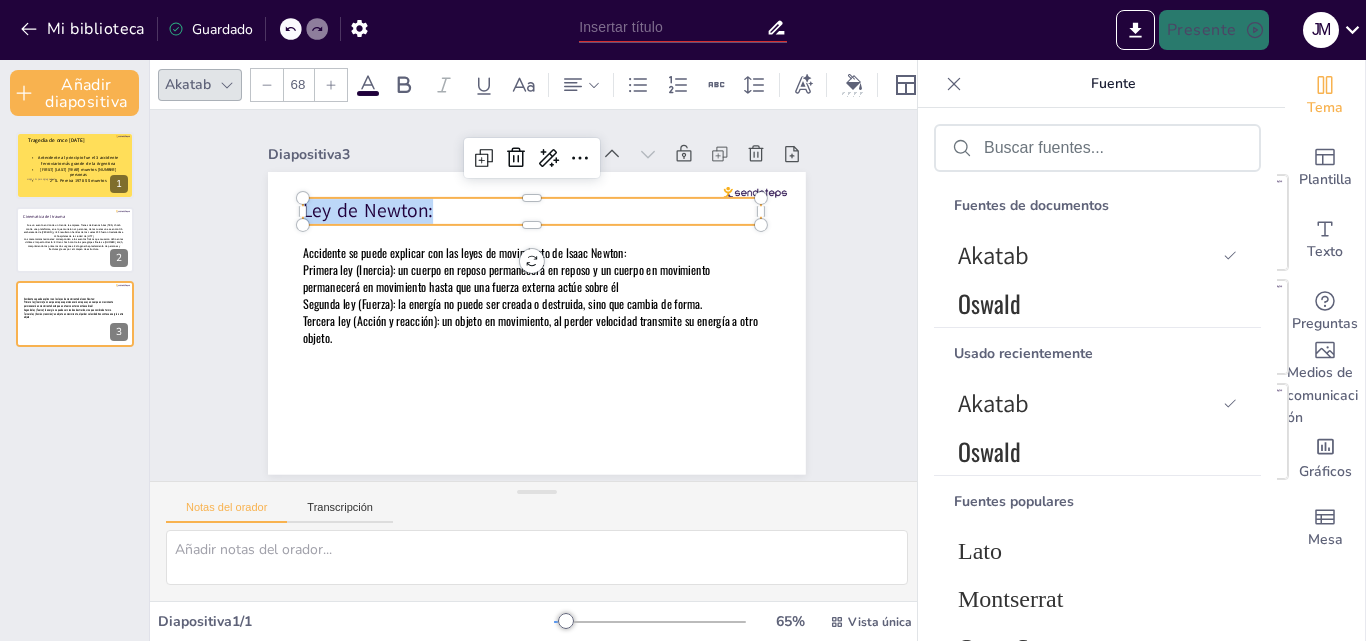 click on "Ley de Newton:" at bounding box center (368, 211) 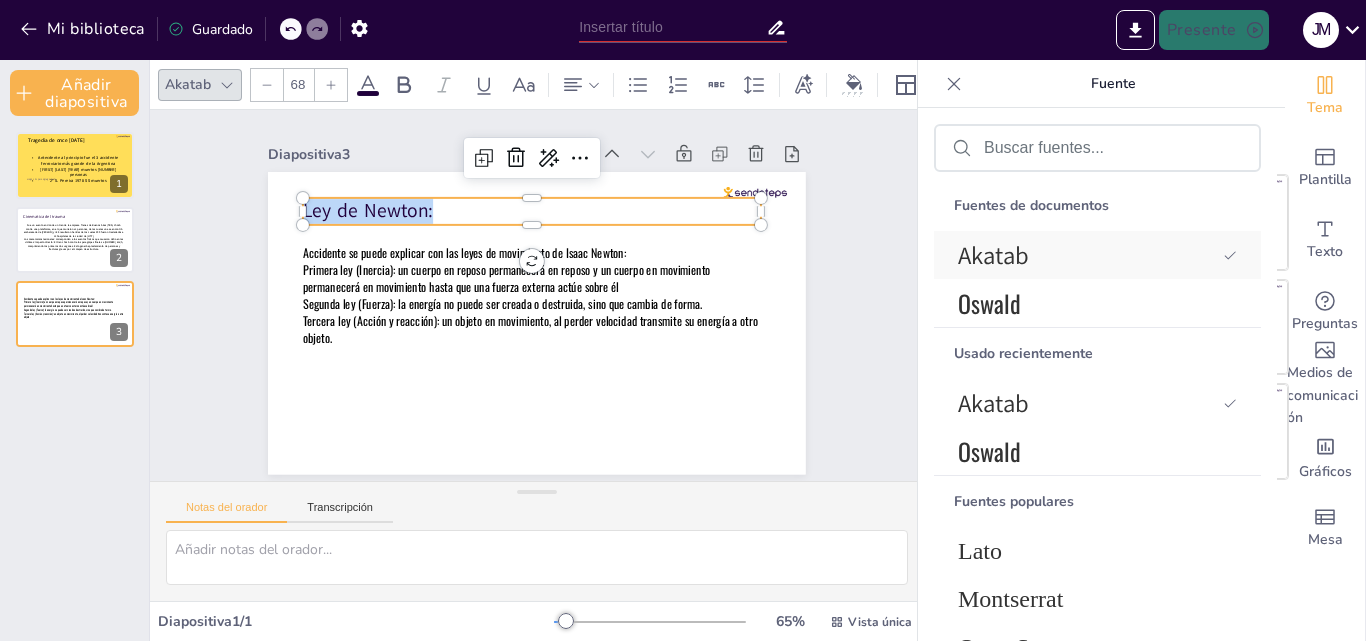click on "Akatab" at bounding box center (993, 255) 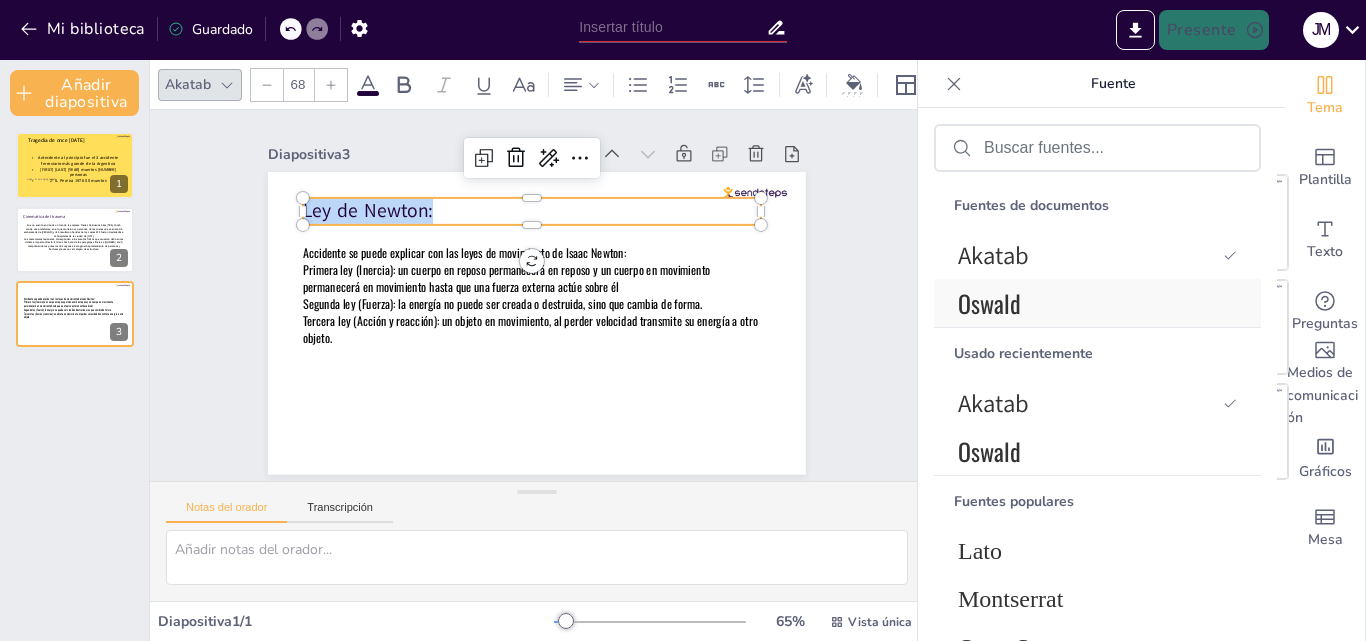 click on "Oswald" at bounding box center (989, 303) 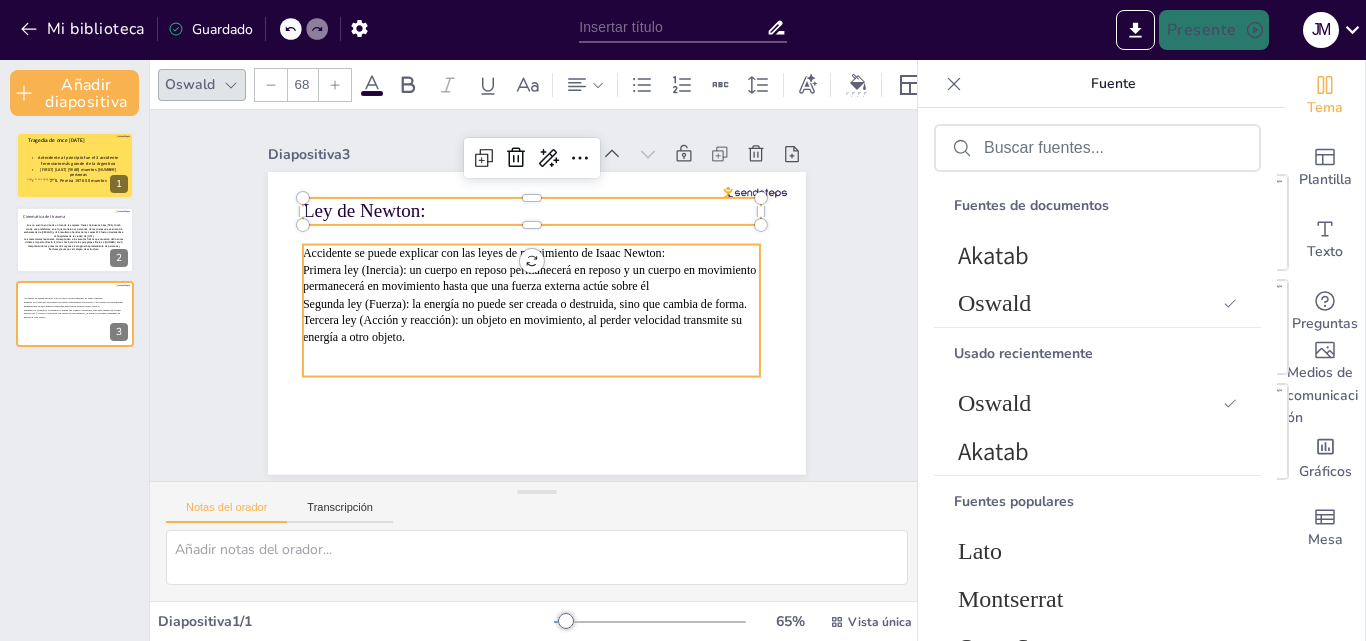 type on "--" 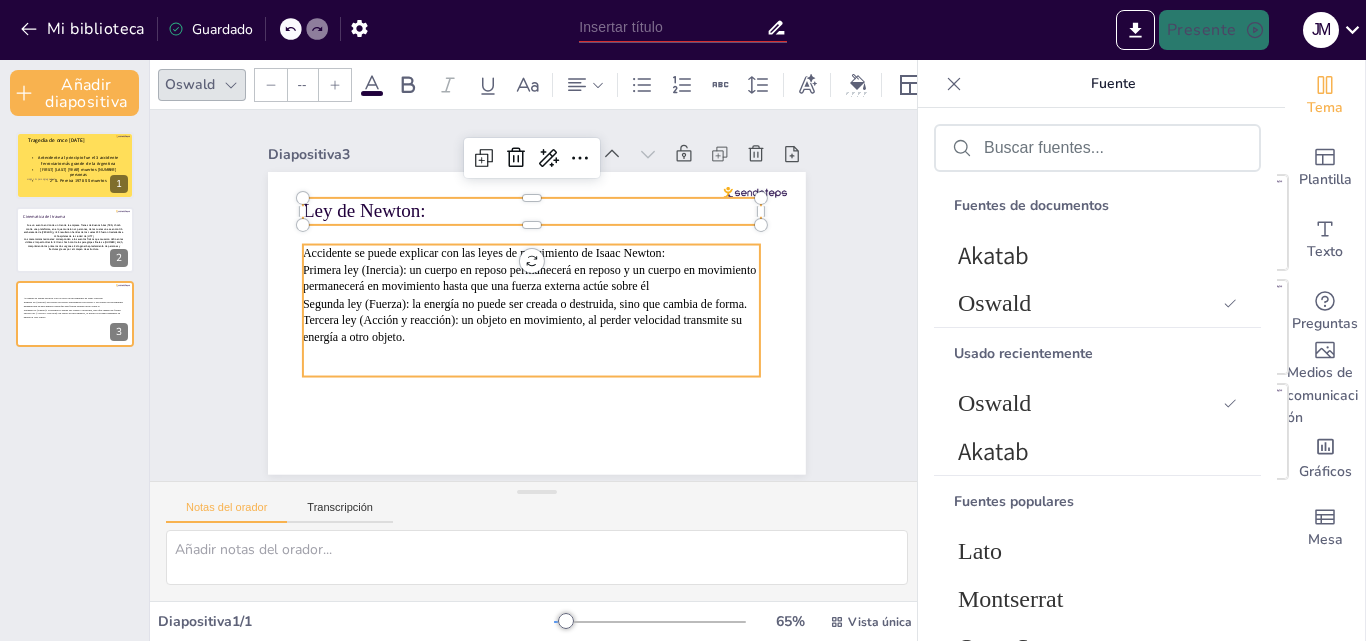click on "Primera ley (Inercia): un cuerpo en reposo permanecerá en reposo y un cuerpo en movimiento permanecerá en movimiento hasta que una fuerza externa actúe sobre él" at bounding box center [534, 269] 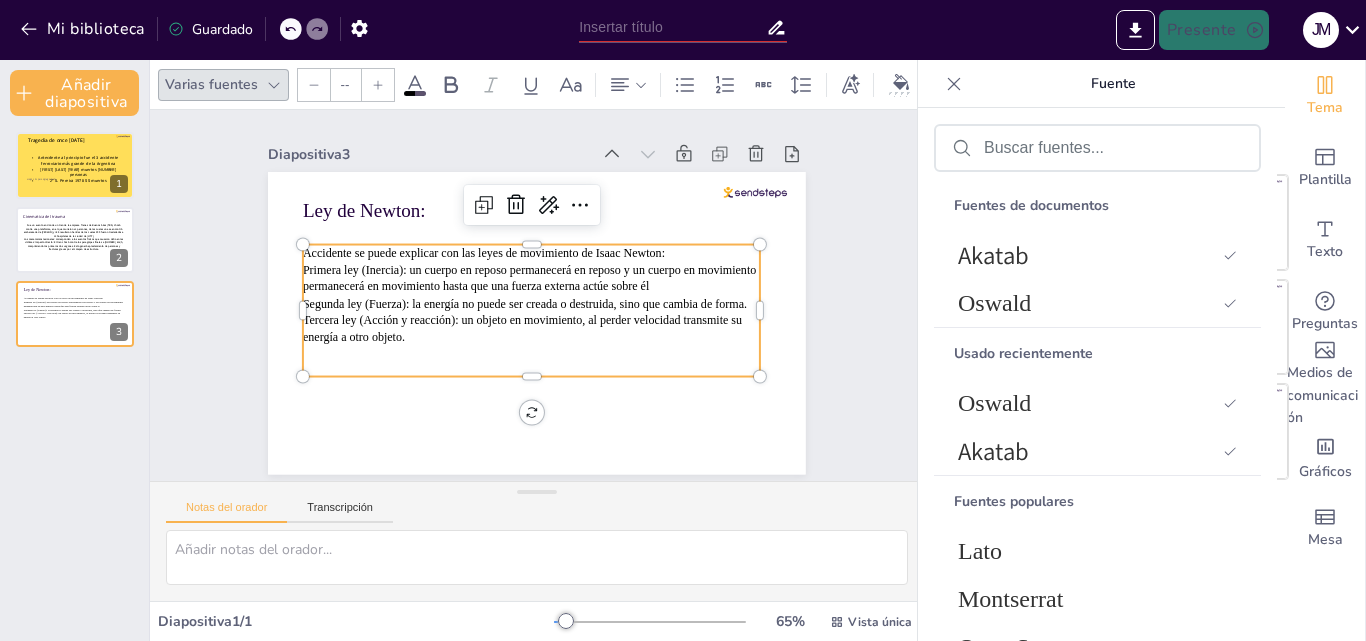 click 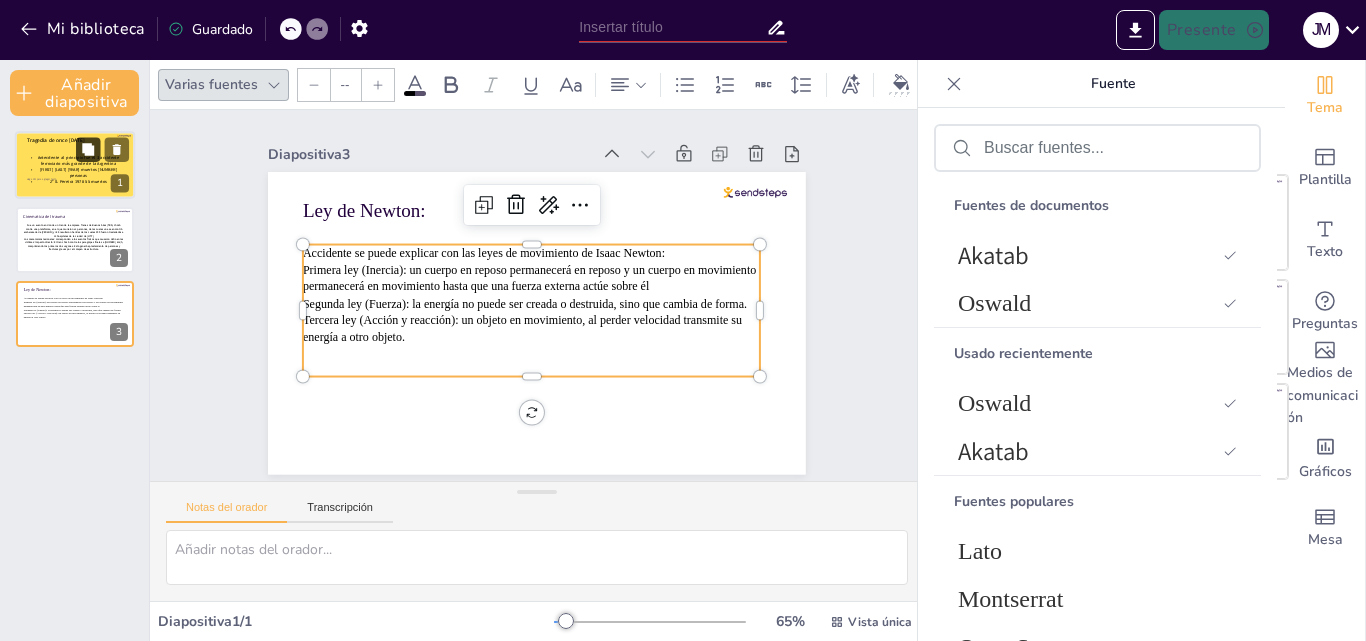 click 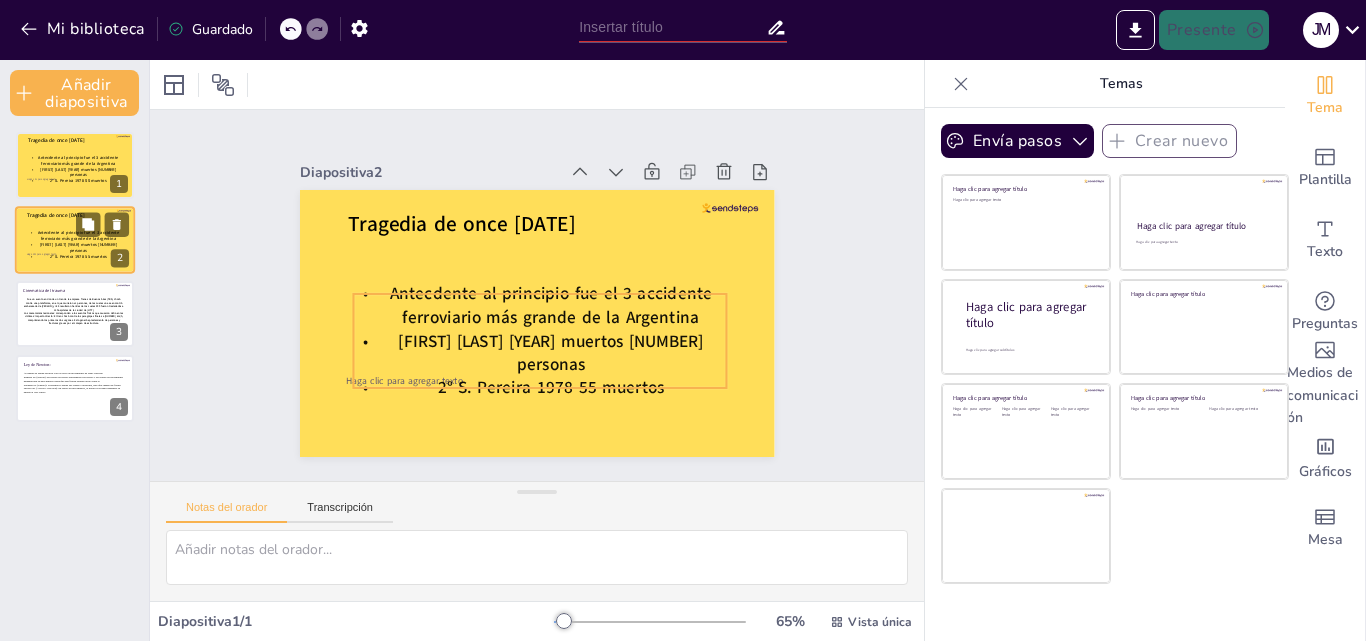 click on "Antecdente al principio fue el 3 accidente ferroviario más grande de la Argentina" at bounding box center (79, 235) 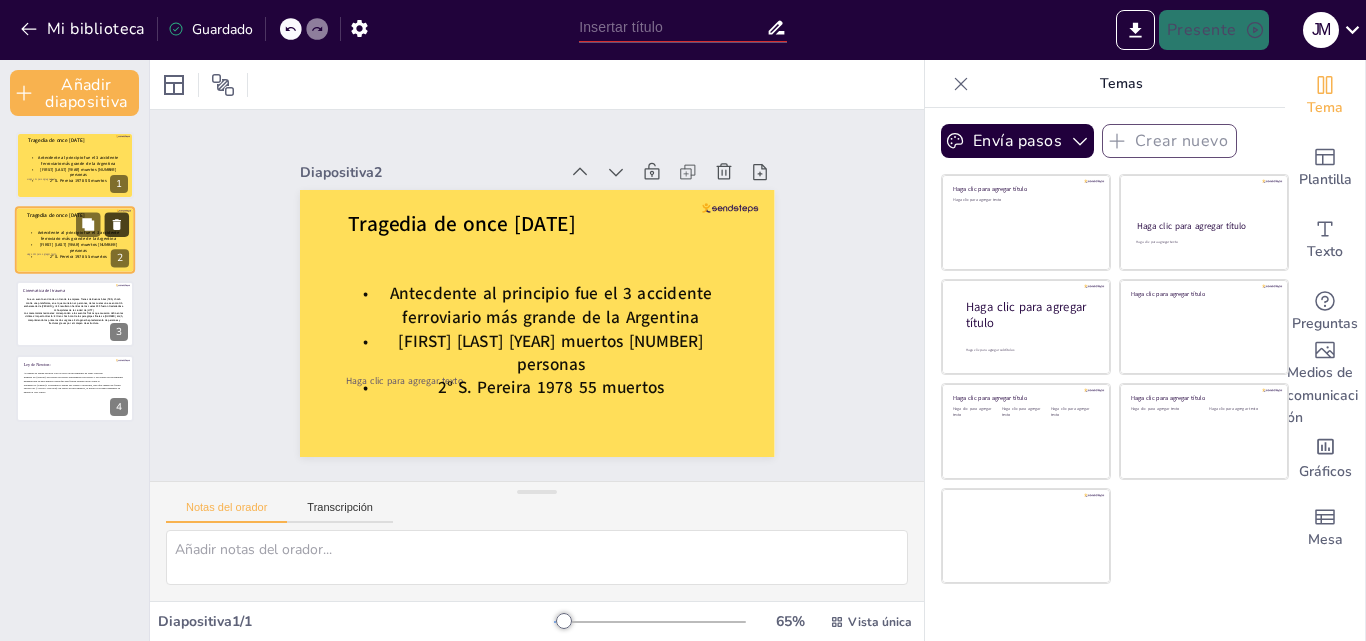 click 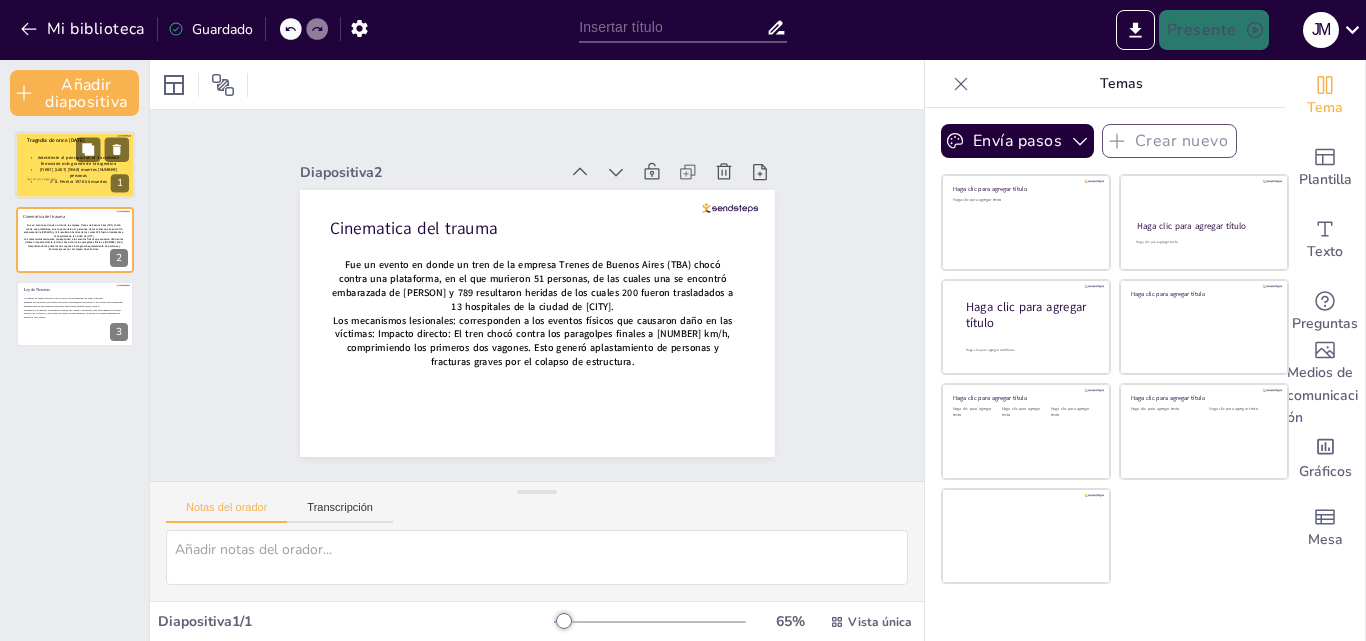 click on "Antecdente al principio fue el 3 accidente ferroviario más grande de la Argentina" at bounding box center (79, 161) 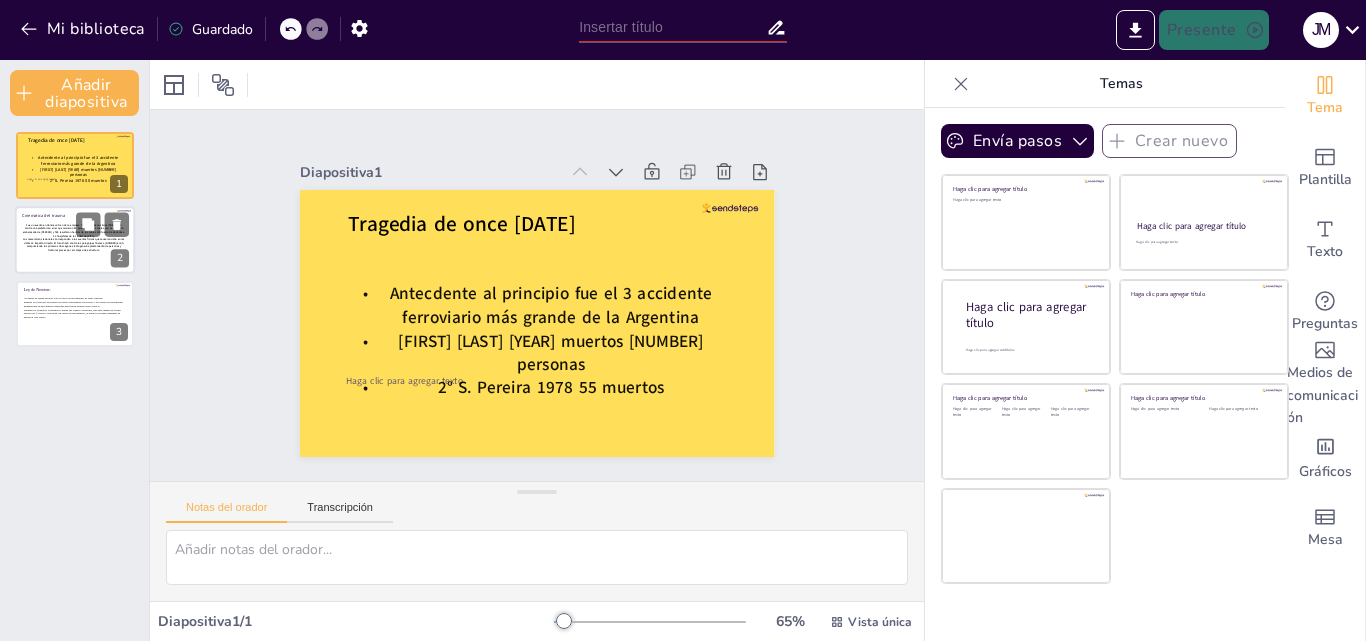 click at bounding box center [75, 240] 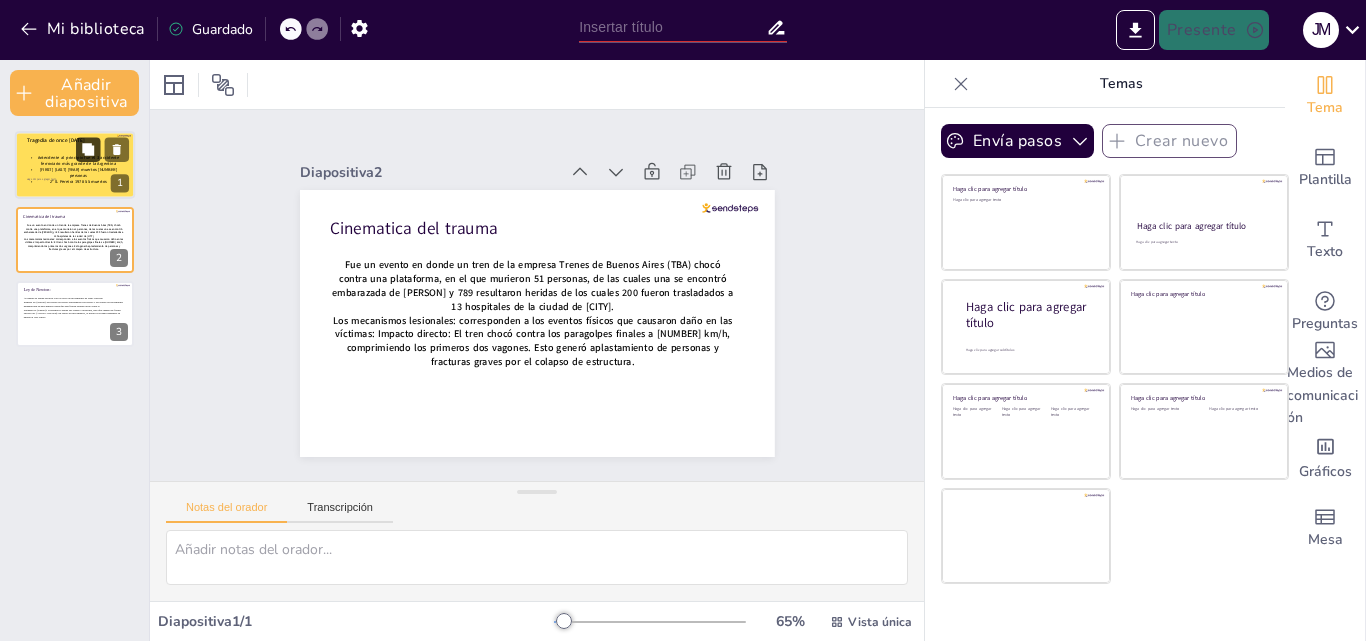 click at bounding box center (88, 150) 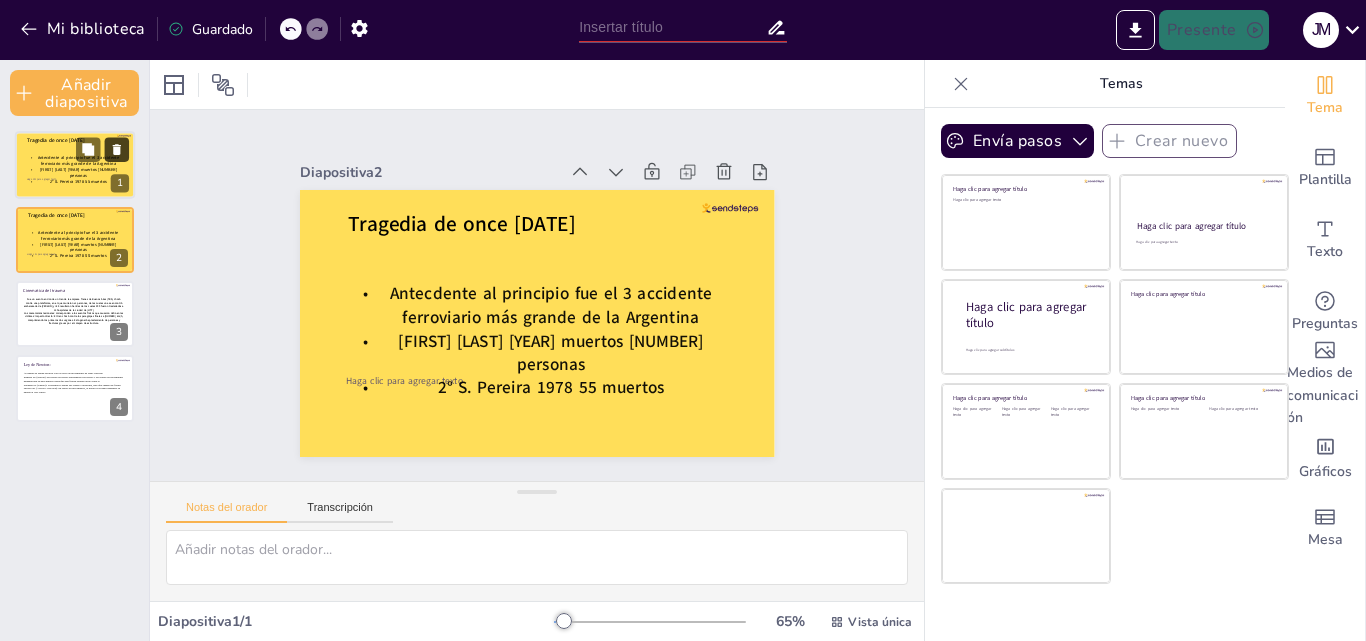 click 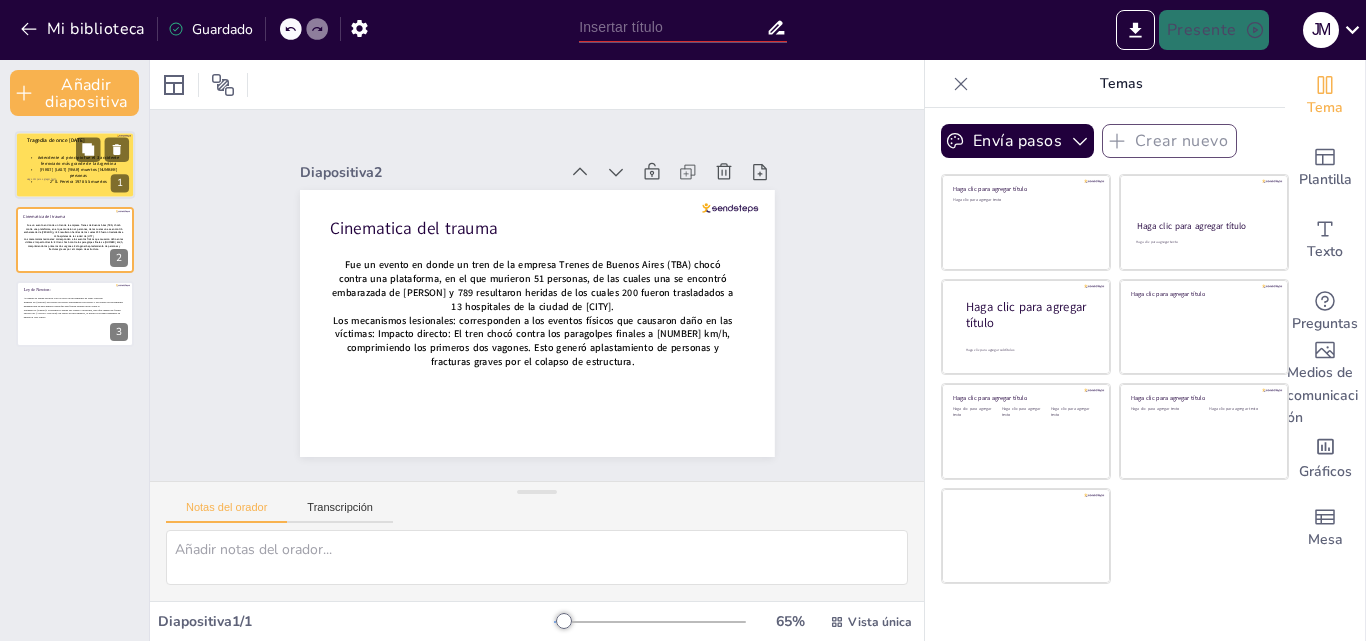 click on "2° S. Pereira 1978 55 muertos" at bounding box center [78, 182] 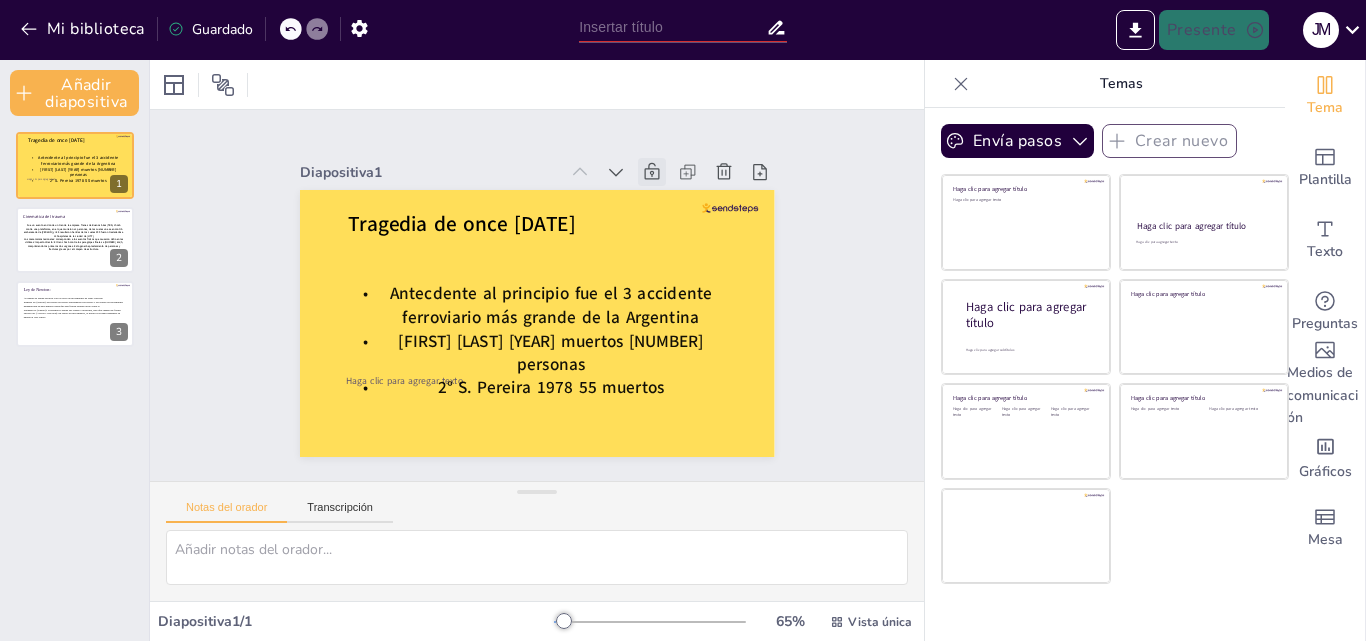 click 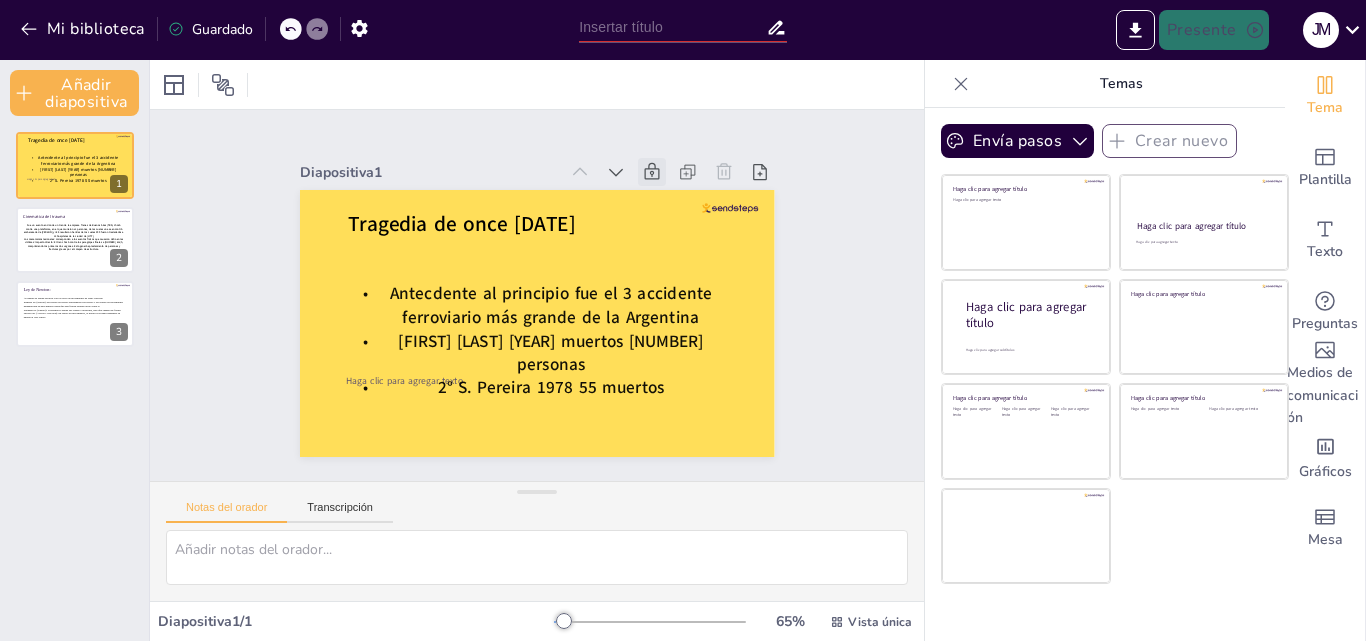 click 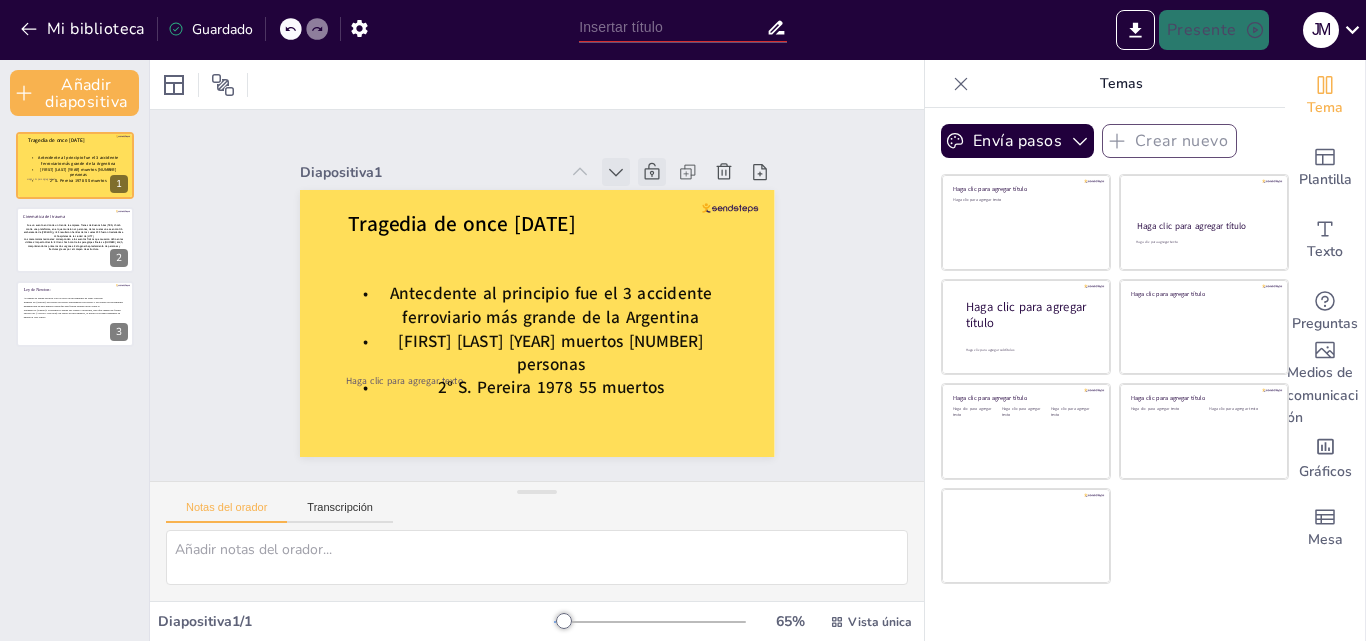 click 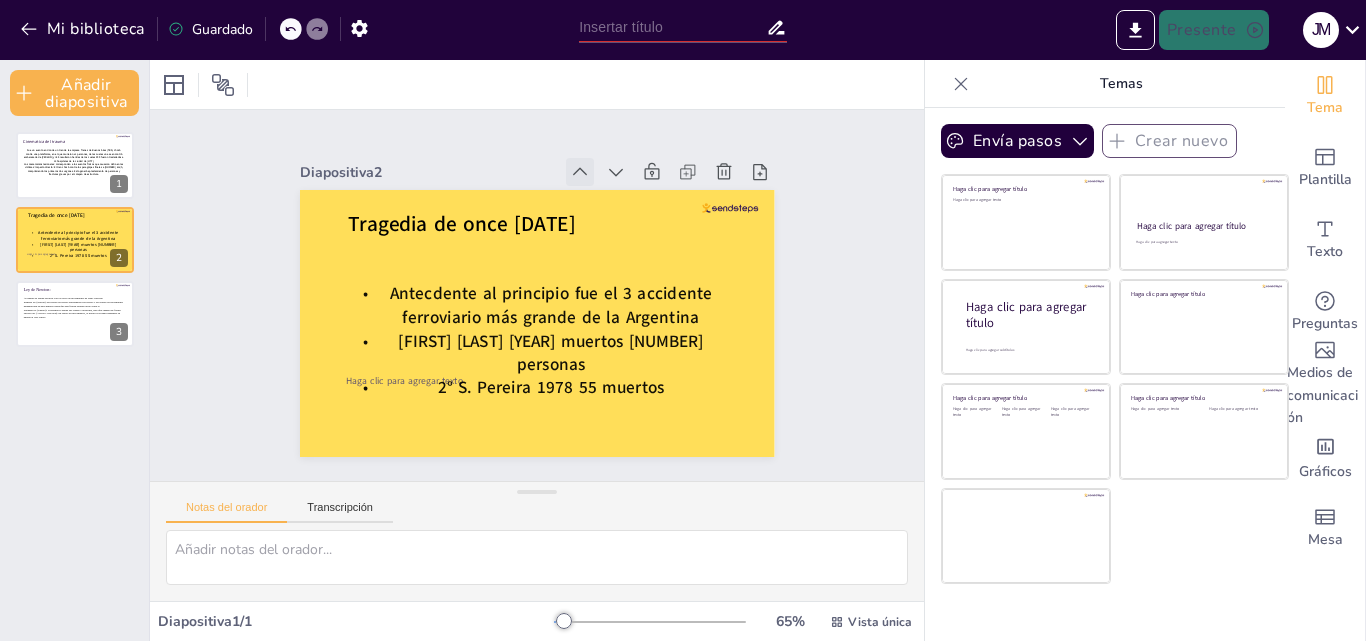 click 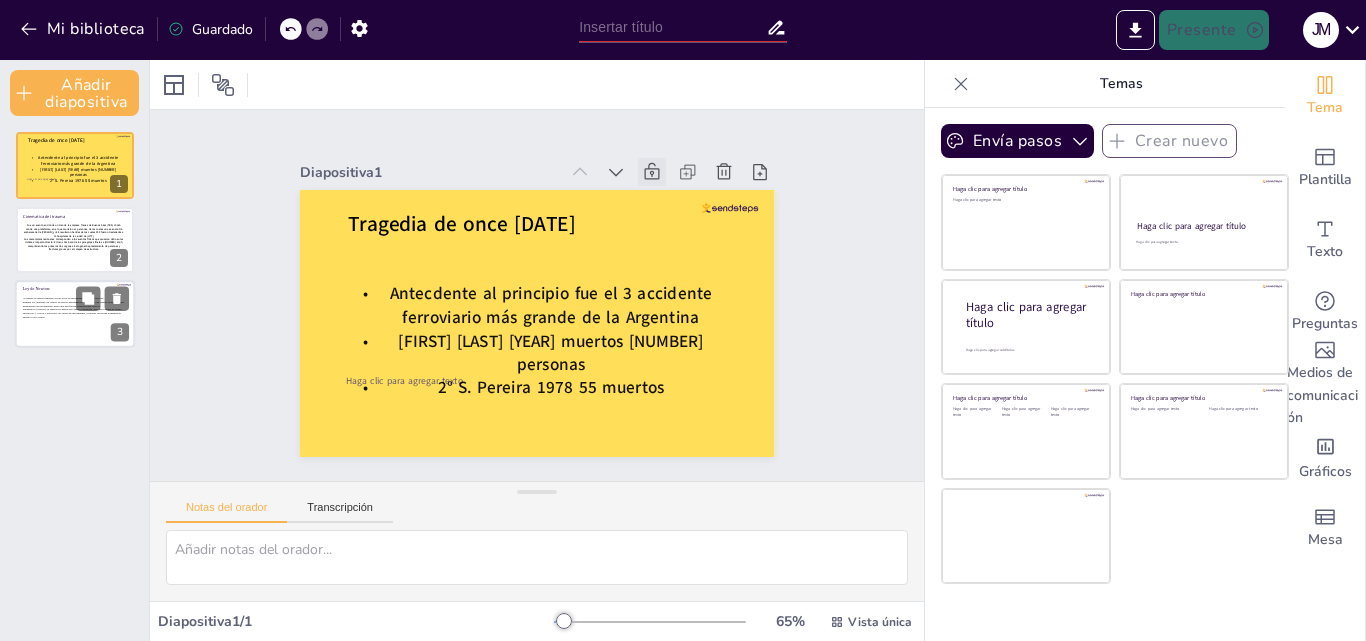 click at bounding box center (75, 314) 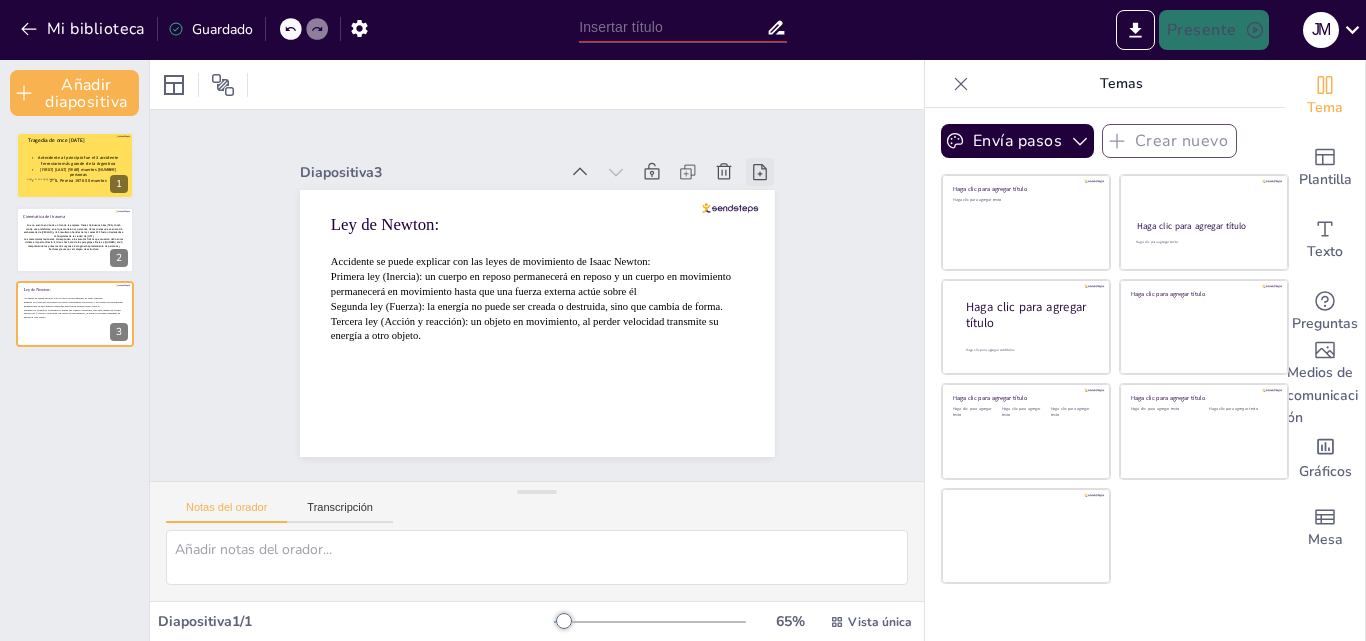 click 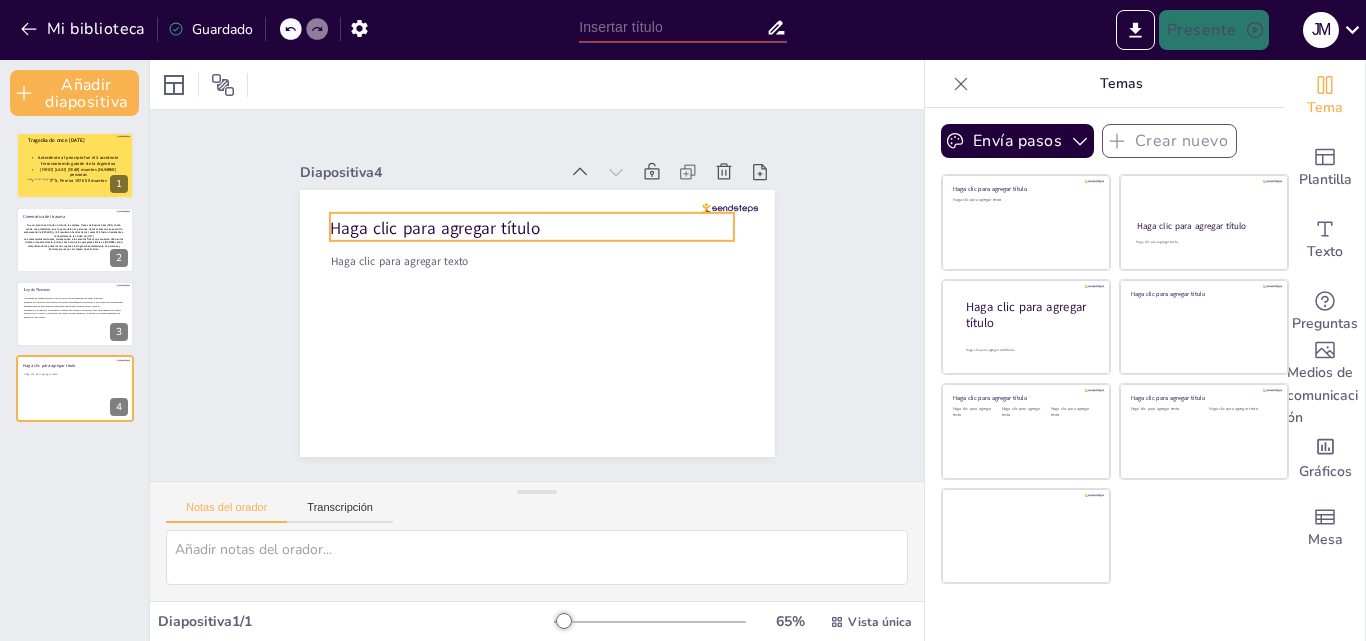 click on "Haga clic para agregar título" at bounding box center (556, 175) 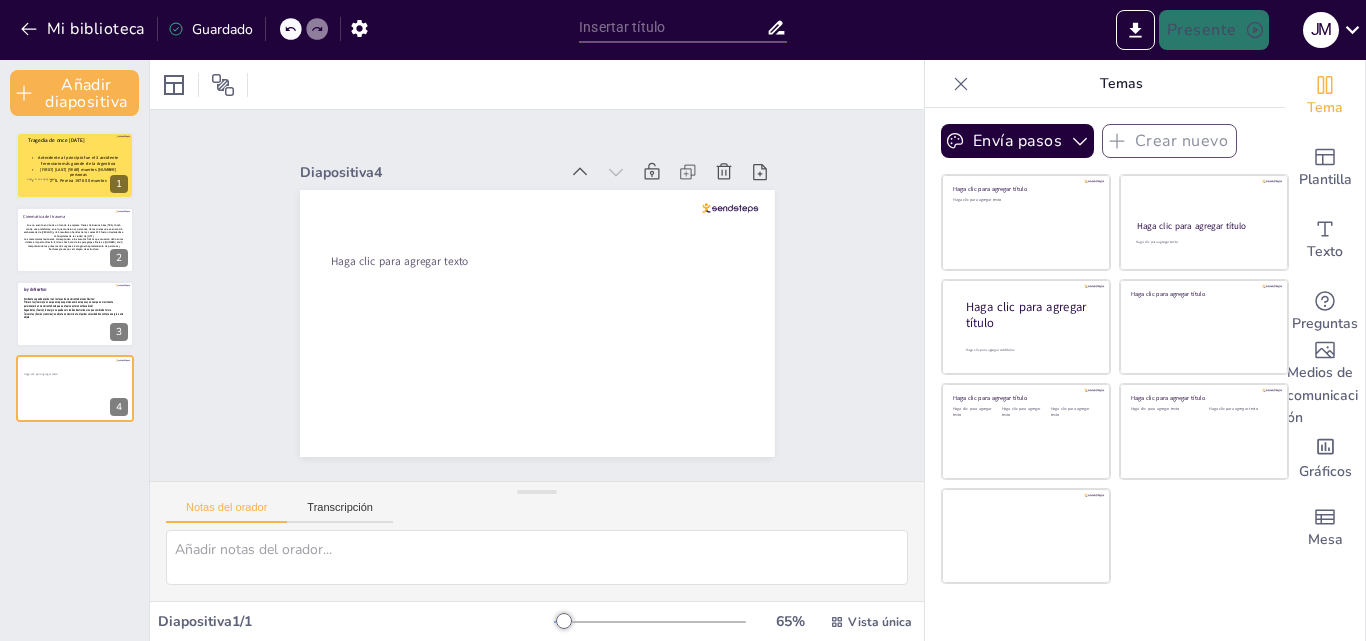 click 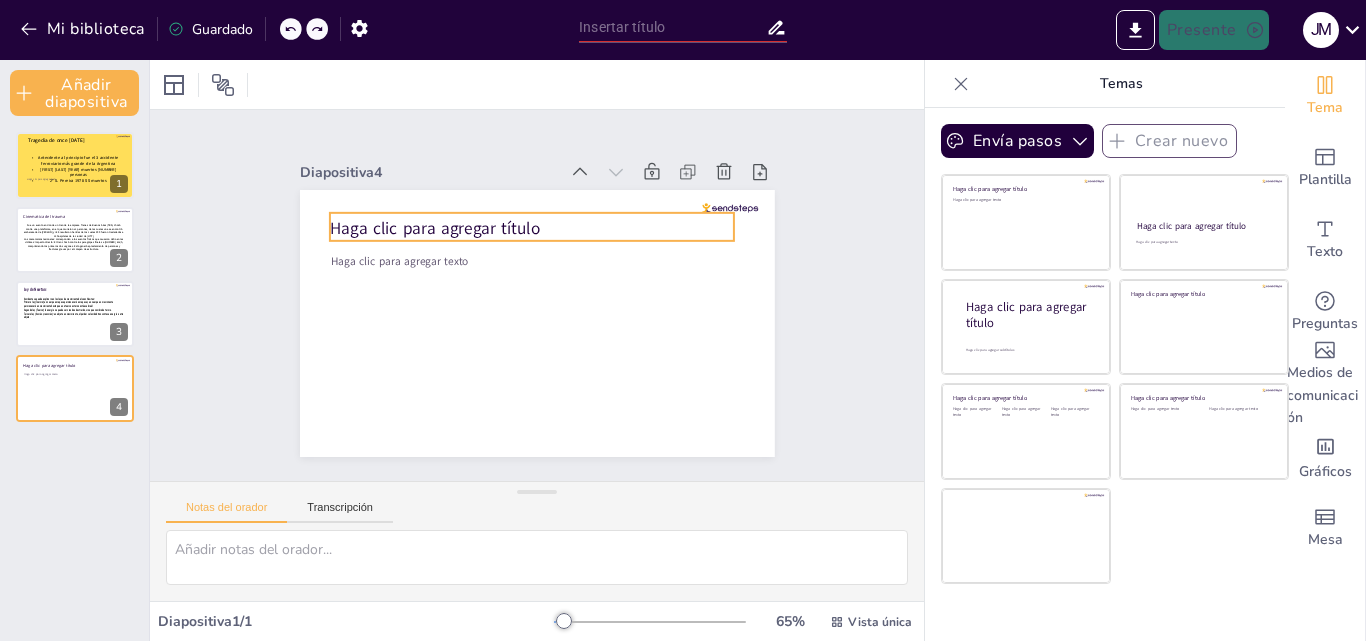 click on "Haga clic para agregar título" at bounding box center (623, 382) 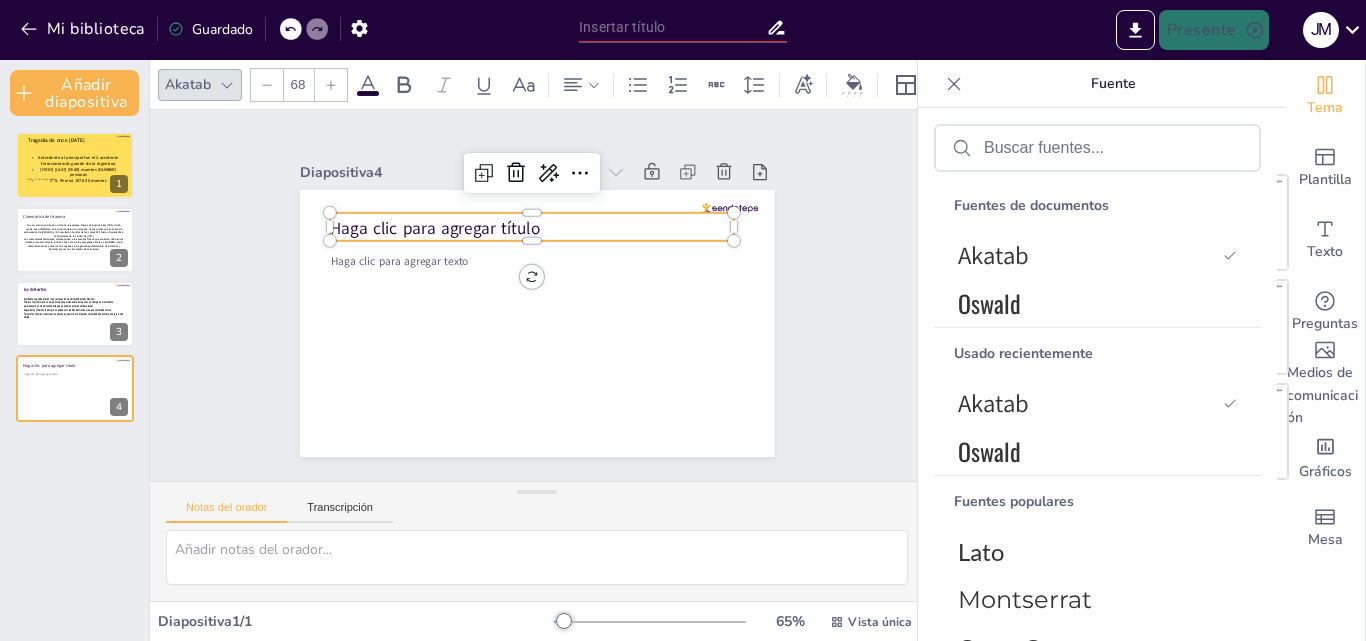 click on "Haga clic para agregar título" at bounding box center (546, 229) 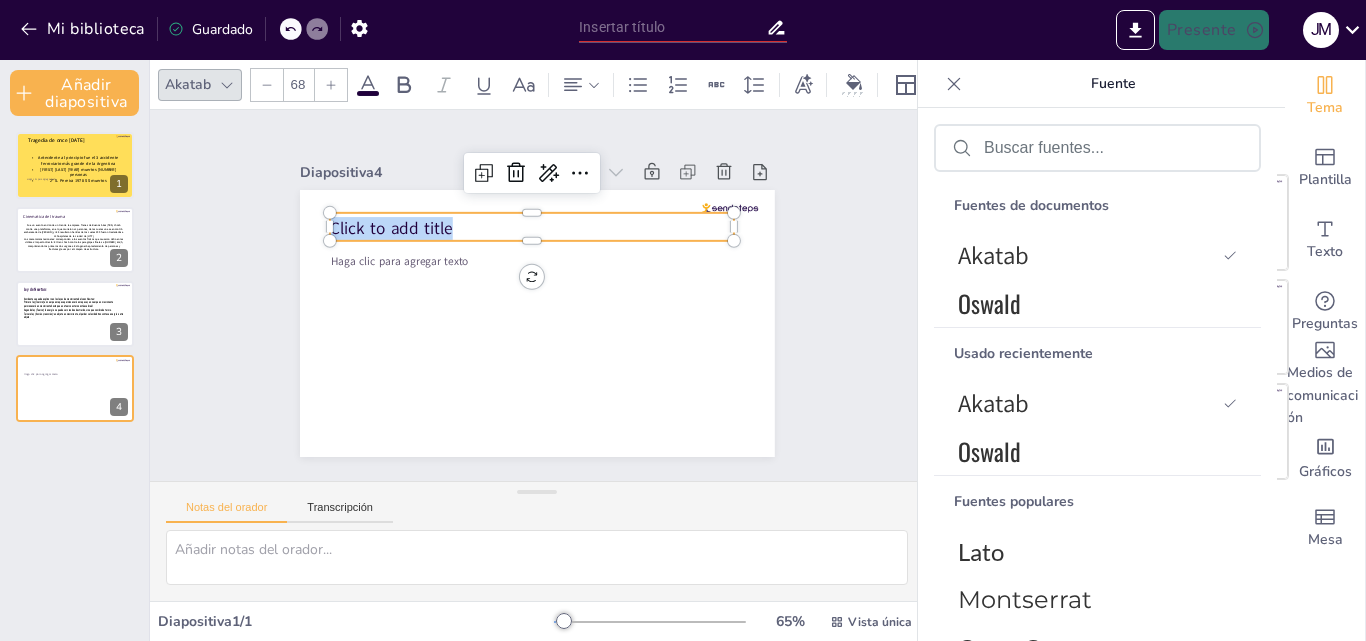 click on "Click to add title" at bounding box center (538, 229) 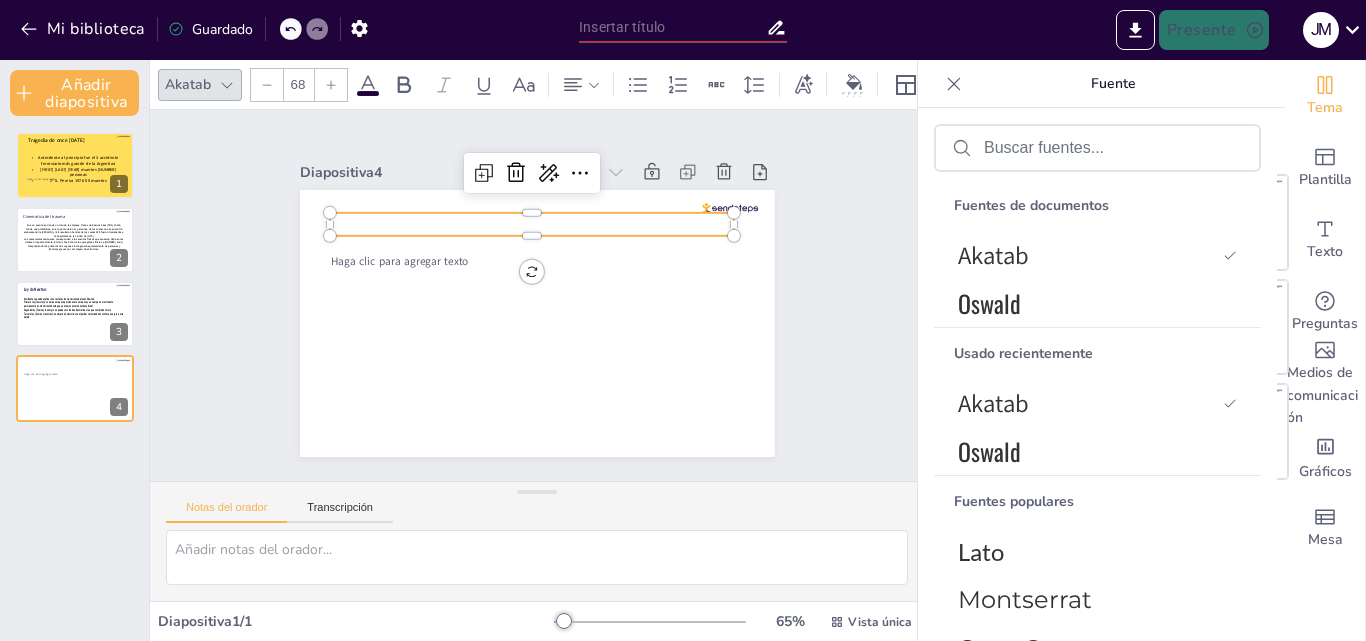 type 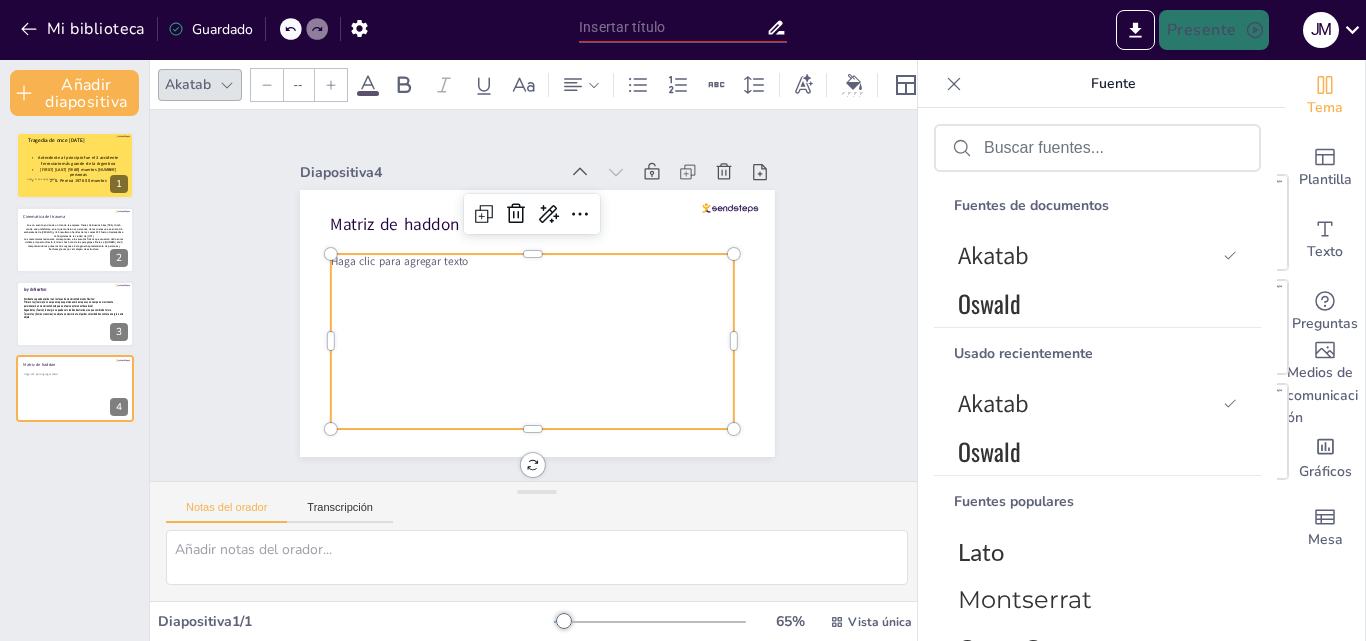 type on "45" 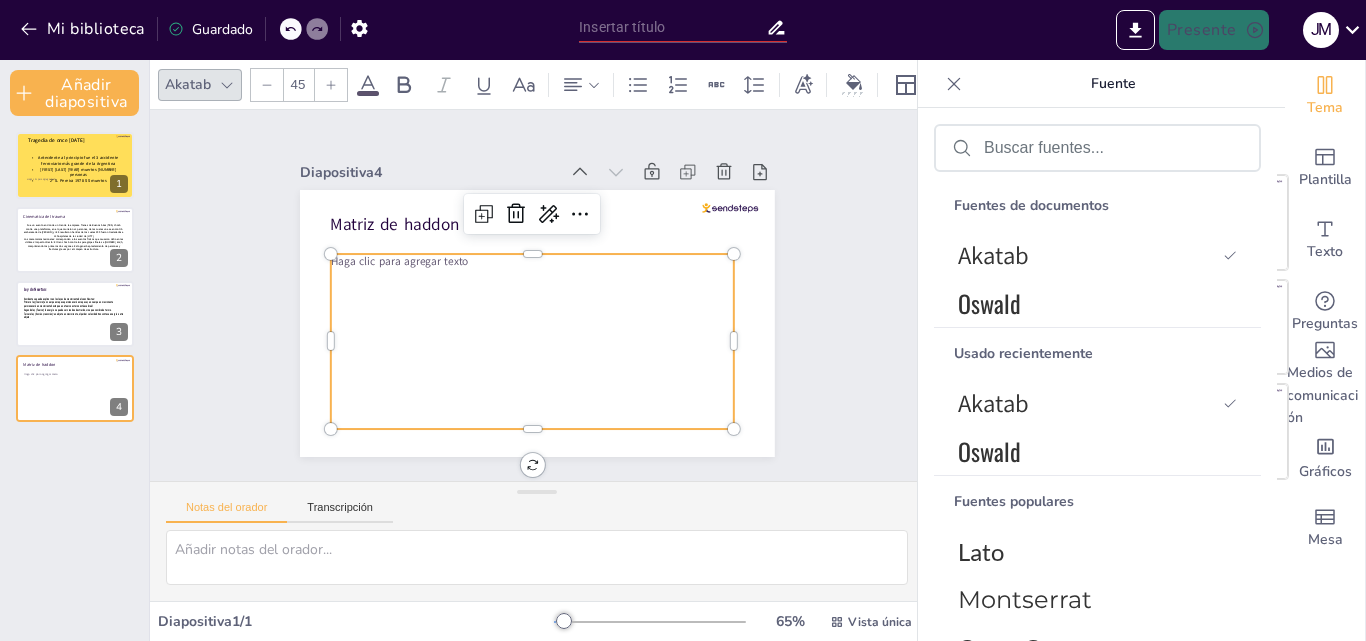 click on "Haga clic para agregar texto" at bounding box center [417, 220] 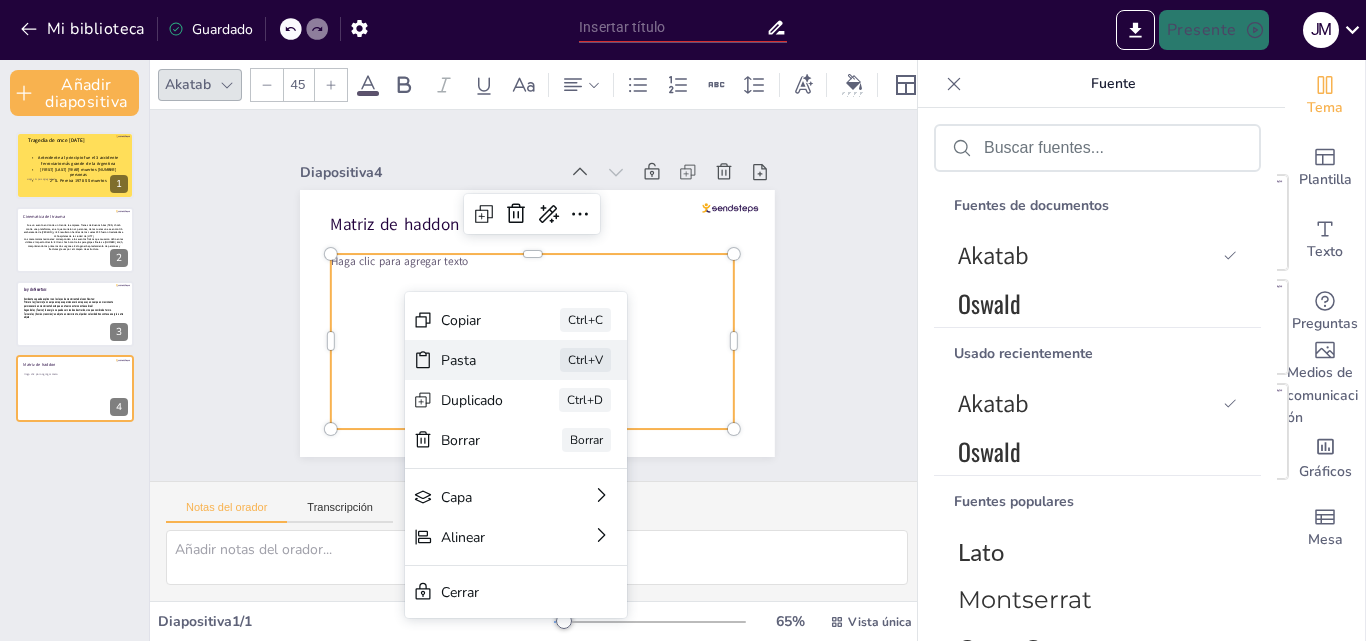 click on "Pasta" at bounding box center (589, 476) 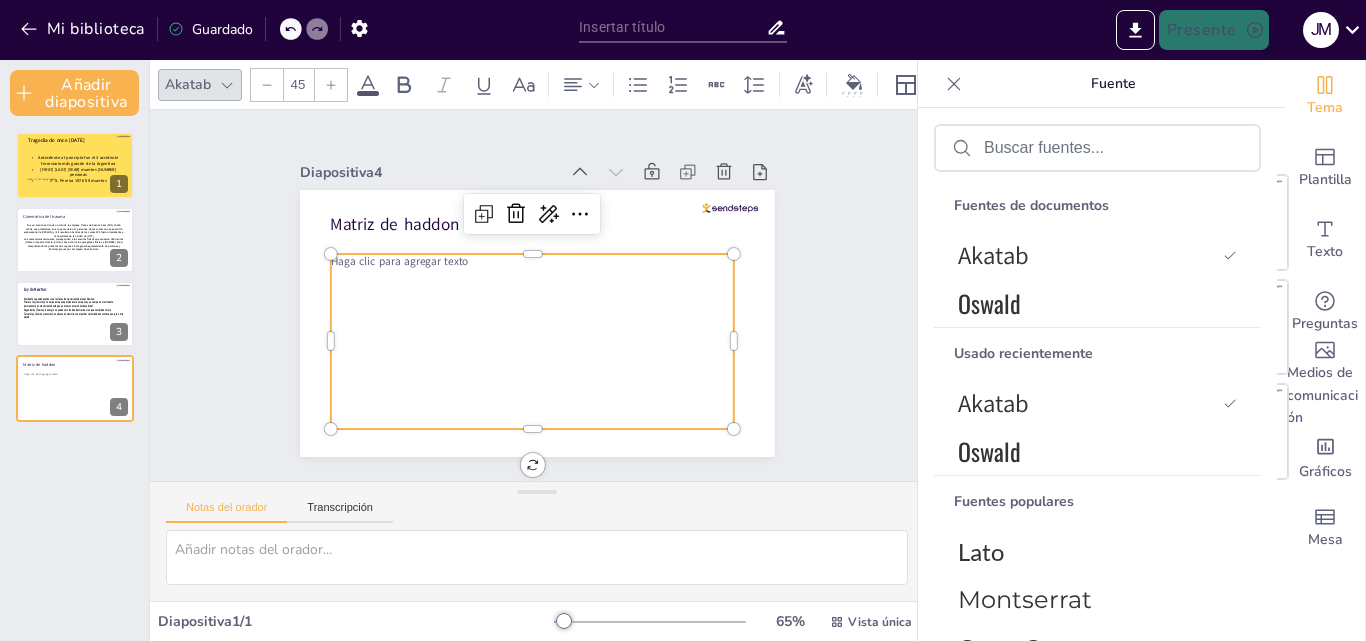 click on "Haga clic para agregar texto" at bounding box center [533, 341] 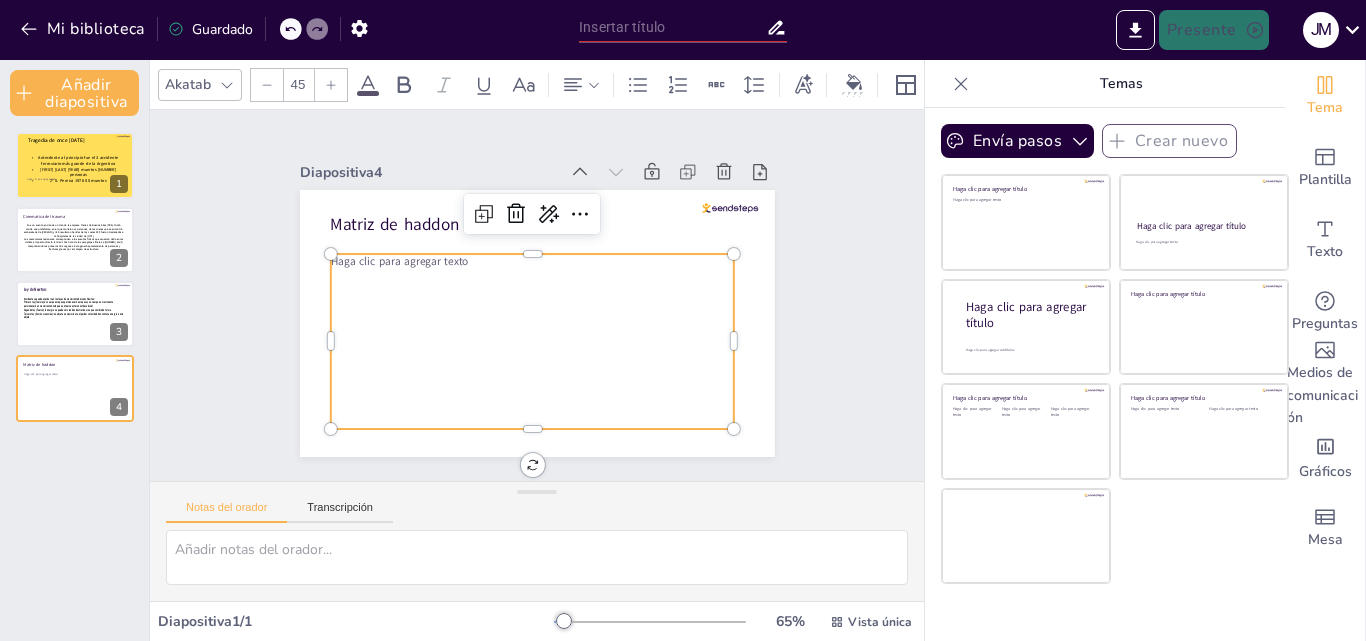 click 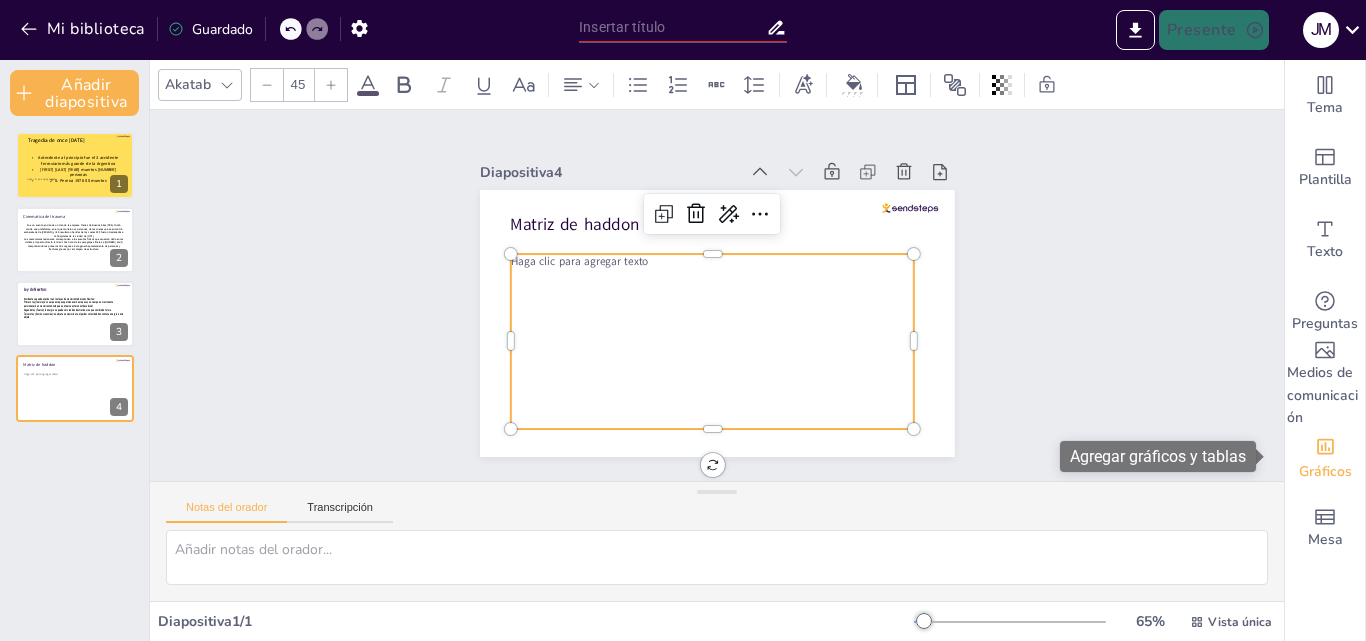 click on "Gráficos" at bounding box center [1325, 471] 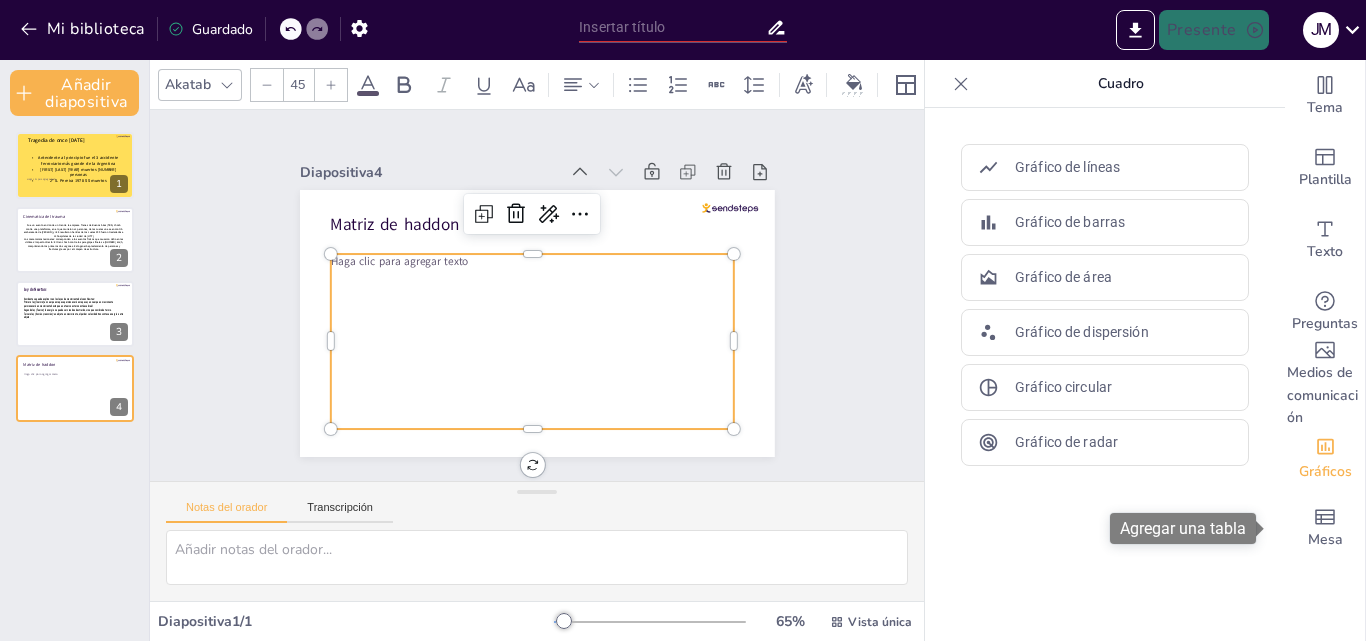 click on "Agregar una tabla" at bounding box center (1183, 528) 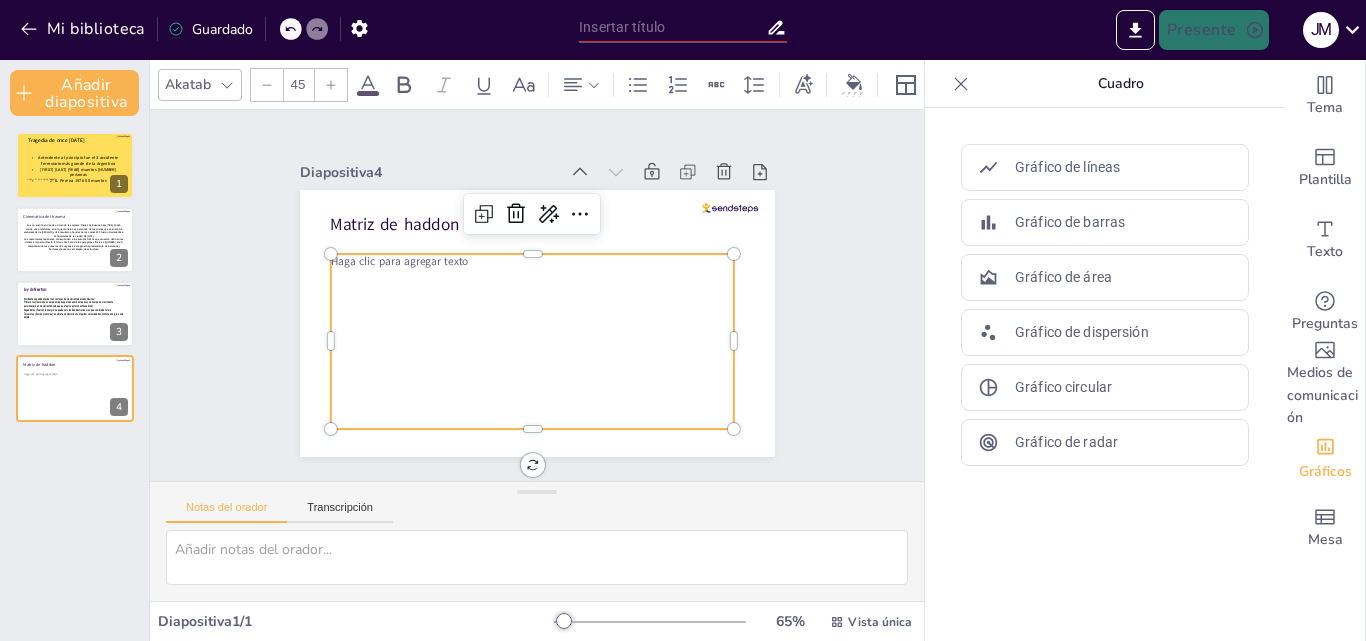 click on "Haga clic para agregar texto" at bounding box center (518, 337) 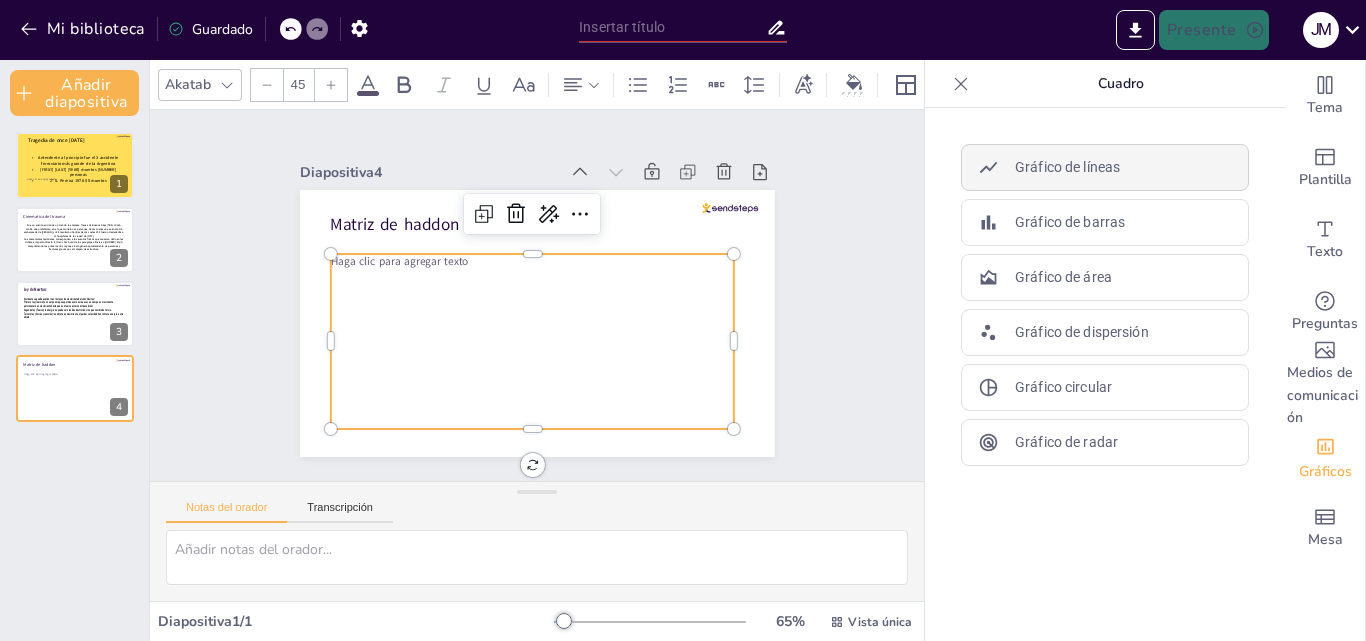 click on "Gráfico de líneas" at bounding box center [1067, 167] 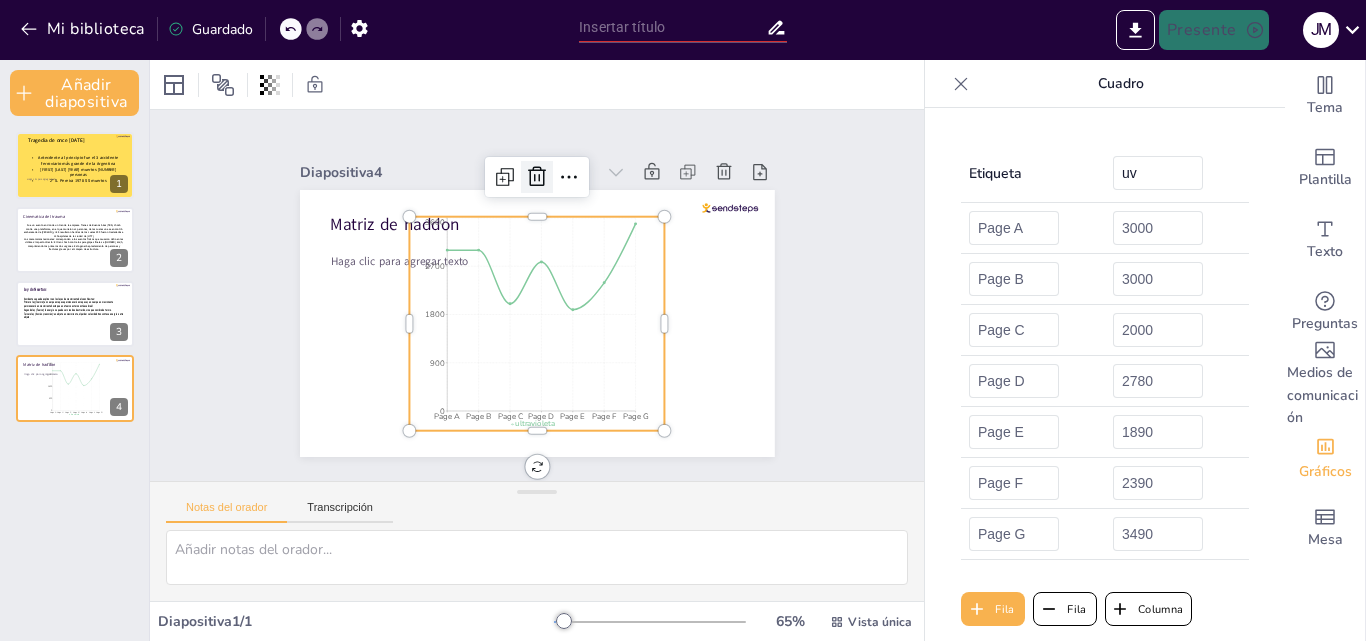 click 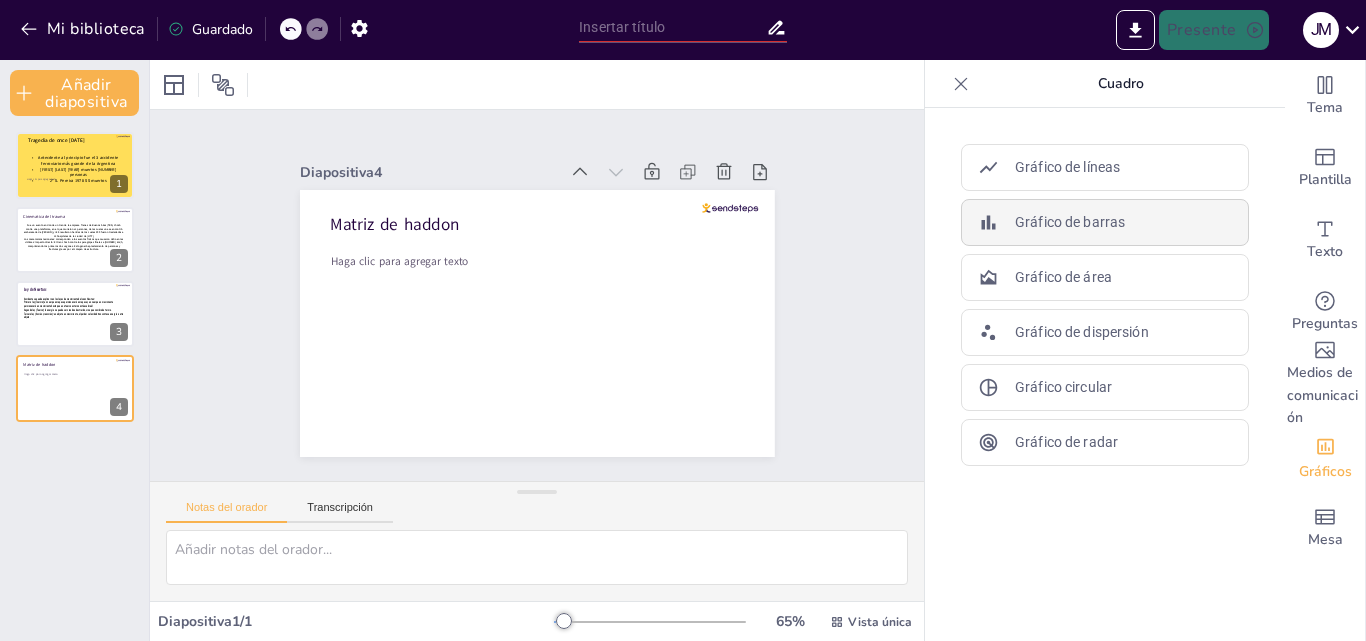 click on "Gráfico de barras" at bounding box center (1070, 222) 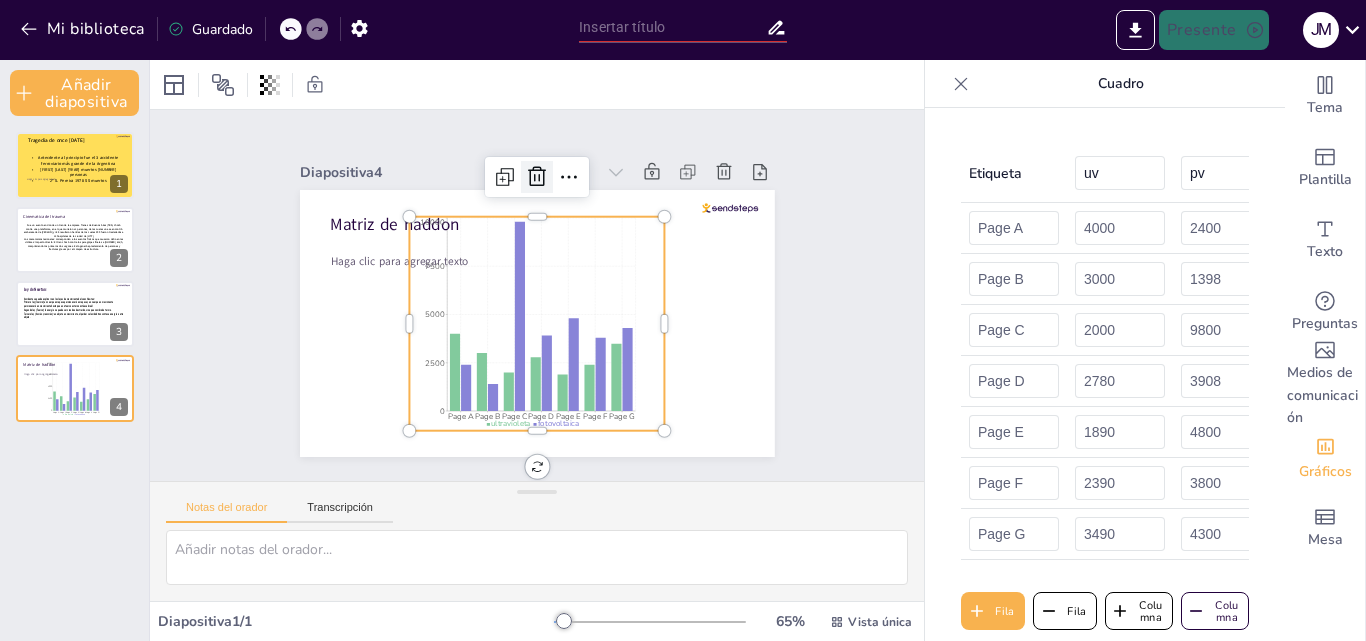 click 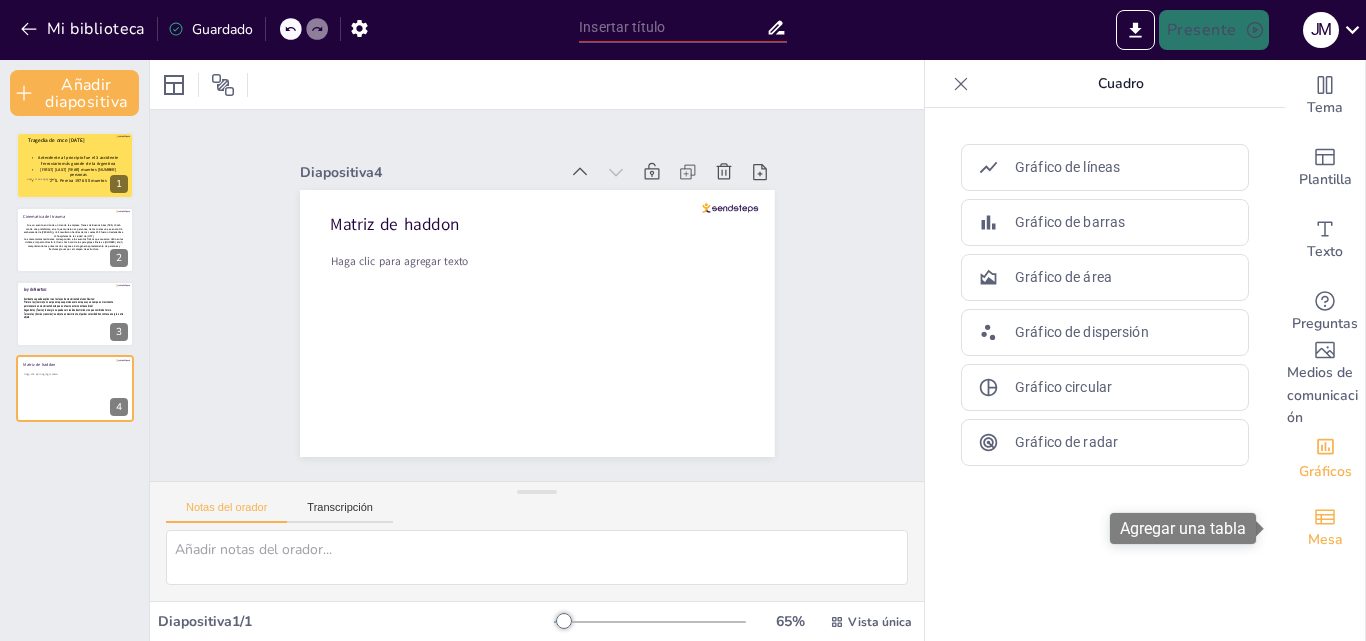 click on "Mesa" at bounding box center (1325, 539) 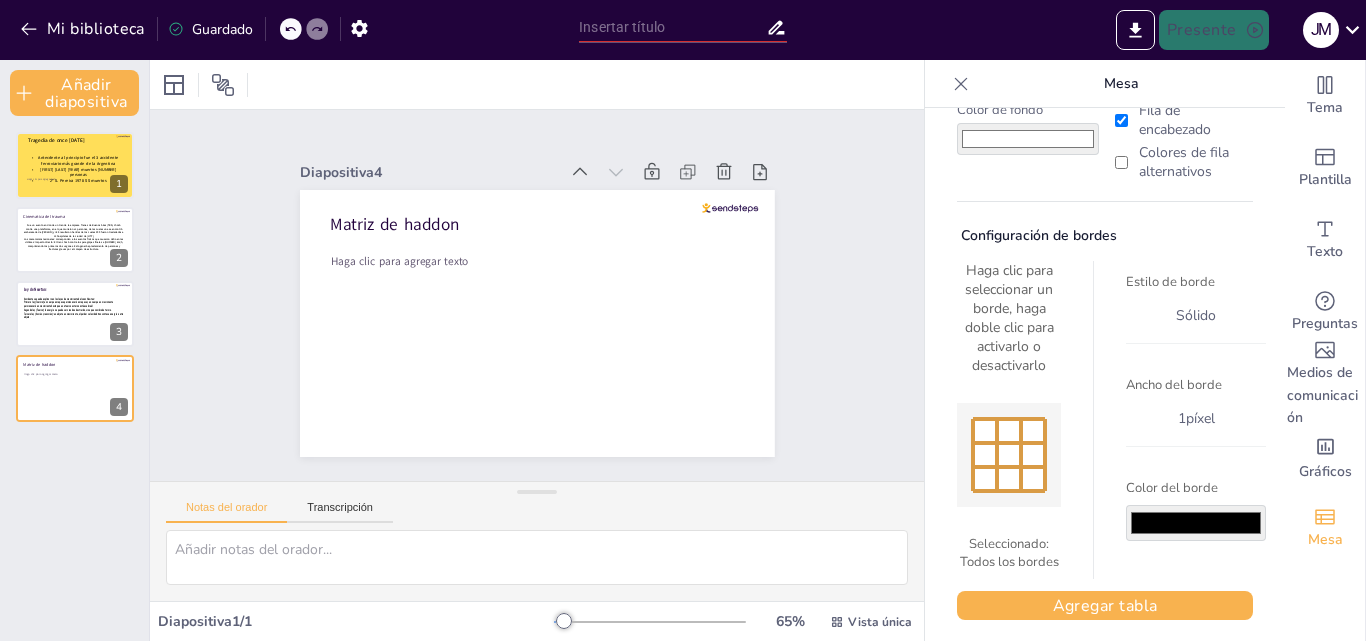 scroll, scrollTop: 169, scrollLeft: 0, axis: vertical 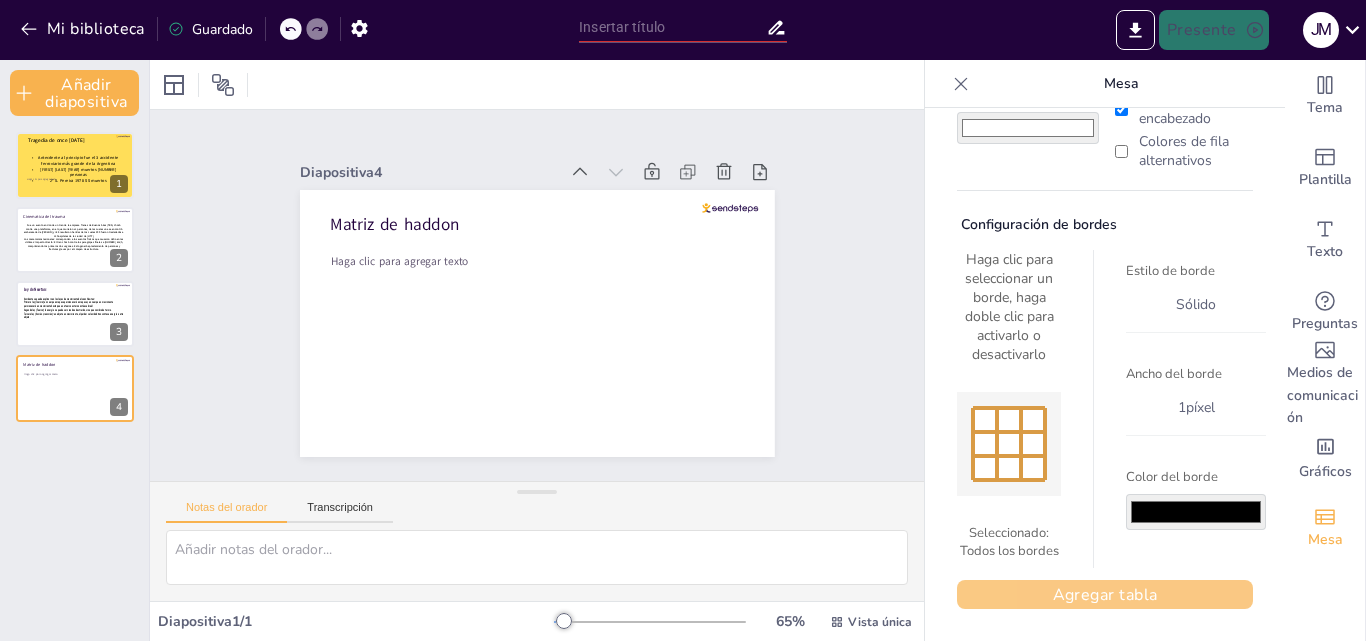 click on "Agregar tabla" at bounding box center (1105, 595) 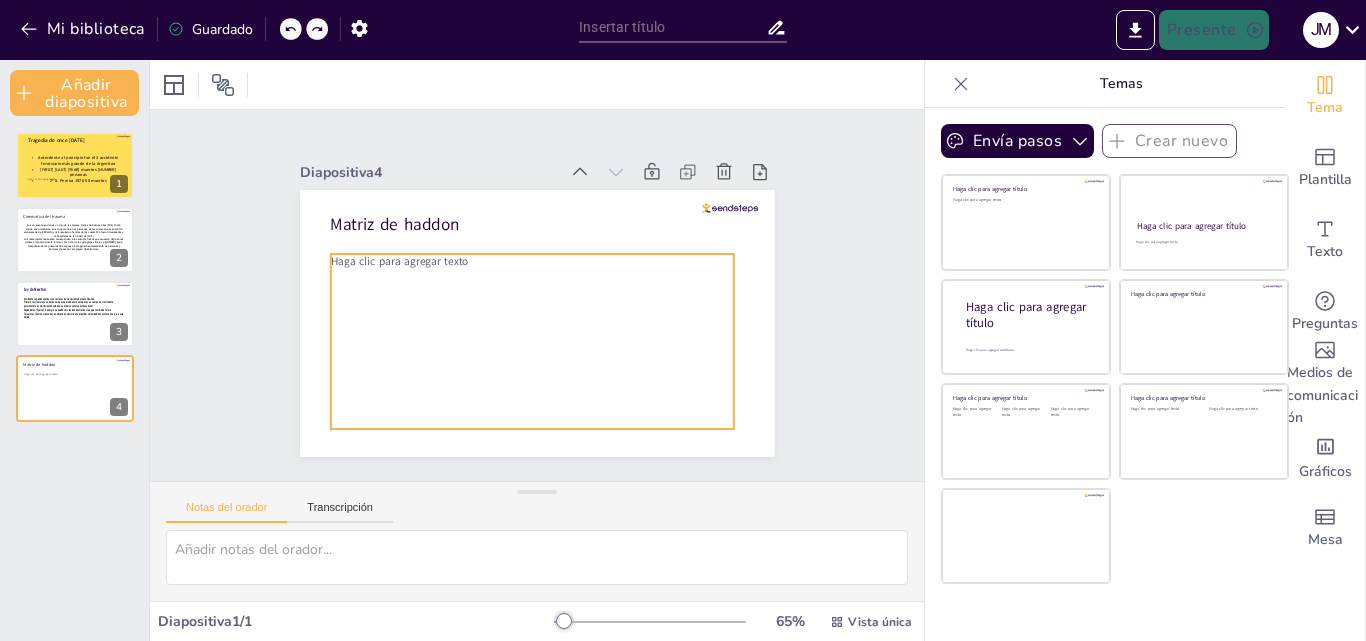 click on "Haga clic para agregar texto" at bounding box center [500, 322] 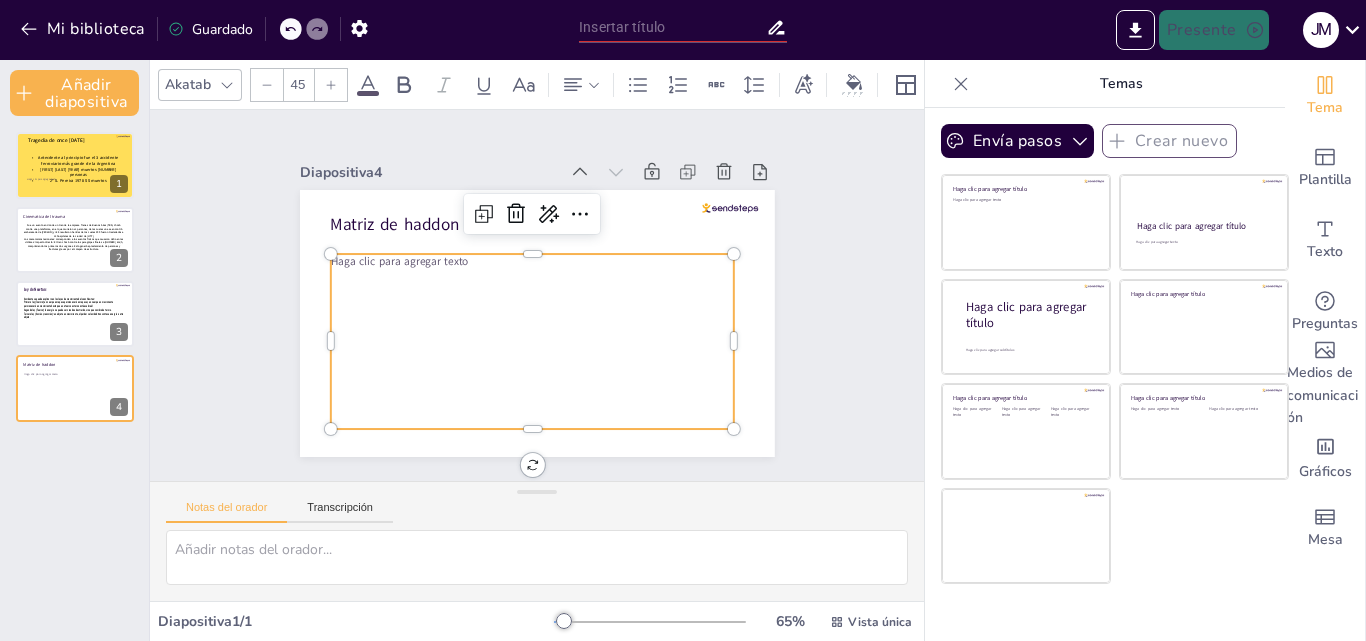 click 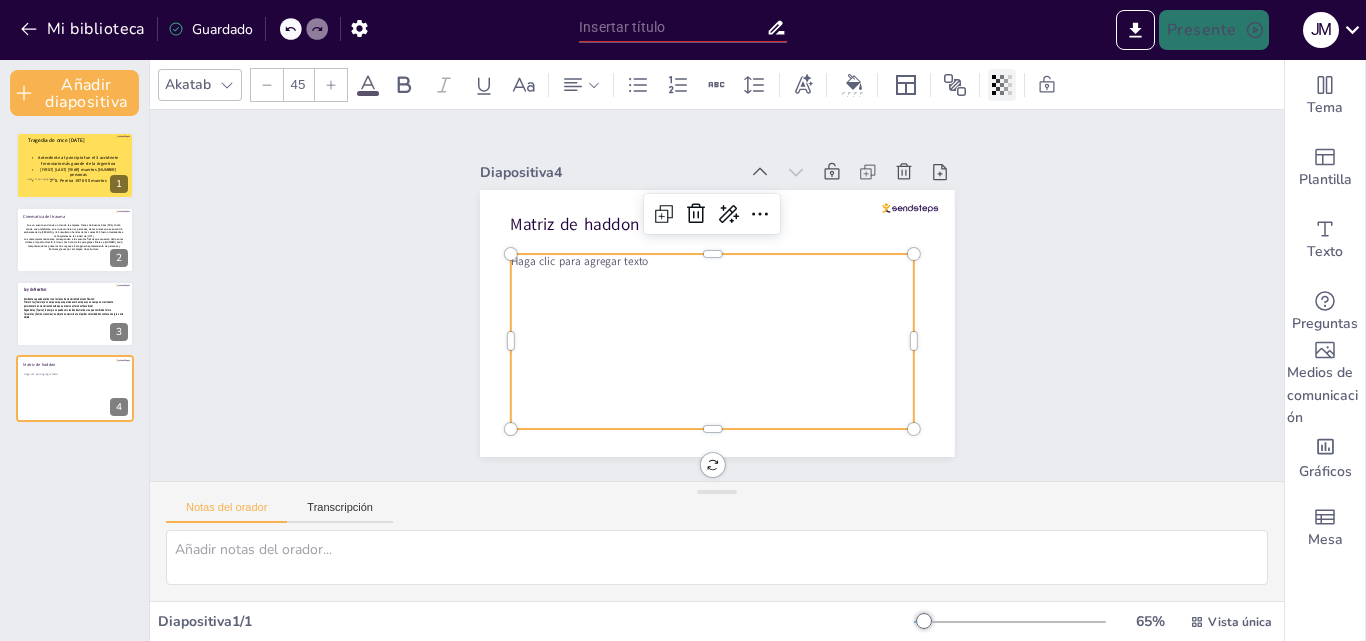 click 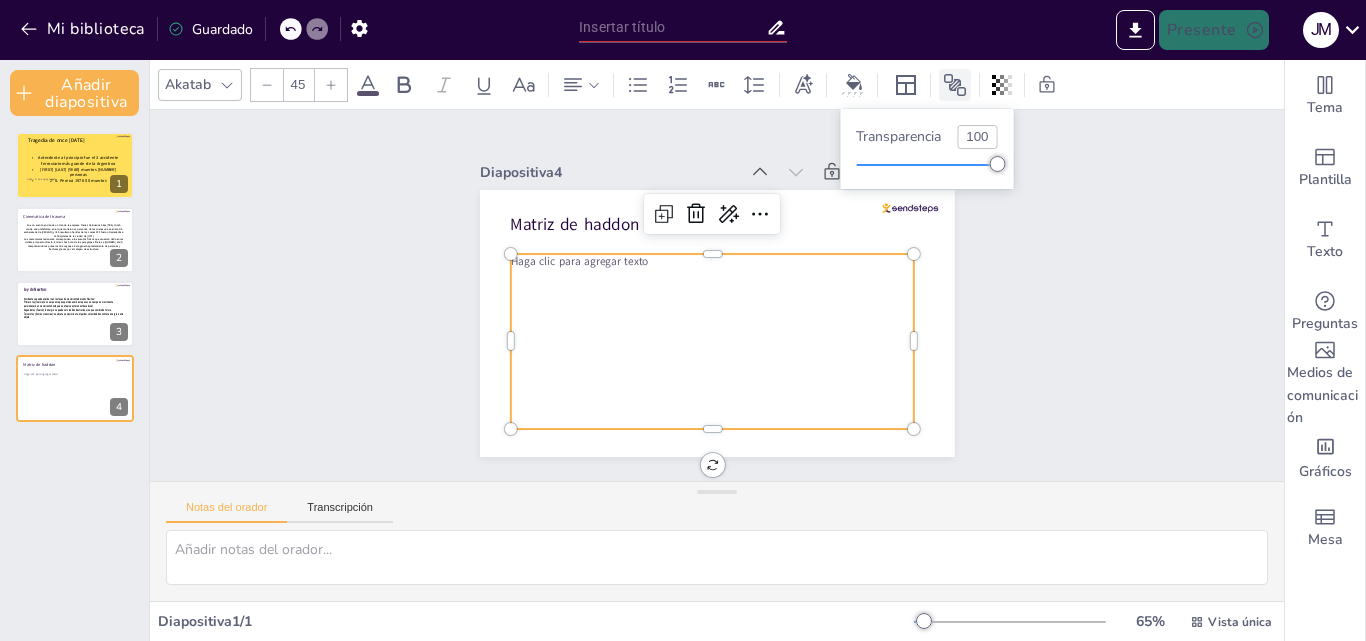 click 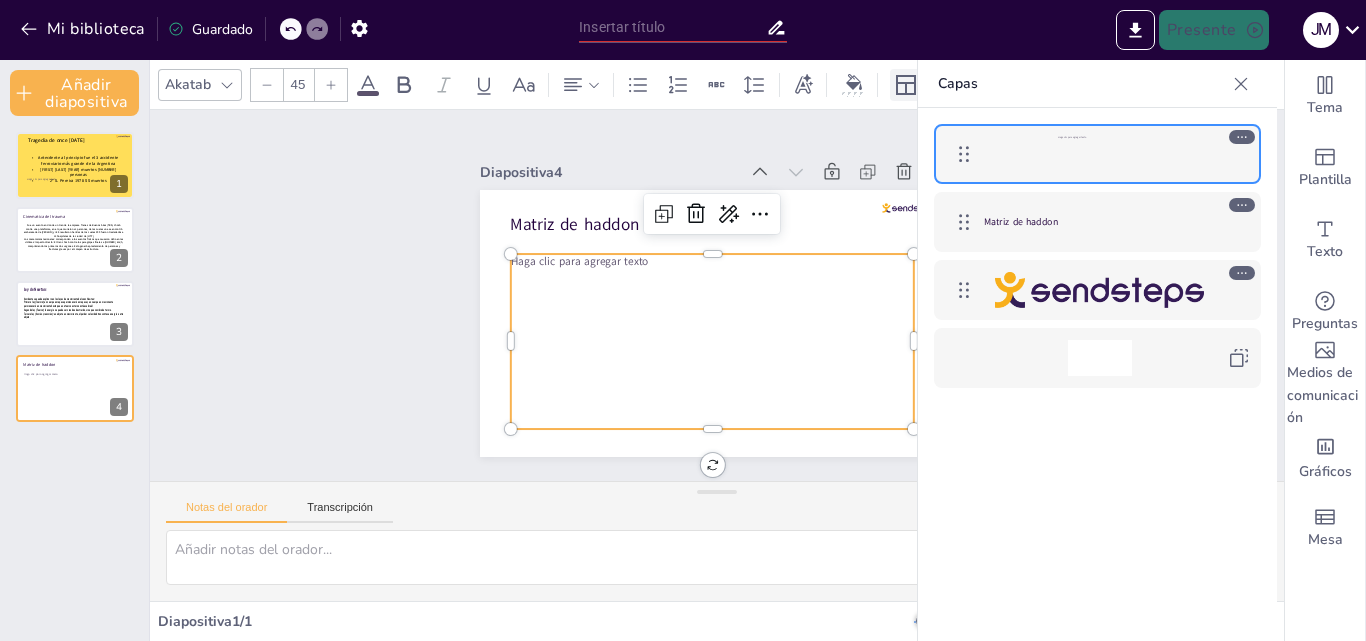 click 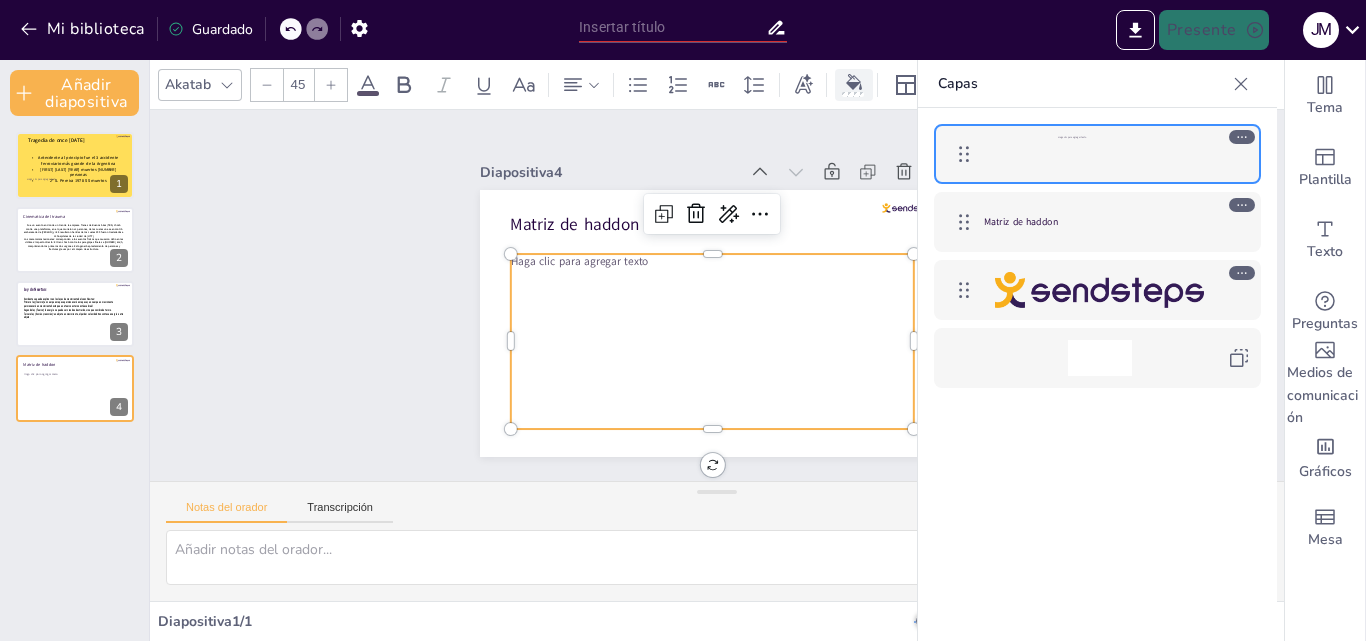 click 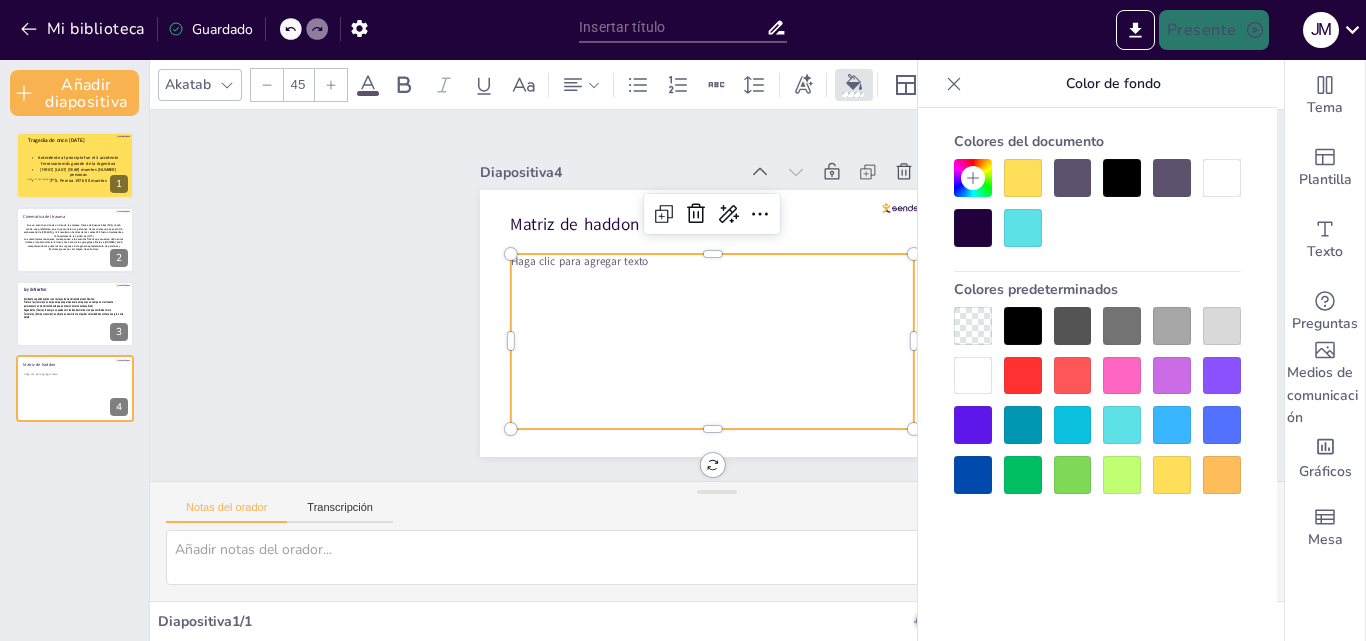 click at bounding box center (1023, 178) 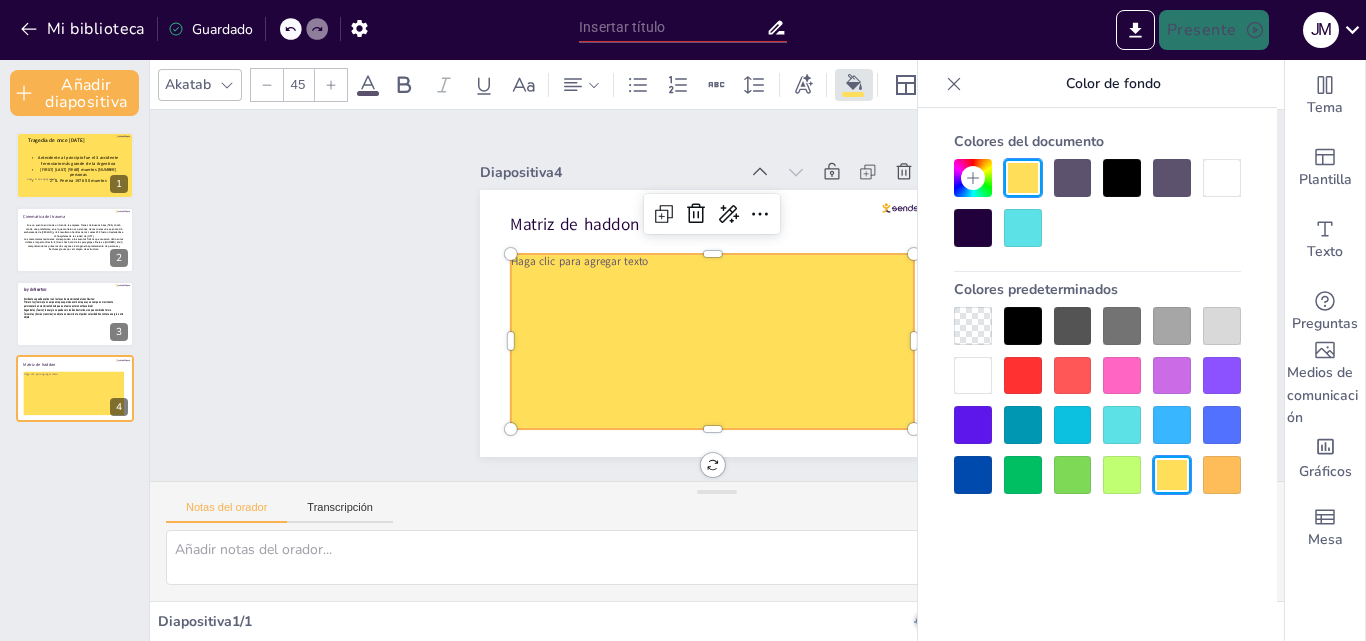 click at bounding box center [973, 326] 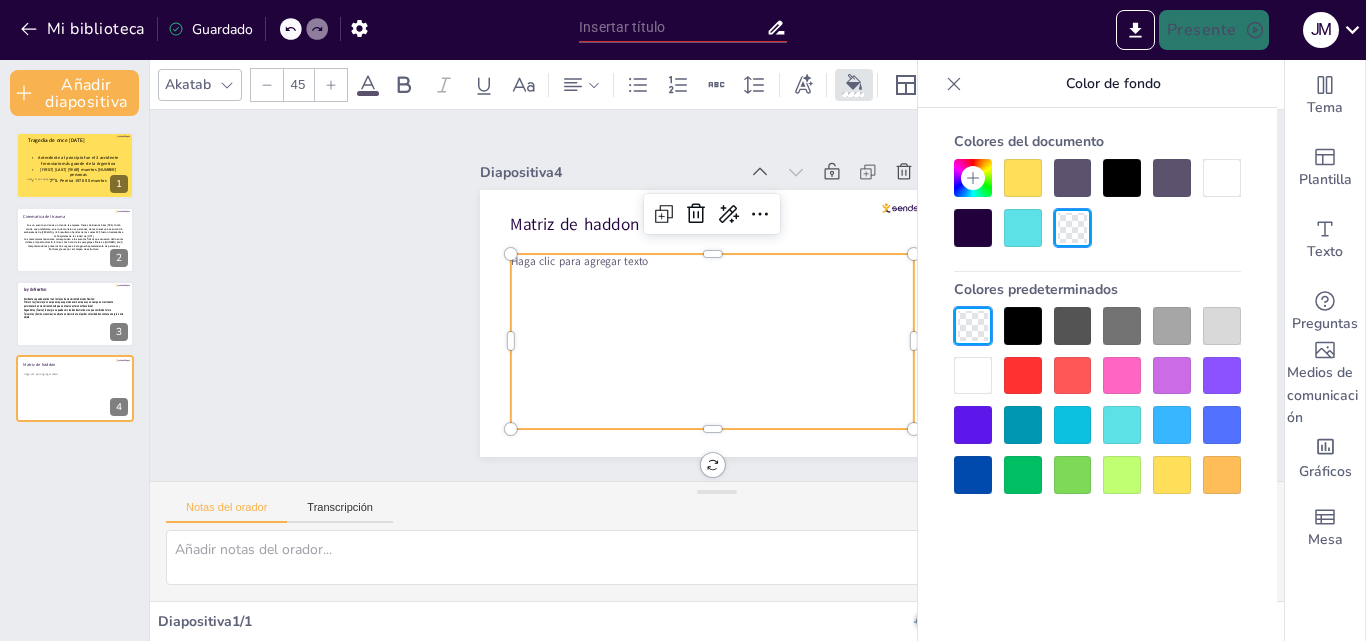 click at bounding box center [1172, 475] 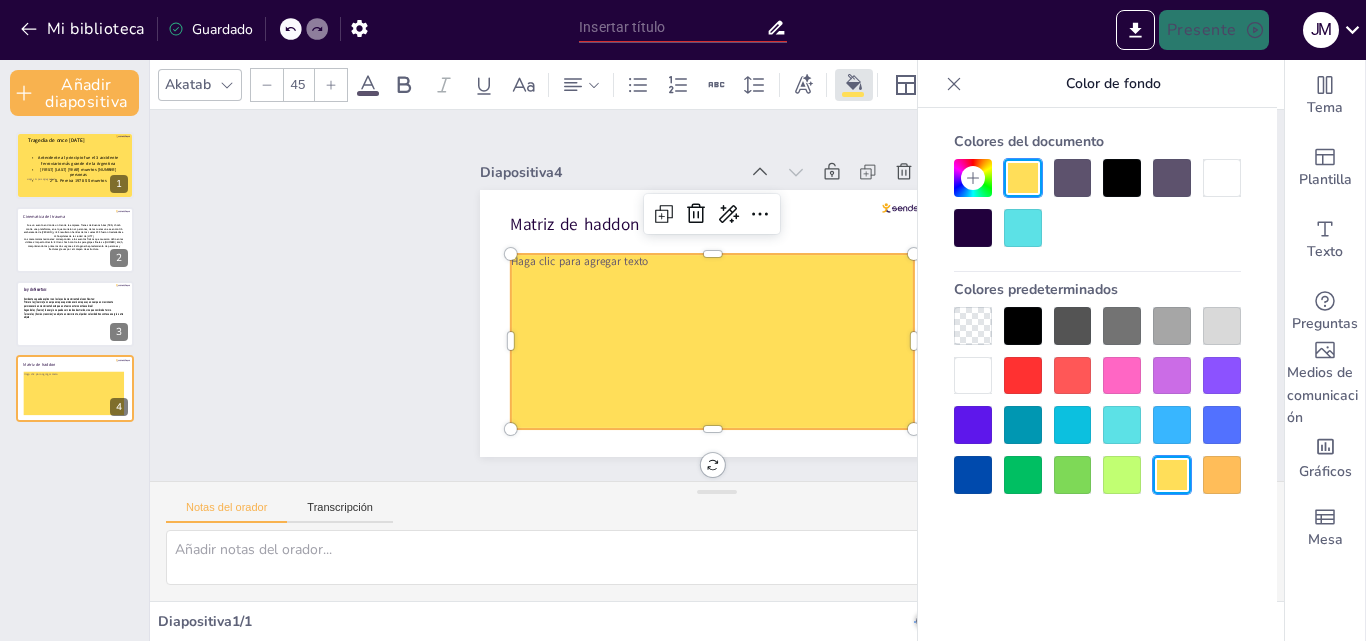 click at bounding box center (1122, 425) 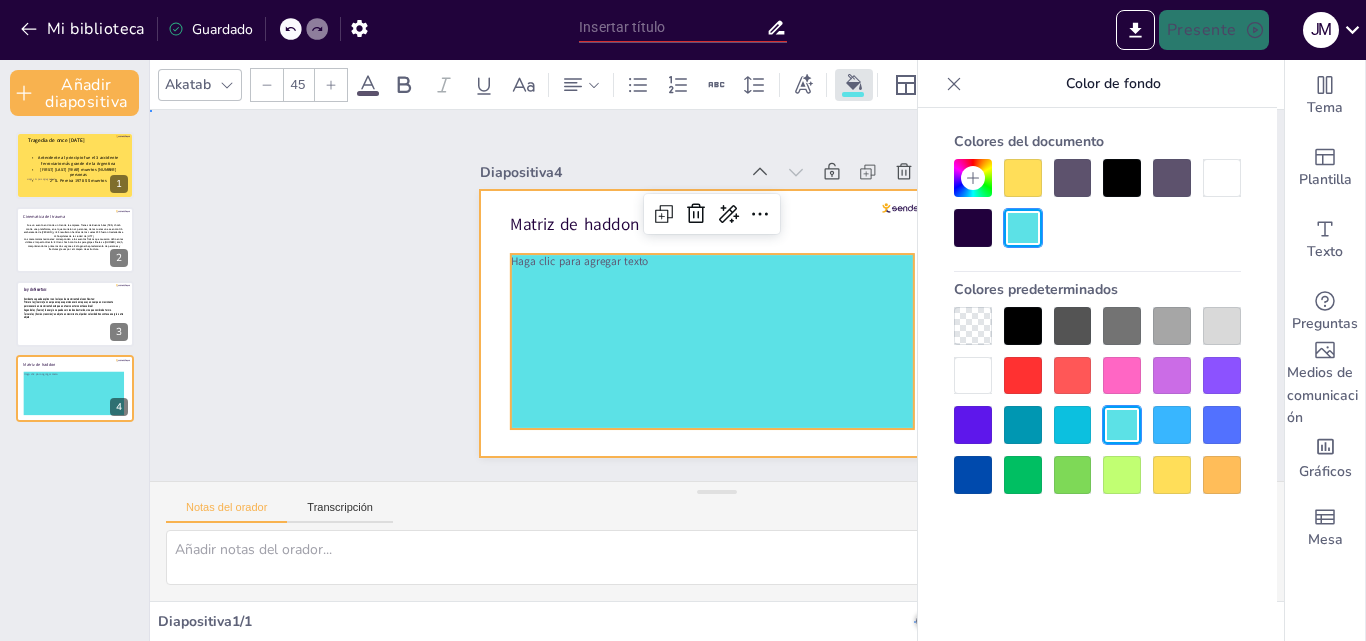 click at bounding box center [717, 323] 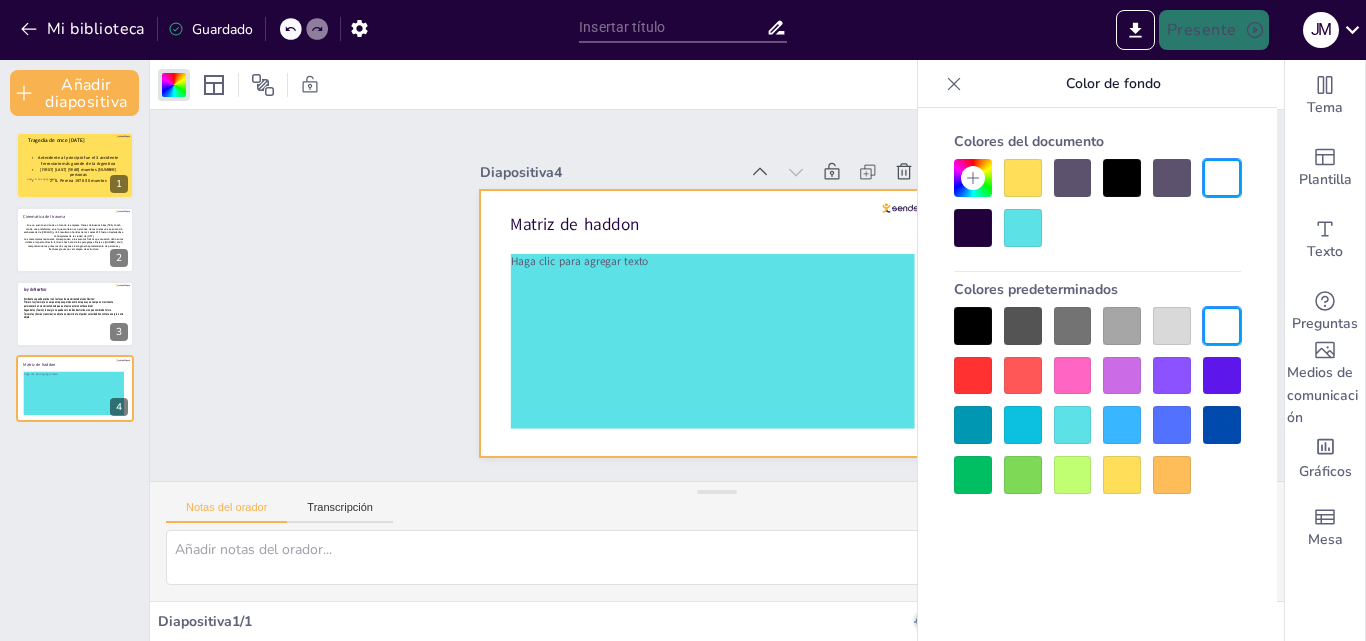 click 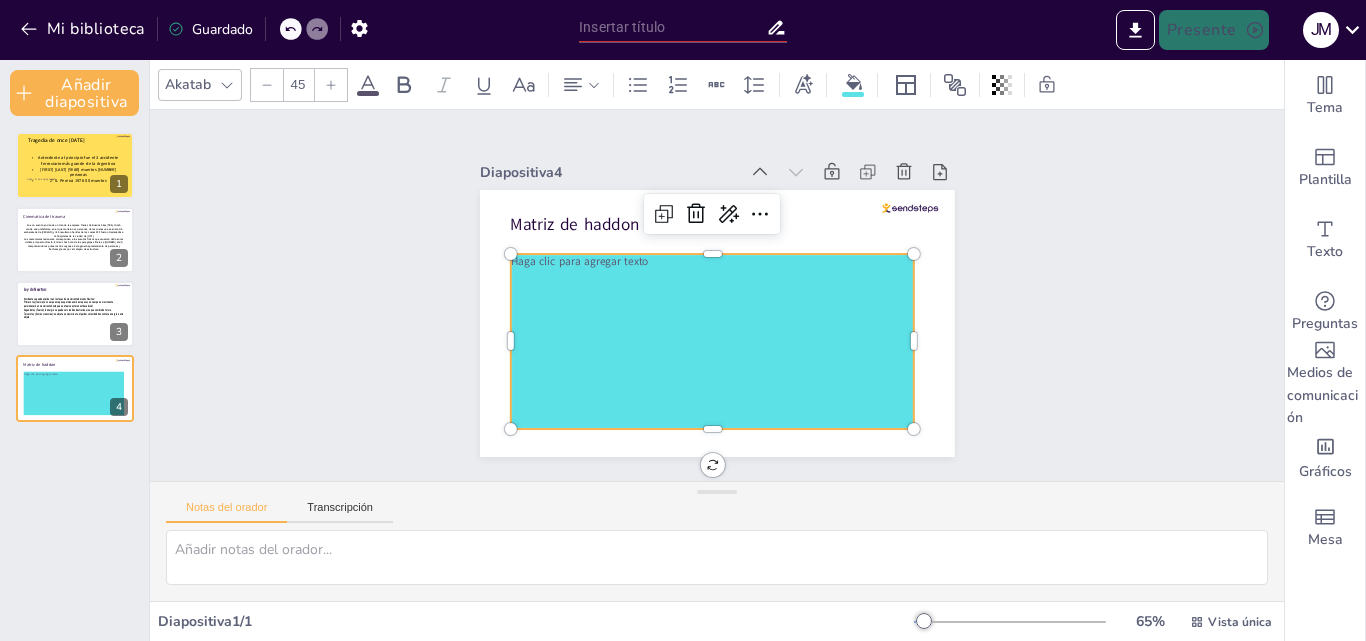 click on "Haga clic para agregar texto" at bounding box center (589, 234) 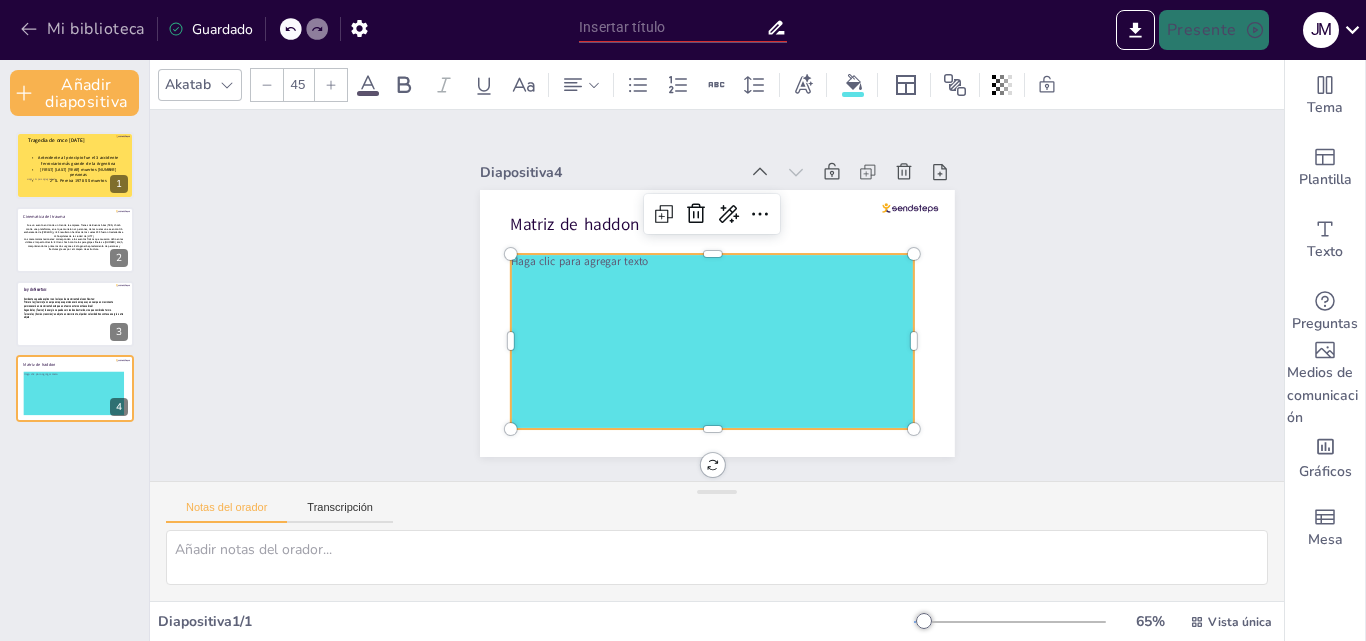 click on "Mi biblioteca" at bounding box center (96, 30) 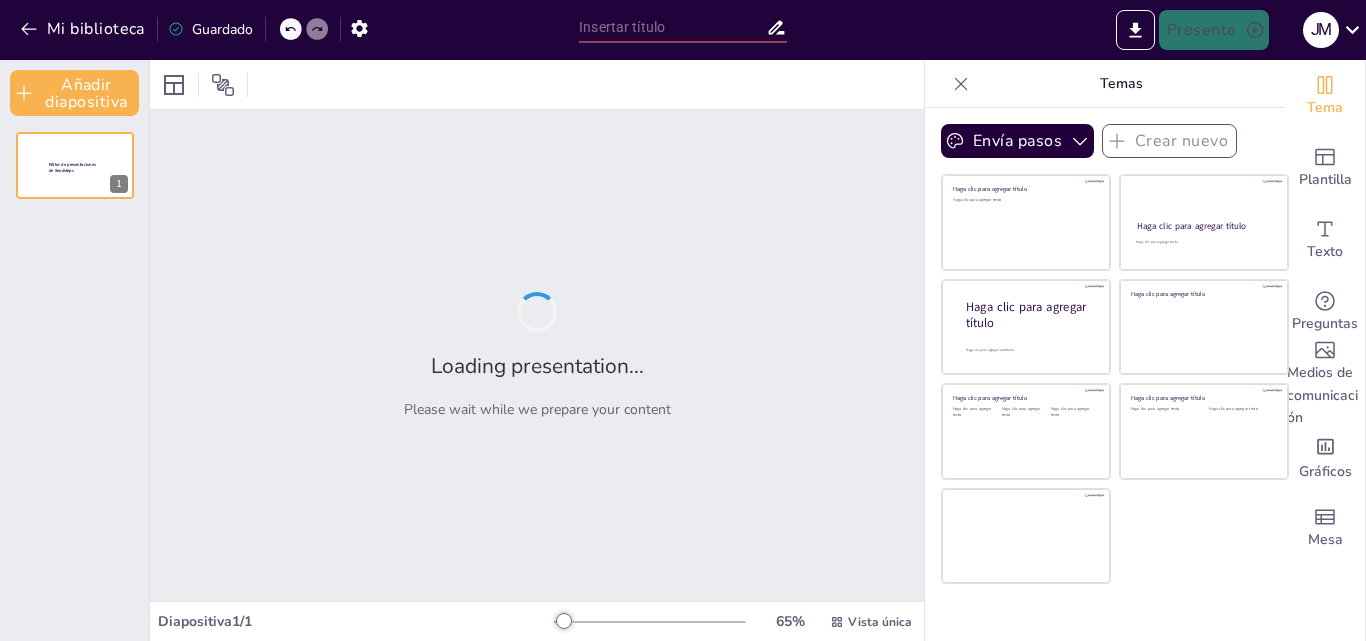 type on "New Sendsteps" 